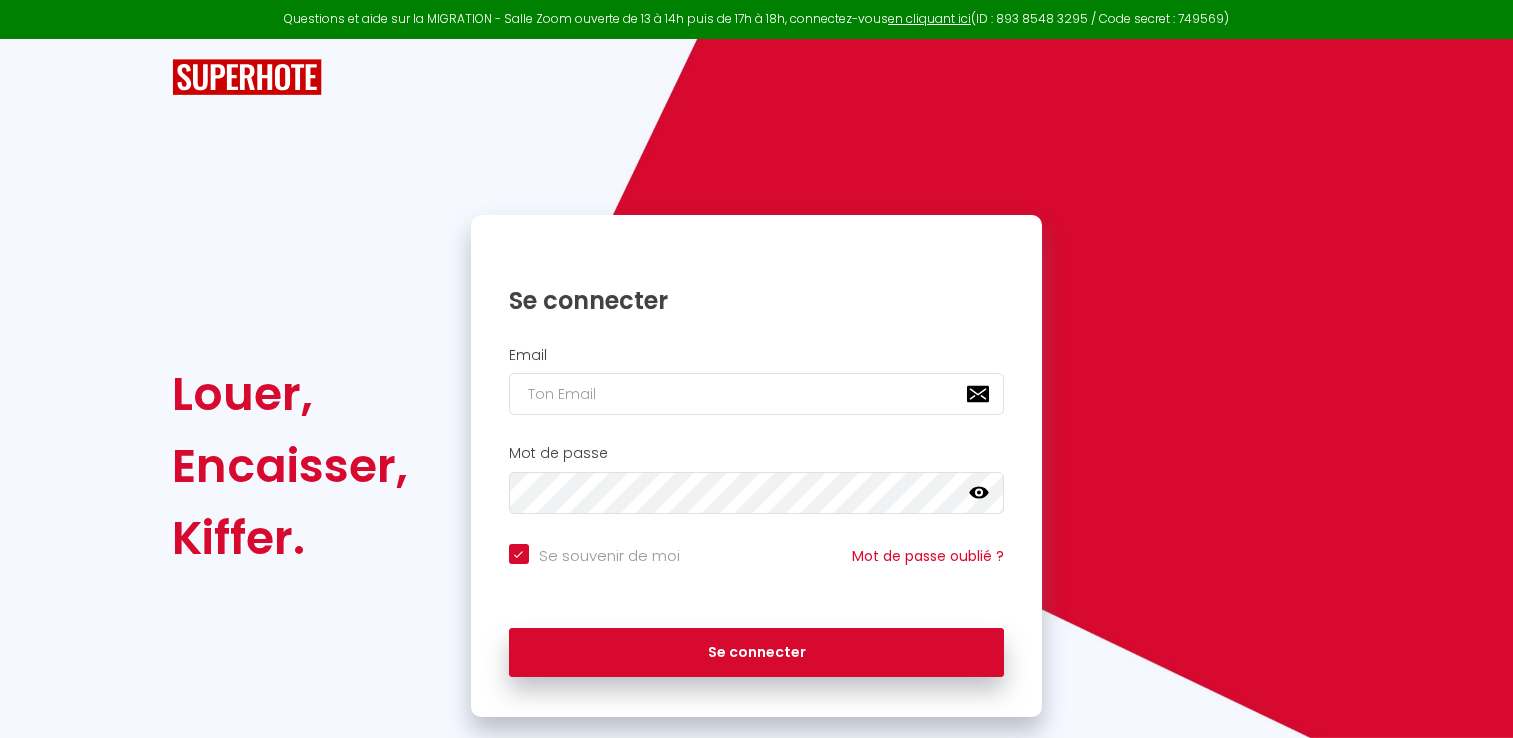 scroll, scrollTop: 0, scrollLeft: 0, axis: both 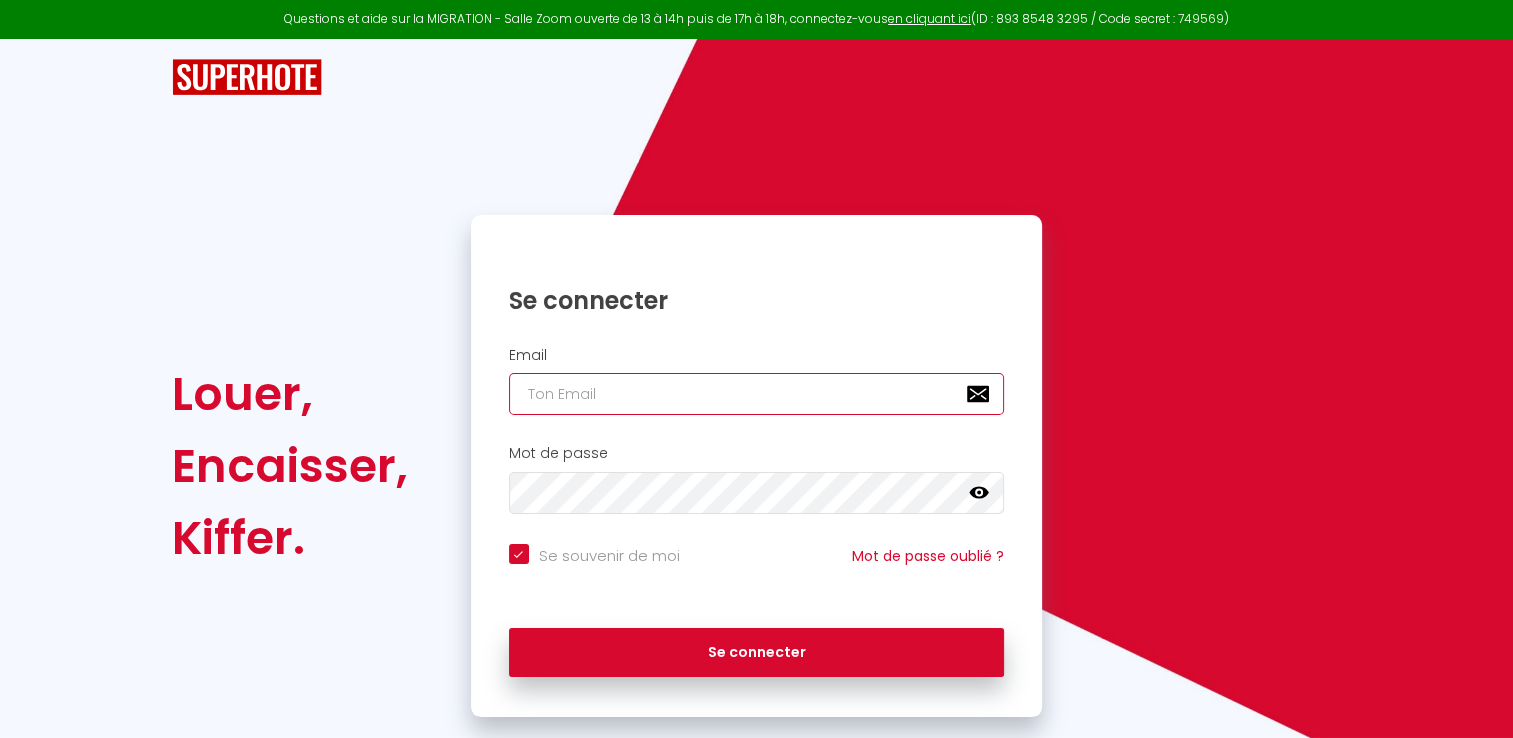 click at bounding box center (757, 394) 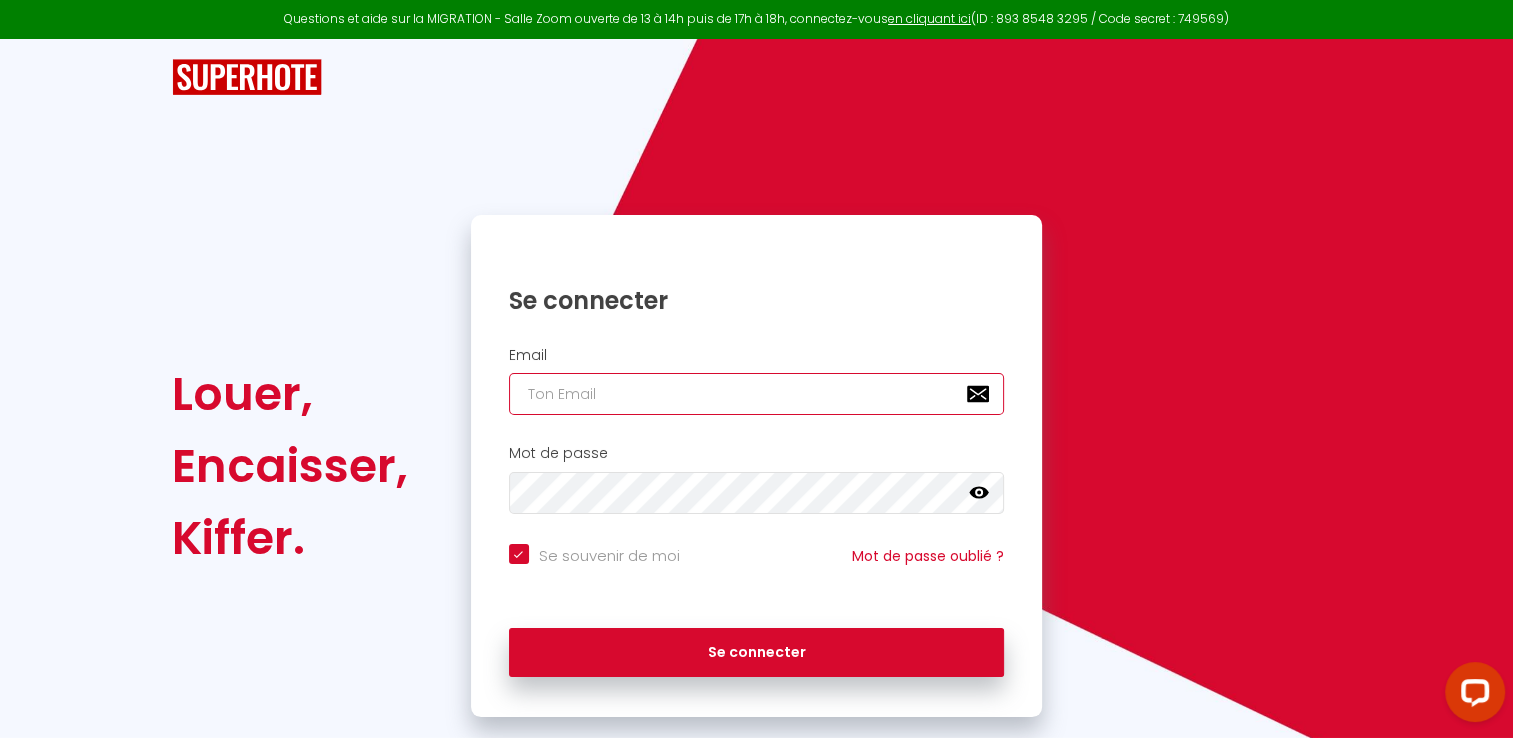 scroll, scrollTop: 0, scrollLeft: 0, axis: both 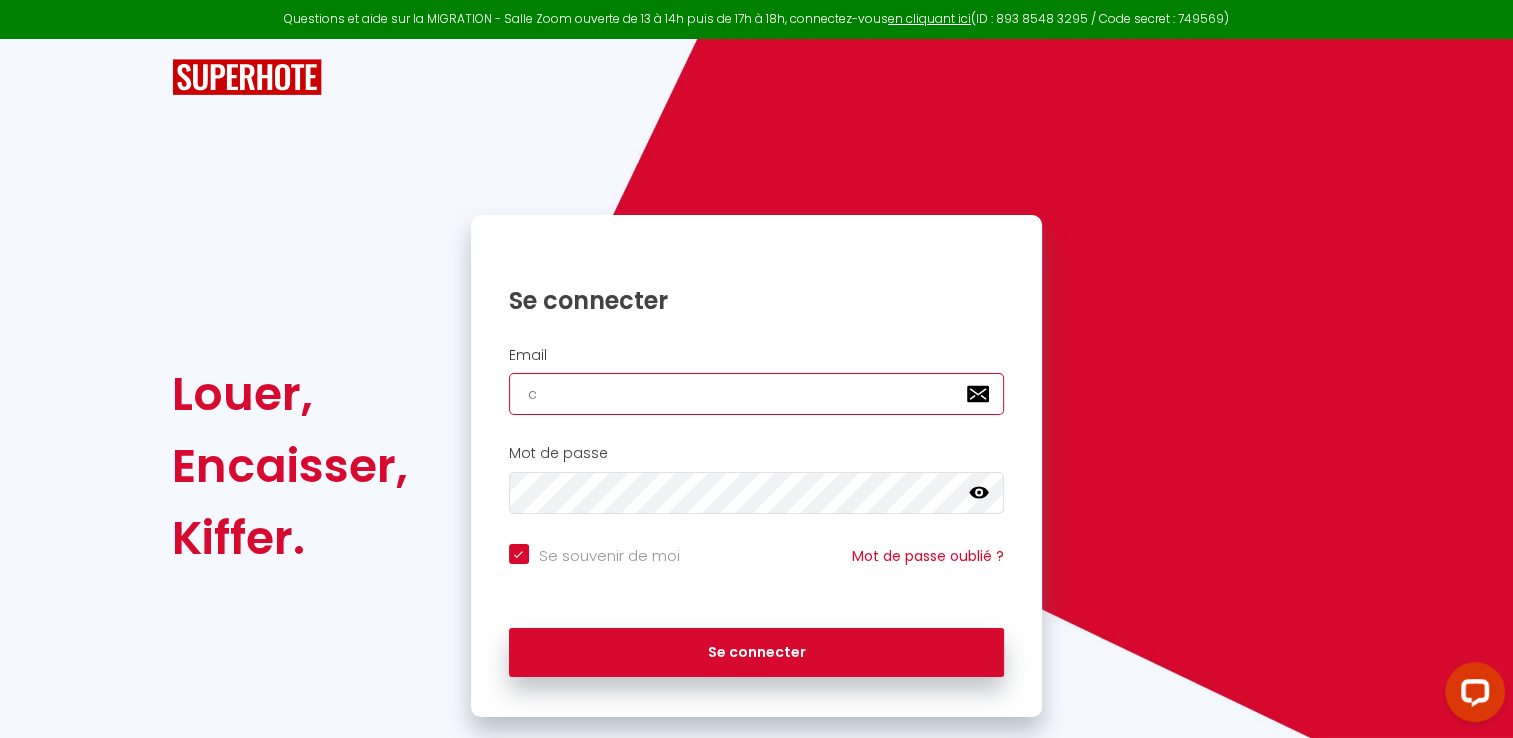 checkbox on "true" 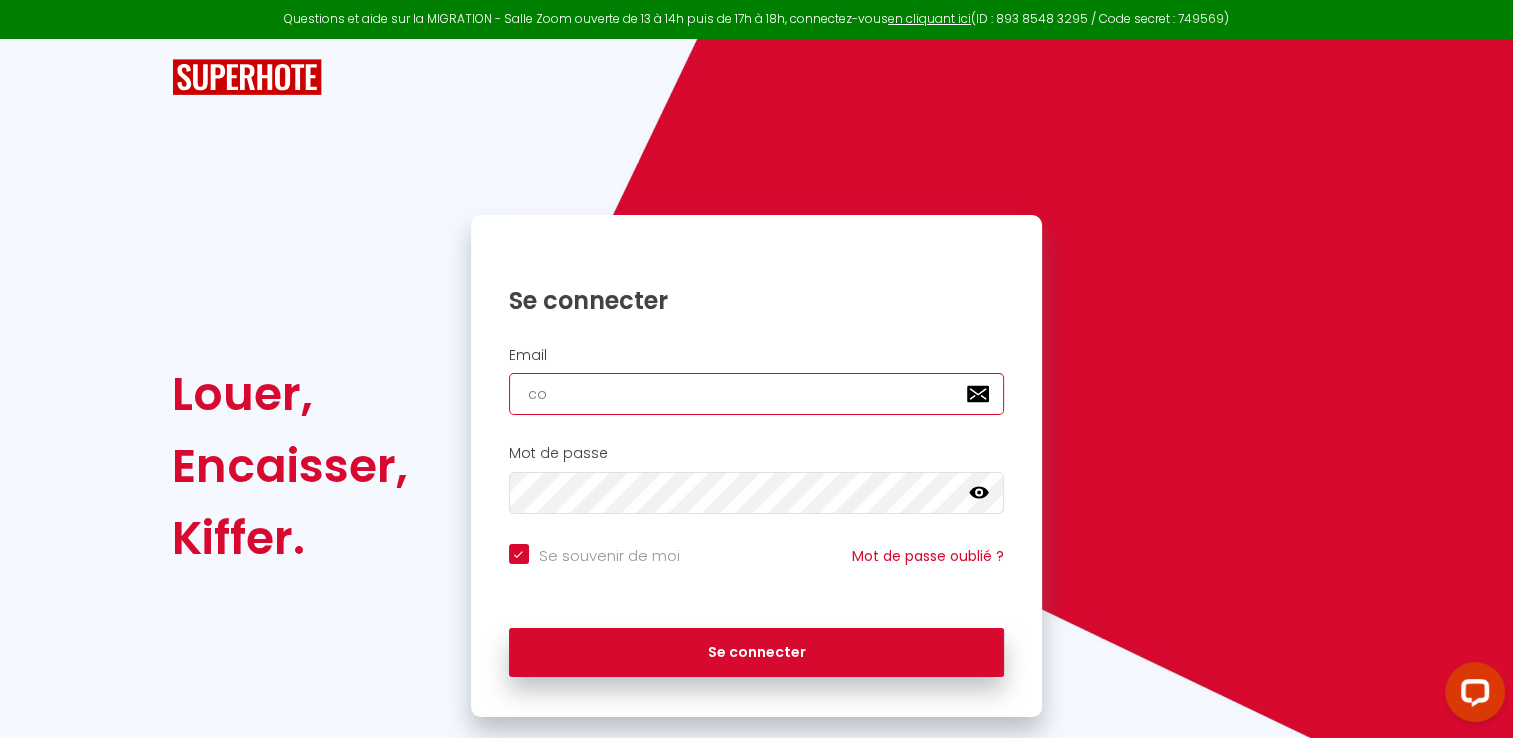 checkbox on "true" 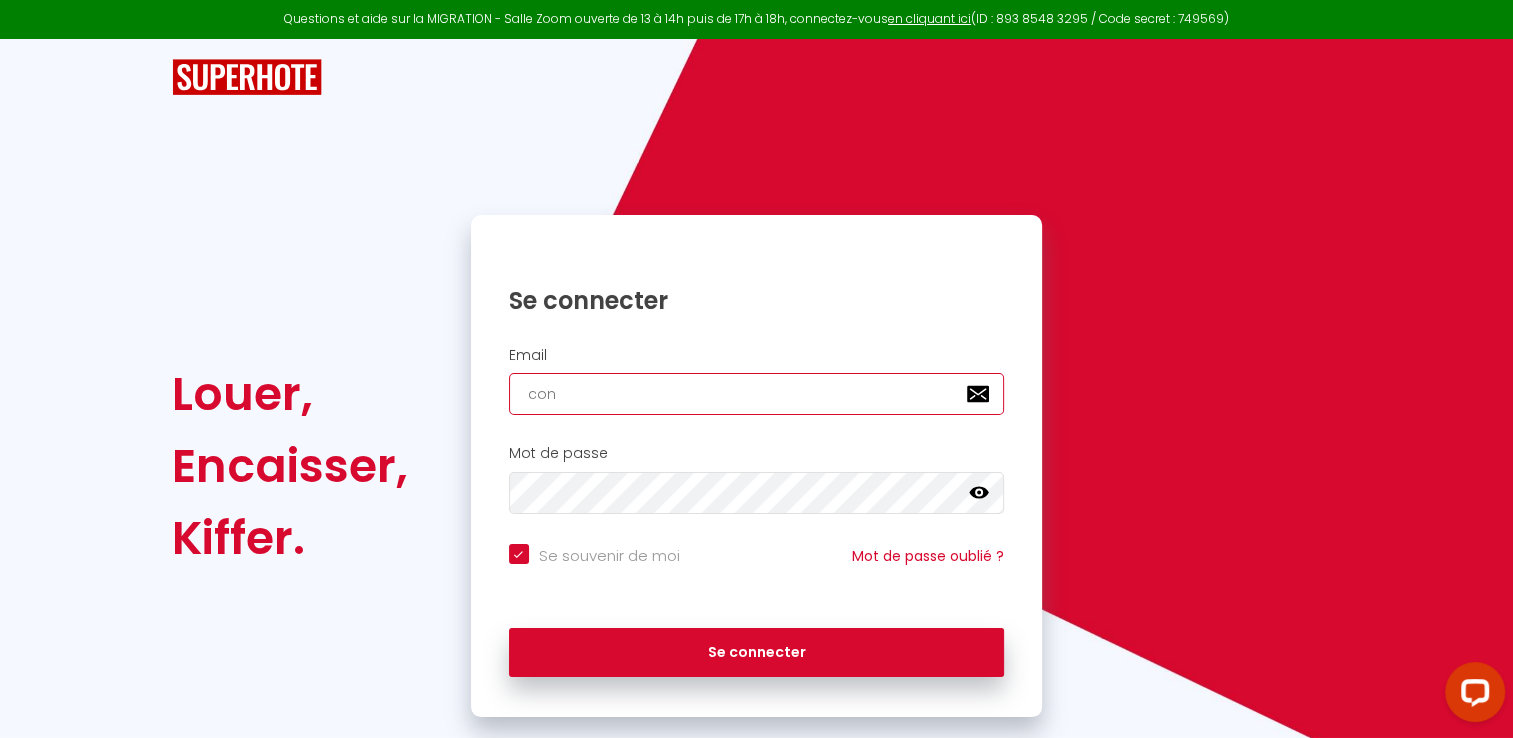 checkbox on "true" 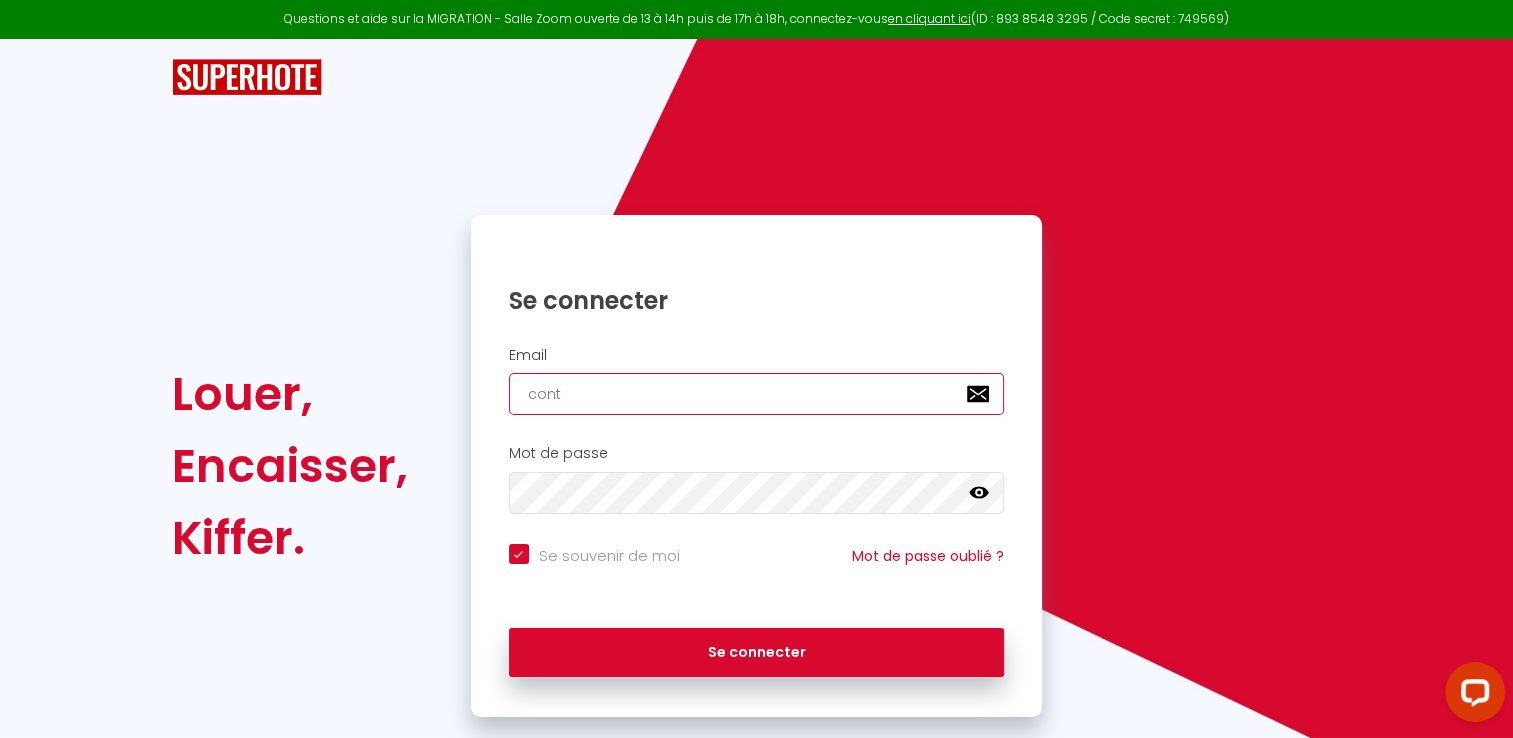 checkbox on "true" 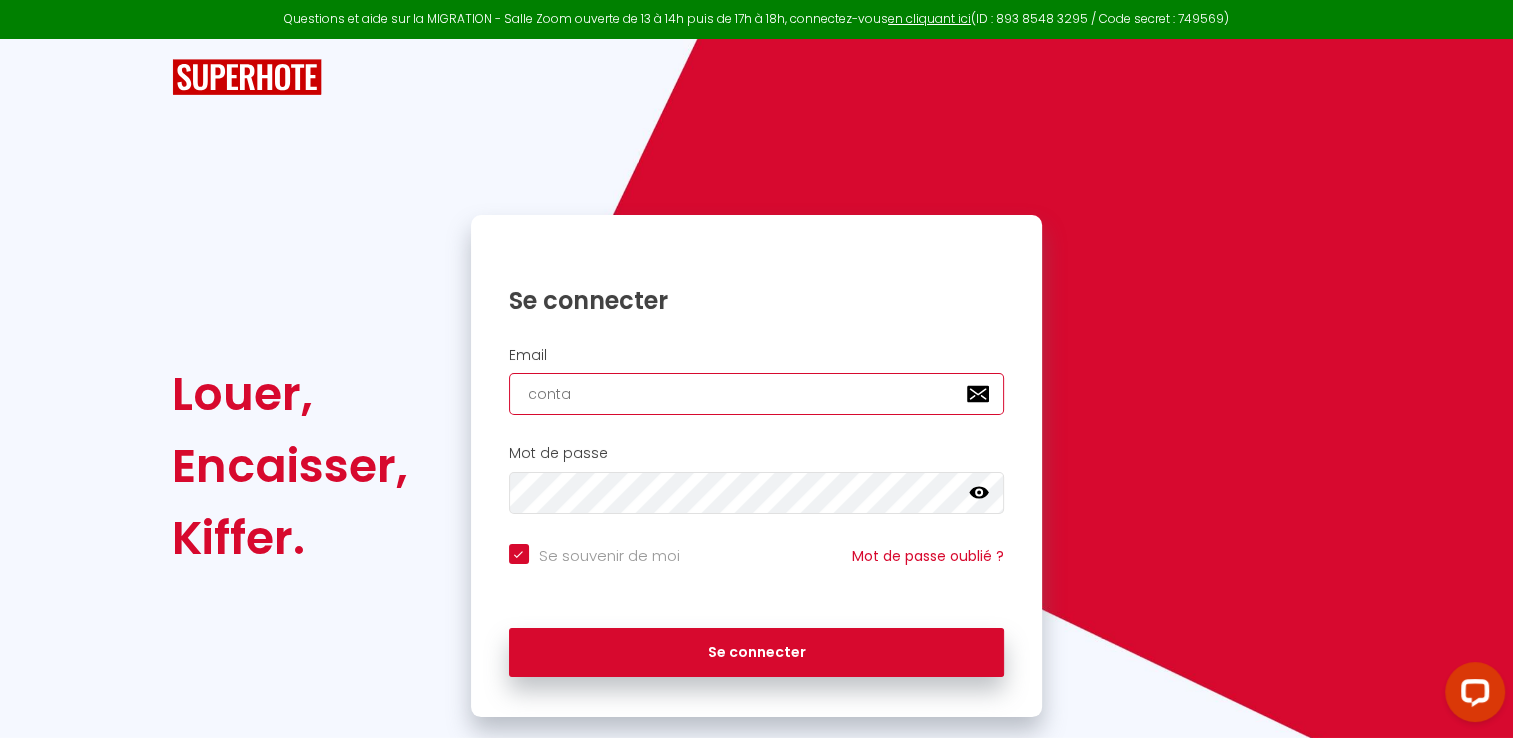 checkbox on "true" 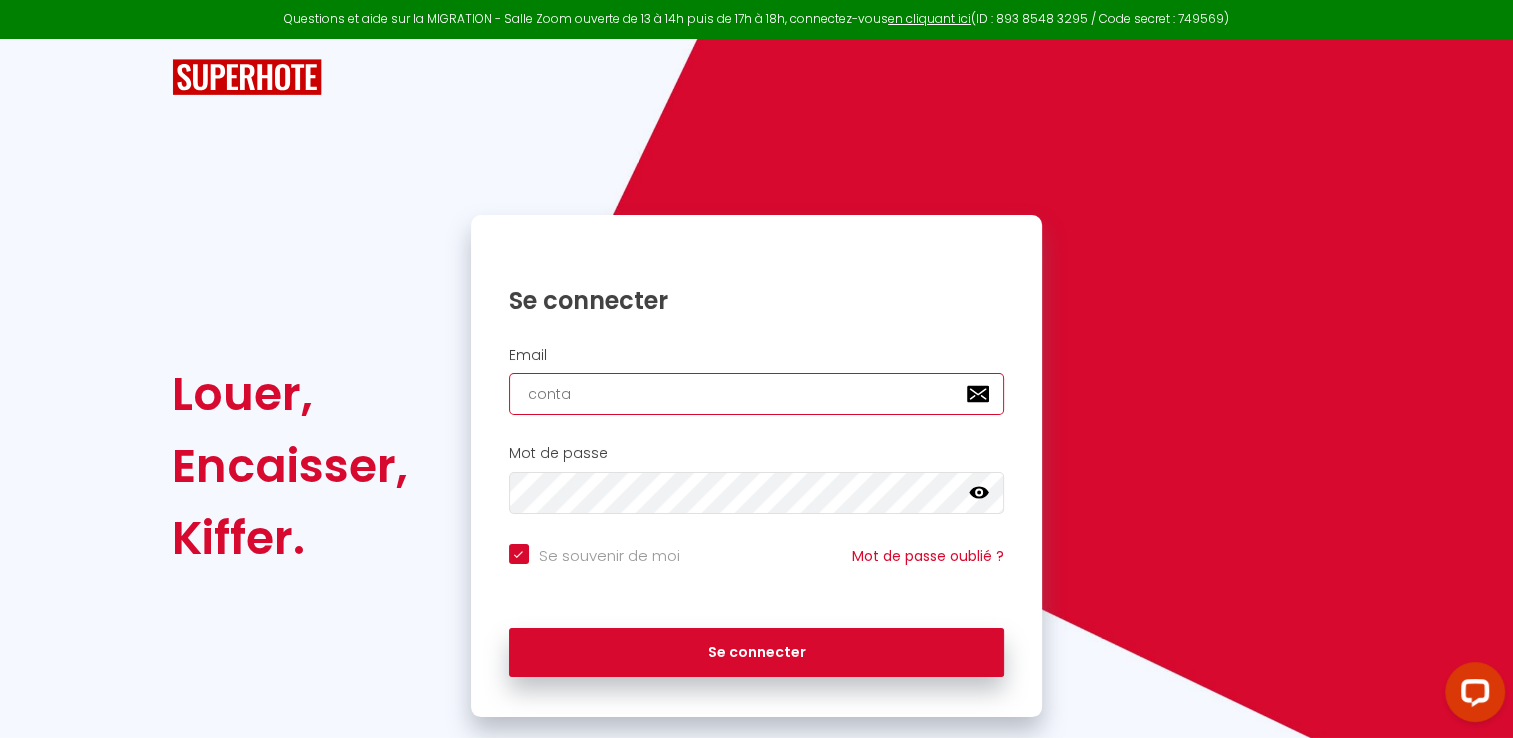 click on "conta" at bounding box center (757, 394) 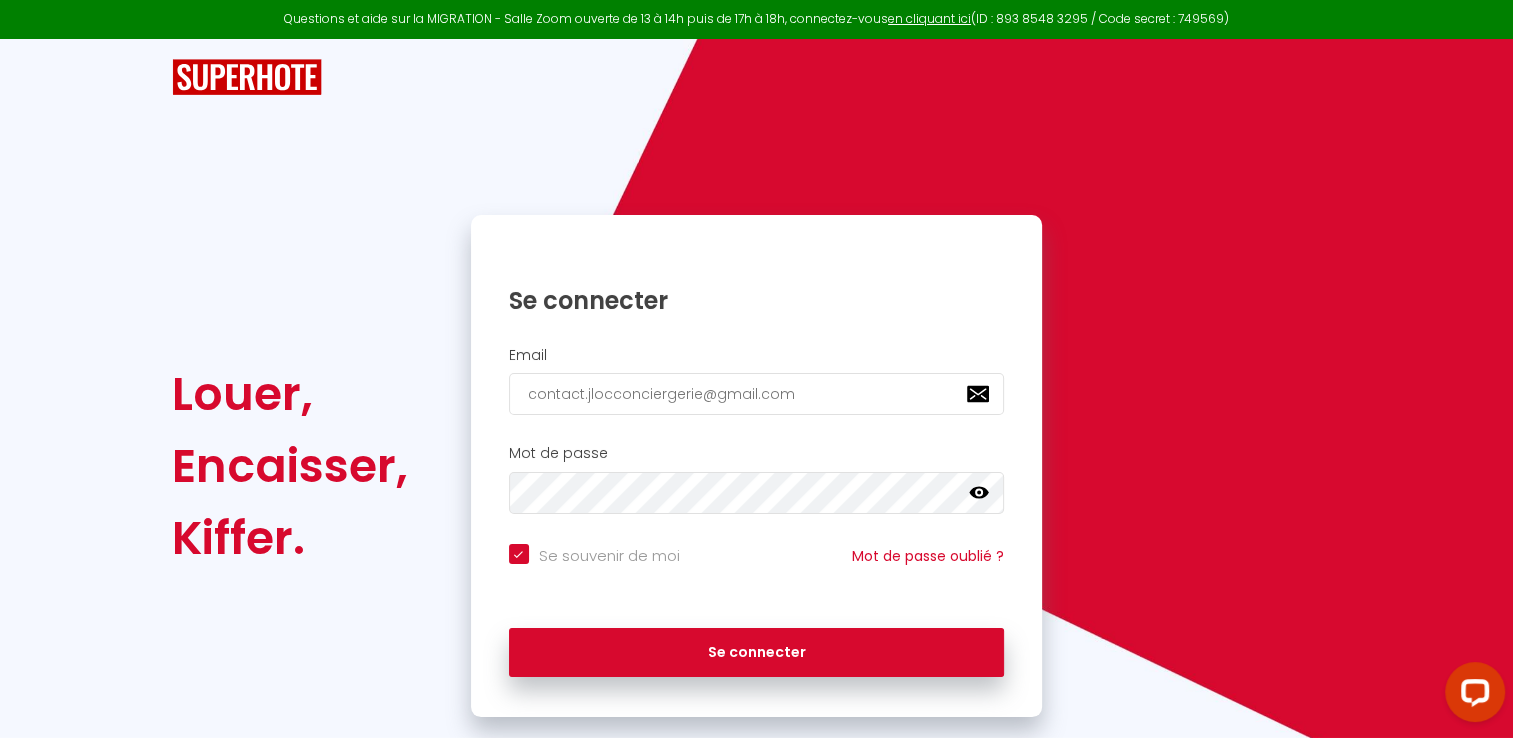 click on "Se souvenir de moi" at bounding box center [594, 554] 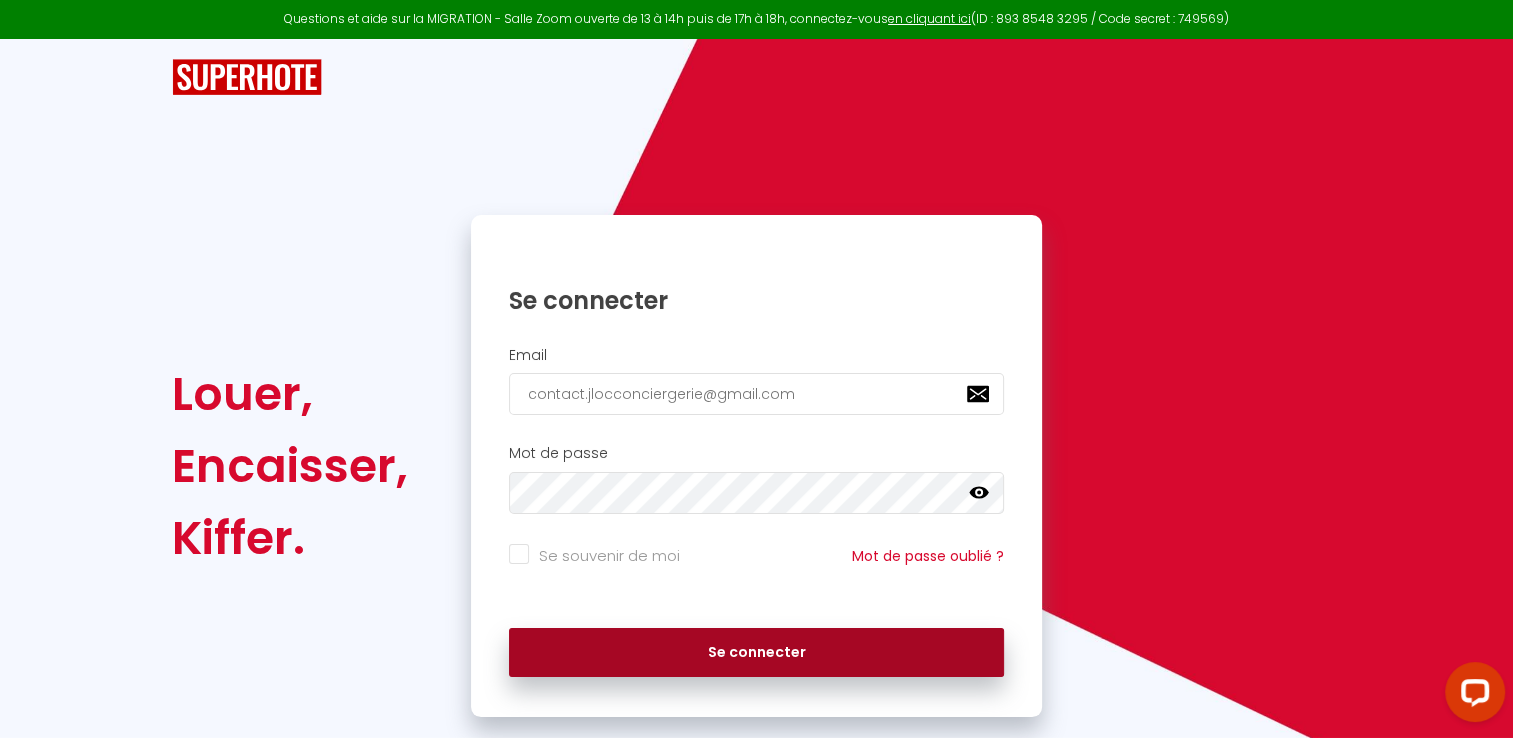 click on "Se connecter" at bounding box center (757, 653) 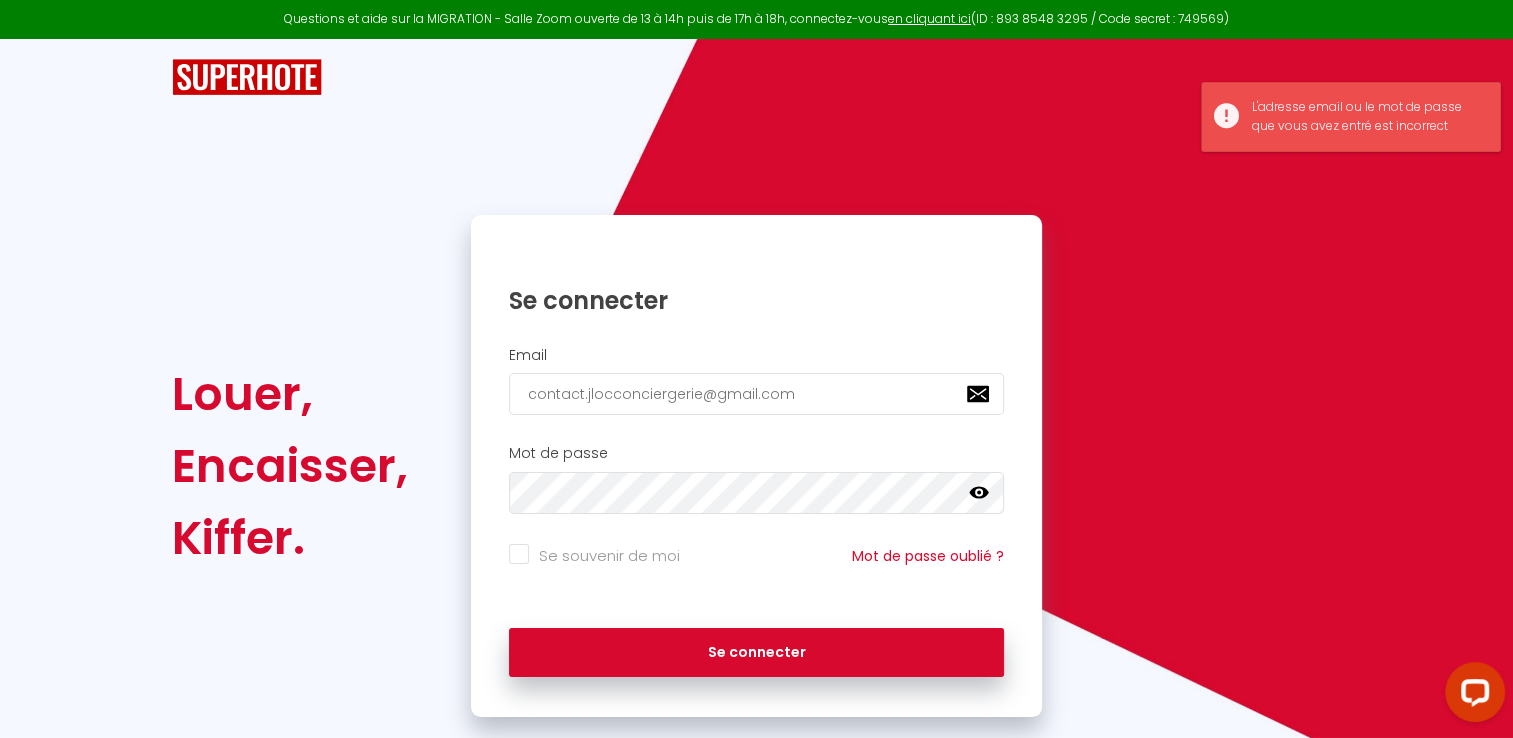 click 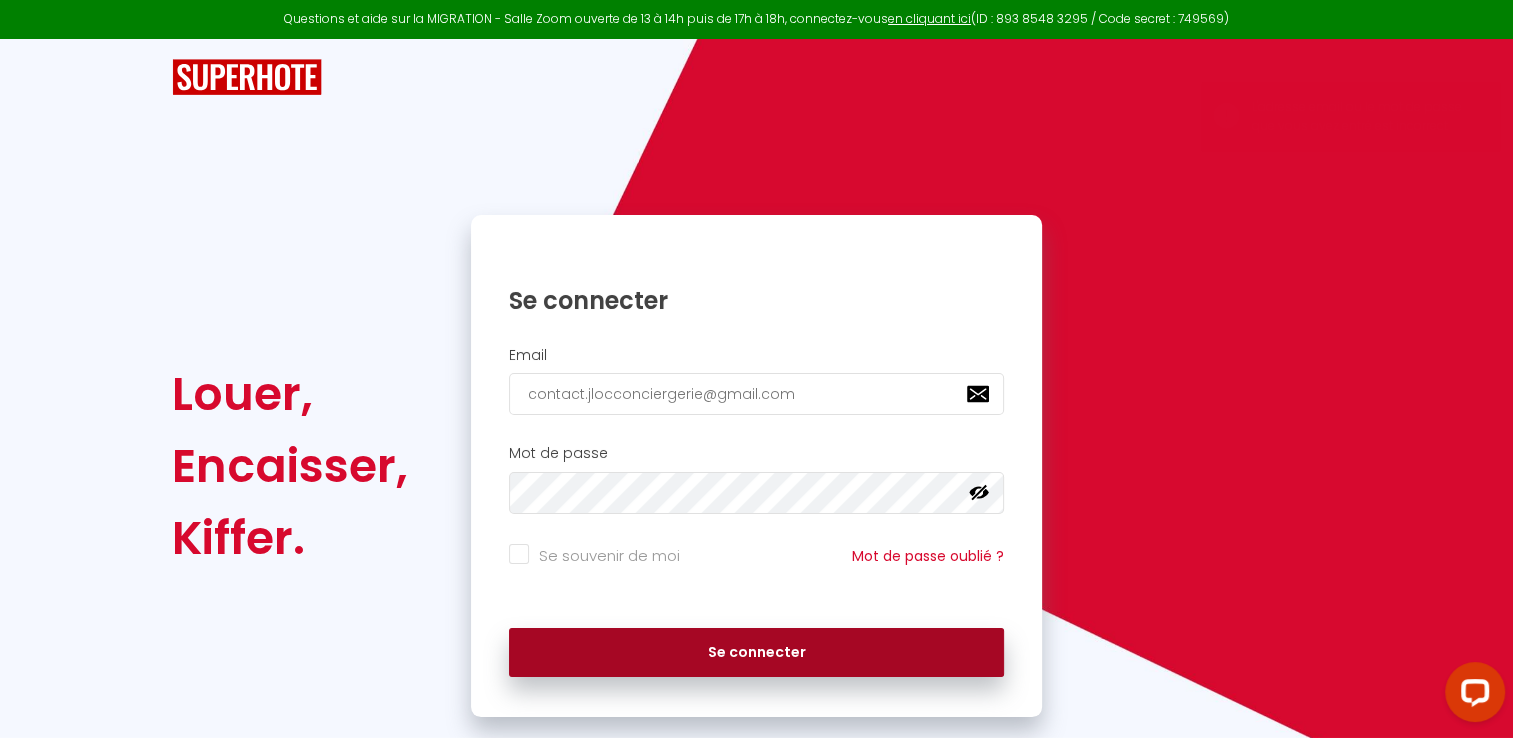 click on "Se connecter" at bounding box center [757, 653] 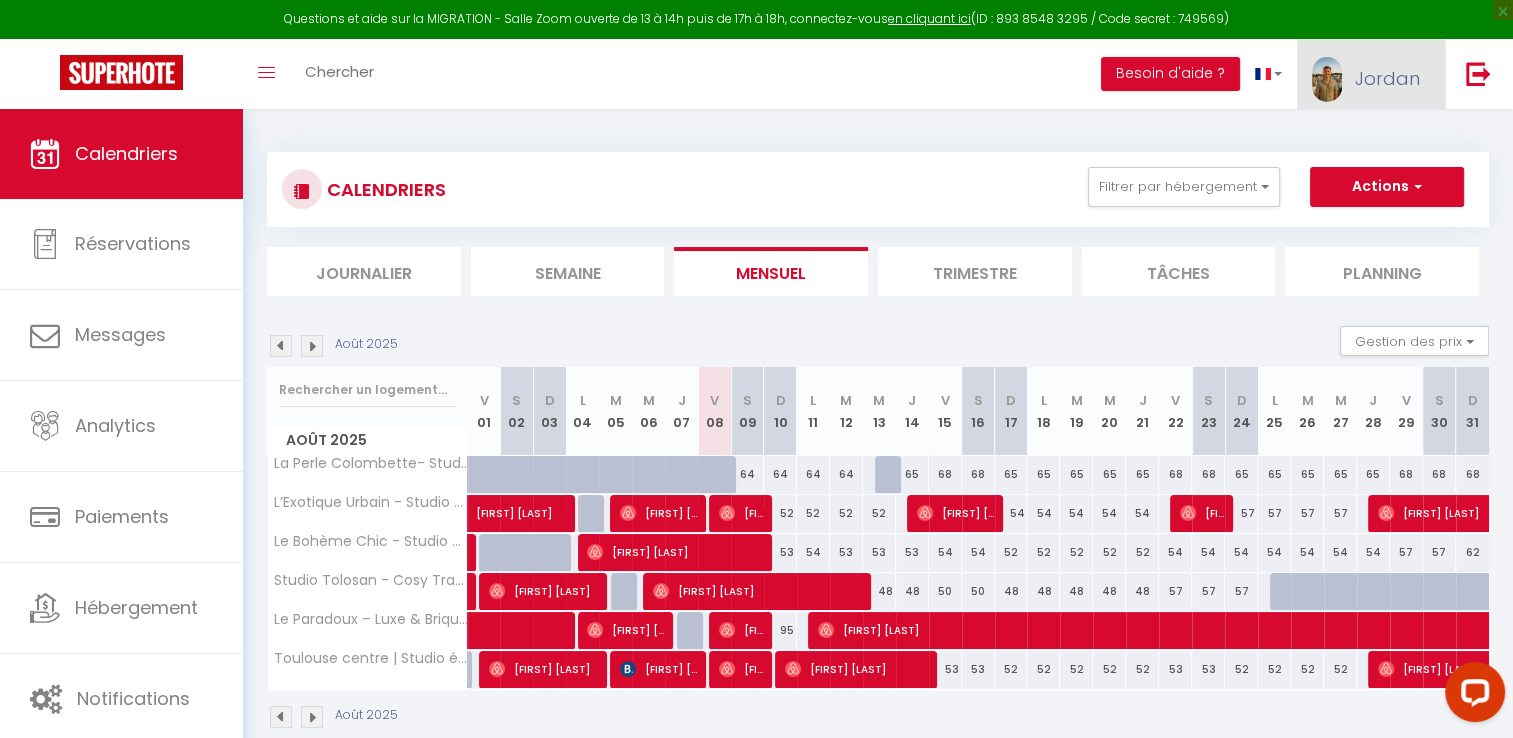 click on "Jordan" at bounding box center (1371, 74) 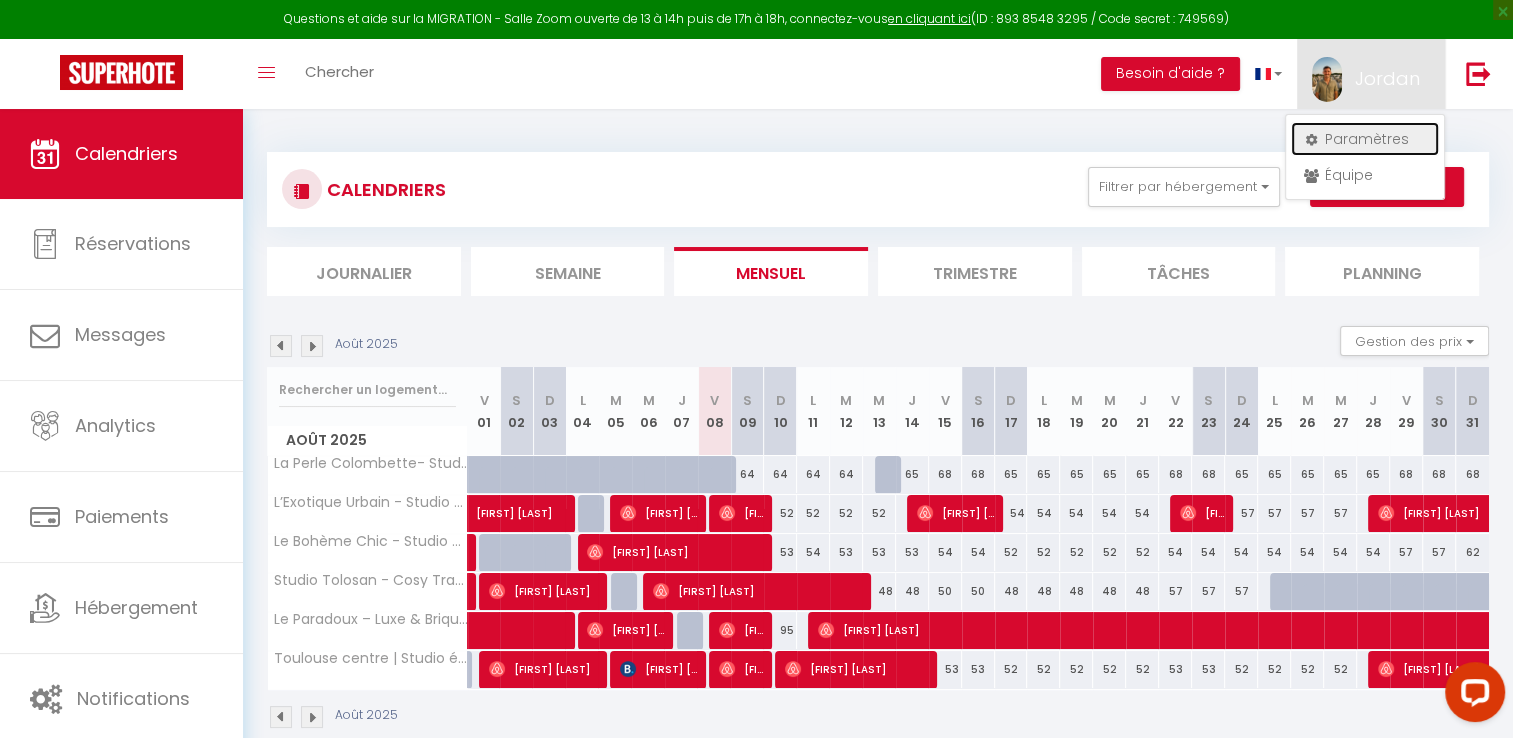 click on "Paramètres" at bounding box center (1365, 139) 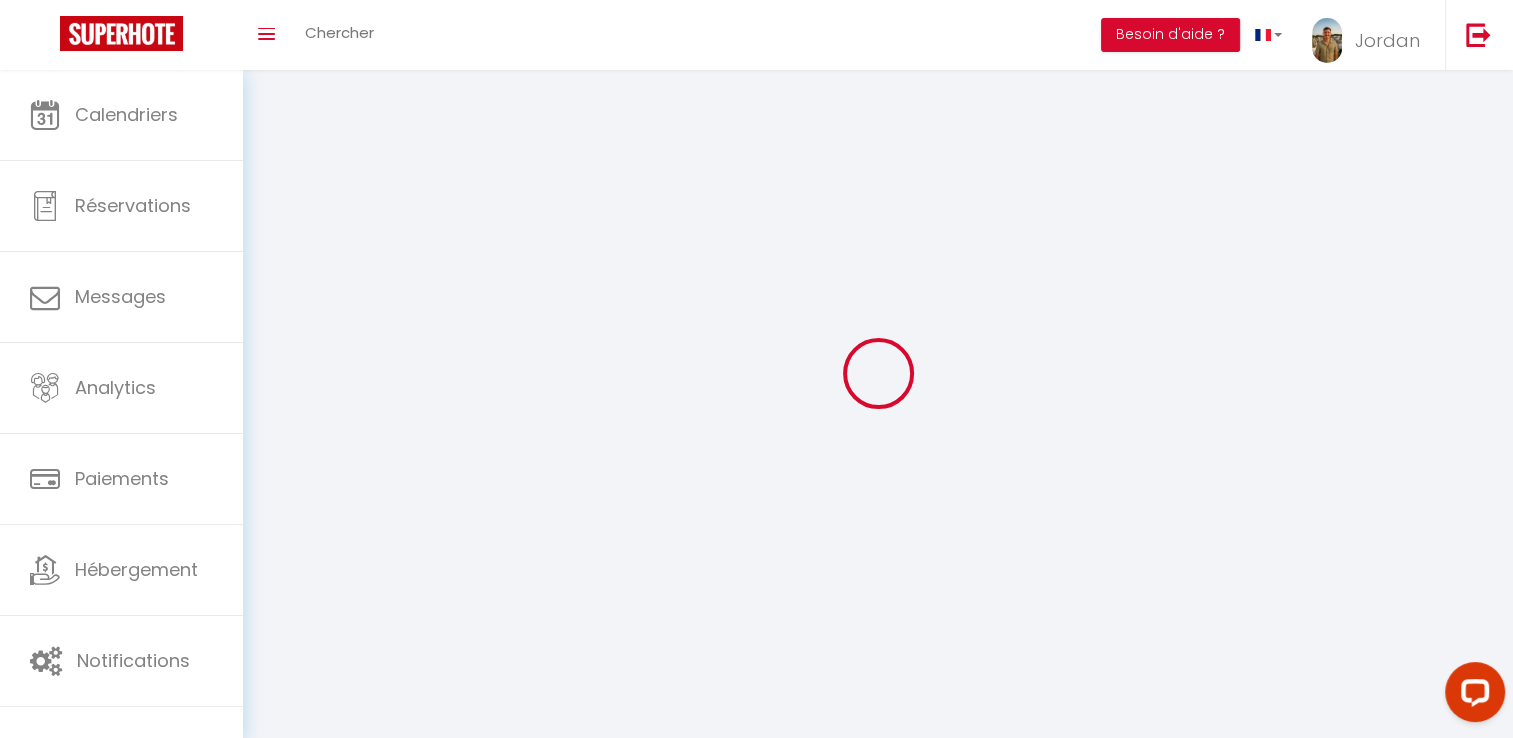 type on "Jordan" 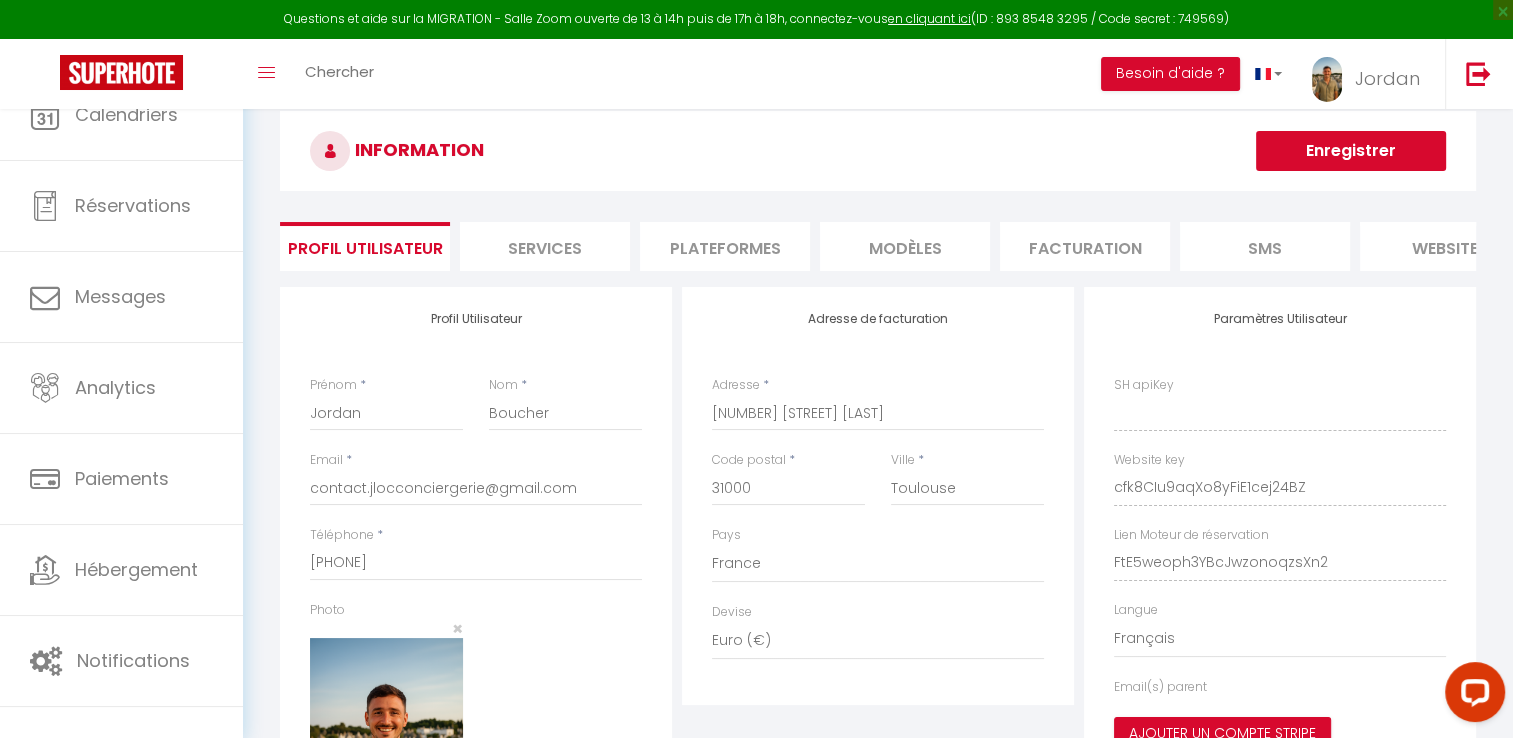 type on "cfk8CIu9aqXo8yFiE1cej24BZ" 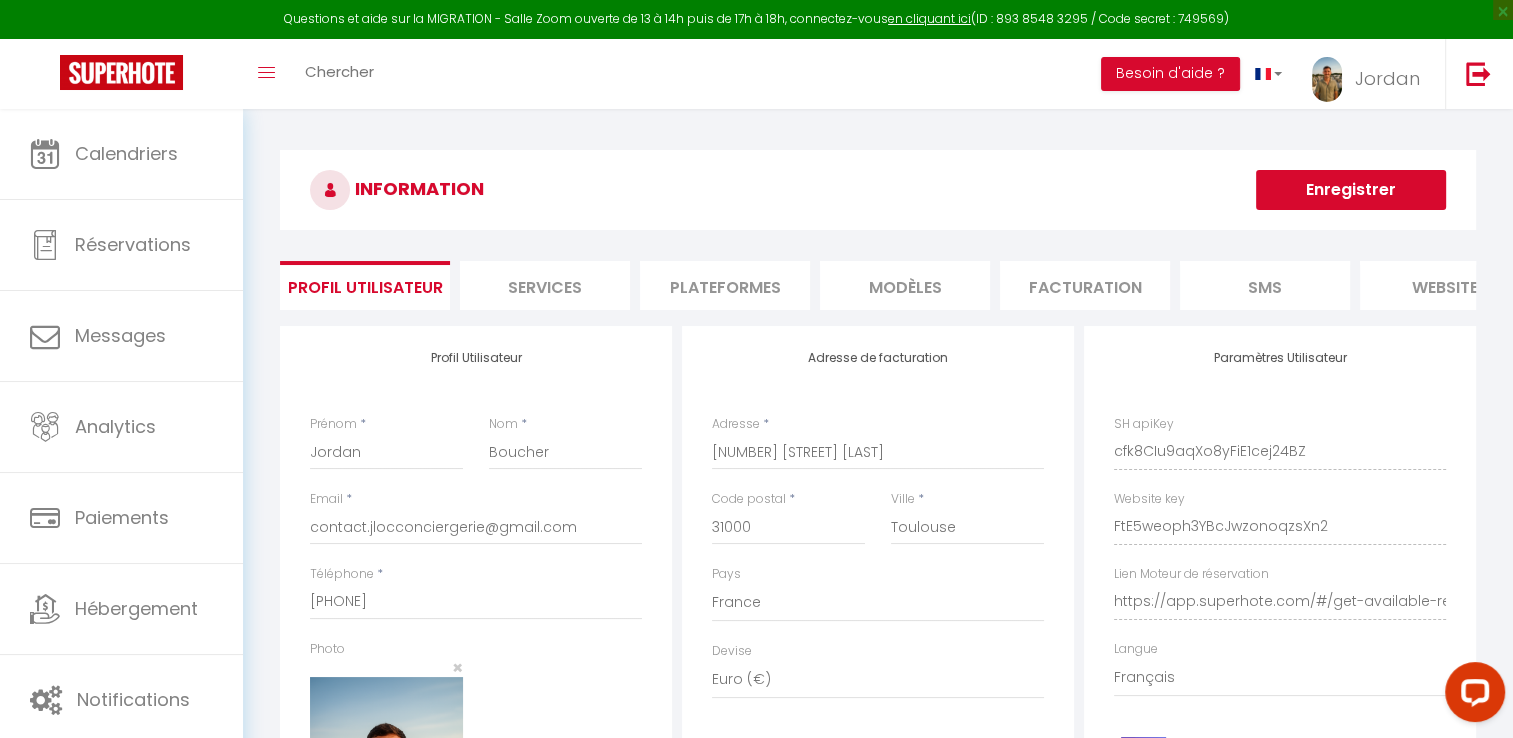 click on "Plateformes" at bounding box center (725, 285) 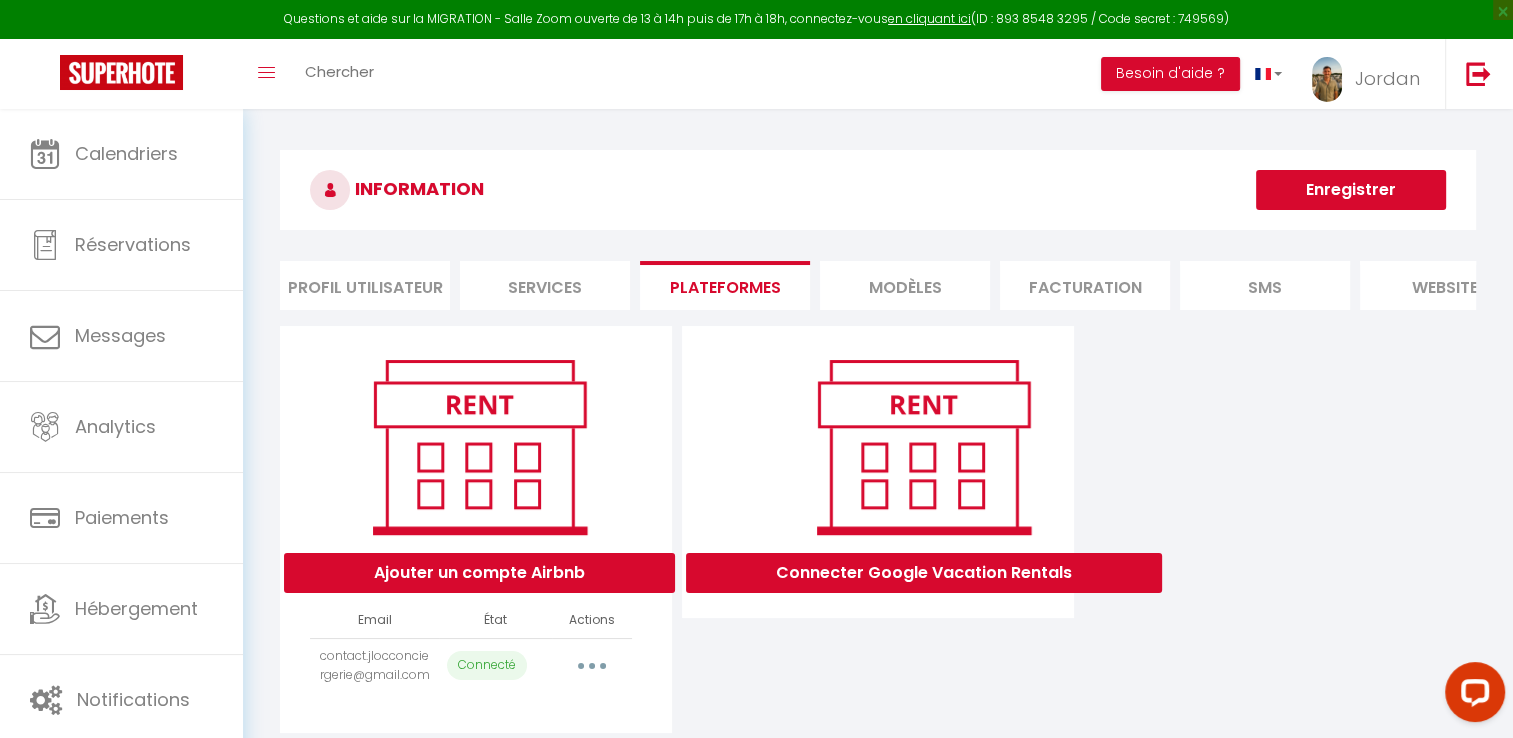 scroll, scrollTop: 108, scrollLeft: 0, axis: vertical 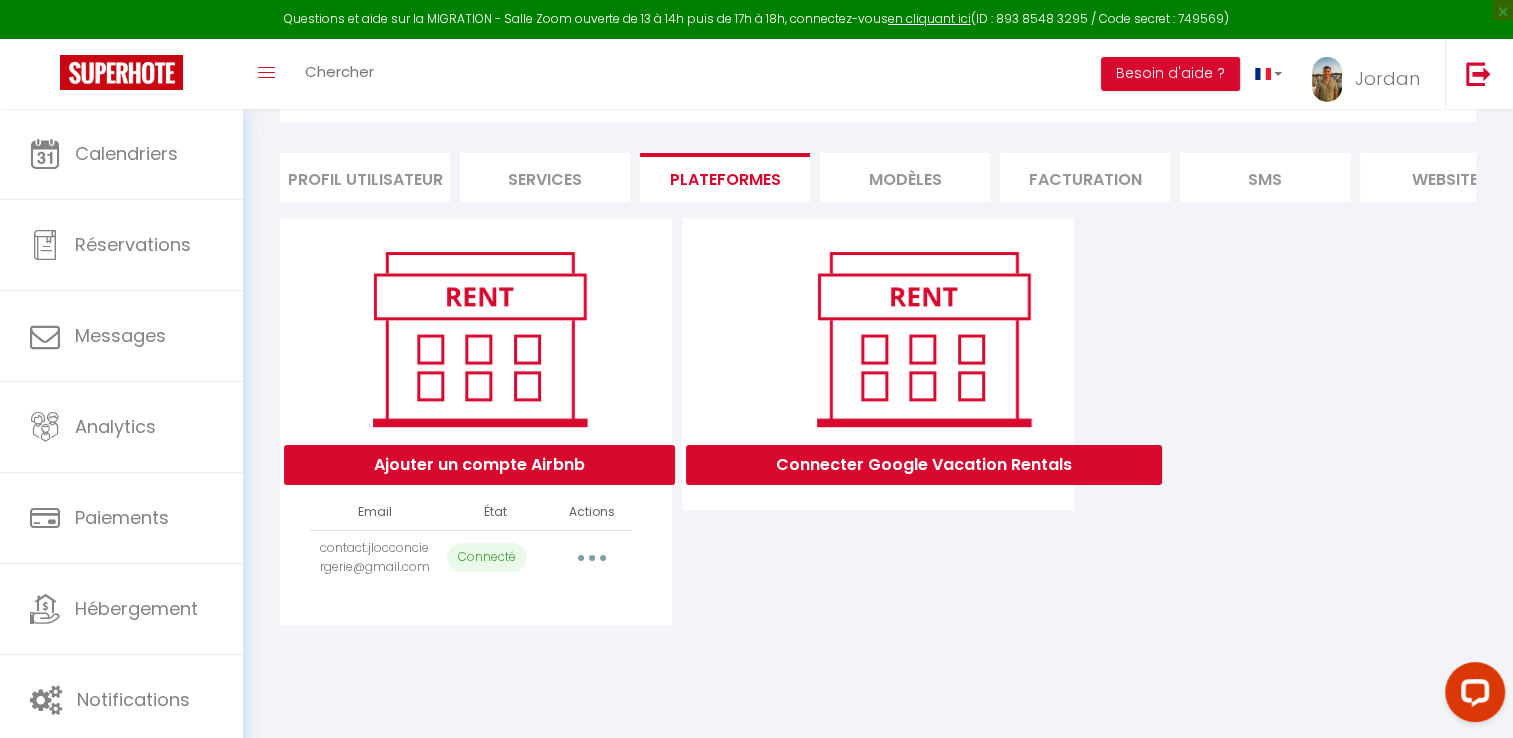 click at bounding box center (592, 558) 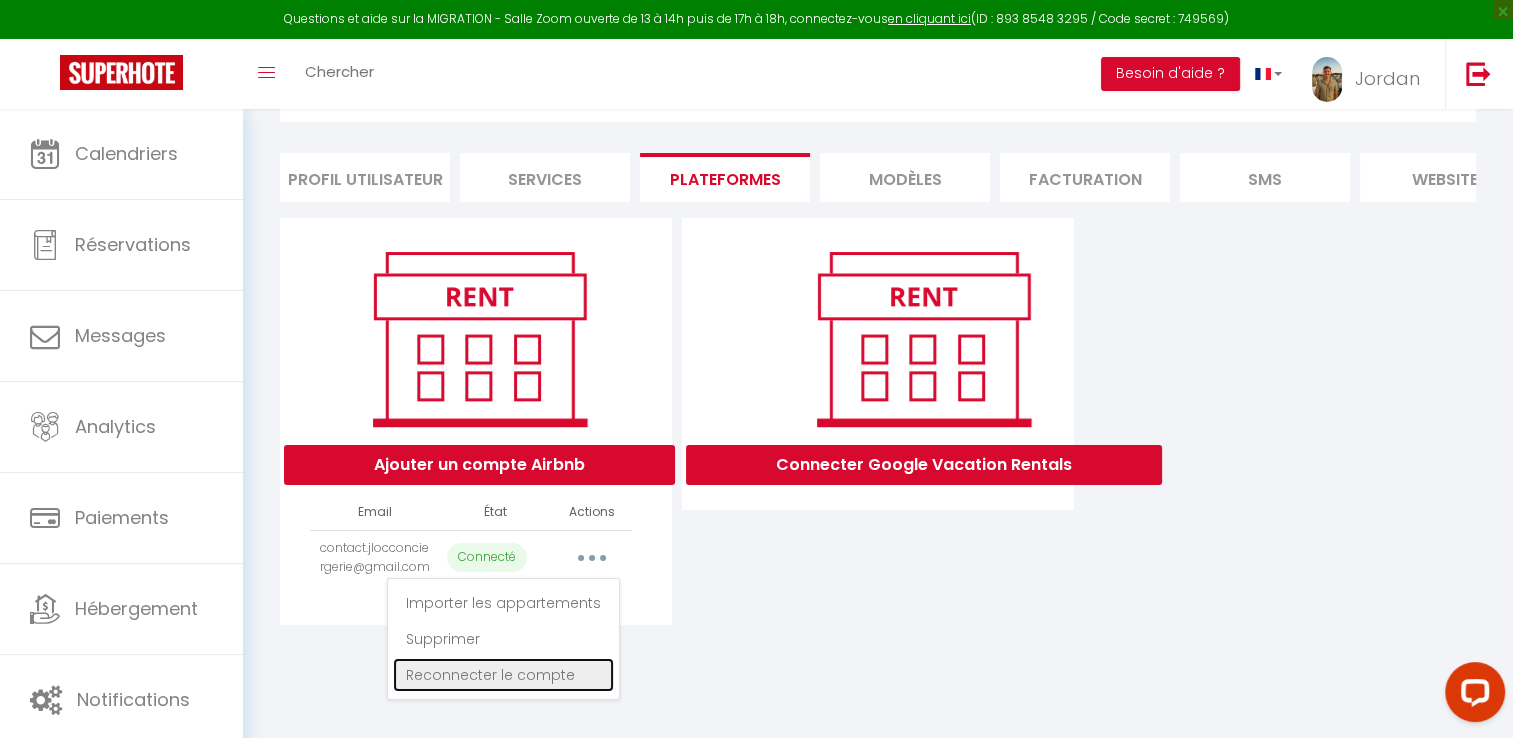 click on "Reconnecter le compte" at bounding box center [503, 675] 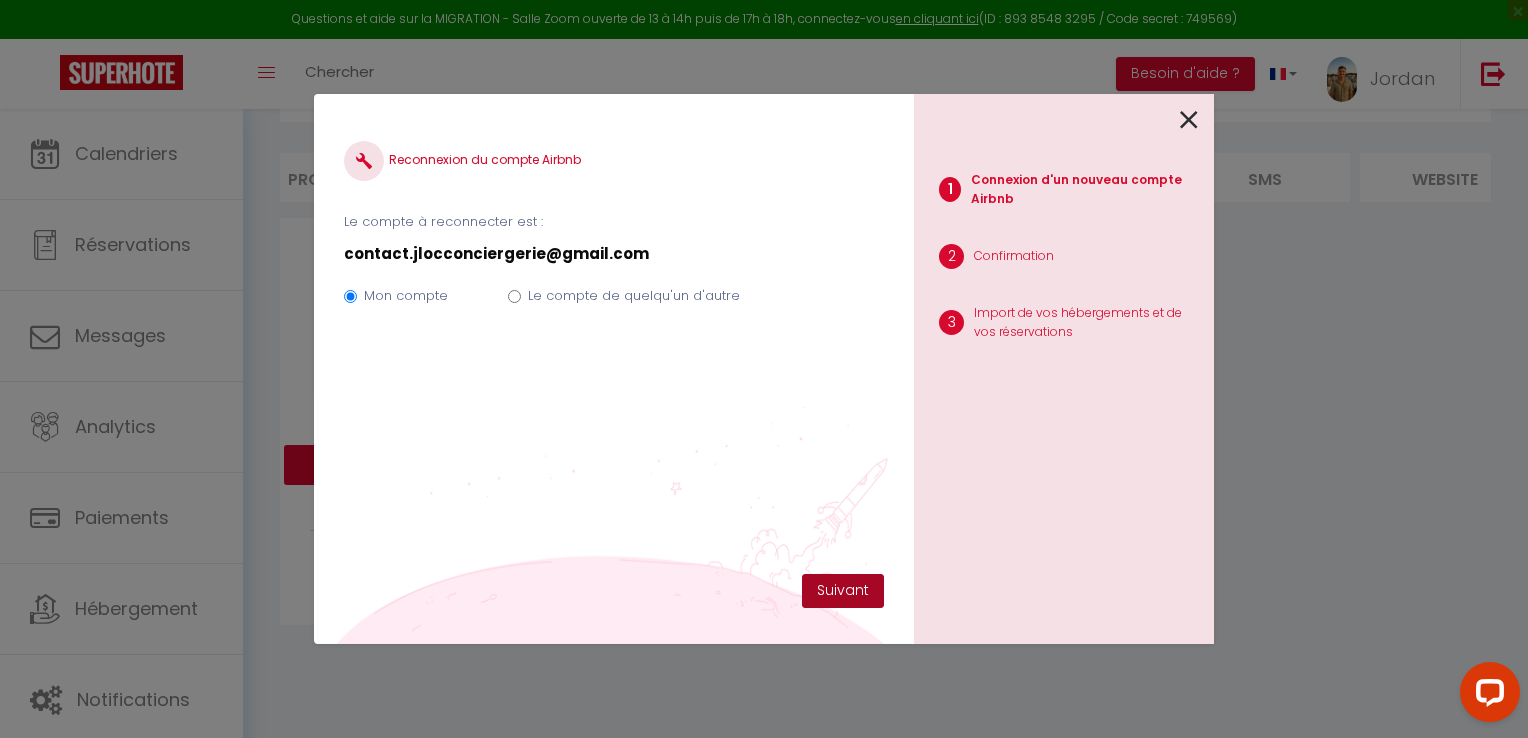 click on "Suivant" at bounding box center [843, 591] 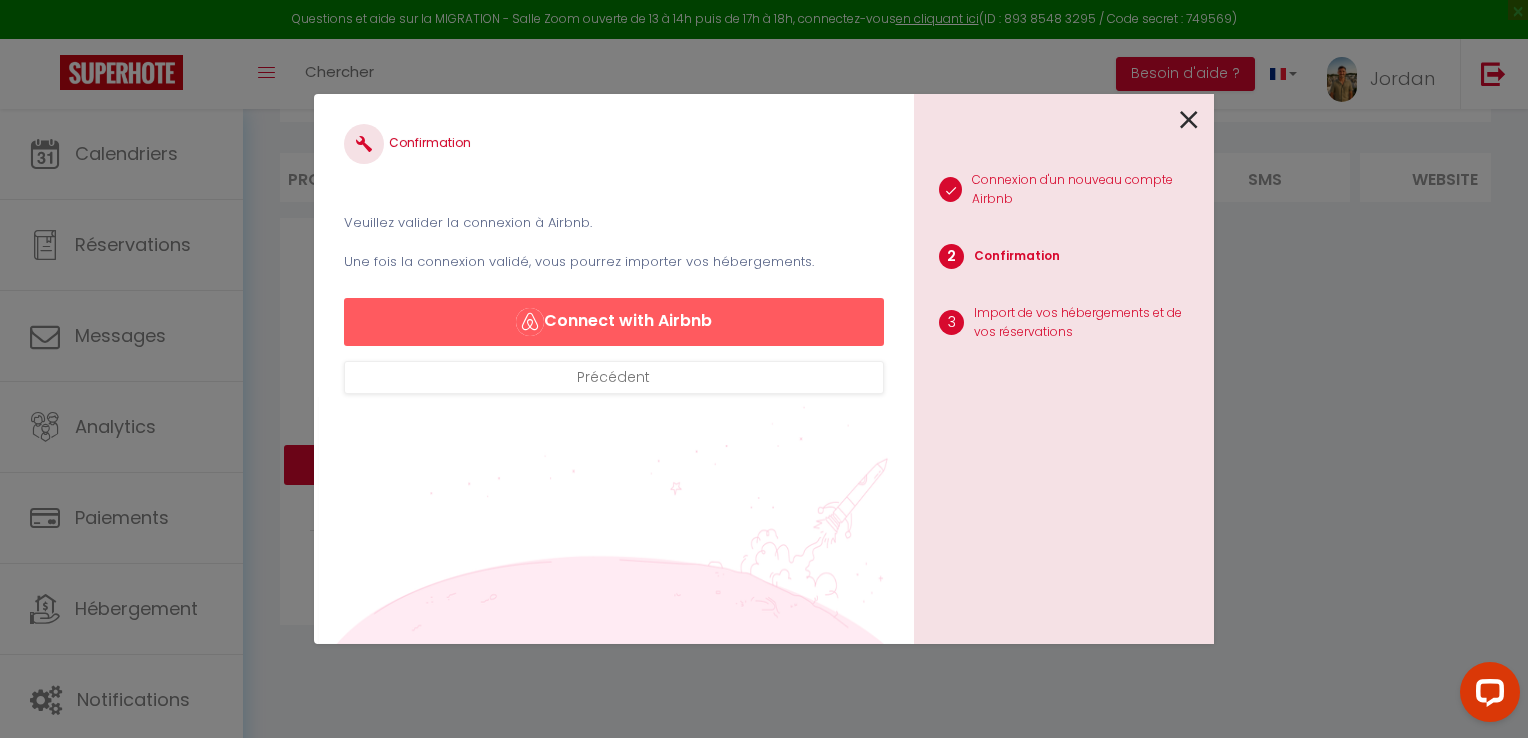 click on "Confirmation
Veuillez valider la connexion à Airbnb.
Une fois la connexion validé, vous pourrez importer vos hébergements.
Connect with Airbnb
Précédent" at bounding box center (614, 369) 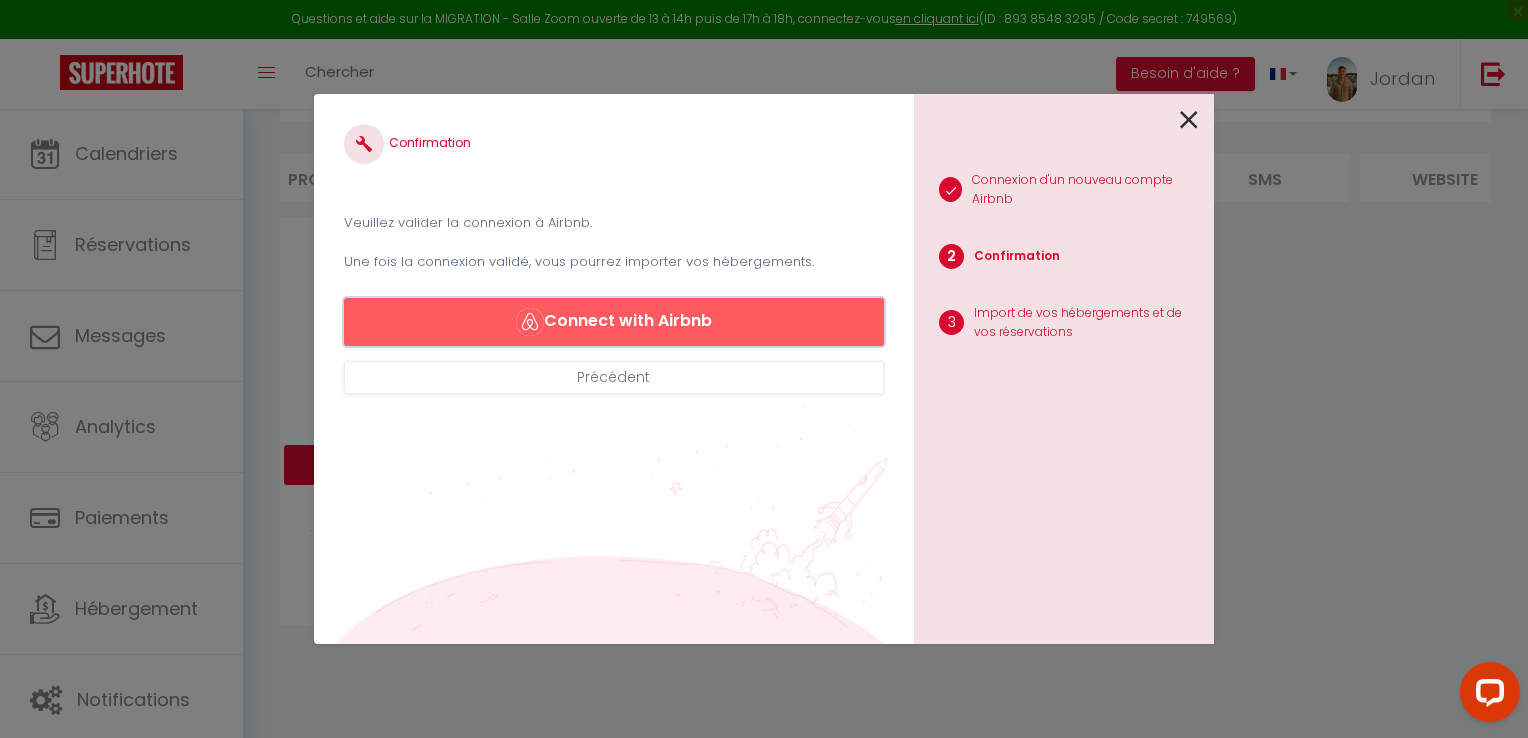 click on "Connect with Airbnb" at bounding box center [614, 322] 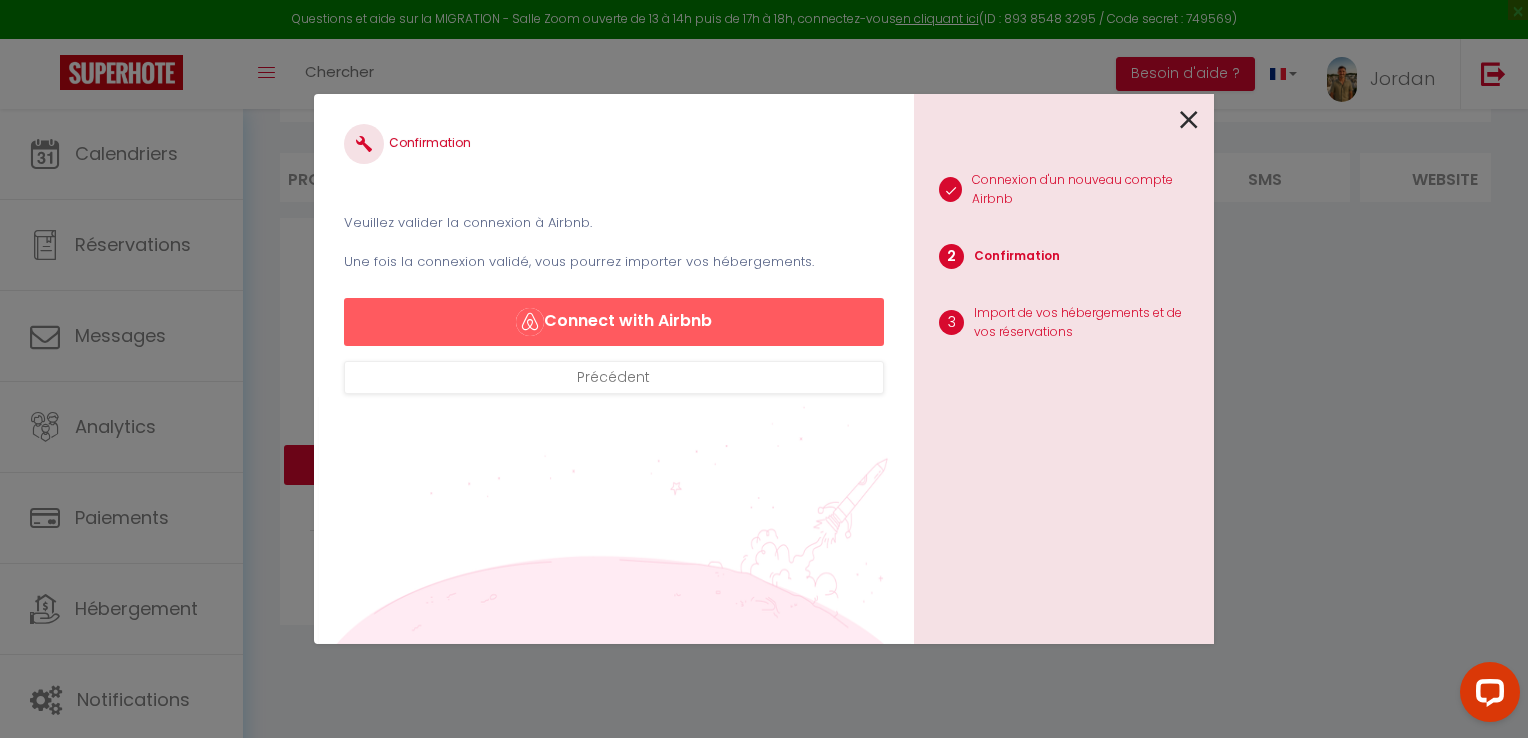 click at bounding box center [1189, 120] 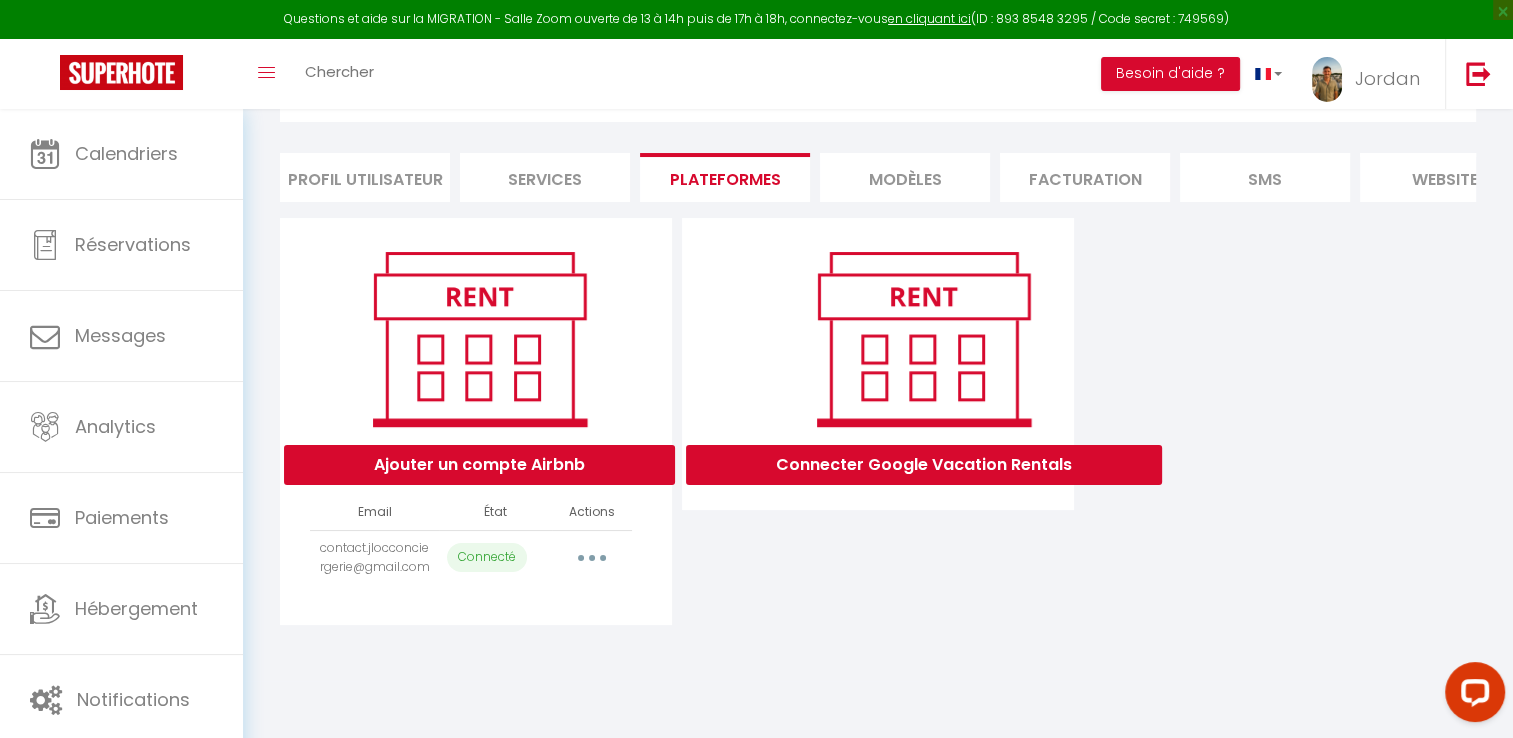 click at bounding box center (592, 558) 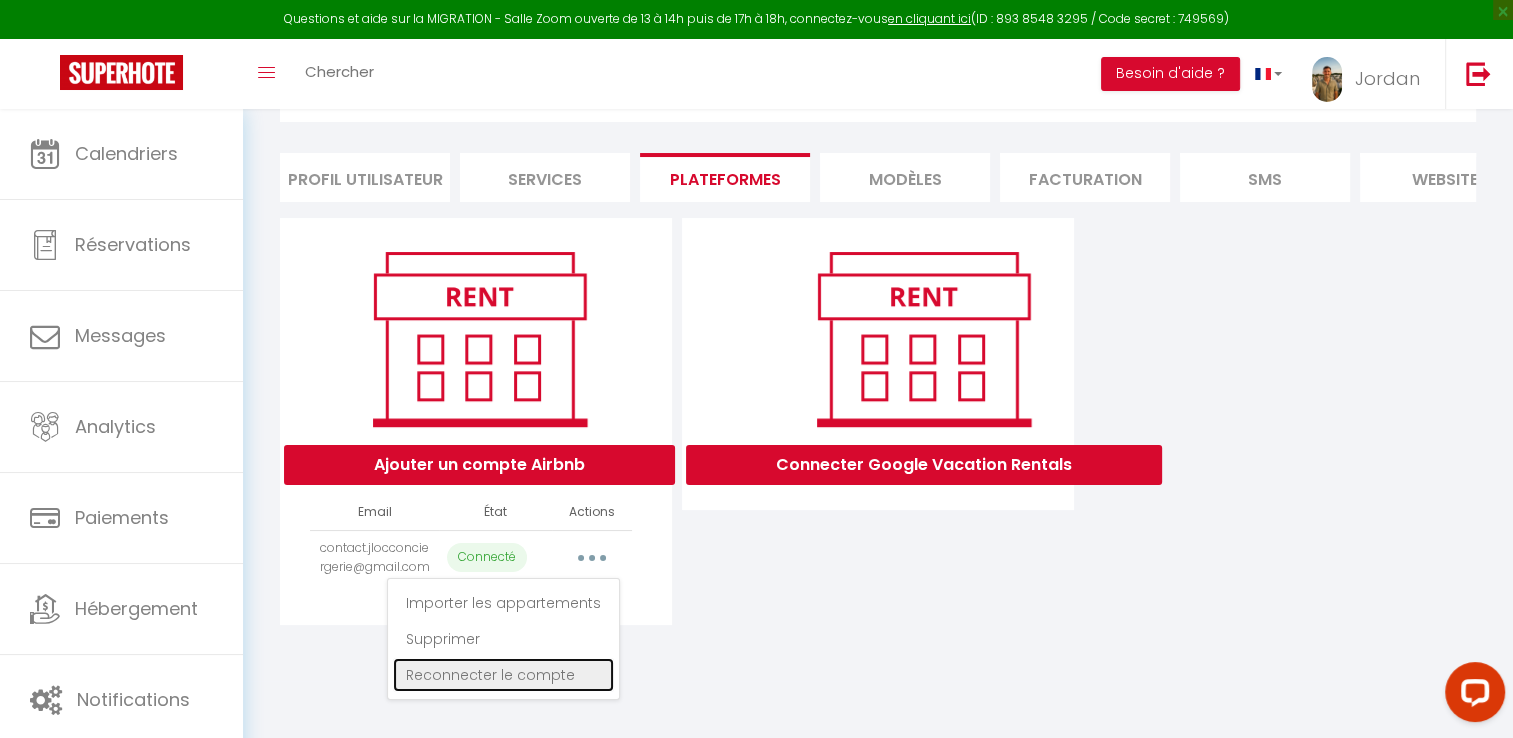 click on "Reconnecter le compte" at bounding box center [503, 675] 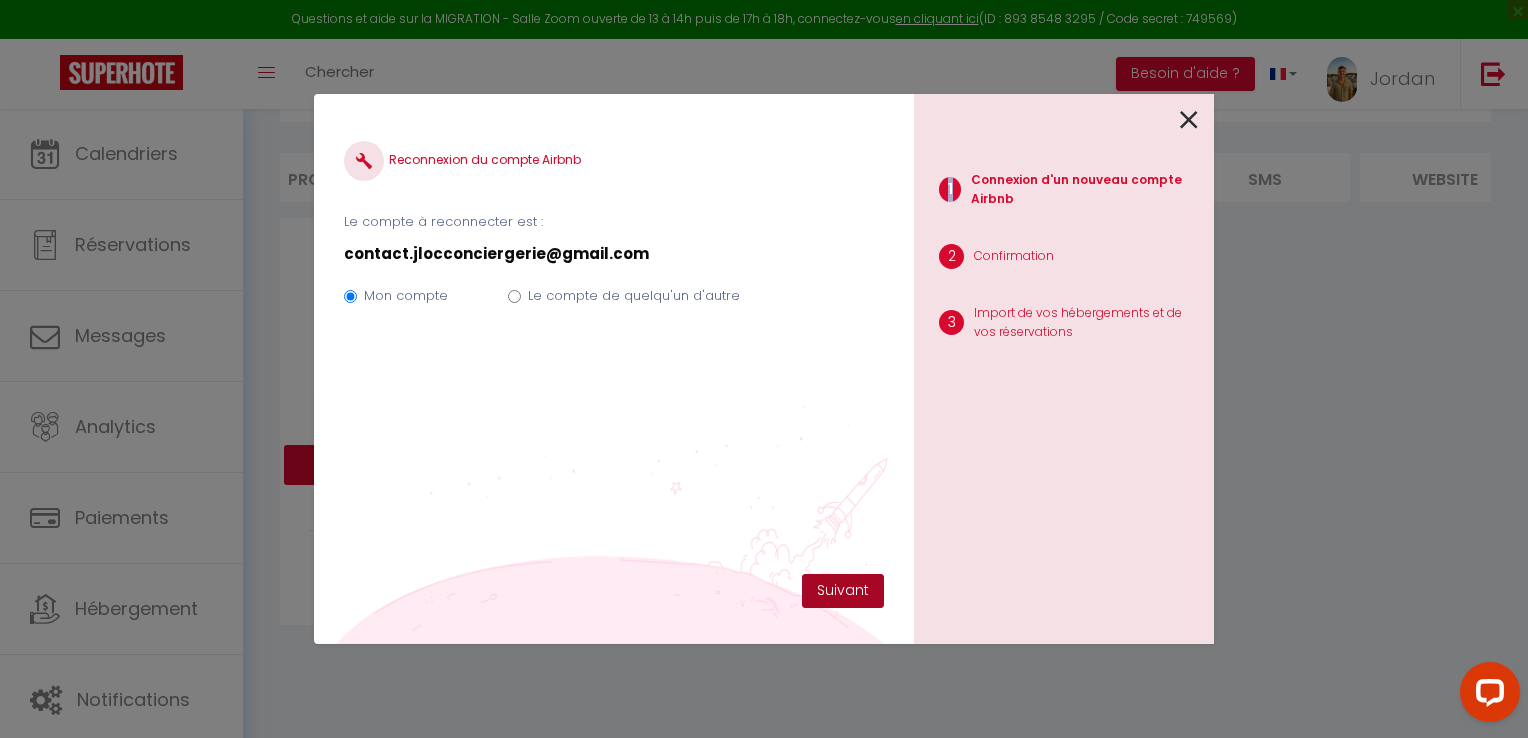 click on "Suivant" at bounding box center [843, 591] 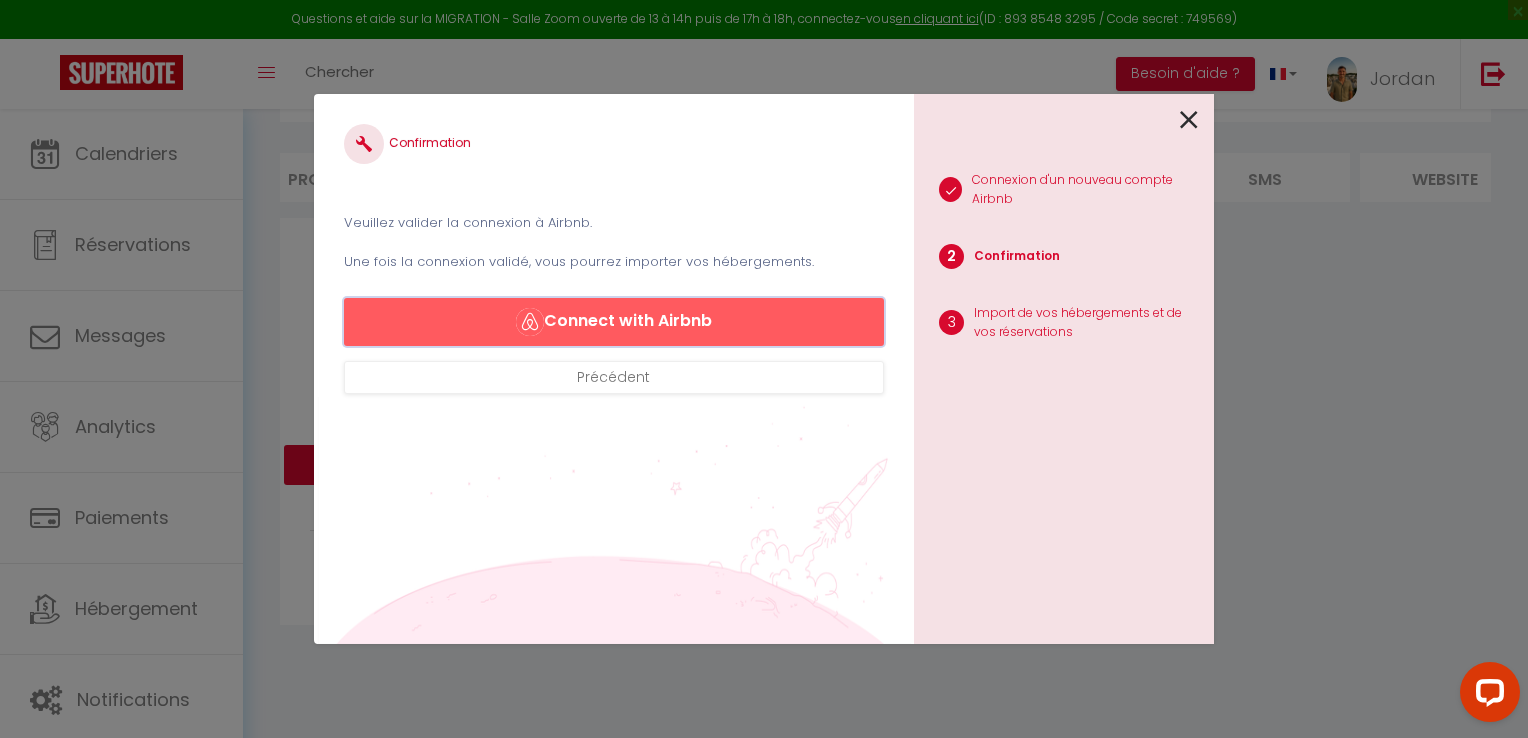 click on "Connect with Airbnb" at bounding box center [614, 322] 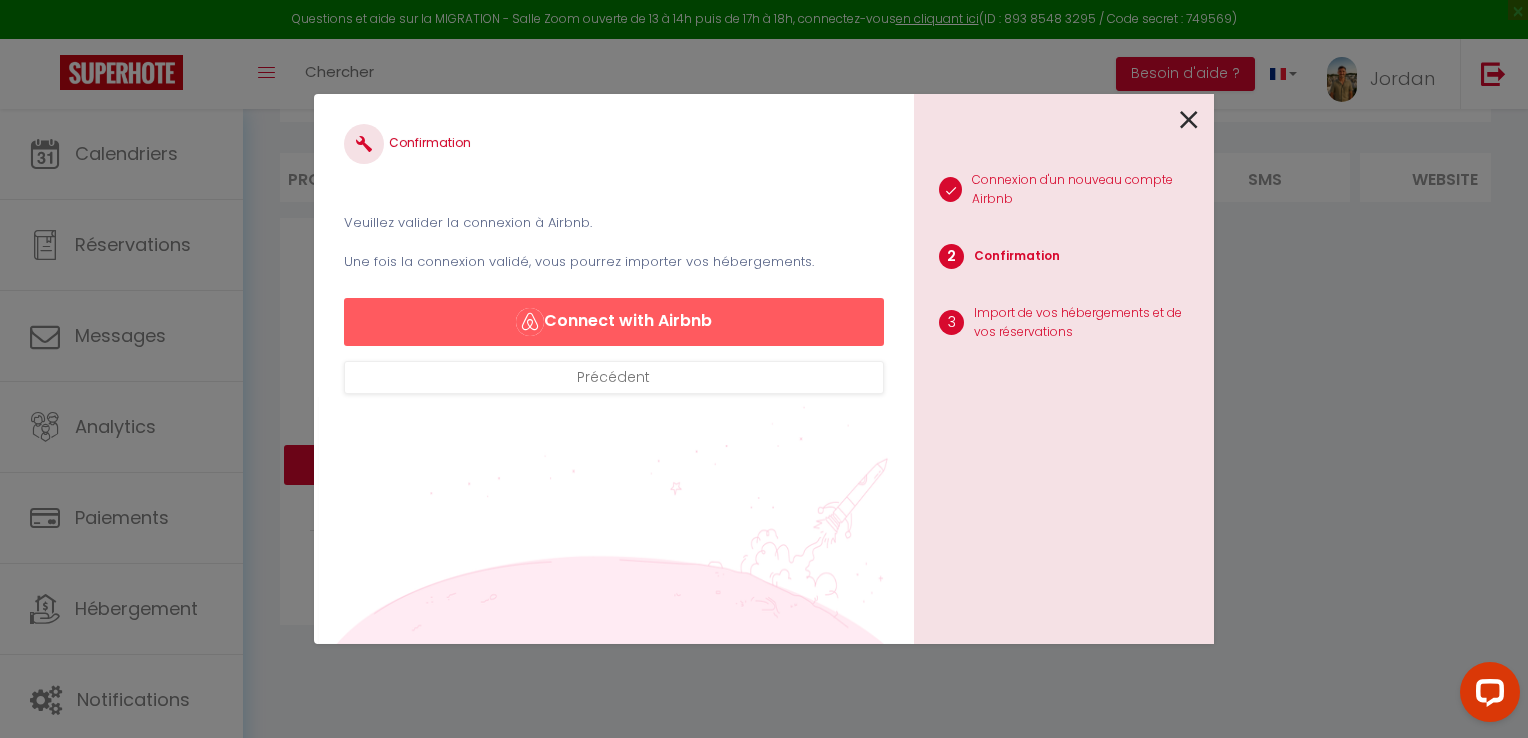 click on "1      Connexion d'un nouveau compte Airbnb    2
Confirmation
3      Import de vos hébergements et de vos réservations" at bounding box center [1064, 369] 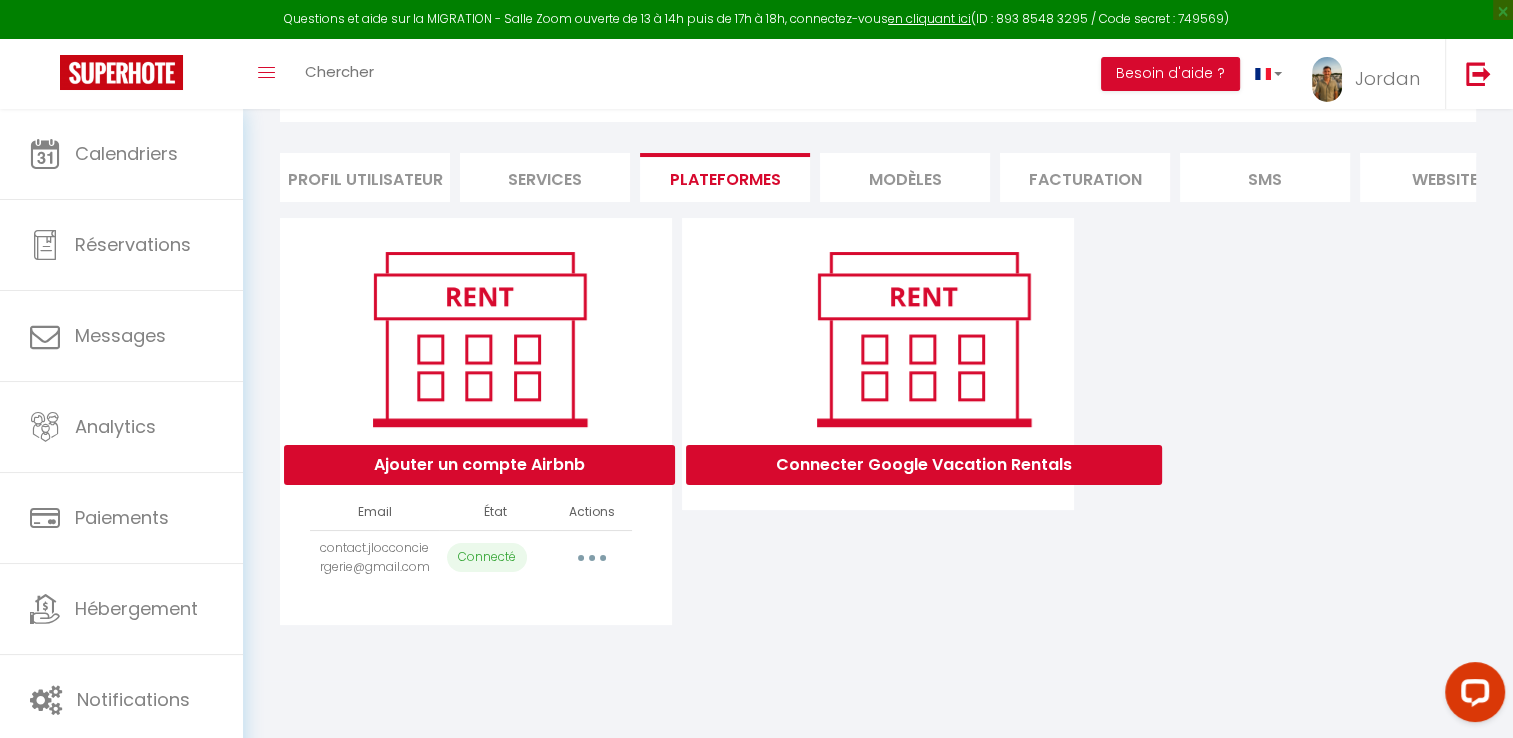 click at bounding box center (592, 558) 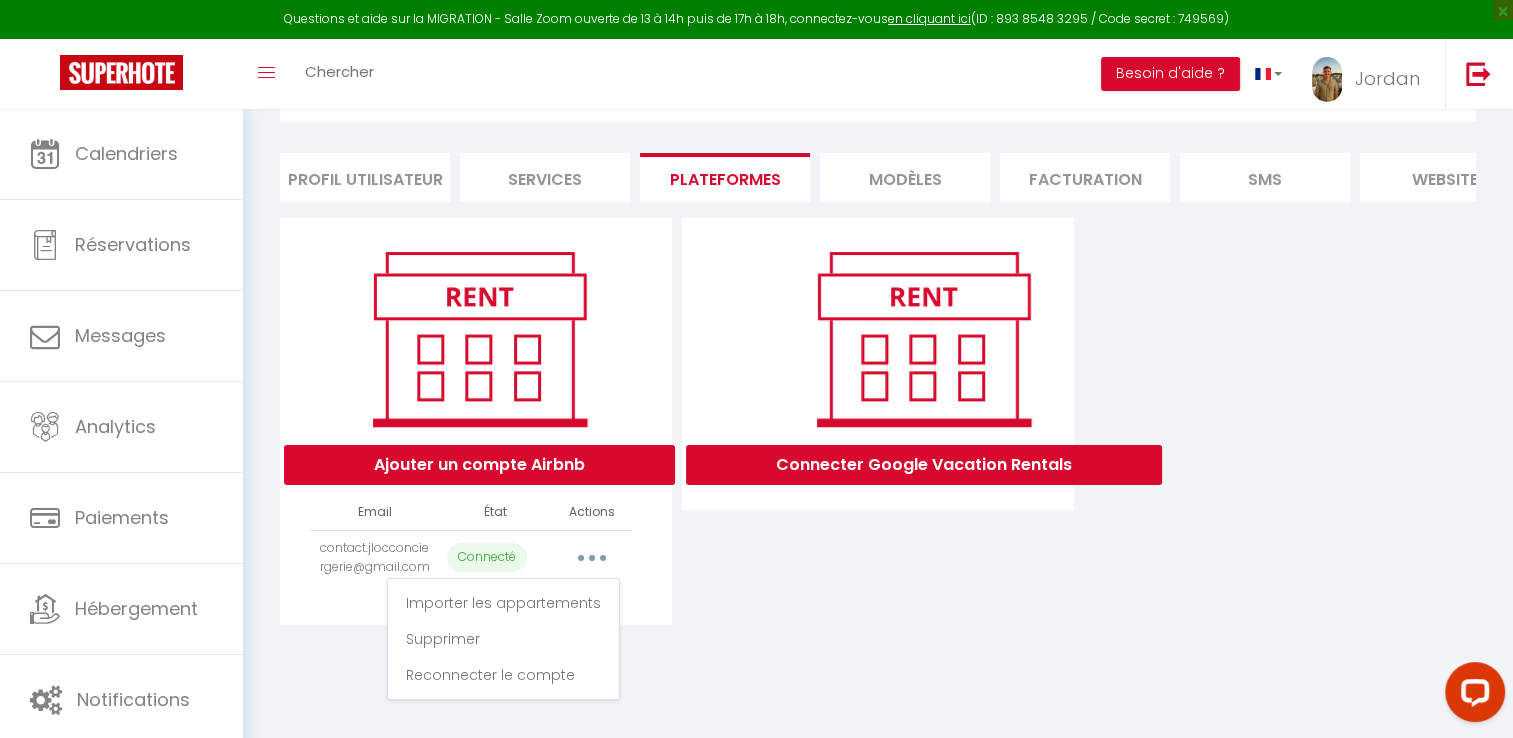click on "Connecter Google Vacation Rentals" at bounding box center (878, 421) 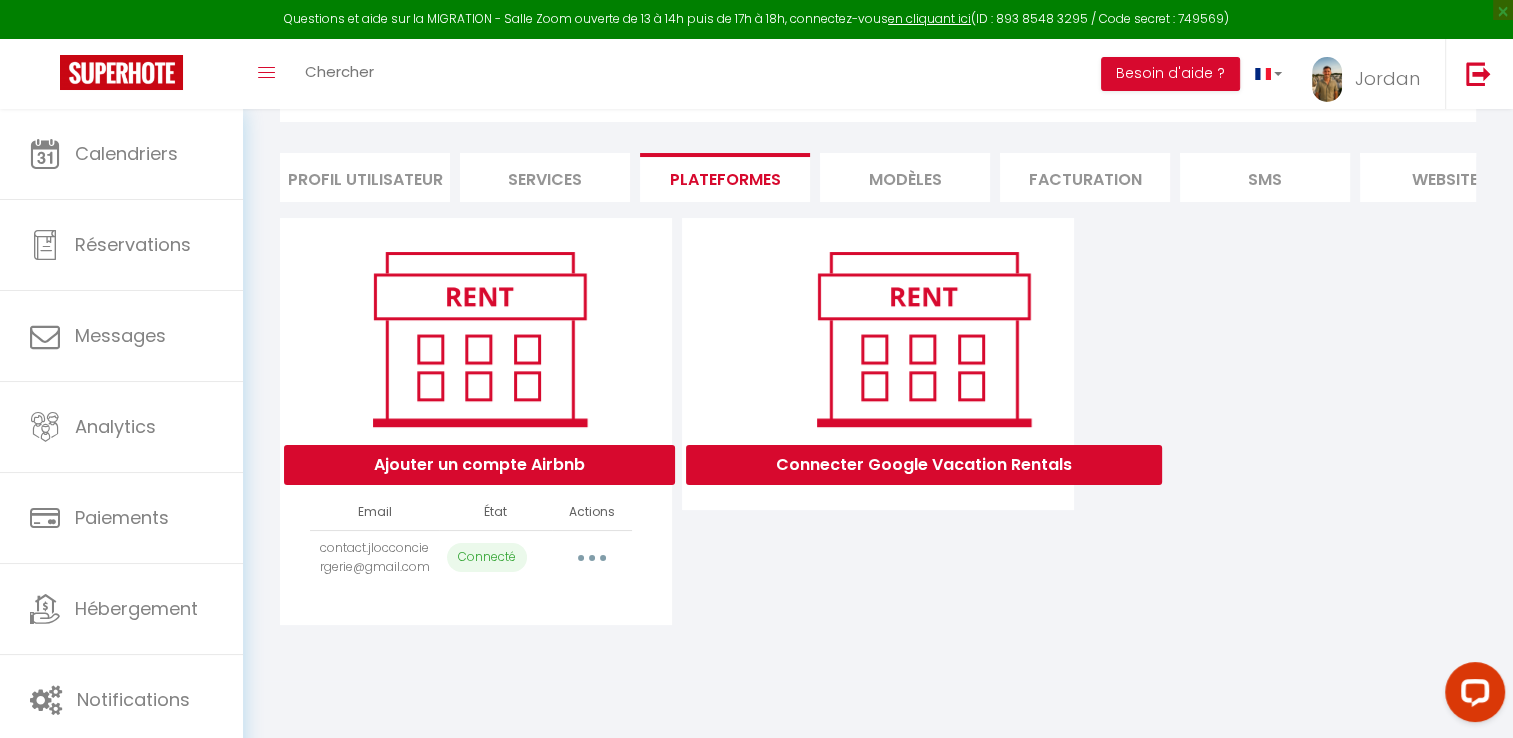 scroll, scrollTop: 0, scrollLeft: 0, axis: both 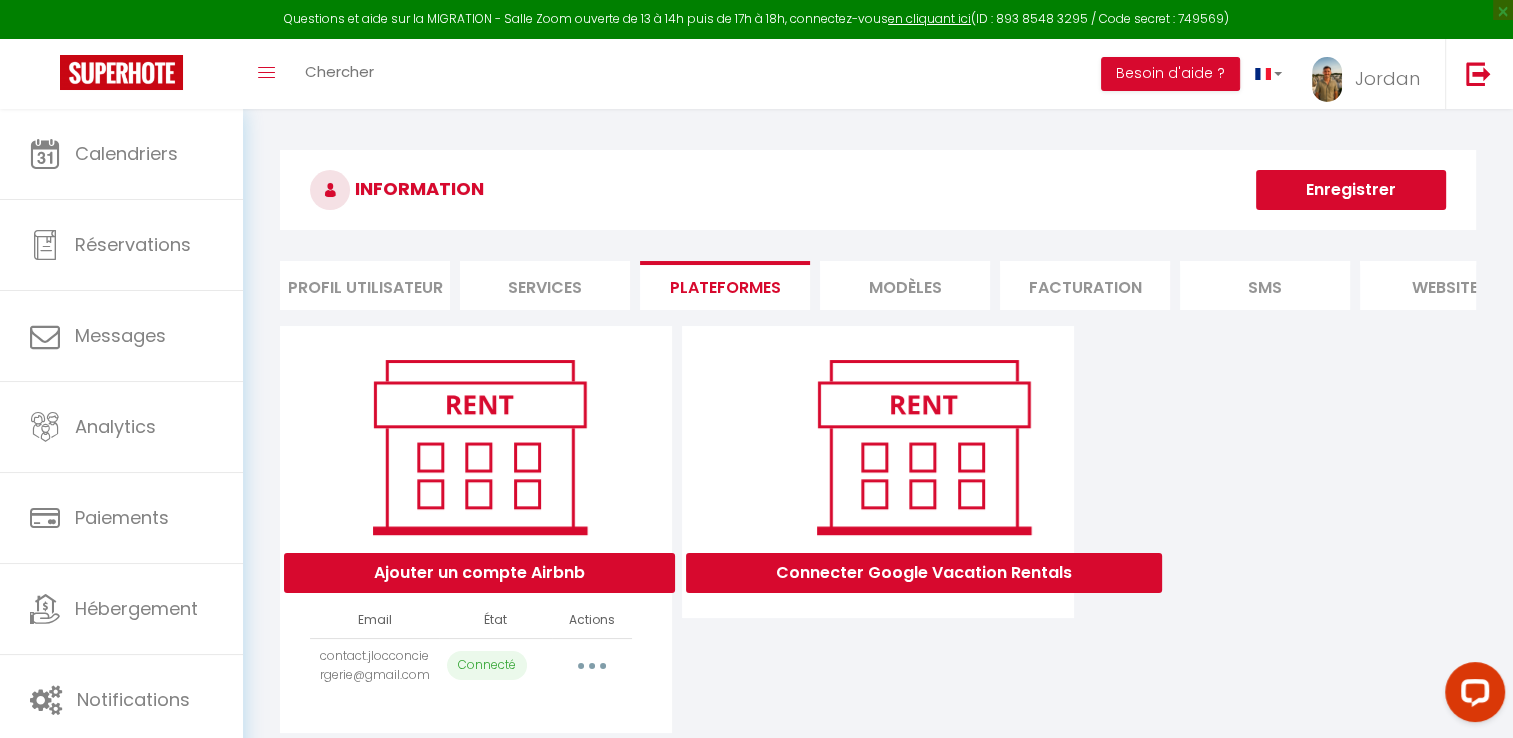 click on "Profil Utilisateur" at bounding box center (365, 285) 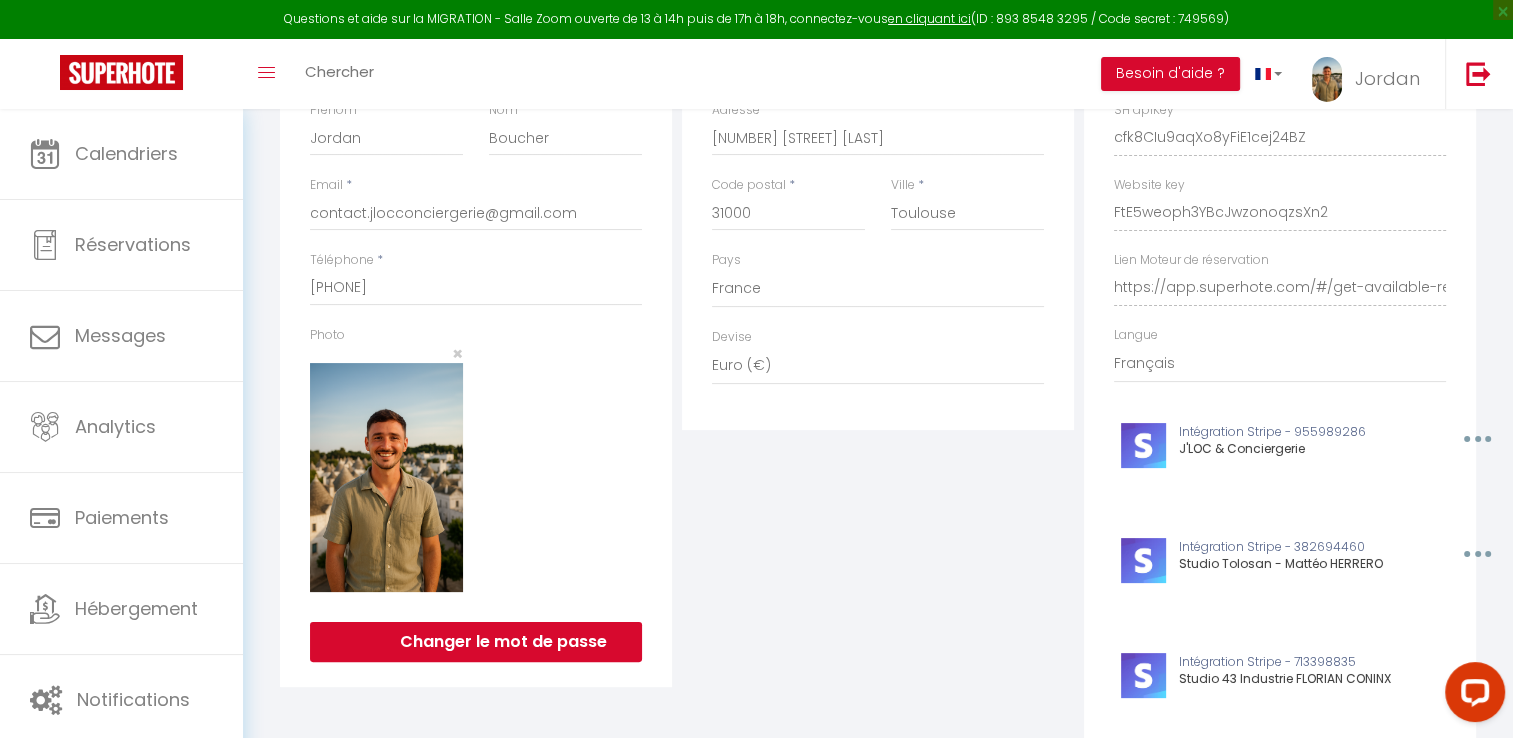 scroll, scrollTop: 312, scrollLeft: 0, axis: vertical 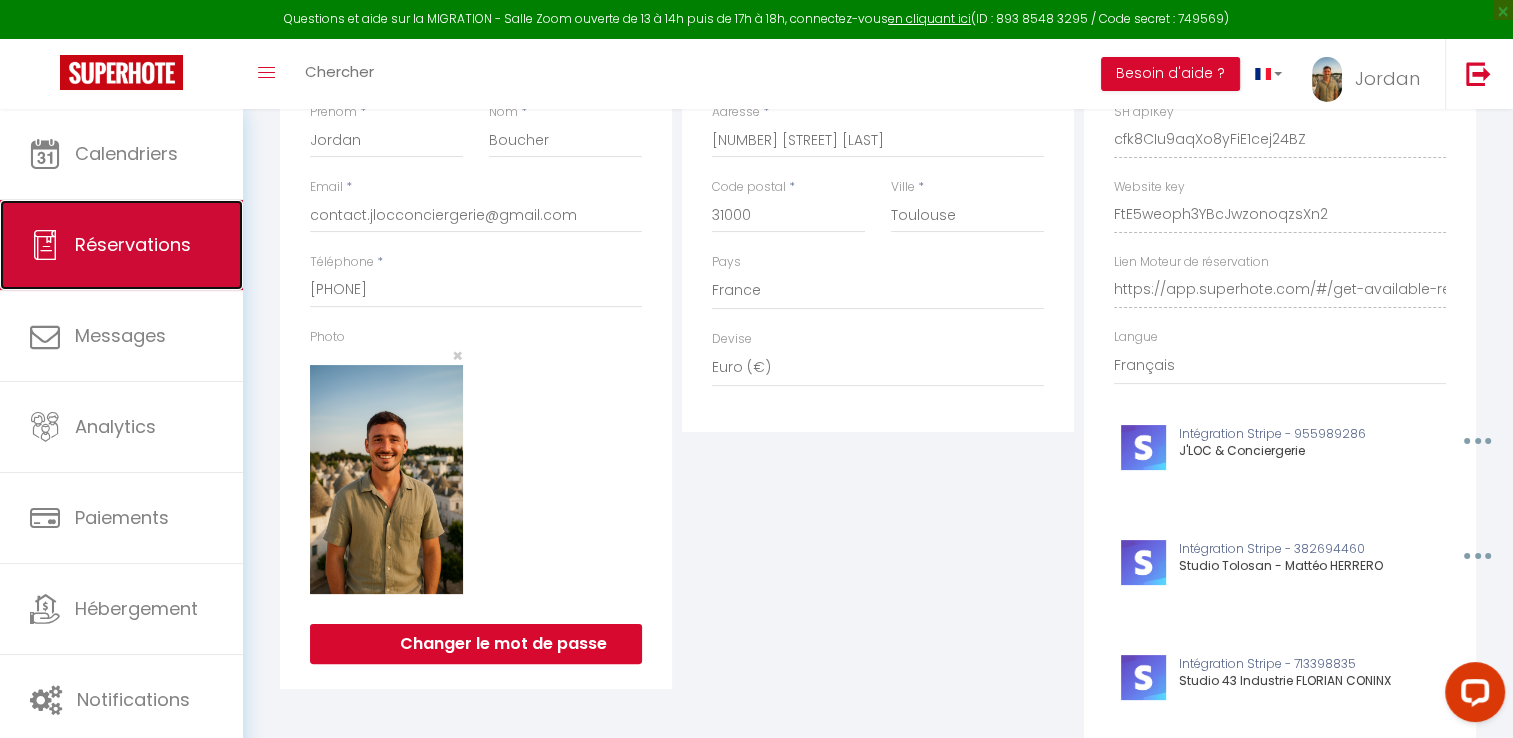 click on "Réservations" at bounding box center (133, 244) 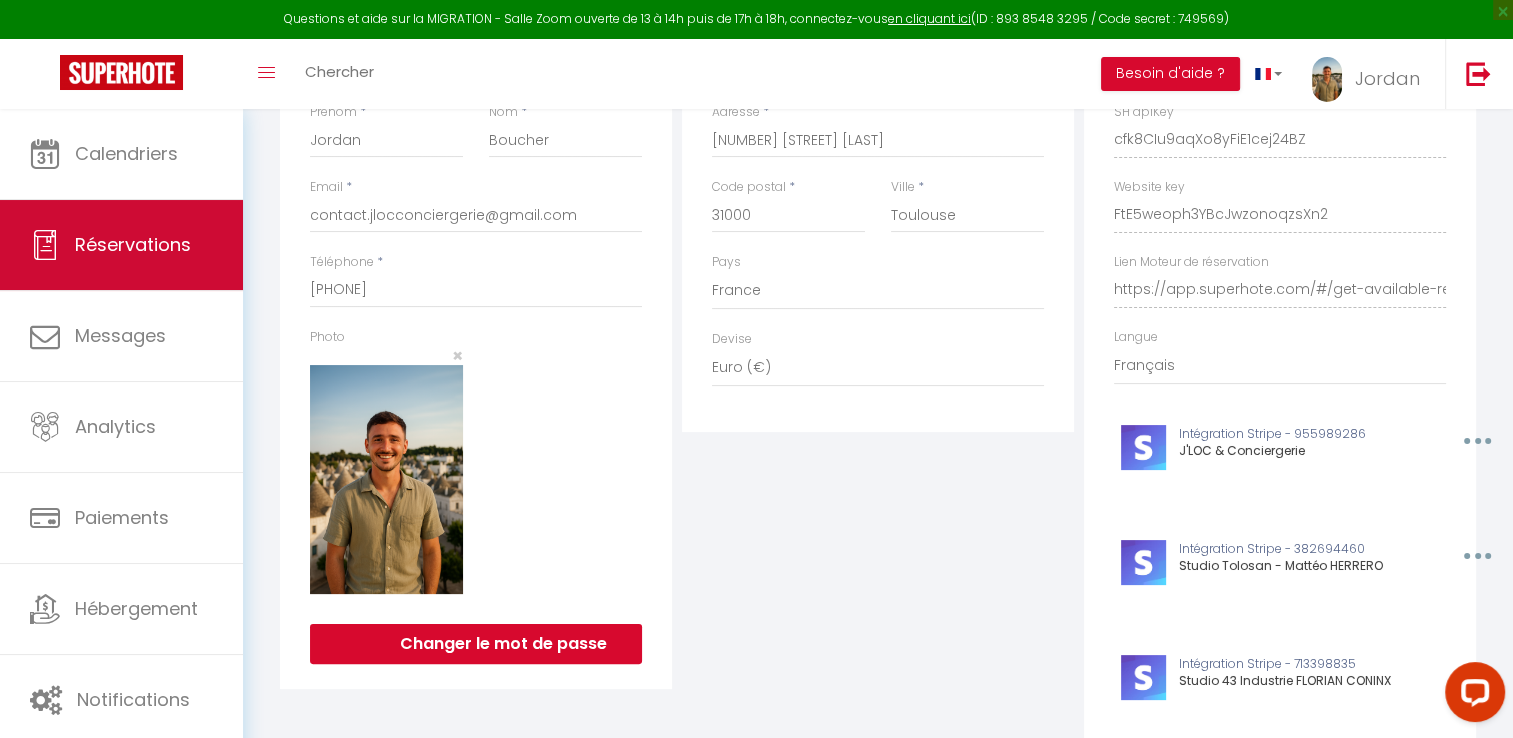 select on "not_cancelled" 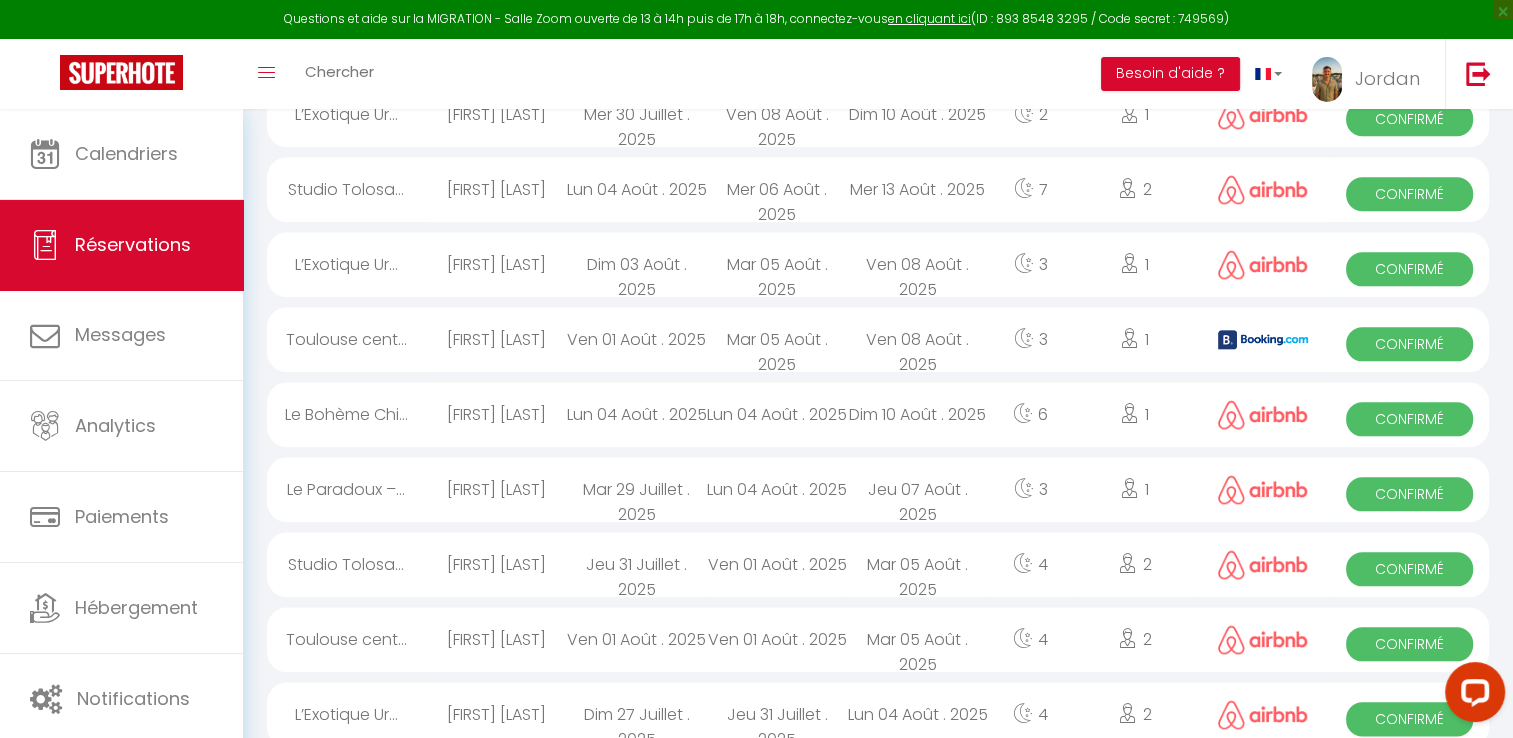 scroll, scrollTop: 2120, scrollLeft: 0, axis: vertical 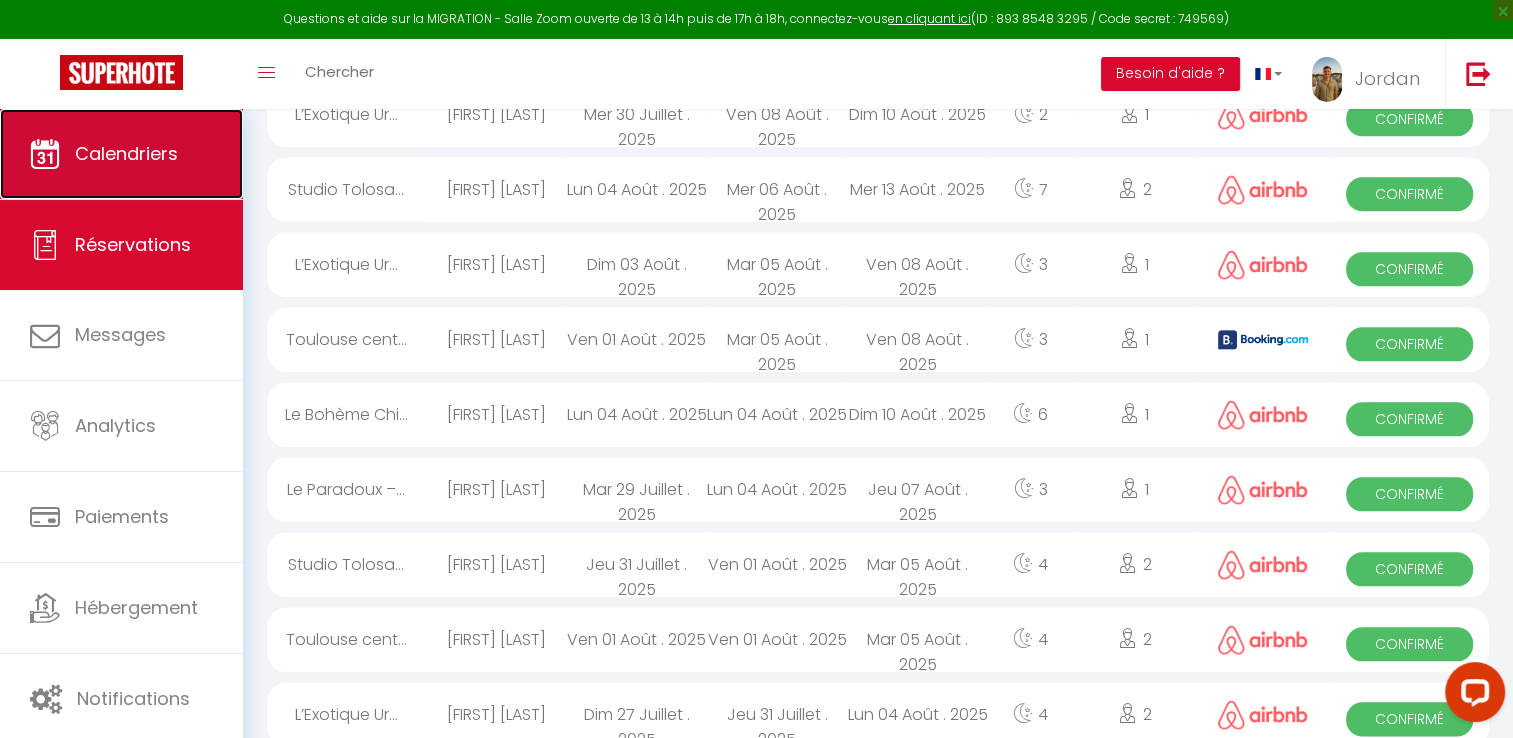 click on "Calendriers" at bounding box center (126, 153) 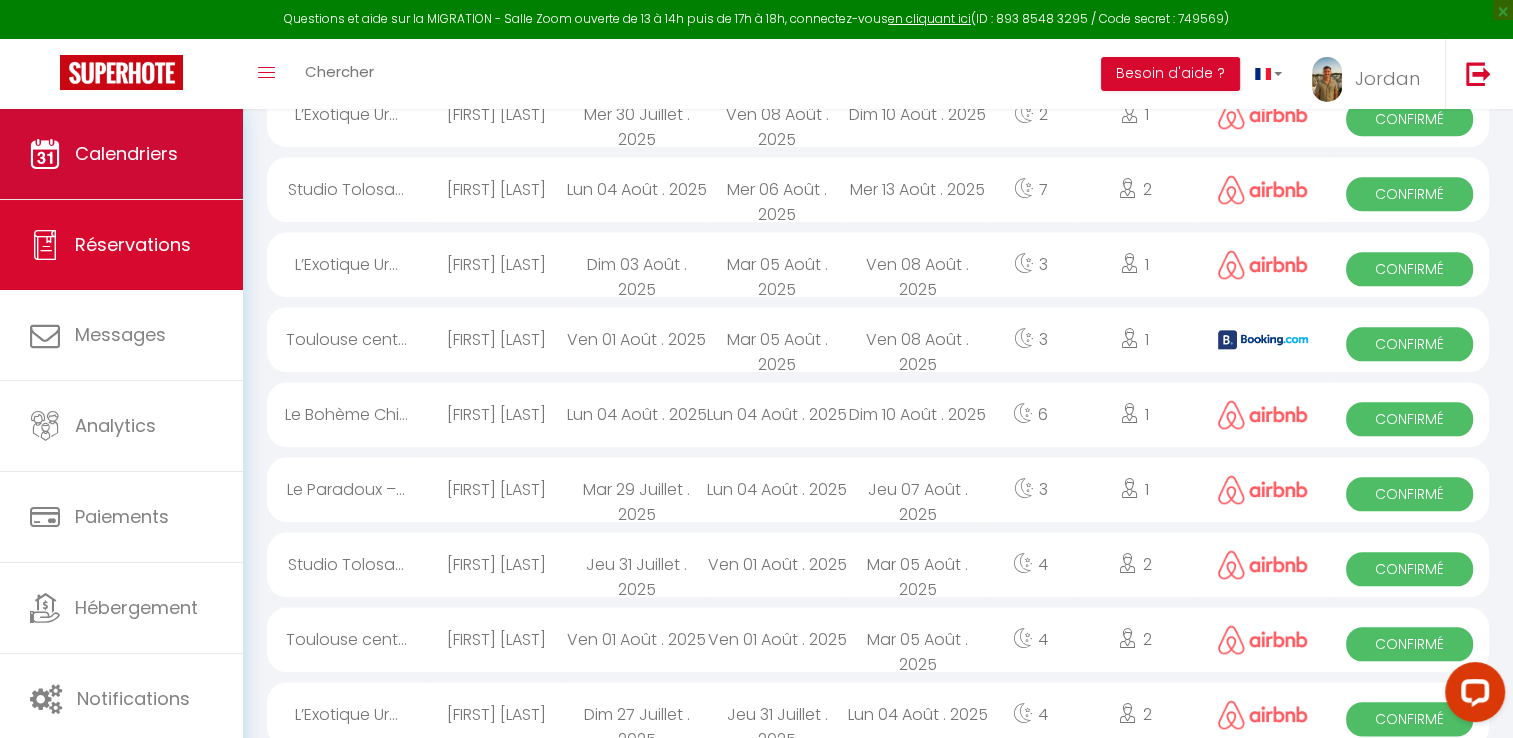 scroll, scrollTop: 0, scrollLeft: 0, axis: both 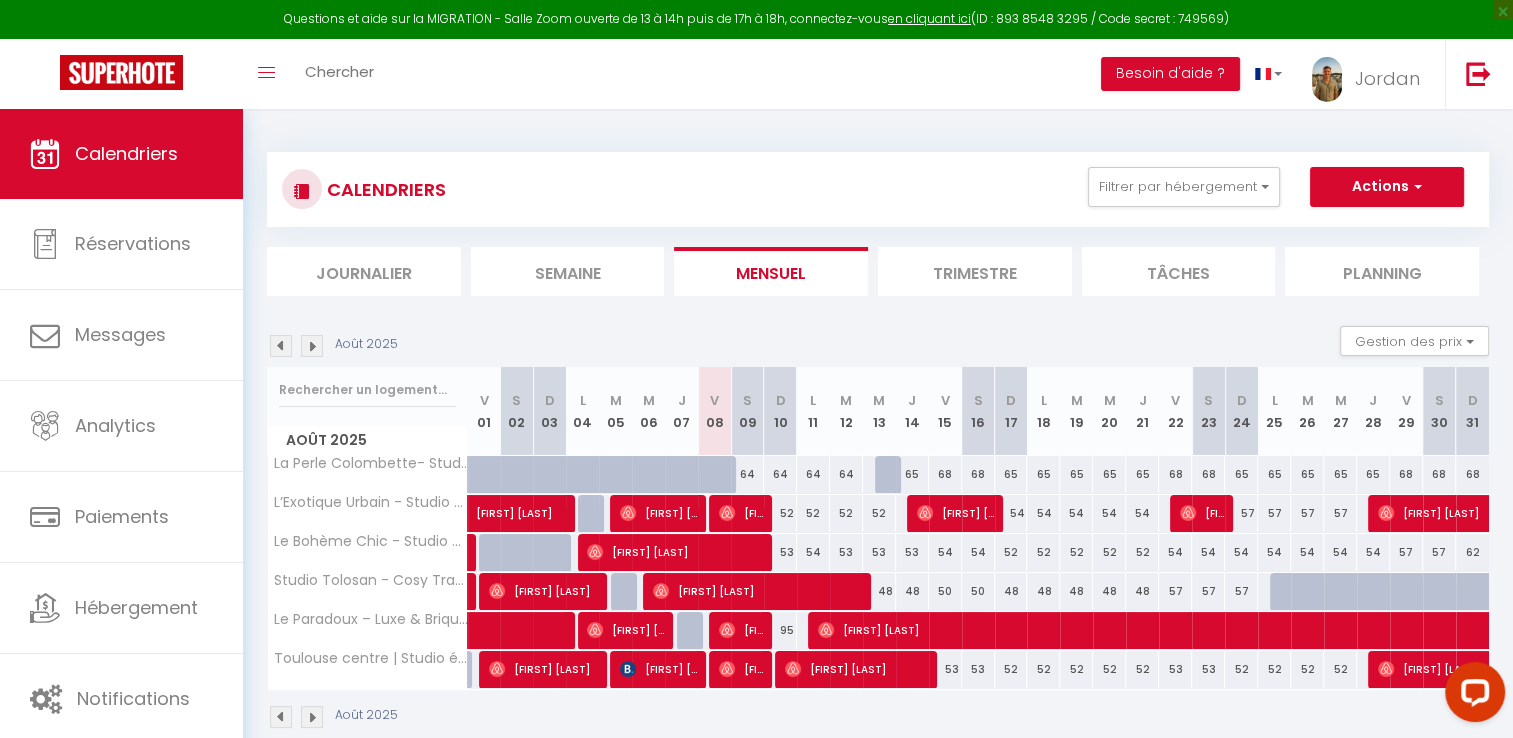 click on "48" at bounding box center [1076, 591] 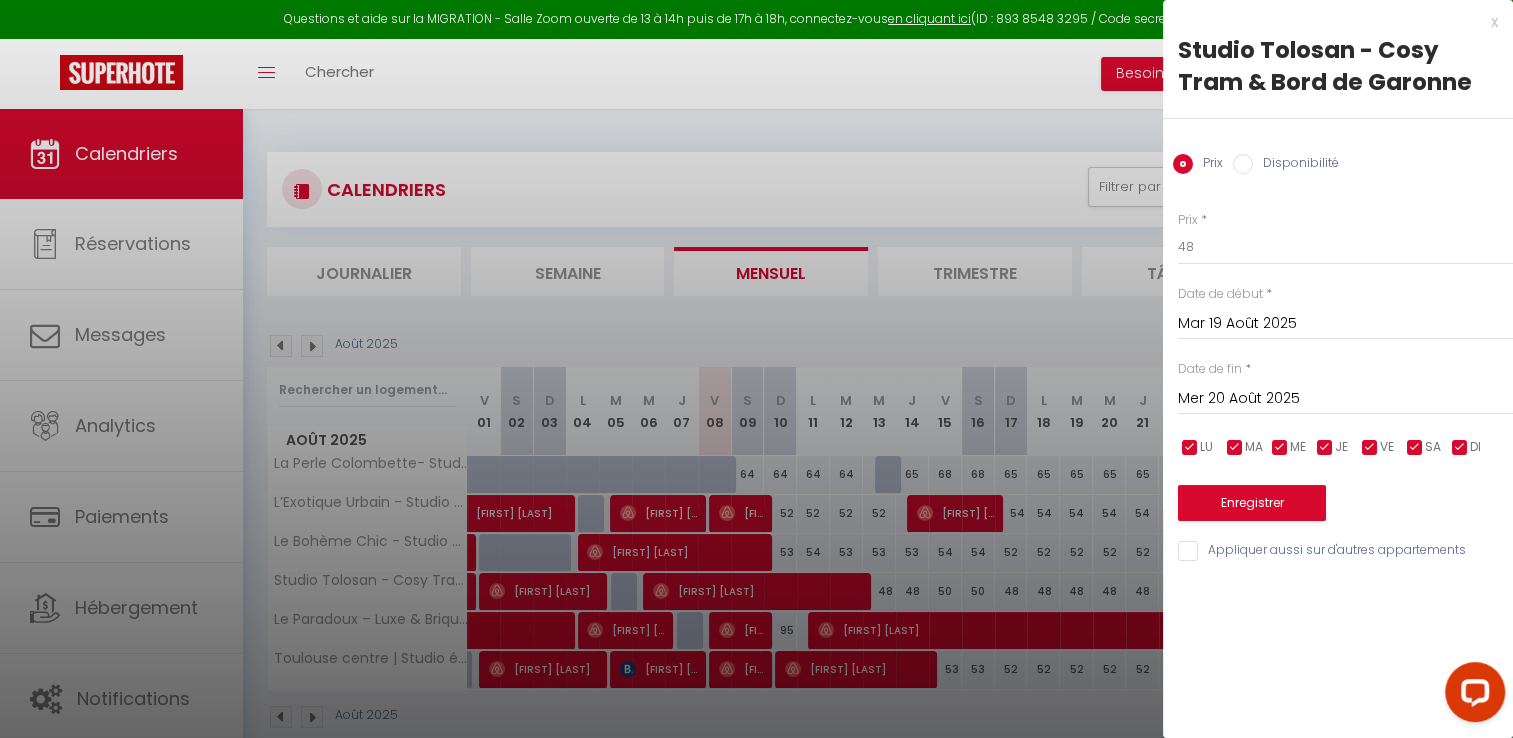 click on "x" at bounding box center [1330, 22] 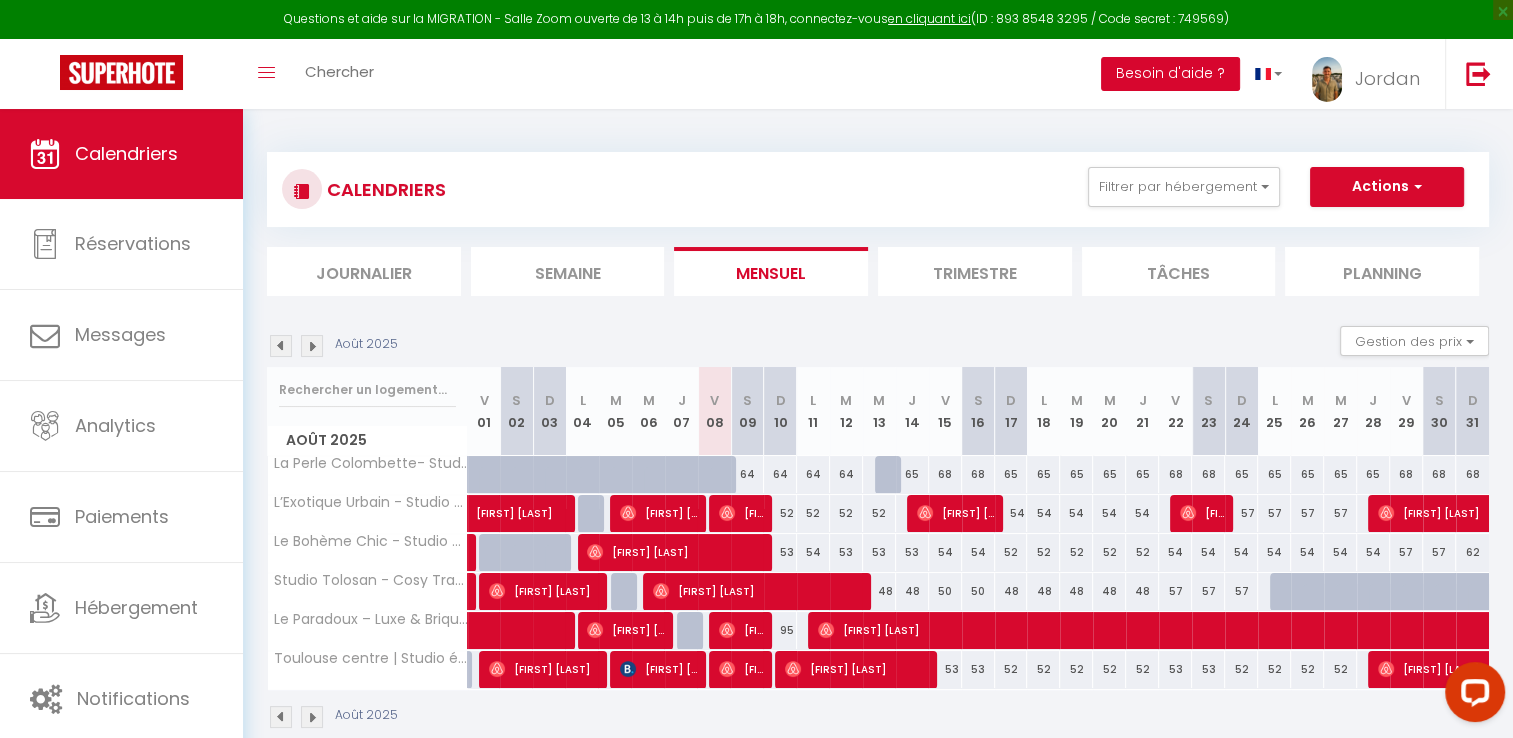 click on "Besoin d'aide ?" at bounding box center (1170, 74) 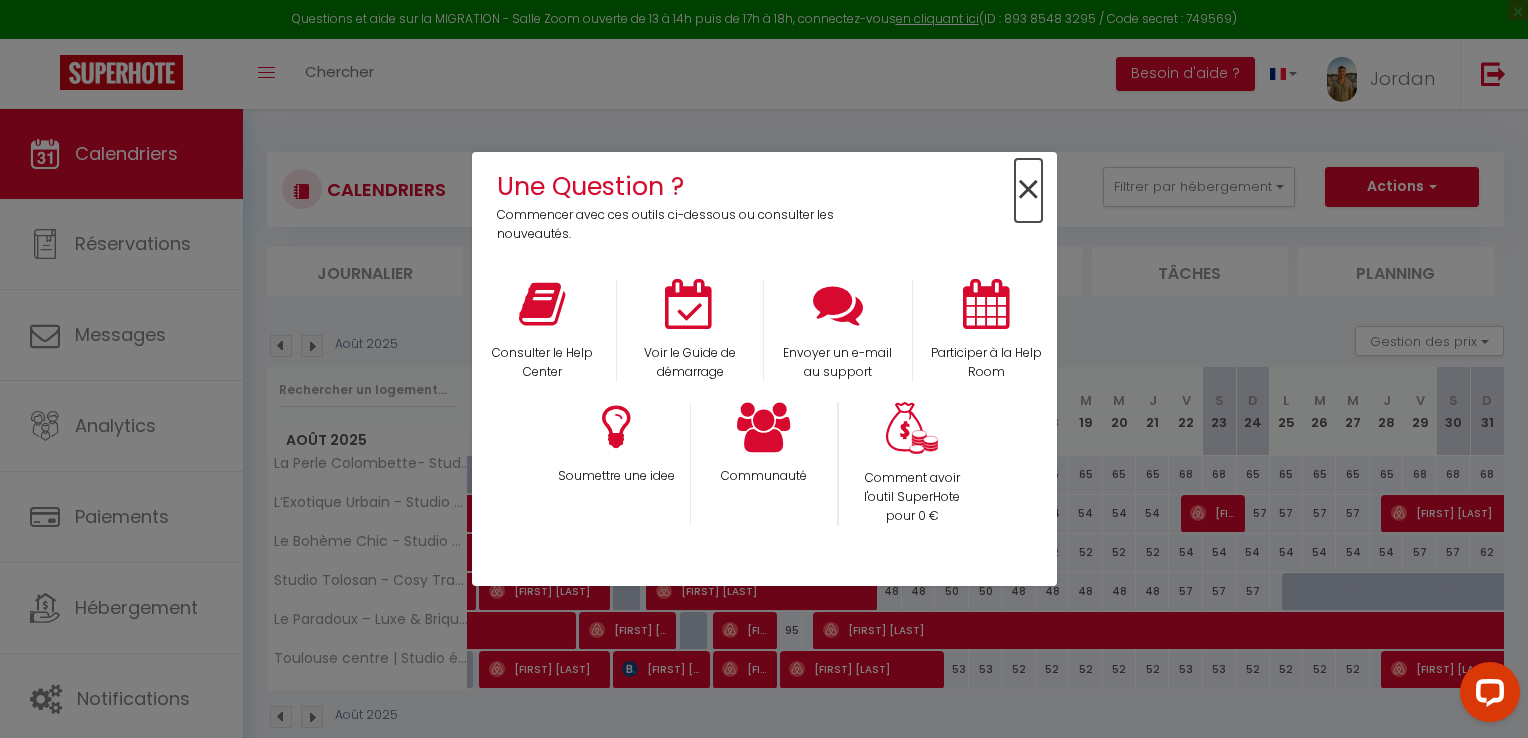 click on "×" at bounding box center (1028, 190) 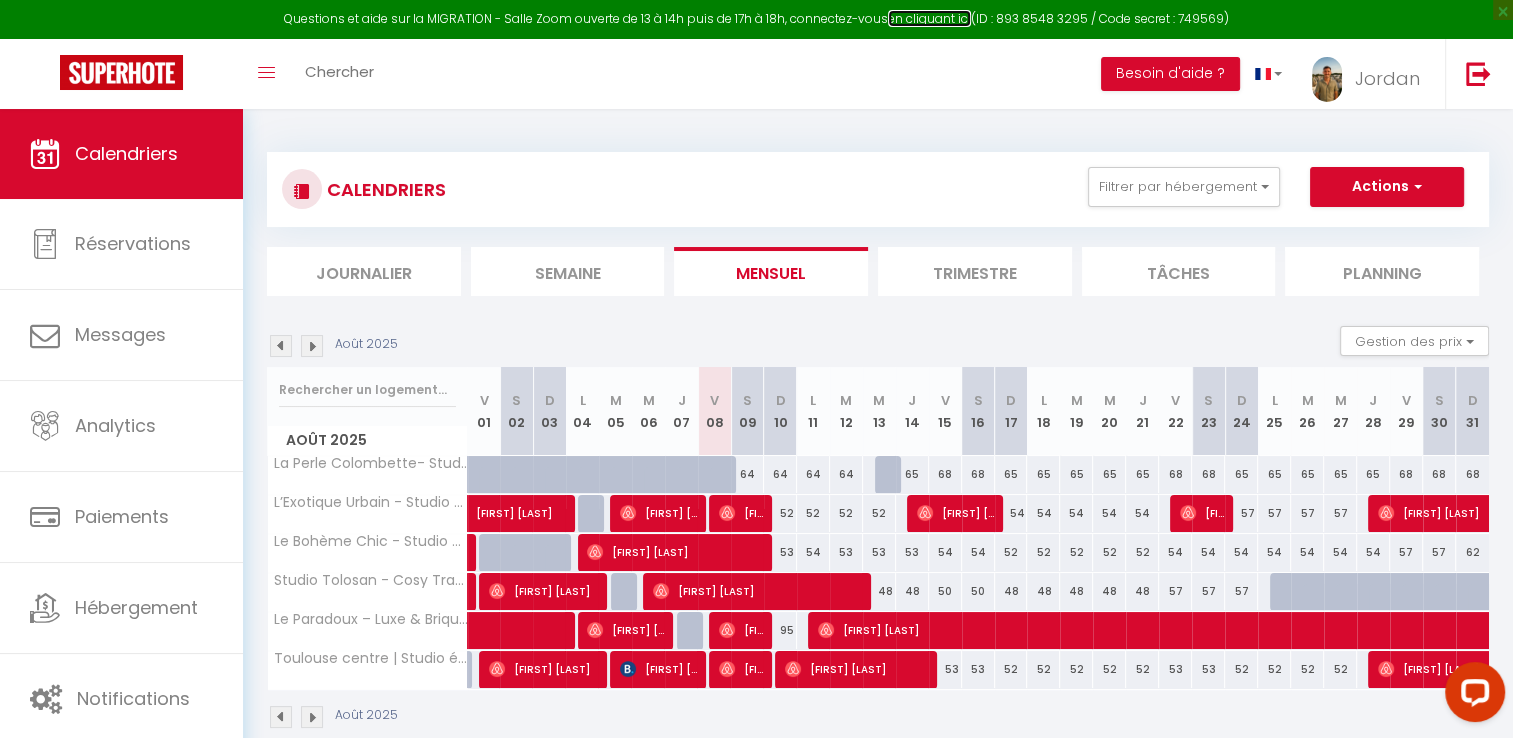 click on "en cliquant ici" at bounding box center [929, 18] 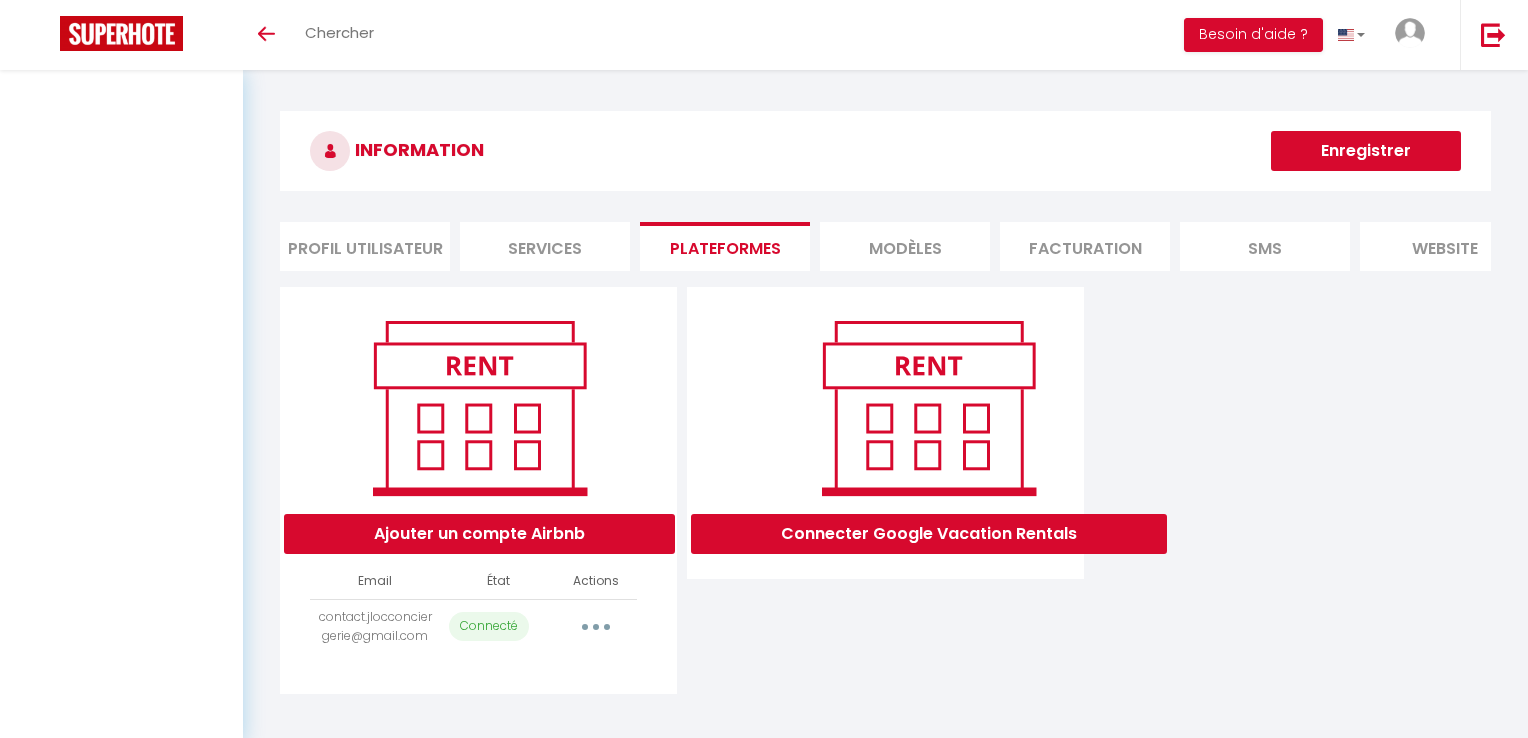 scroll, scrollTop: 0, scrollLeft: 0, axis: both 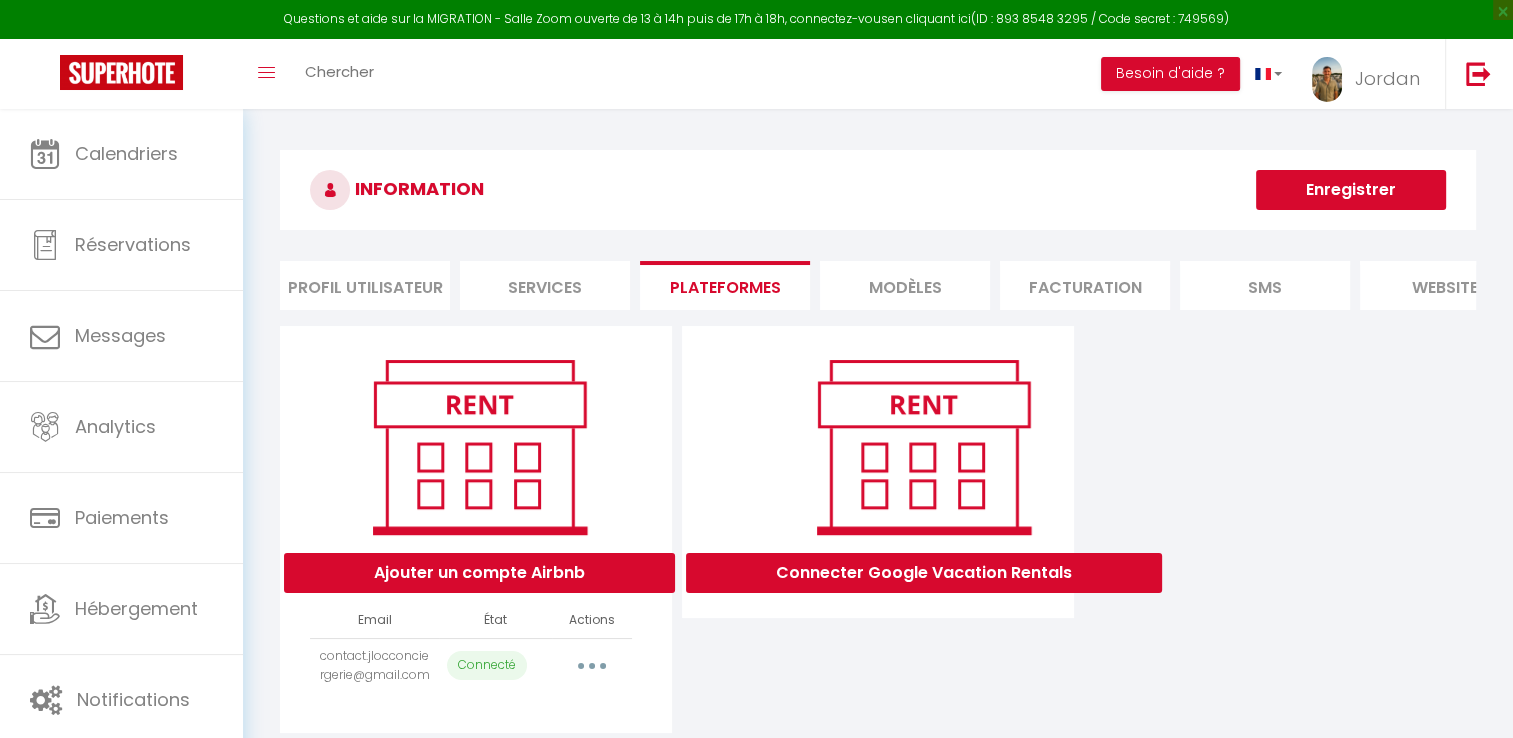 select on "70671" 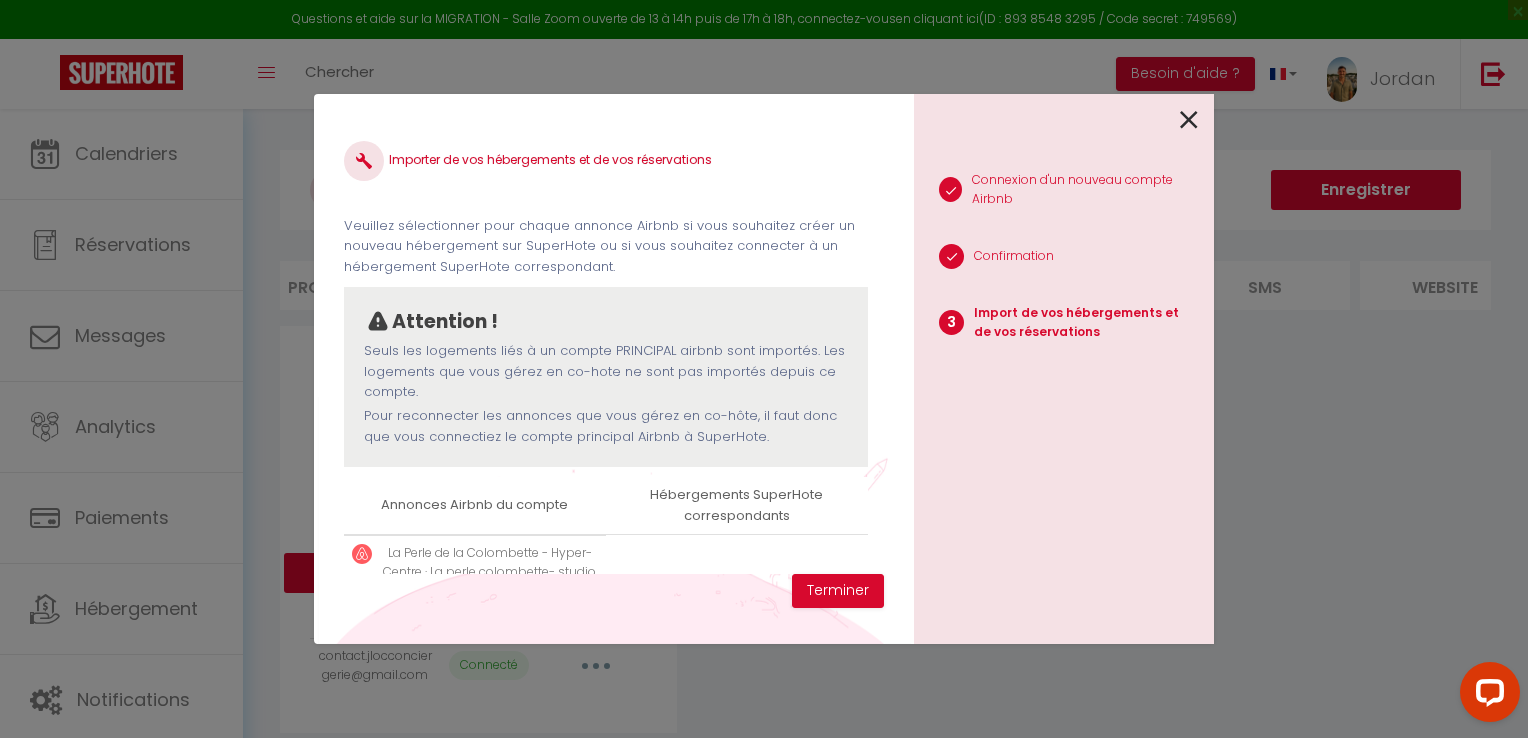scroll, scrollTop: 0, scrollLeft: 0, axis: both 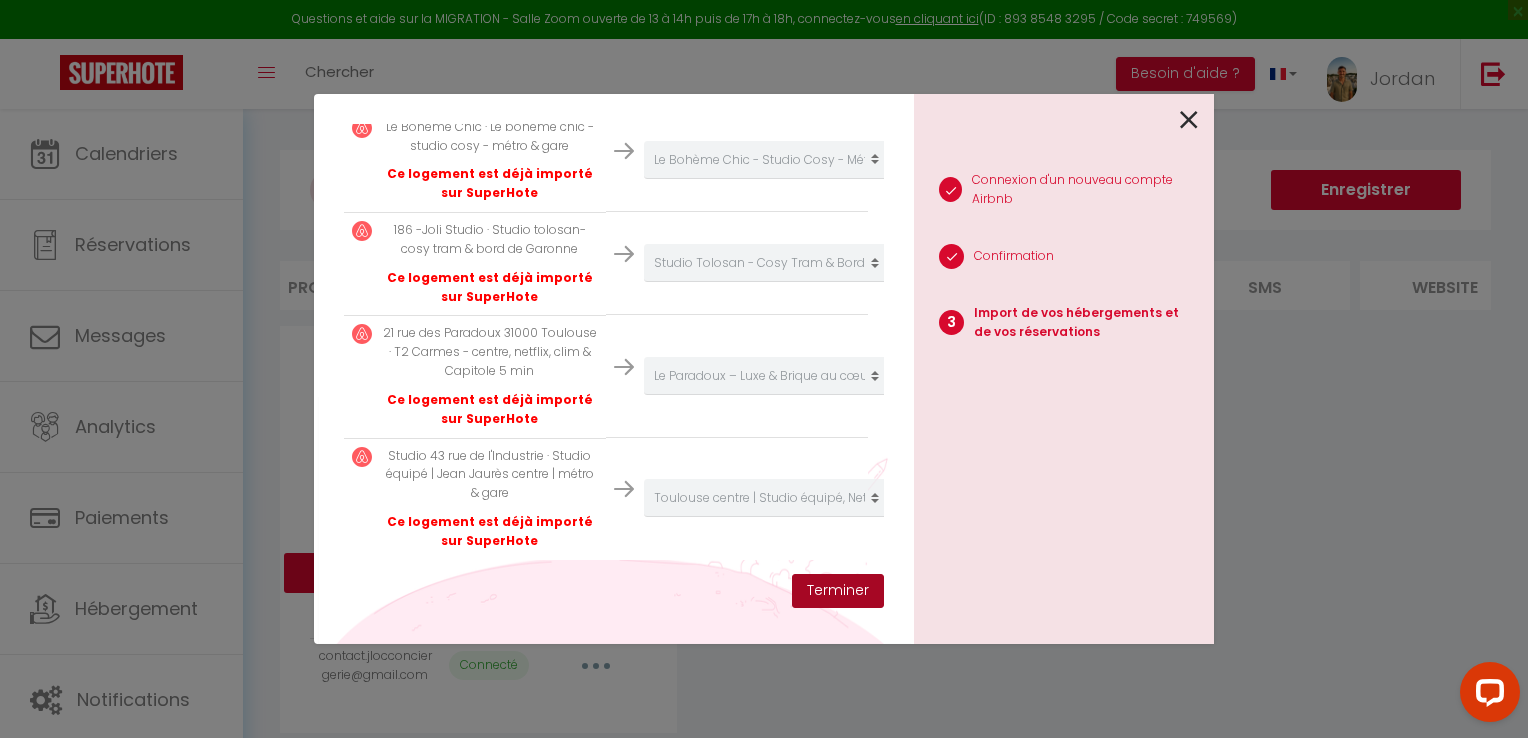 click on "Terminer" at bounding box center (838, 591) 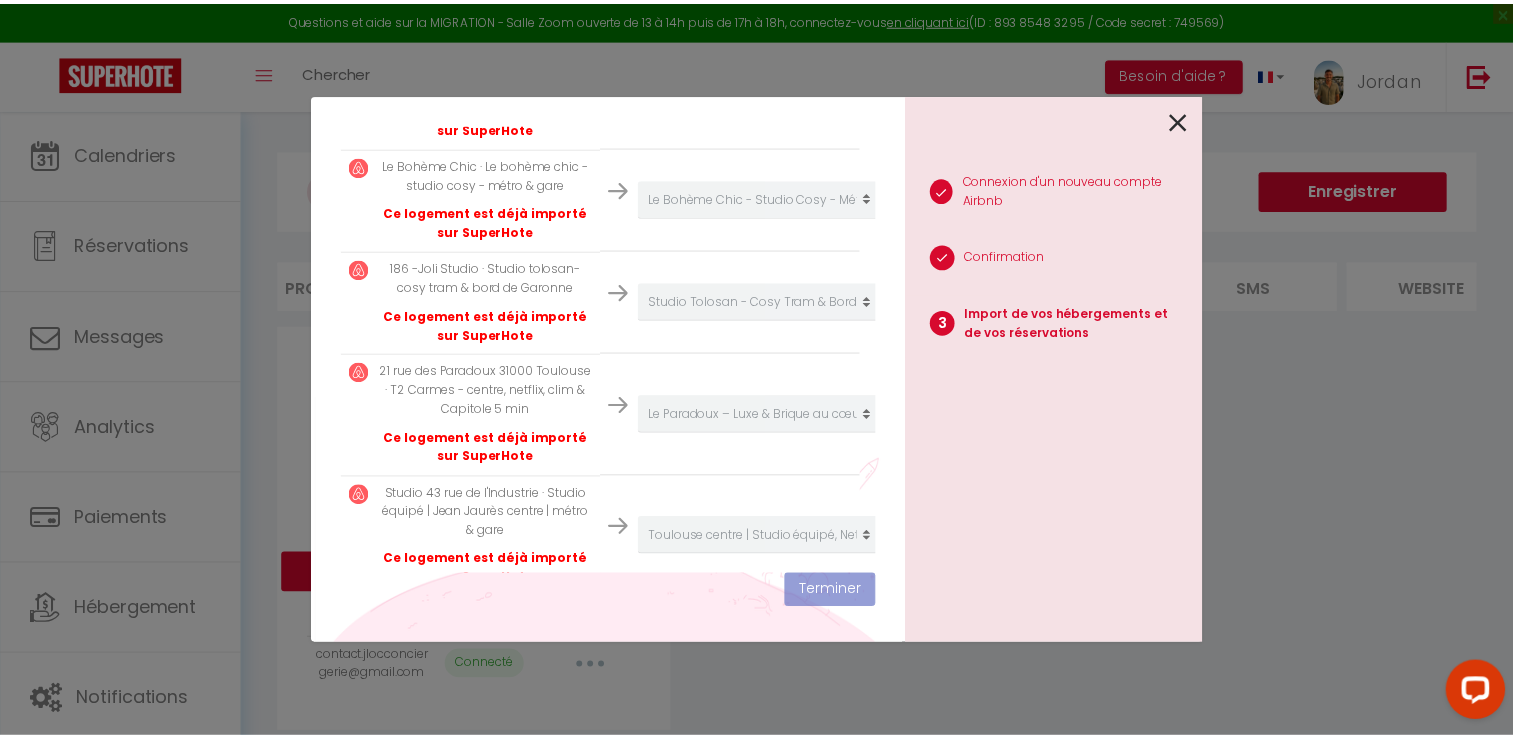 scroll, scrollTop: 714, scrollLeft: 0, axis: vertical 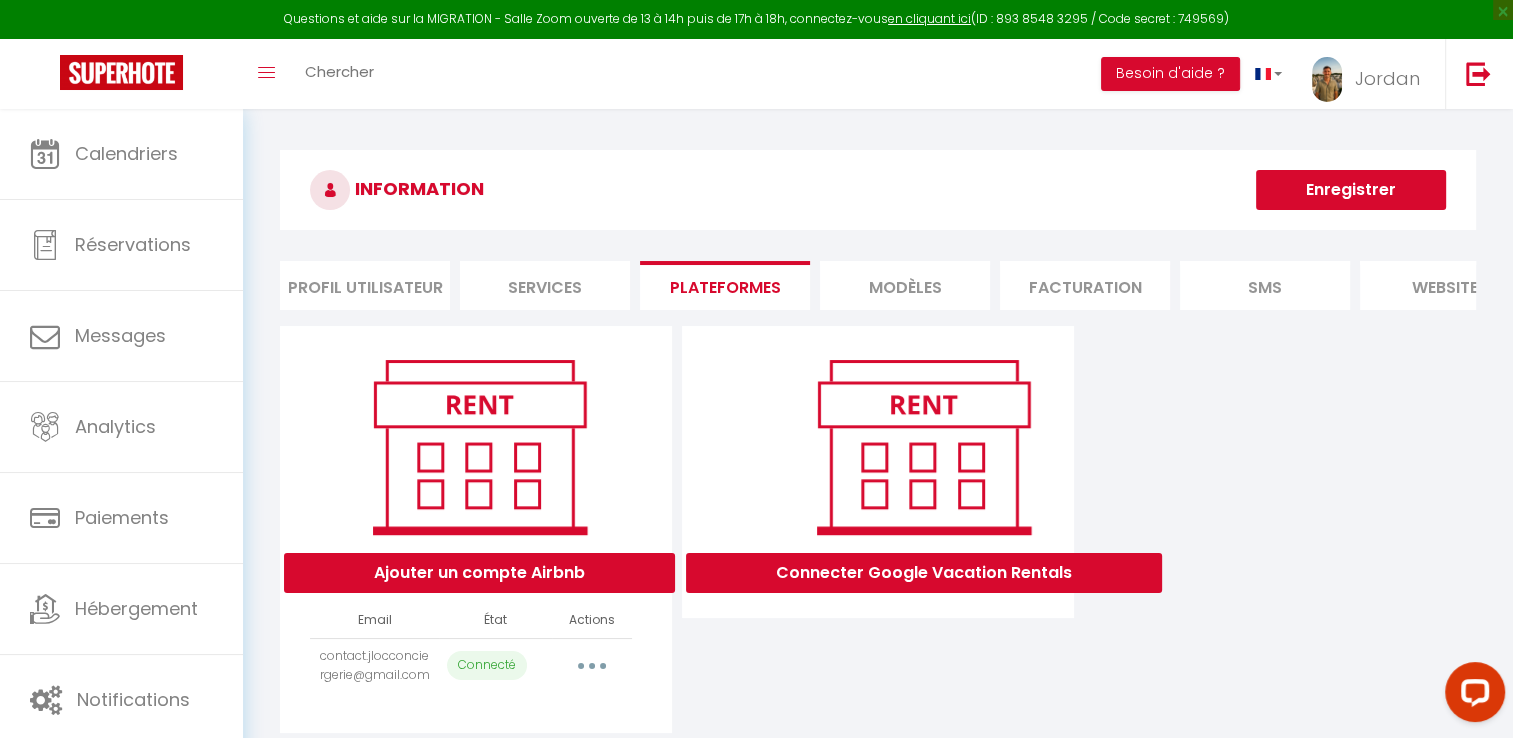 select on "70671" 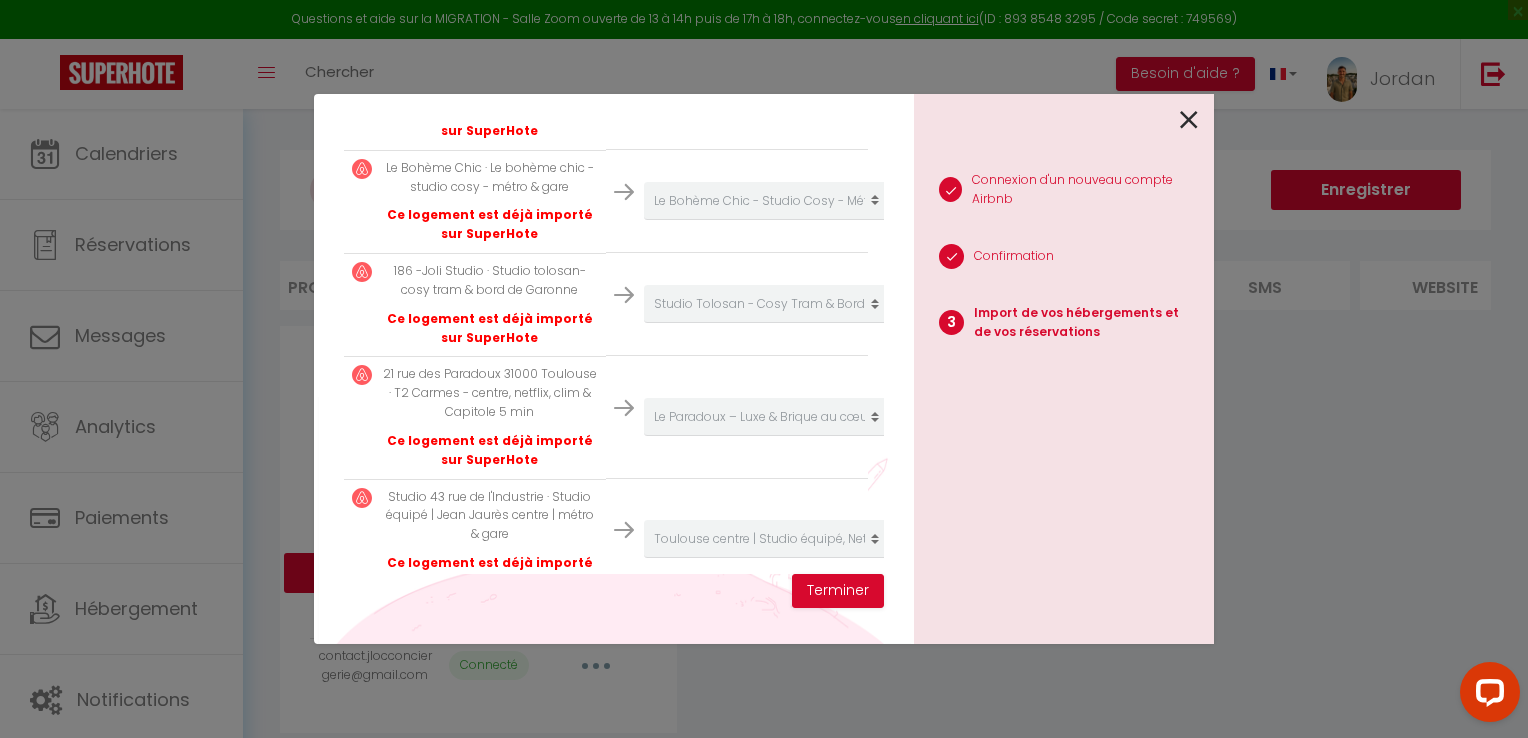 scroll, scrollTop: 664, scrollLeft: 0, axis: vertical 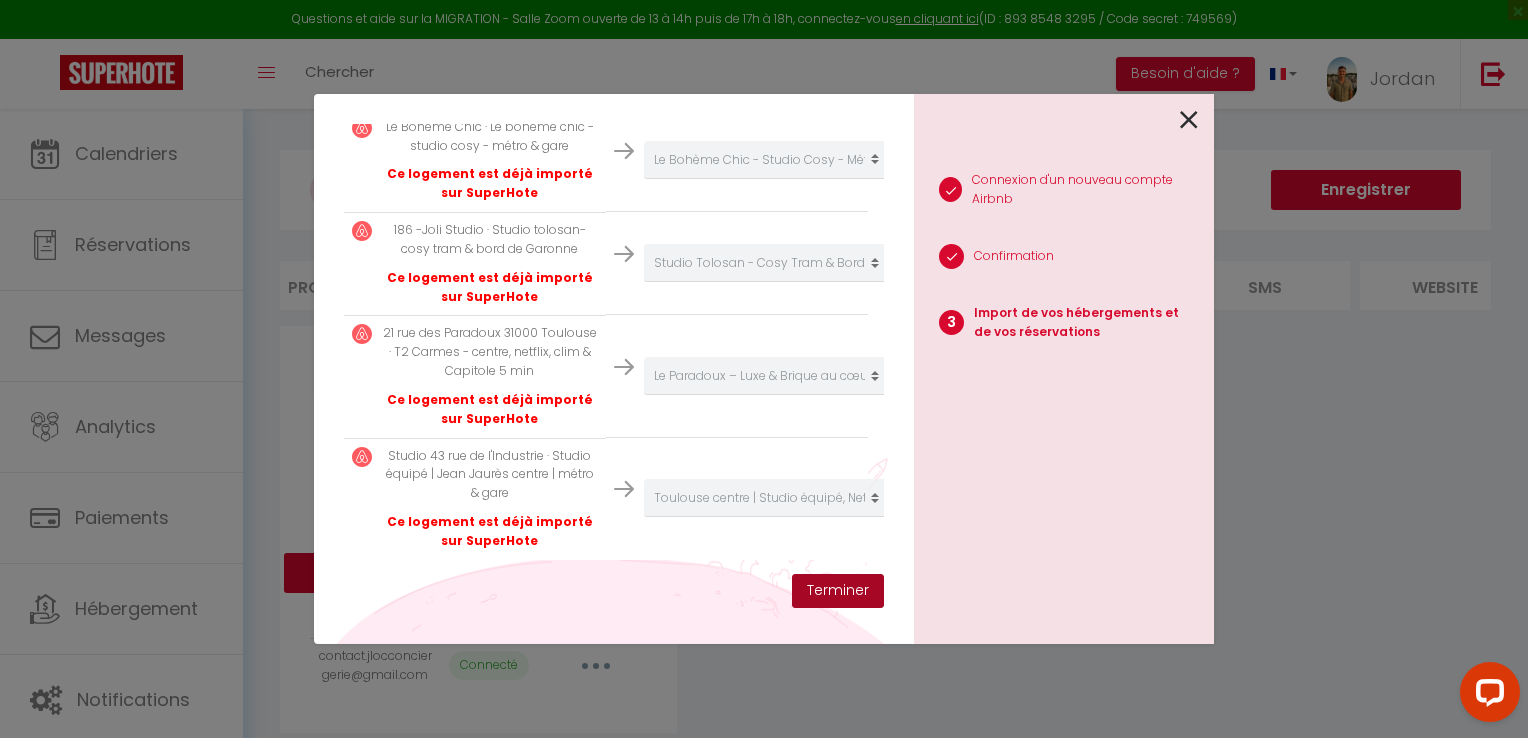 click on "Terminer" at bounding box center (838, 591) 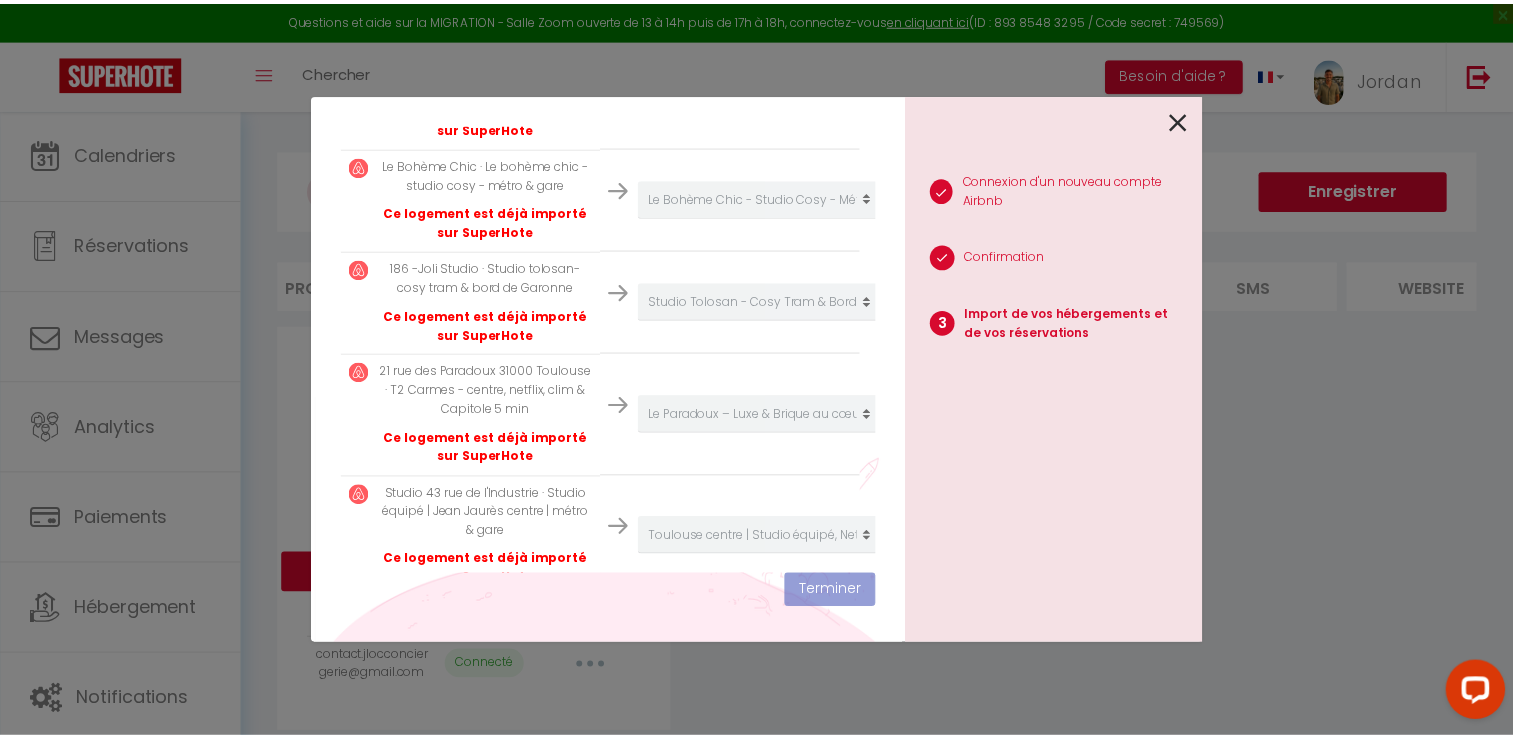 scroll, scrollTop: 714, scrollLeft: 0, axis: vertical 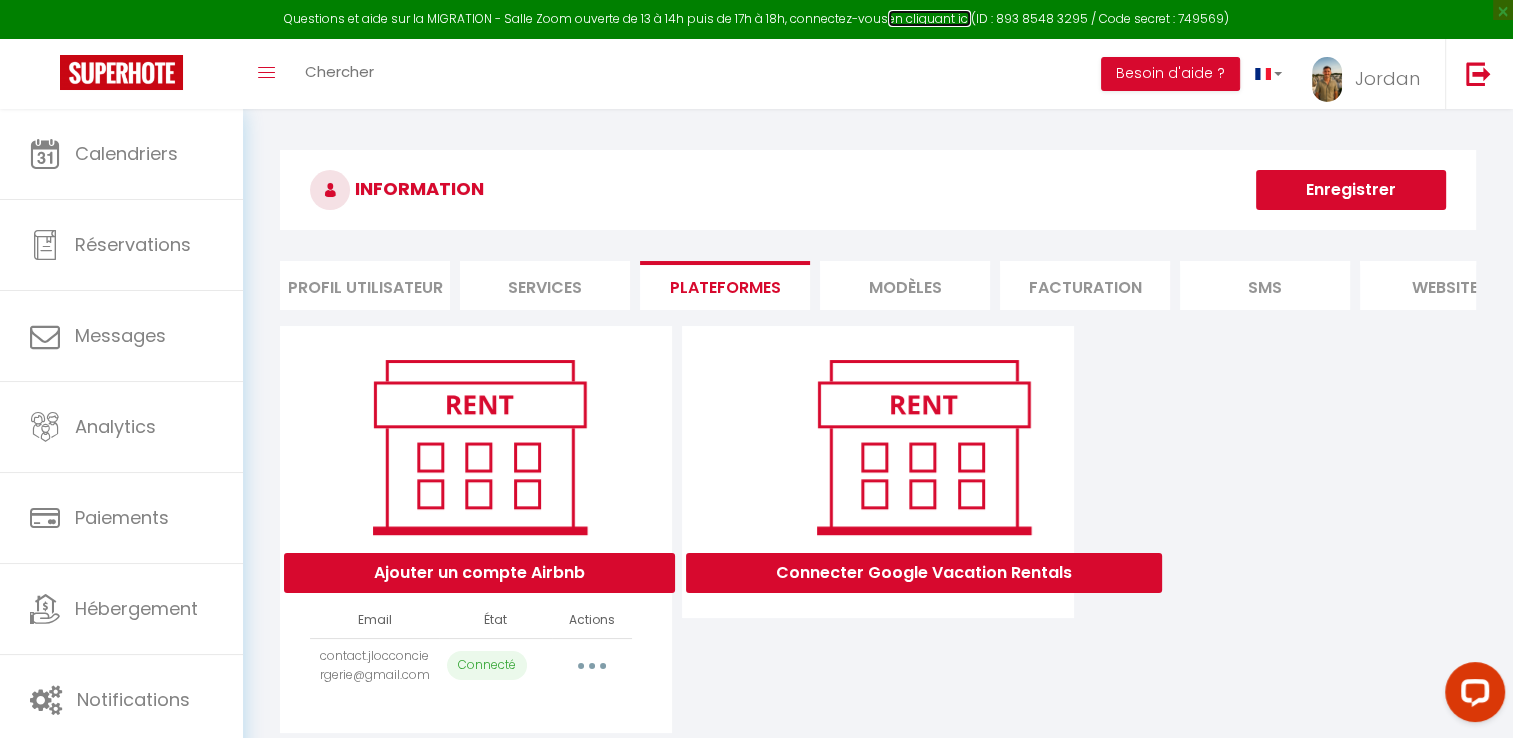 click on "en cliquant ici" at bounding box center [929, 18] 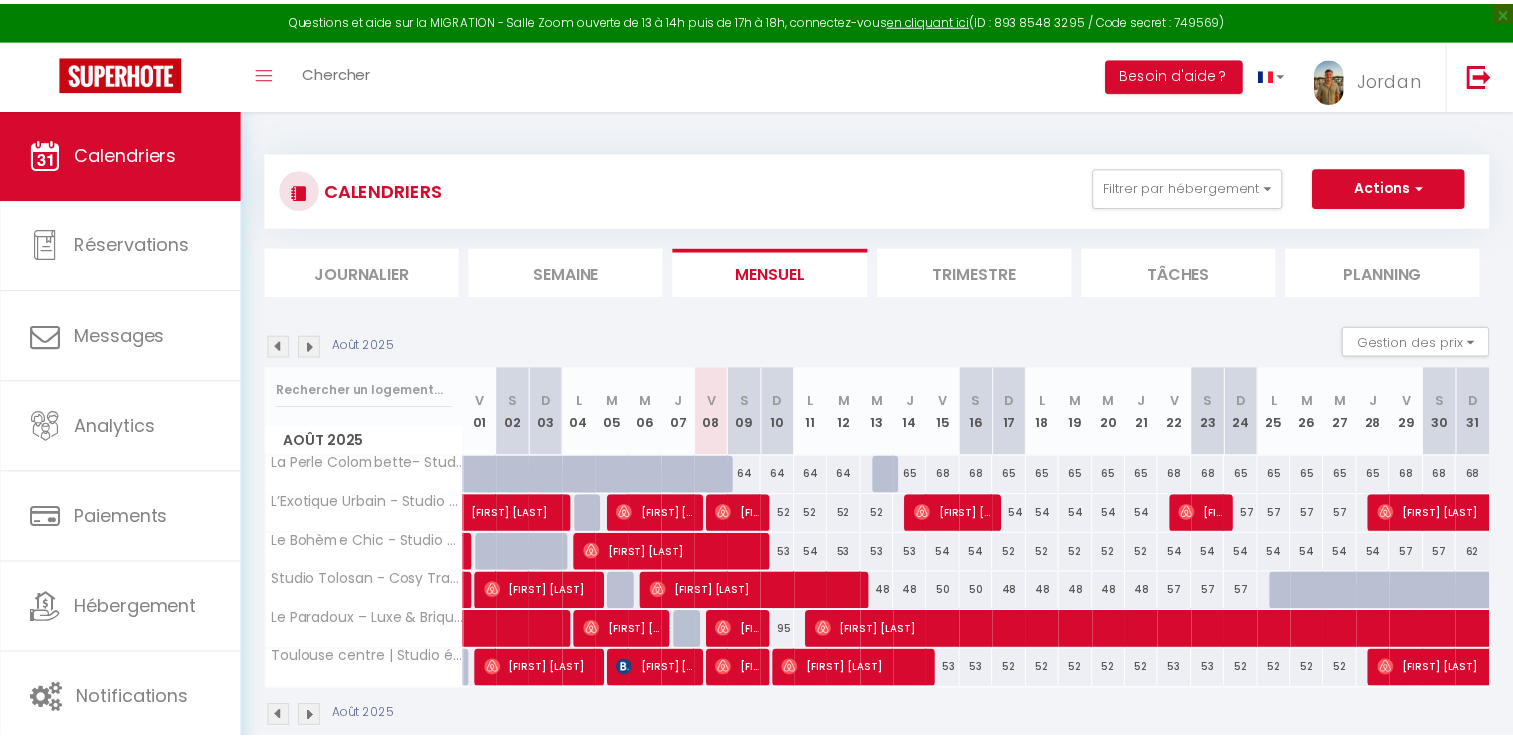 scroll, scrollTop: 0, scrollLeft: 0, axis: both 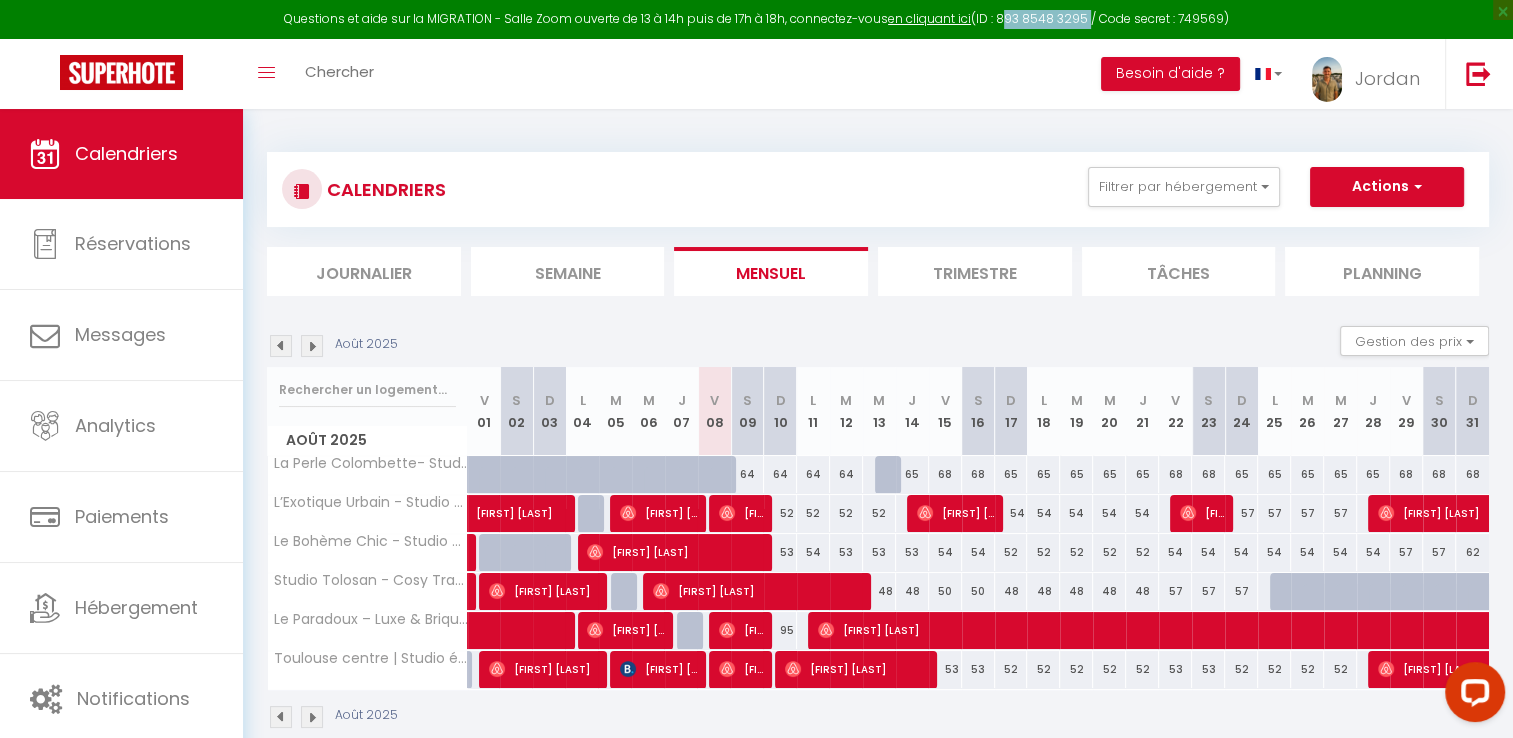 drag, startPoint x: 1000, startPoint y: 20, endPoint x: 1083, endPoint y: 20, distance: 83 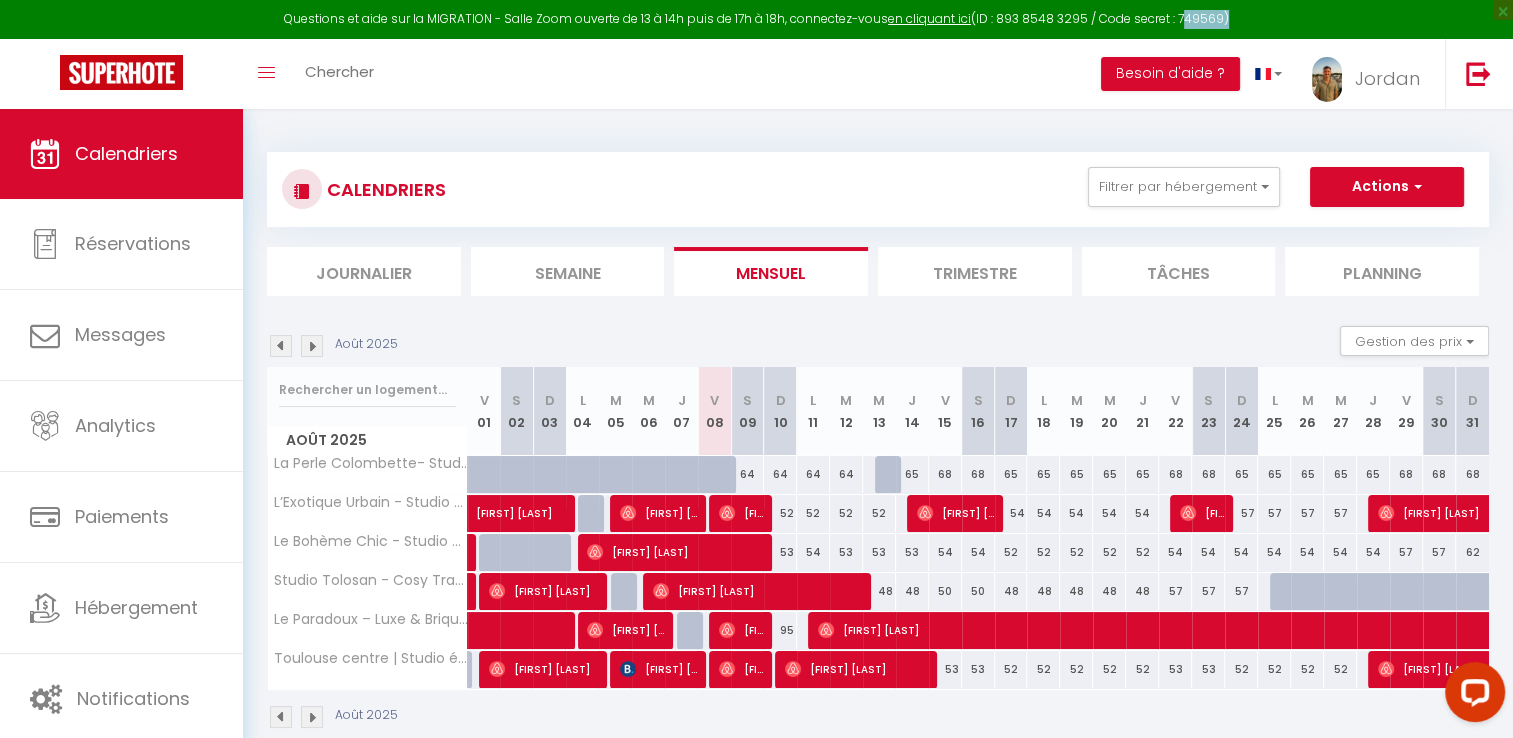drag, startPoint x: 1182, startPoint y: 18, endPoint x: 1223, endPoint y: 24, distance: 41.4367 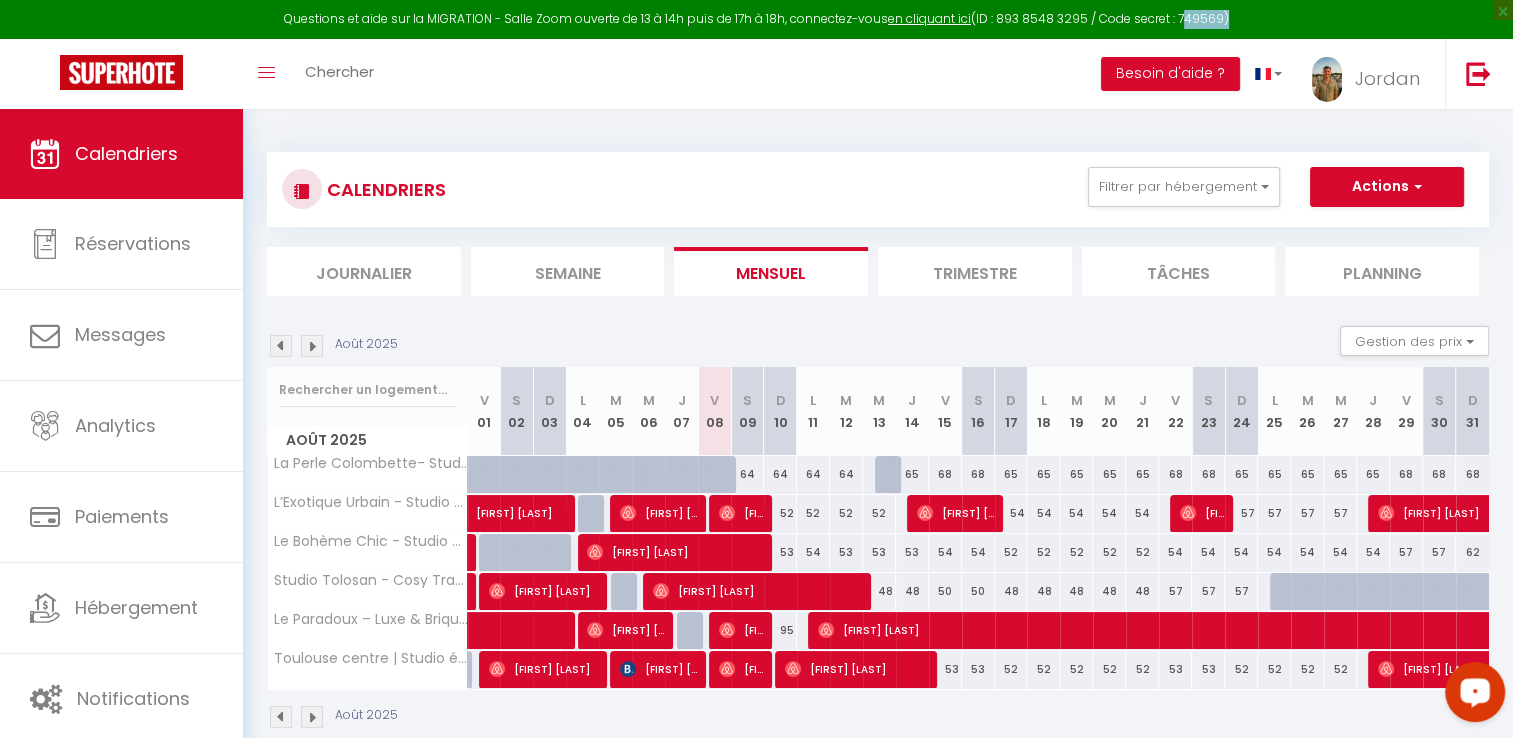click 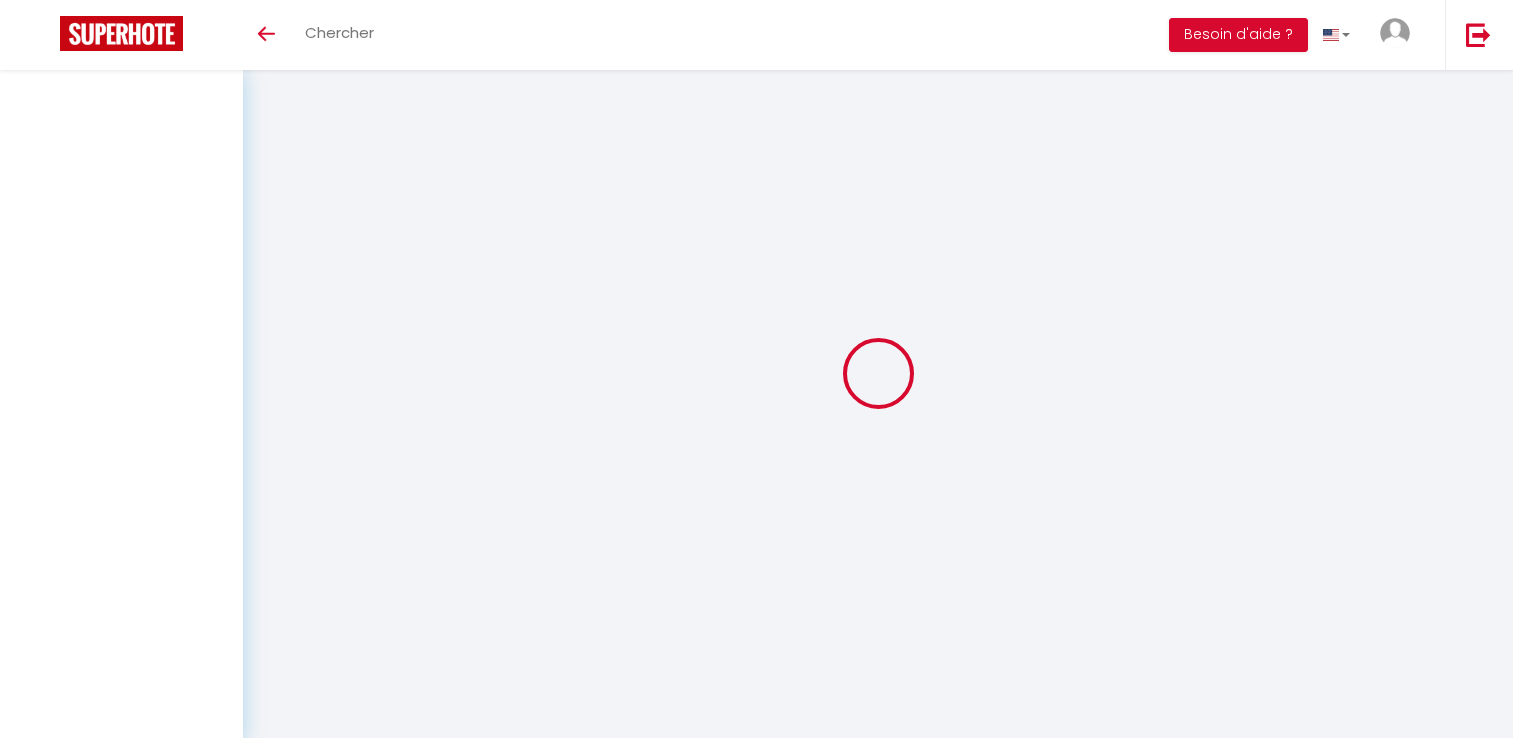 scroll, scrollTop: 0, scrollLeft: 0, axis: both 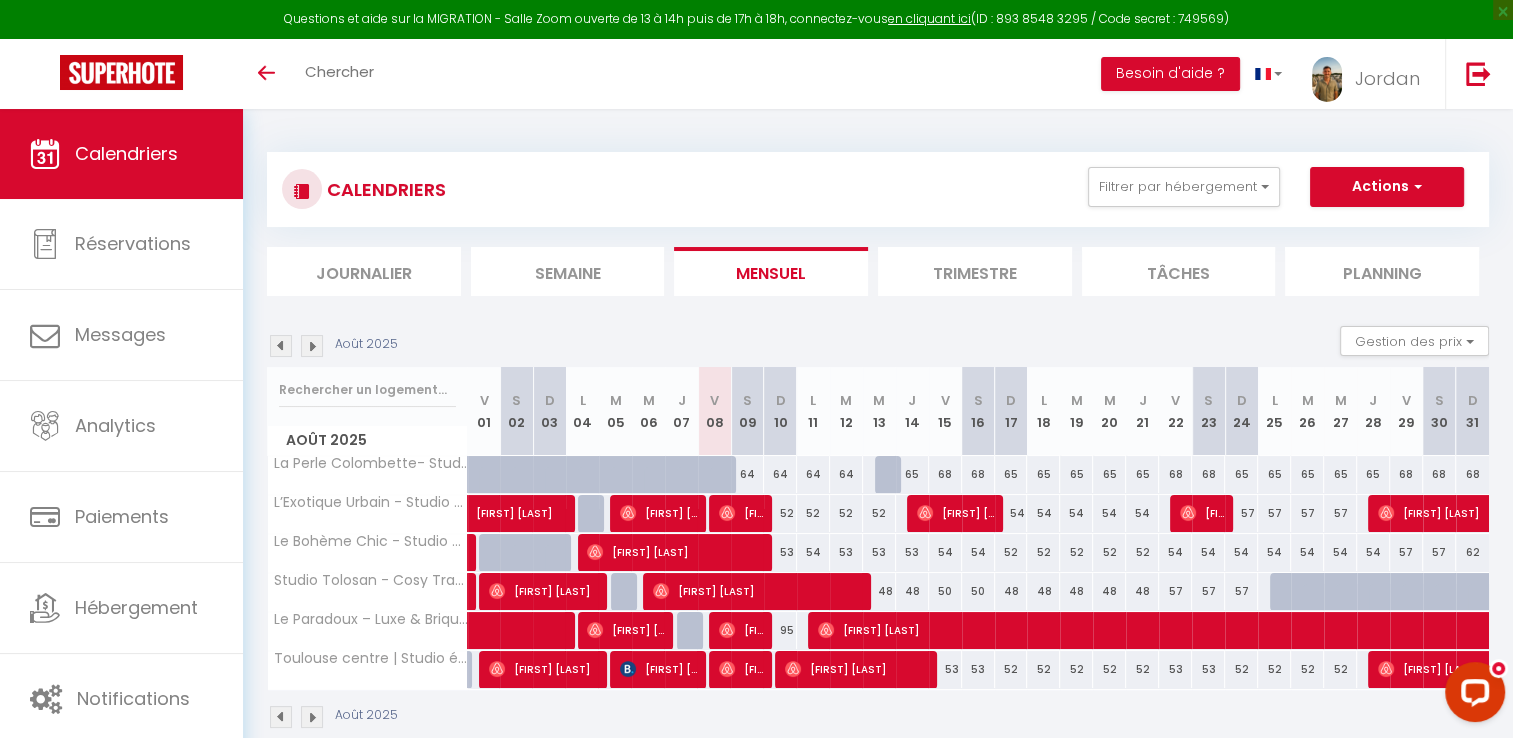 click on "53" at bounding box center [1208, 669] 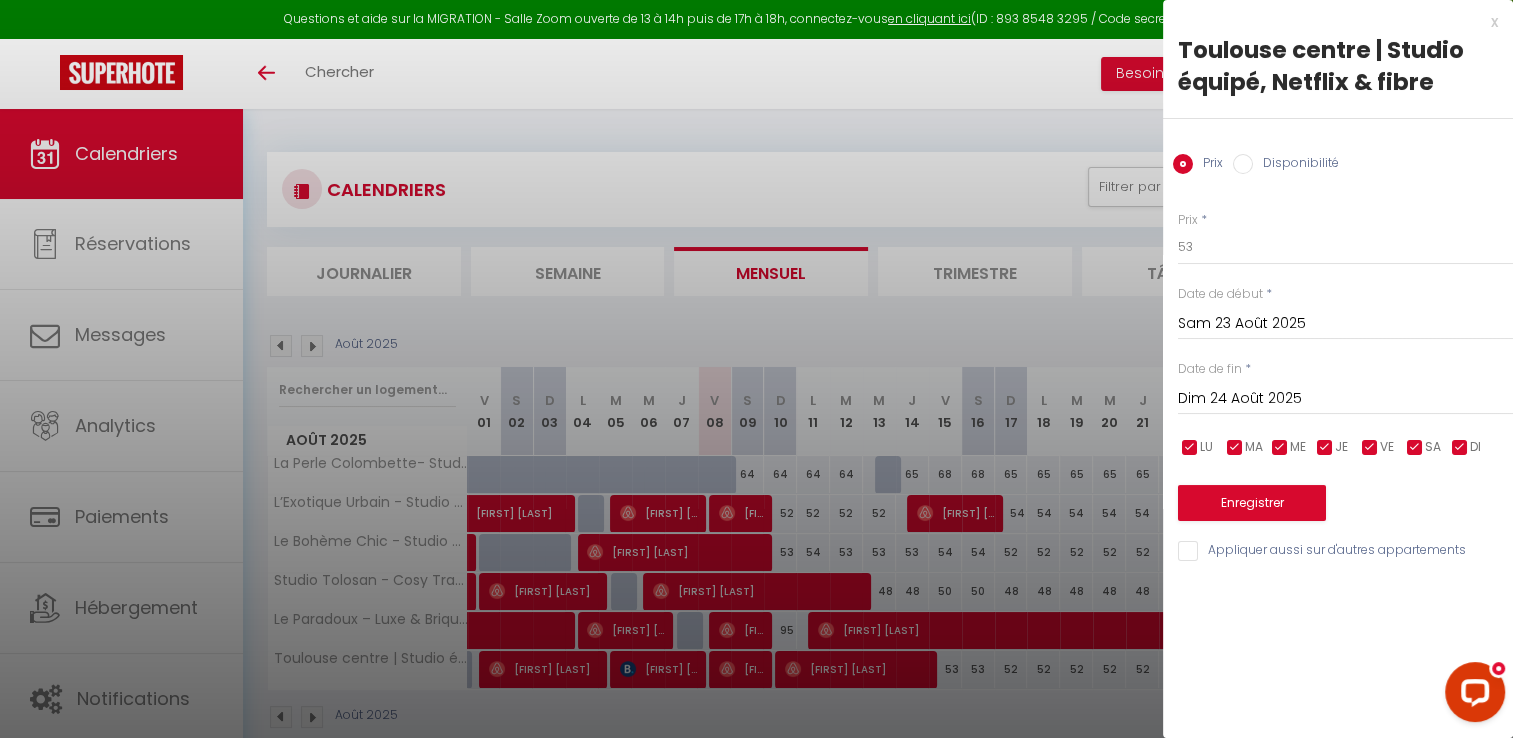 click on "x
Toulouse centre | Studio équipé, Netflix & fibre     Prix     Disponibilité
Prix
*   53
Statut
*
Disponible
Indisponible
Date de début
*     Sam 23 Août 2025         <   Août 2025   >   Dim Lun Mar Mer Jeu Ven Sam   1 2 3 4 5 6 7 8 9 10 11 12 13 14 15 16 17 18 19 20 21 22 23 24 25 26 27 28 29 30 31     <   2025   >   Janvier Février Mars Avril Mai Juin Juillet Août Septembre Octobre Novembre Décembre     <   2020 - 2029   >   2020 2021 2022 2023 2024 2025 2026 2027 2028 2029
Date de fin
*     Dim 24 Août 2025         <   Août 2025   >   Dim Lun Mar Mer Jeu Ven Sam   1 2 3 4 5 6 7 8 9 10 11 12 13 14 15 16 17 18 19 20 21 22 23 24 25 26 27 28 29 30 31     <   2025   >   Janvier" at bounding box center (1338, 291) 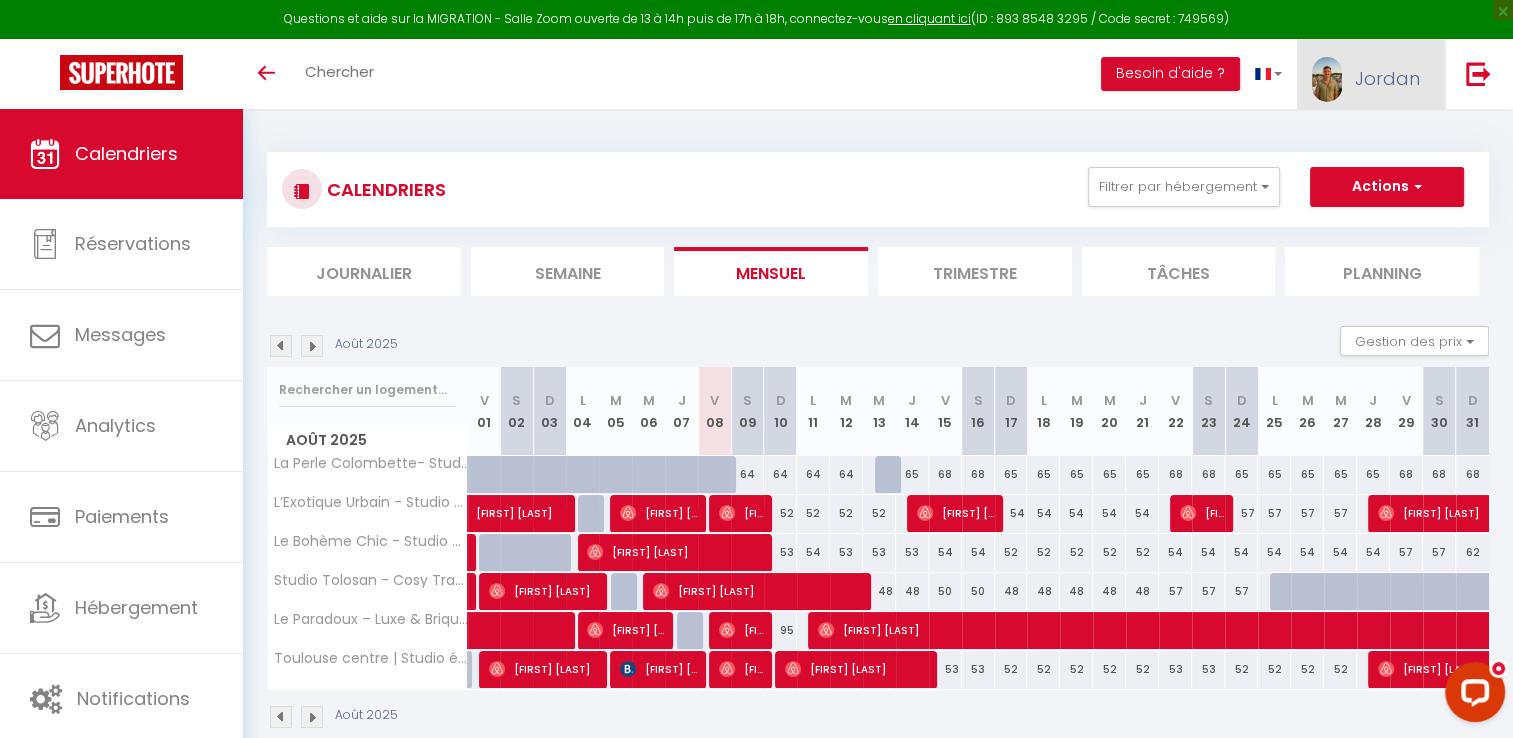 click on "Jordan" at bounding box center [1387, 78] 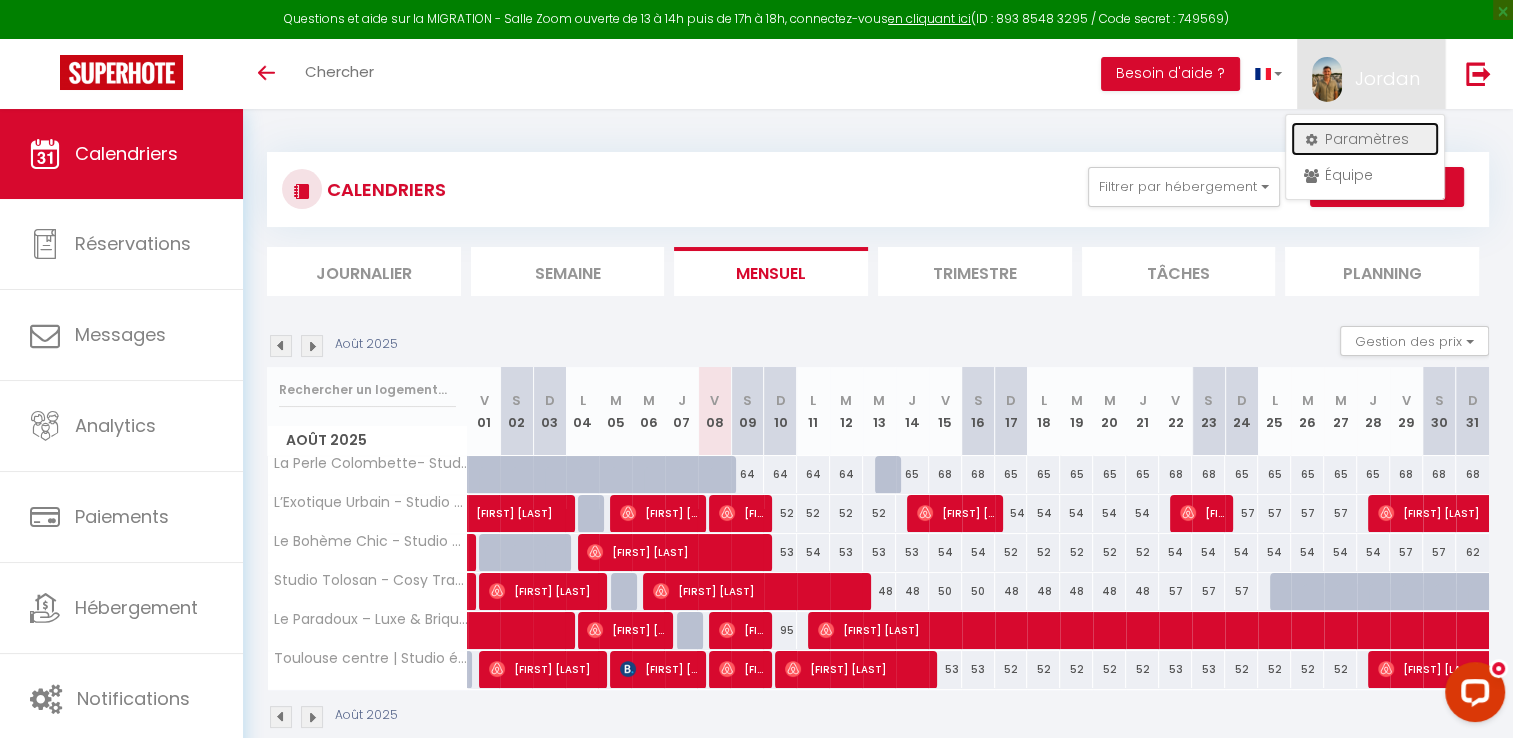 click on "Paramètres" at bounding box center [1365, 139] 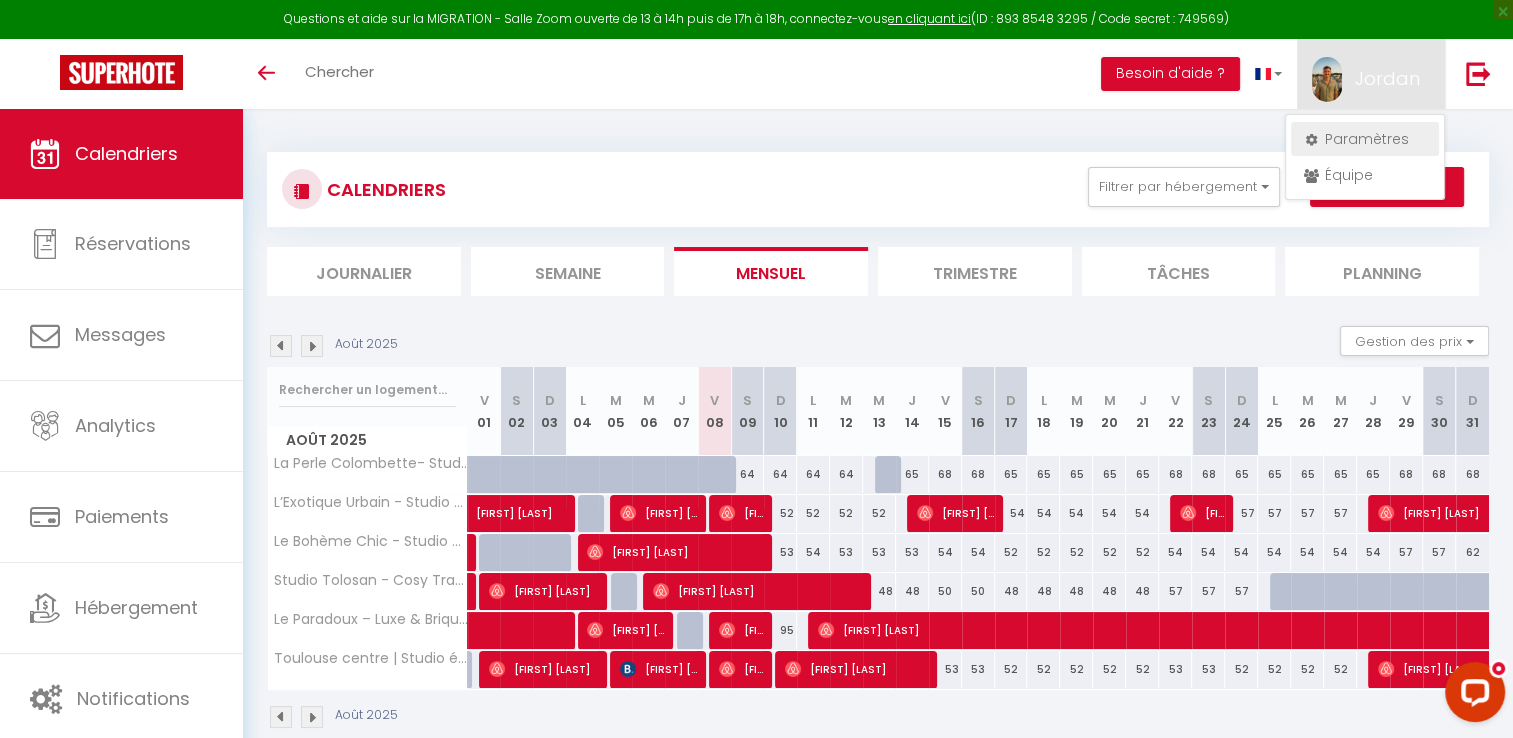 select on "28" 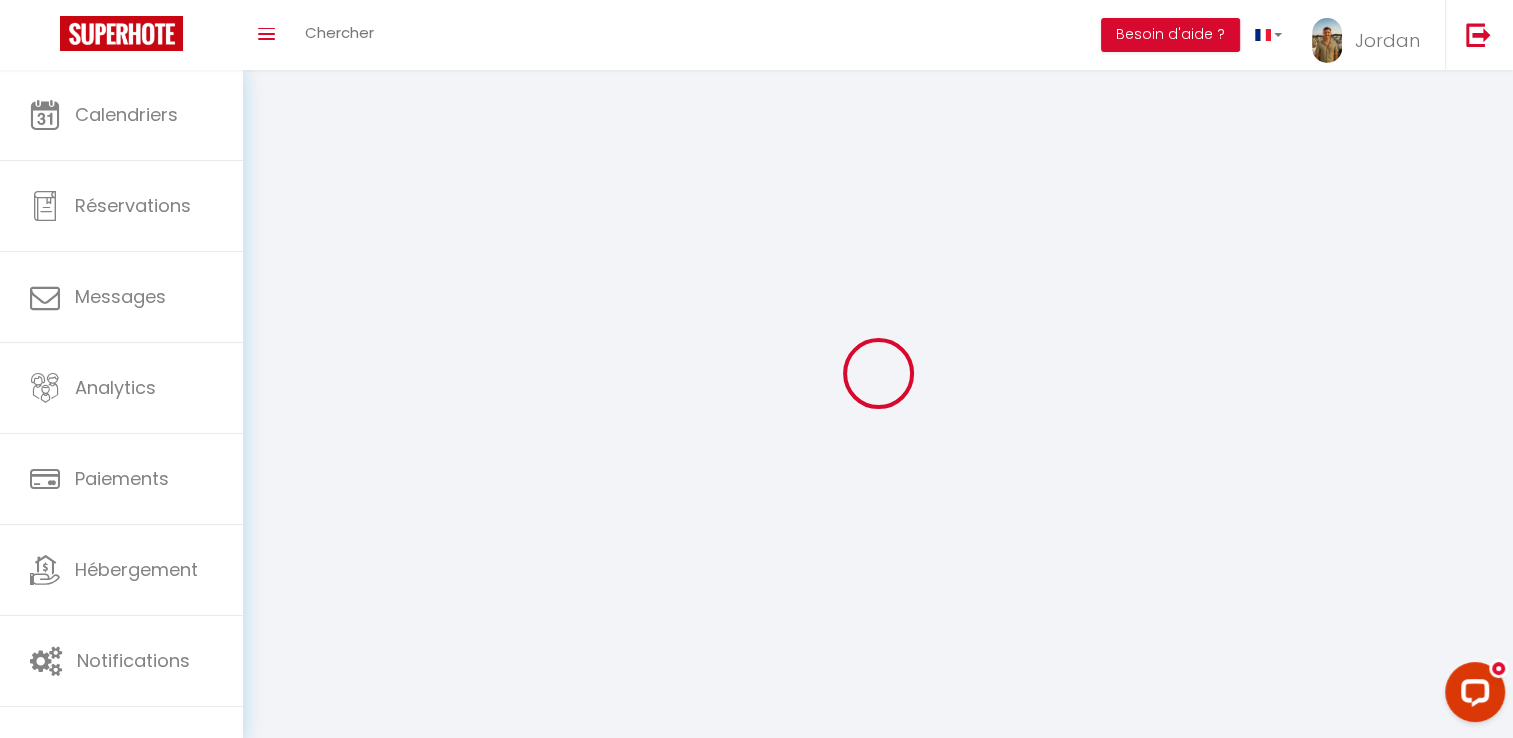 select on "fr" 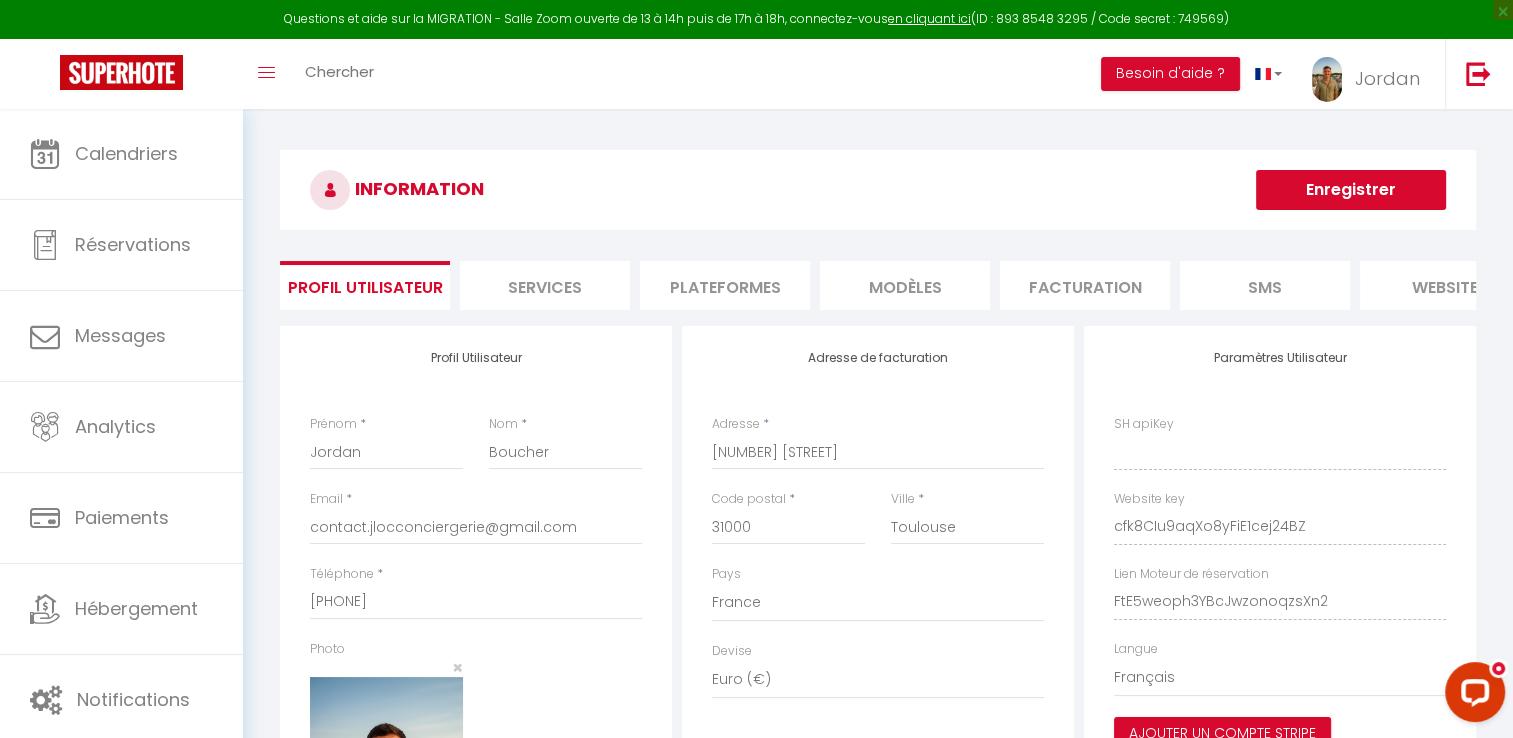 type on "cfk8CIu9aqXo8yFiE1cej24BZ" 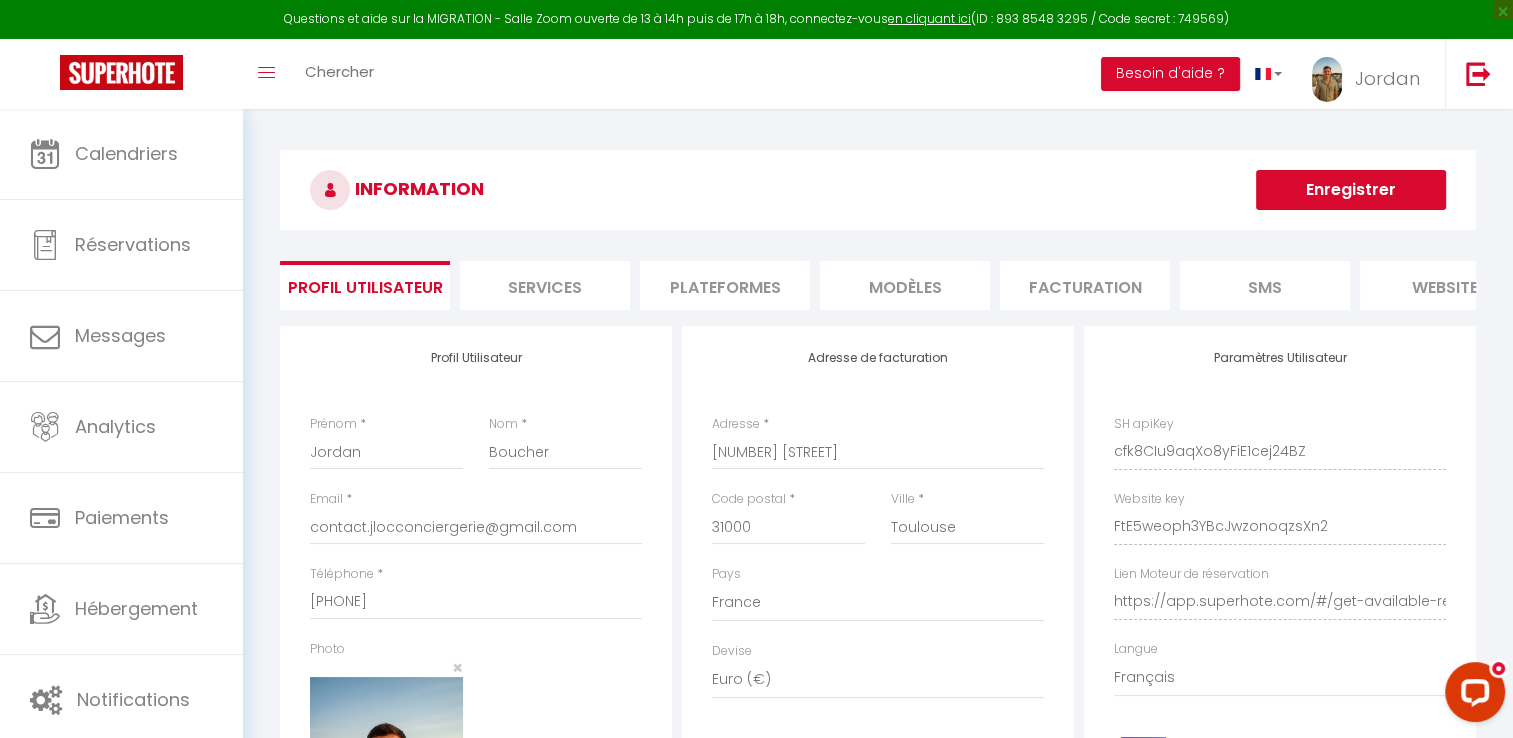 click on "Plateformes" at bounding box center (725, 285) 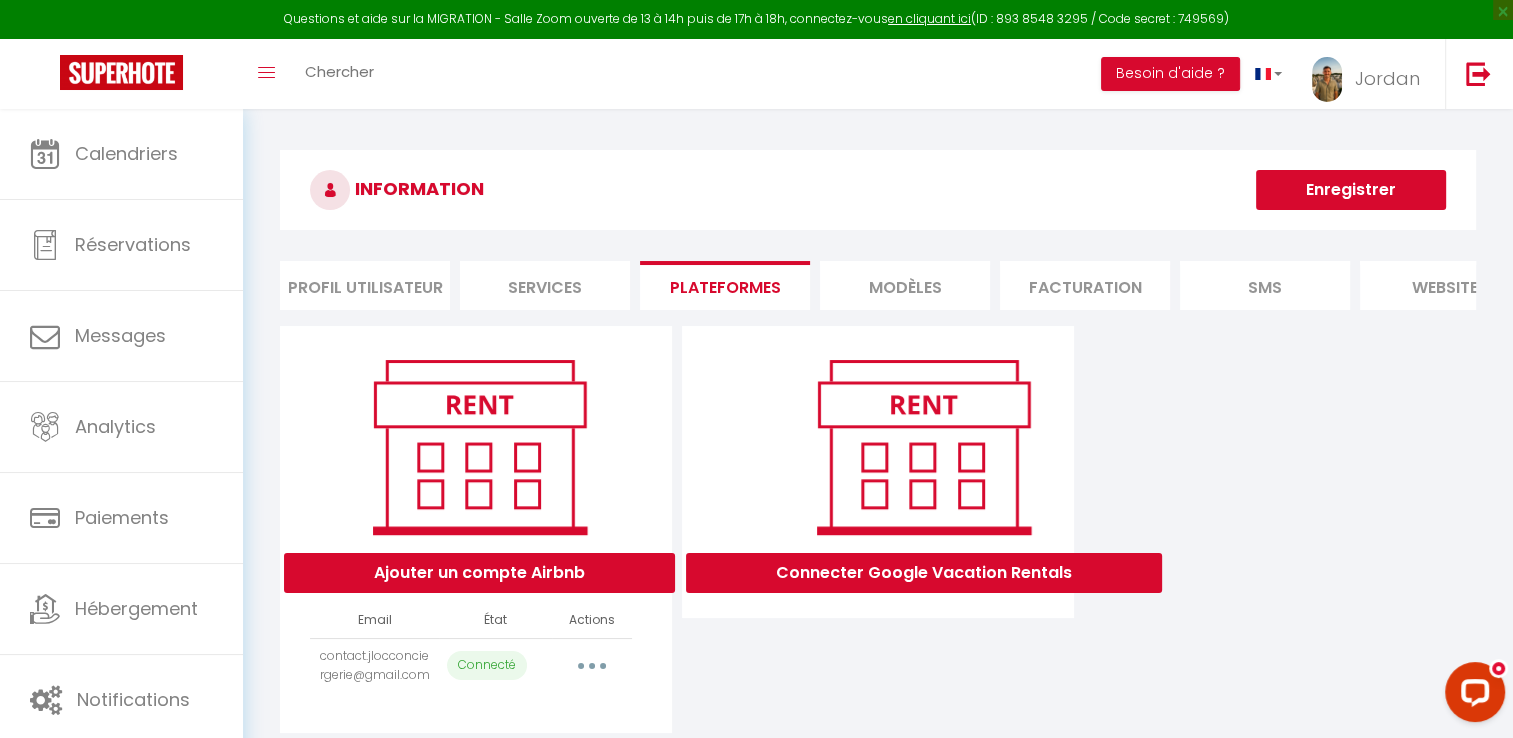 click at bounding box center (592, 666) 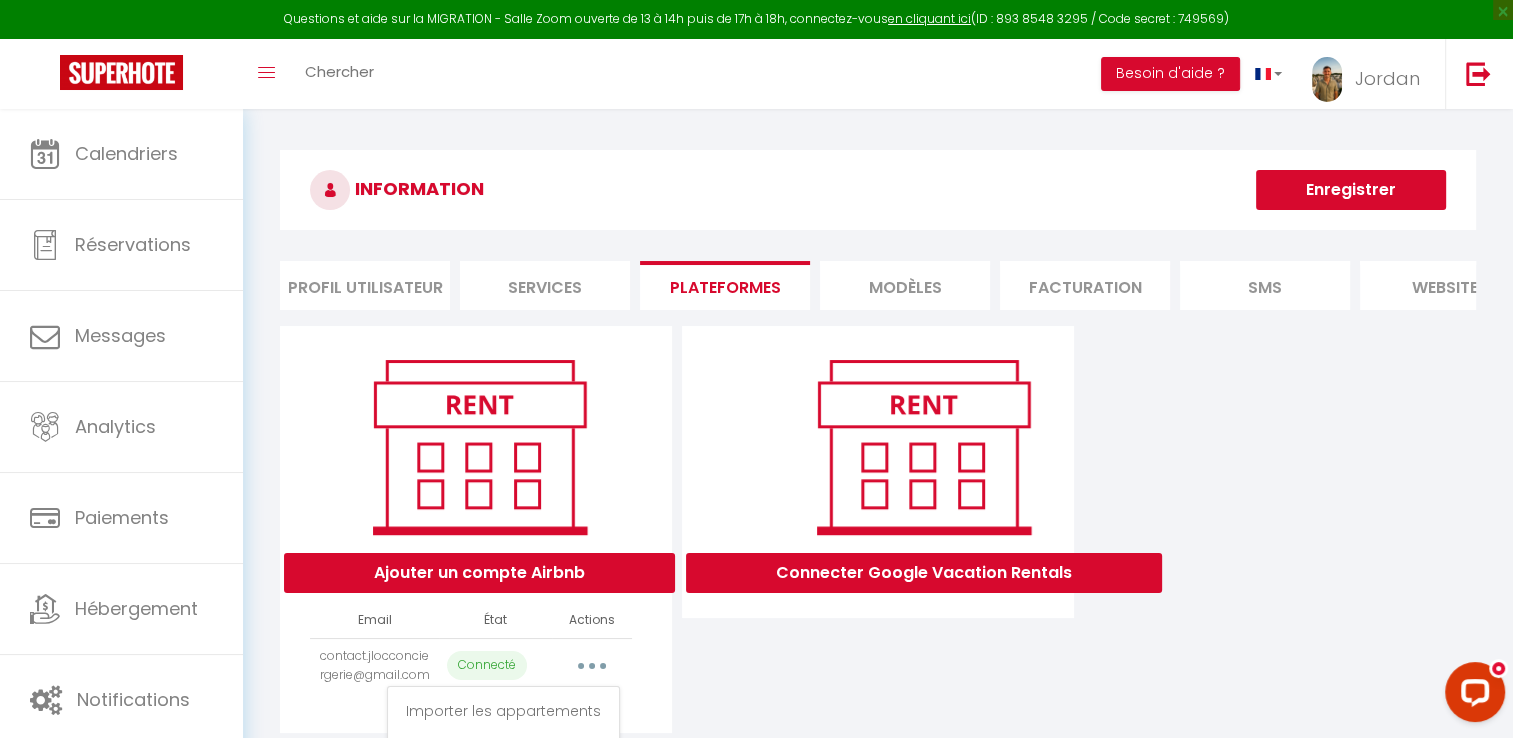 scroll, scrollTop: 108, scrollLeft: 0, axis: vertical 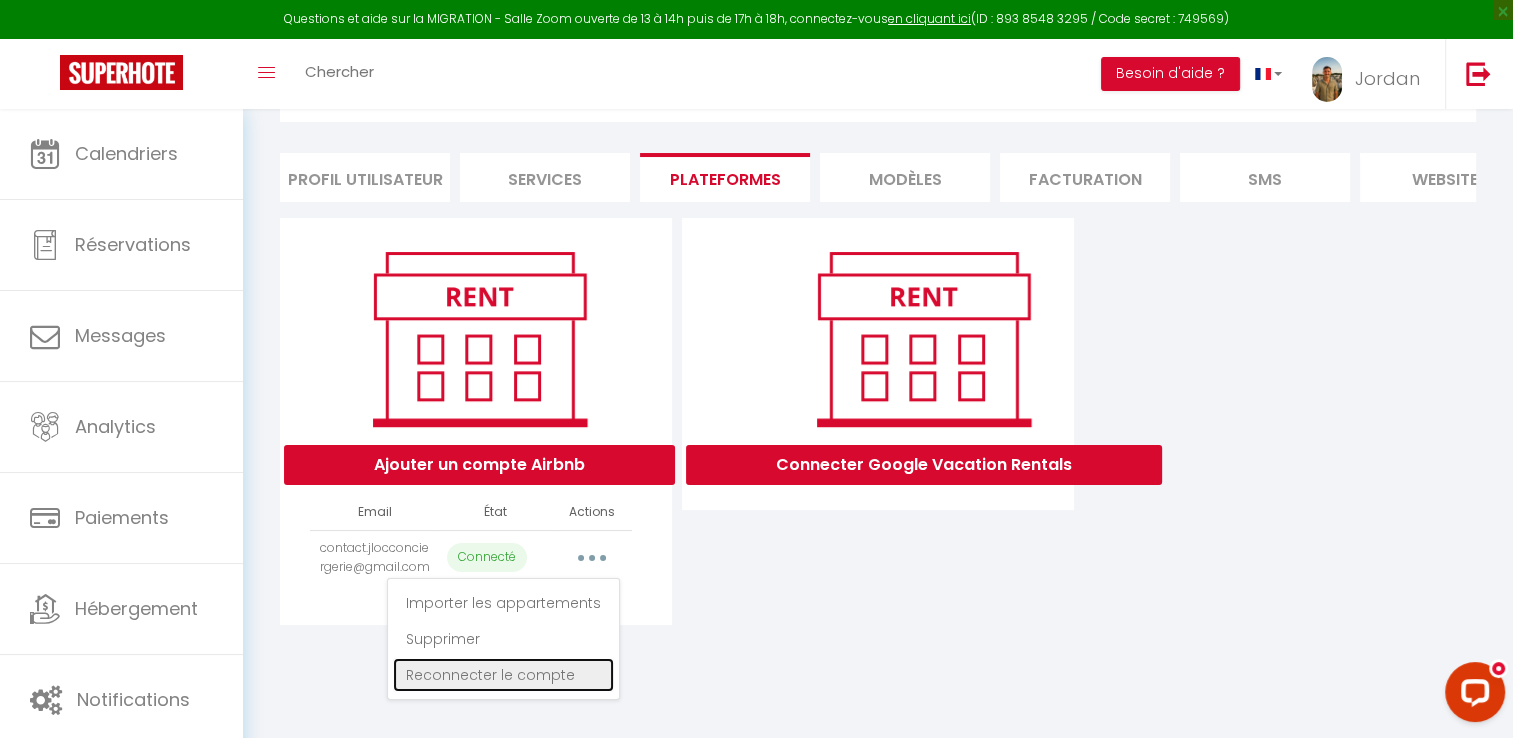 click on "Reconnecter le compte" at bounding box center [503, 675] 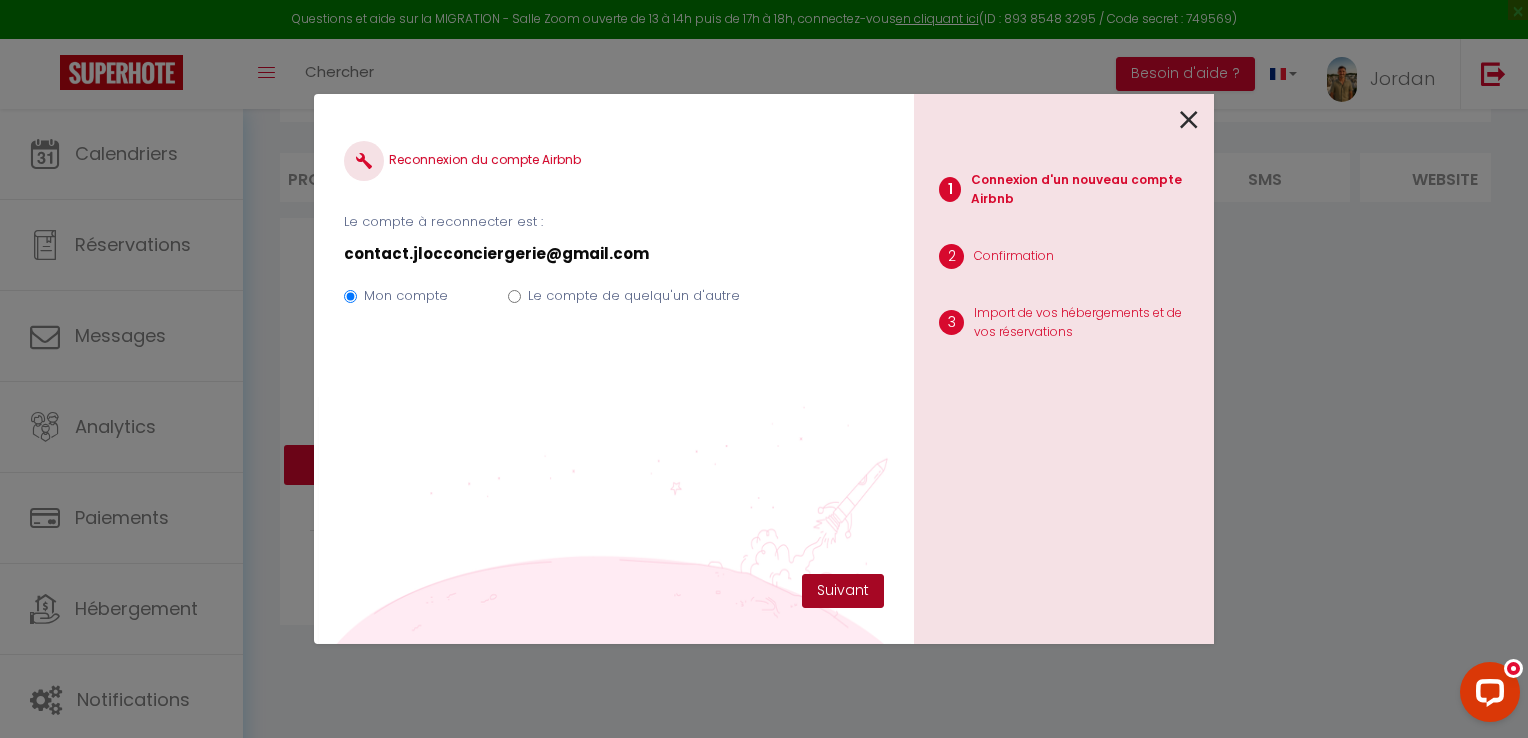 click on "Suivant" at bounding box center (843, 591) 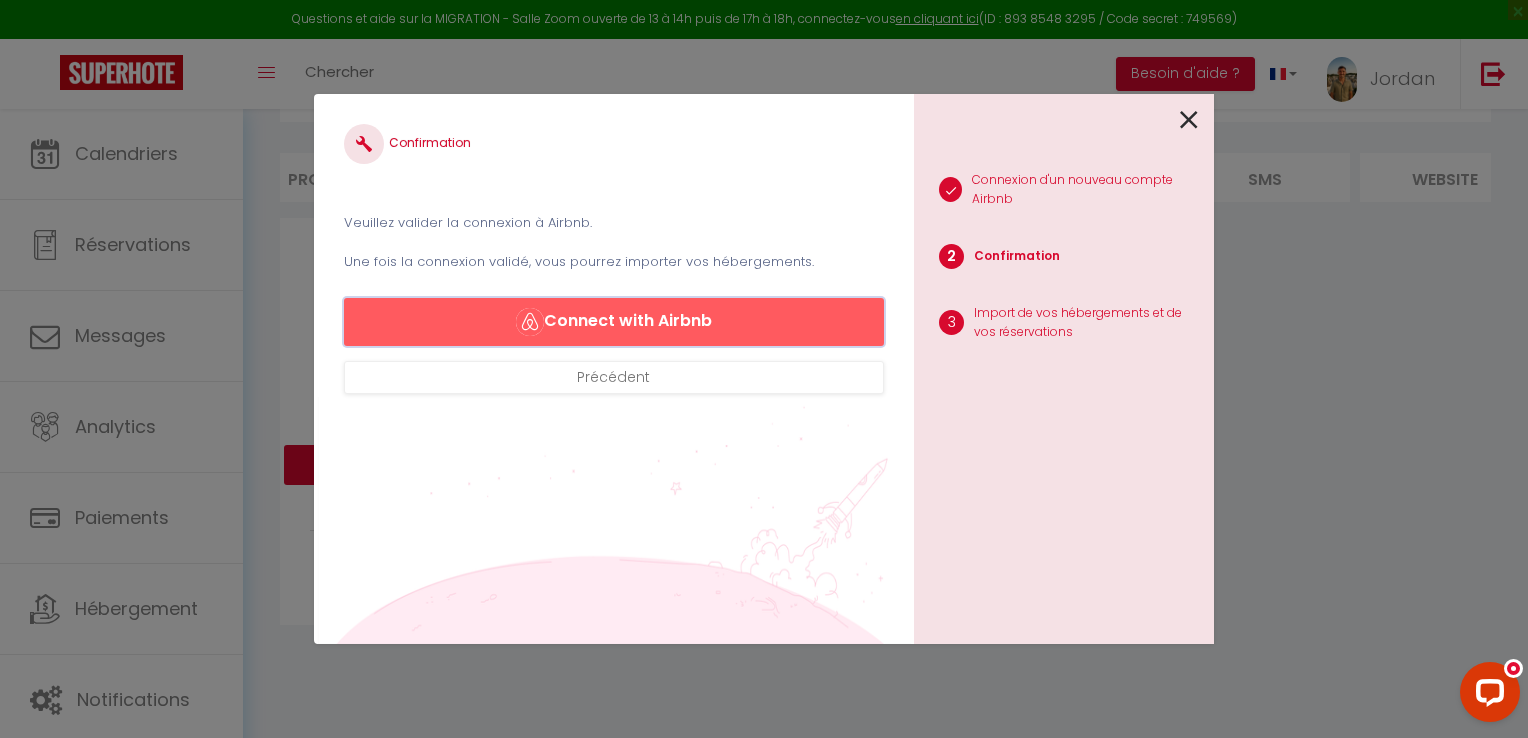 click on "Connect with Airbnb" at bounding box center [614, 322] 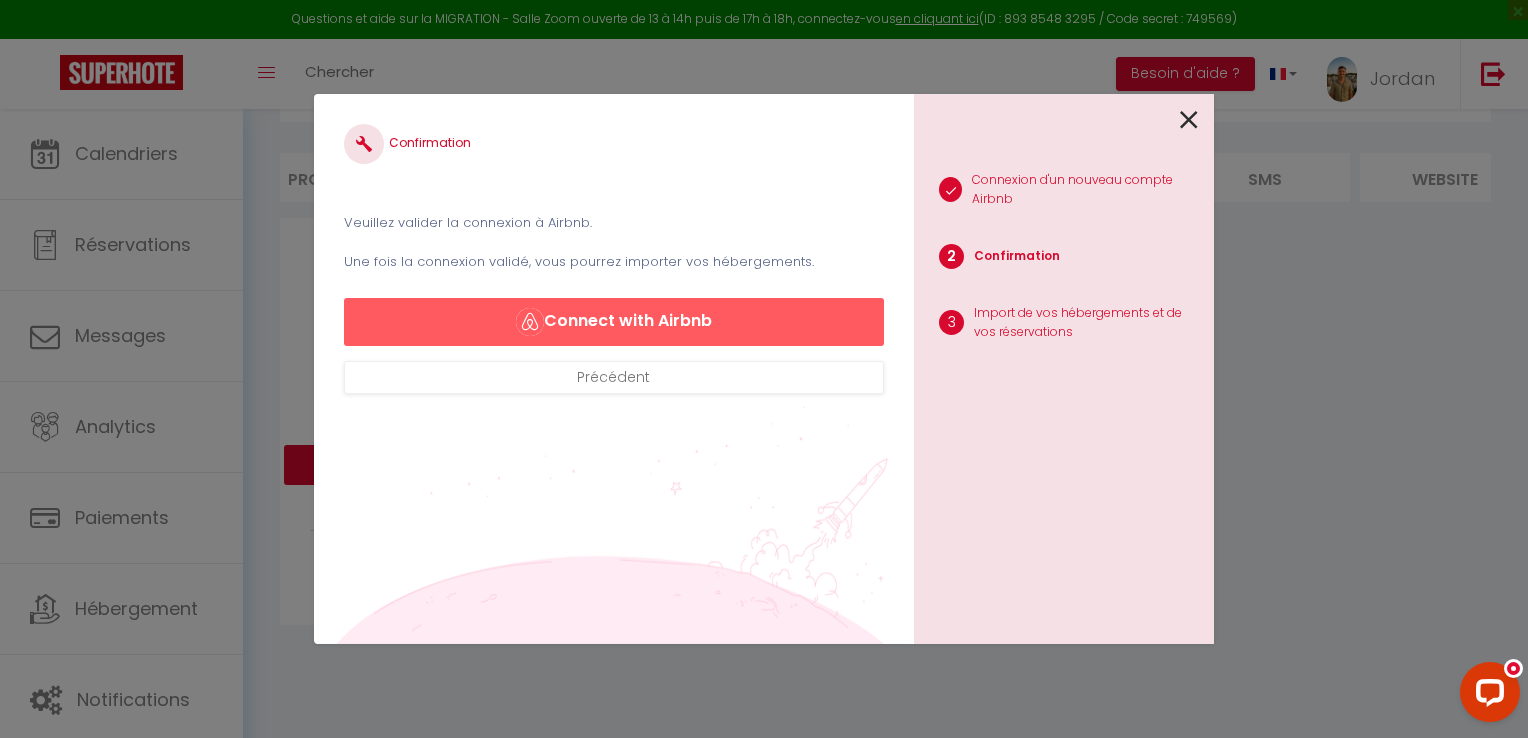 click at bounding box center [1189, 120] 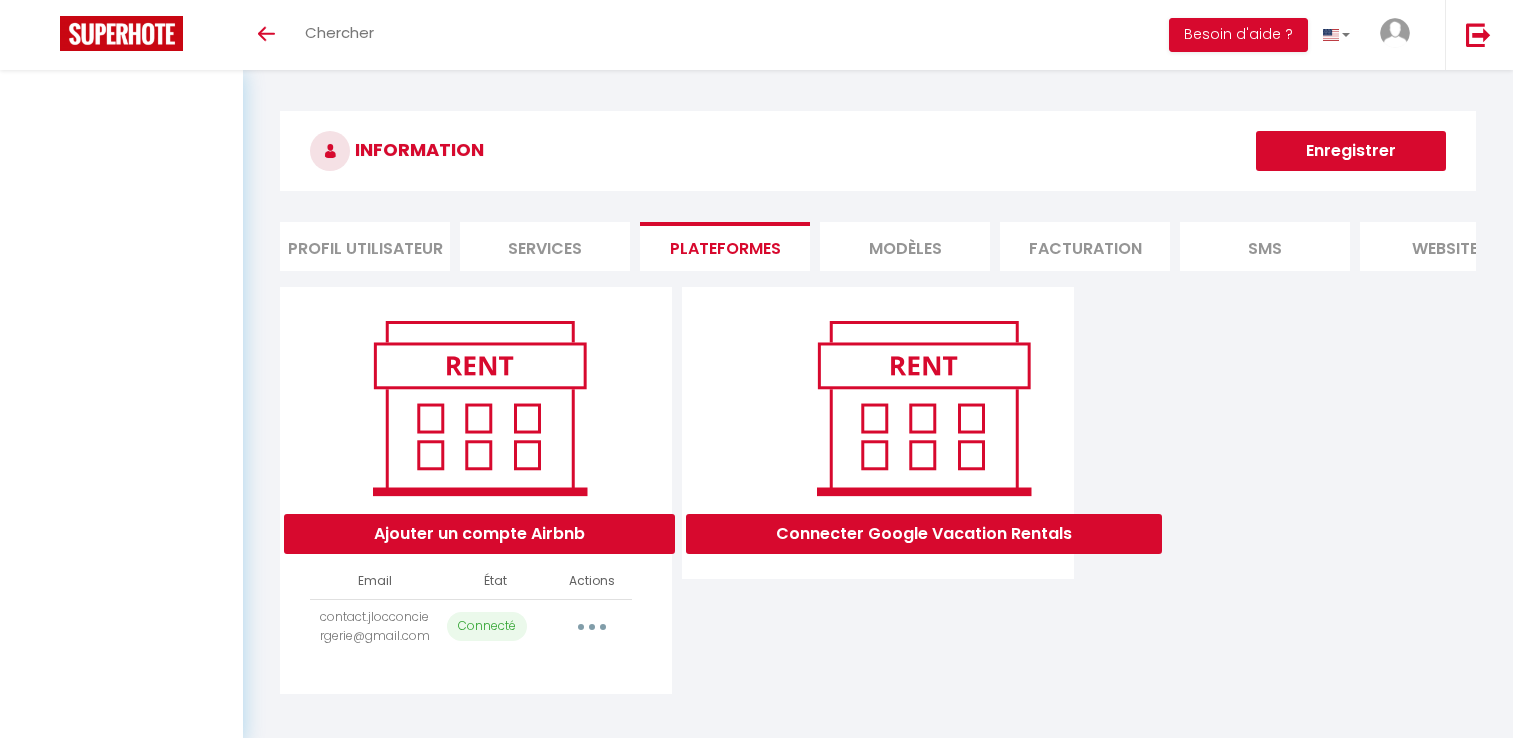 scroll, scrollTop: 0, scrollLeft: 0, axis: both 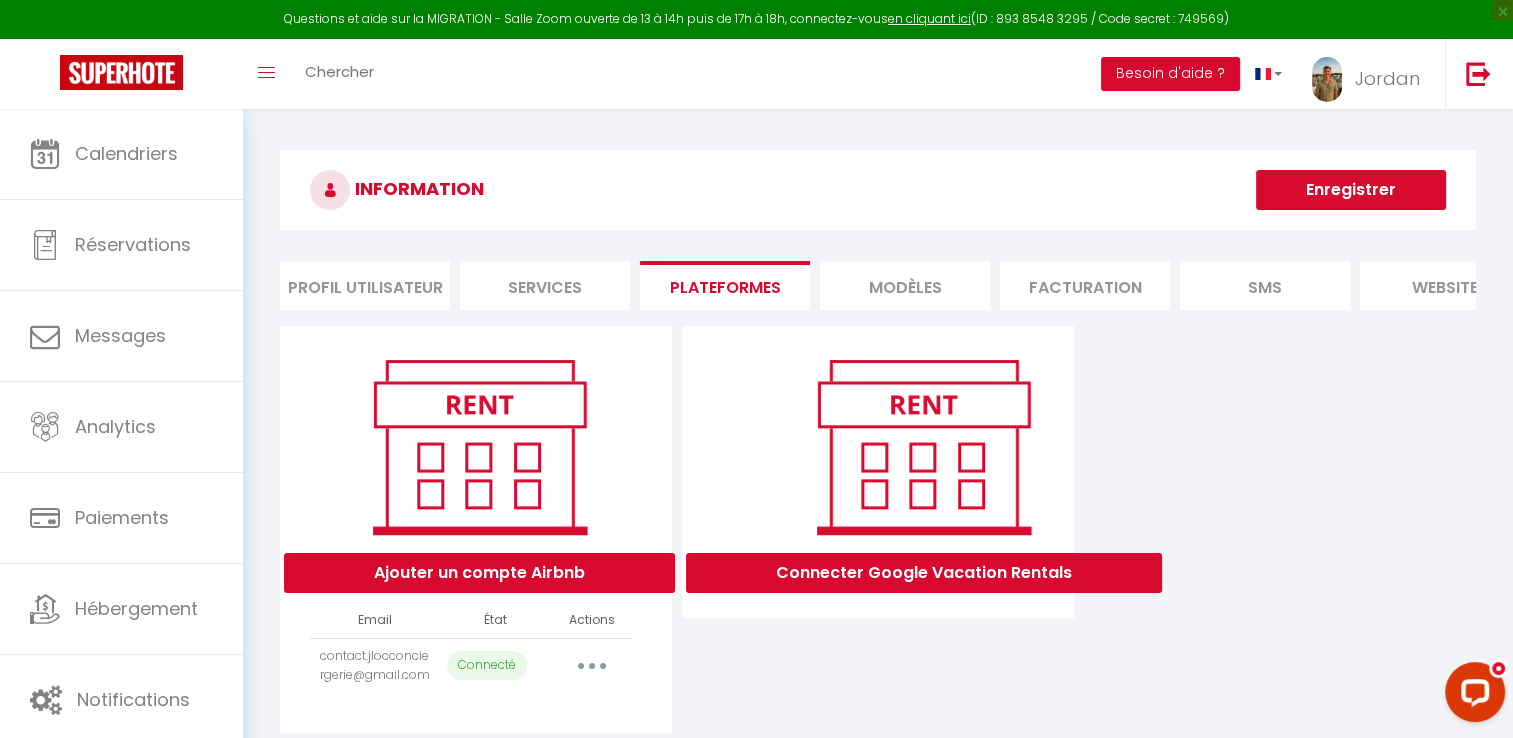 select on "70671" 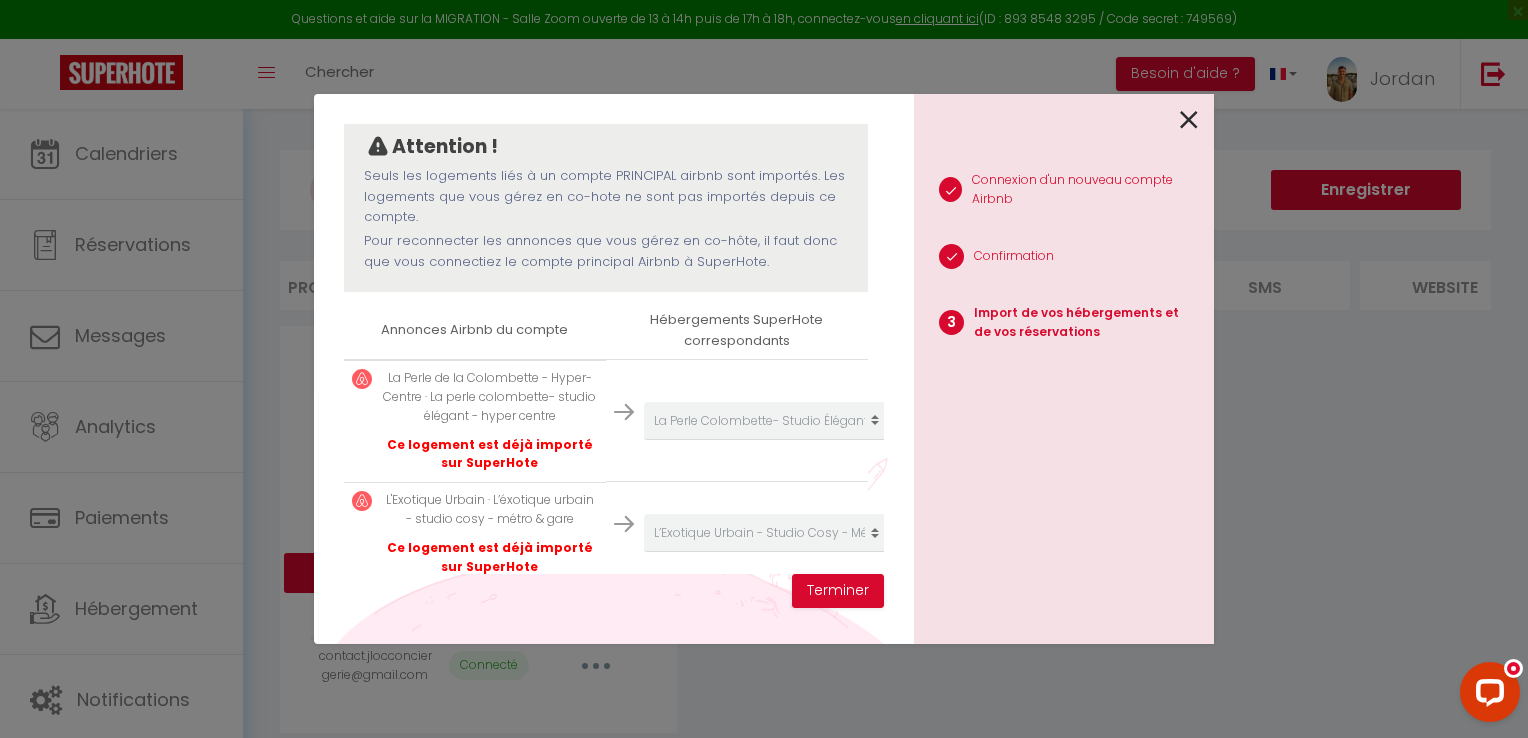 scroll, scrollTop: 196, scrollLeft: 0, axis: vertical 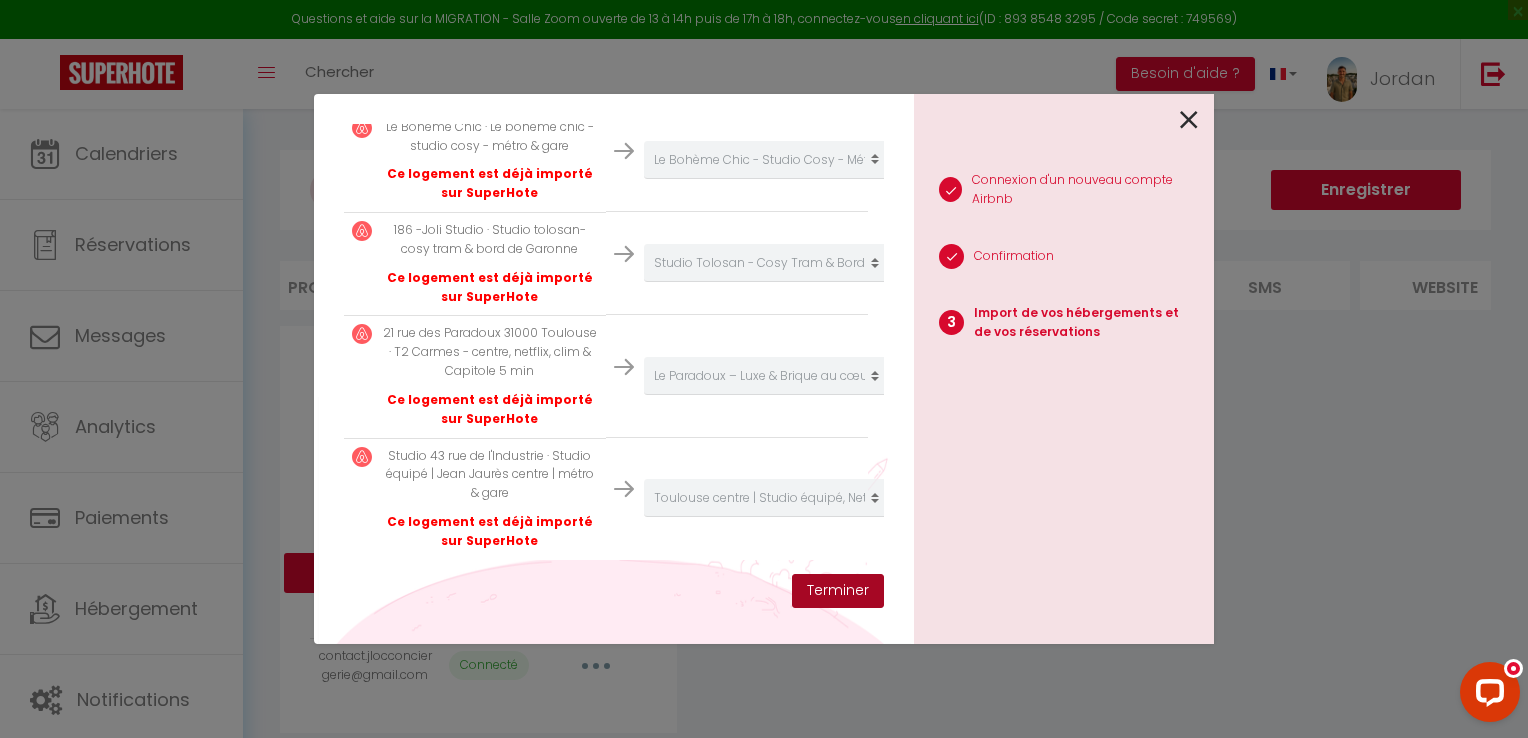 click on "Terminer" at bounding box center (838, 591) 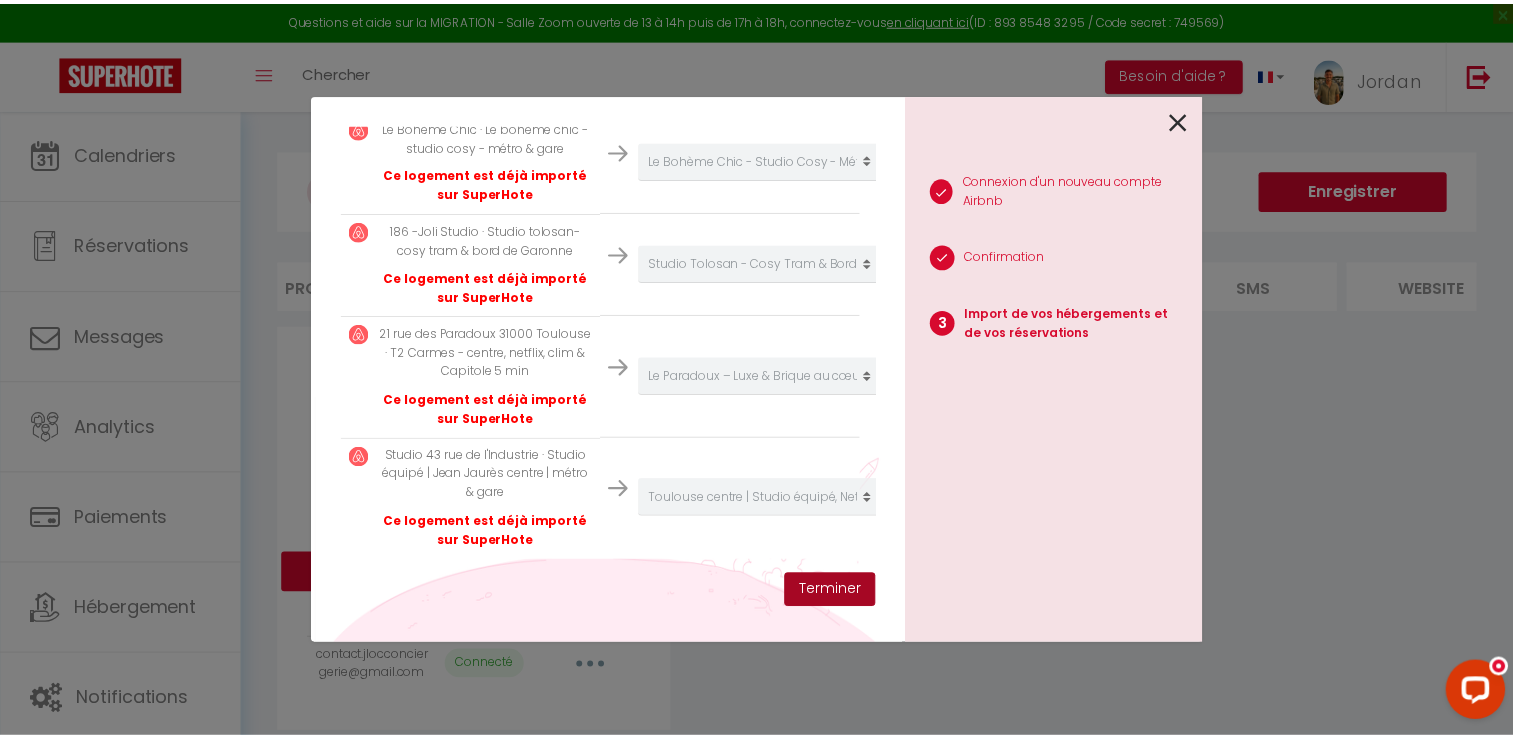scroll, scrollTop: 714, scrollLeft: 0, axis: vertical 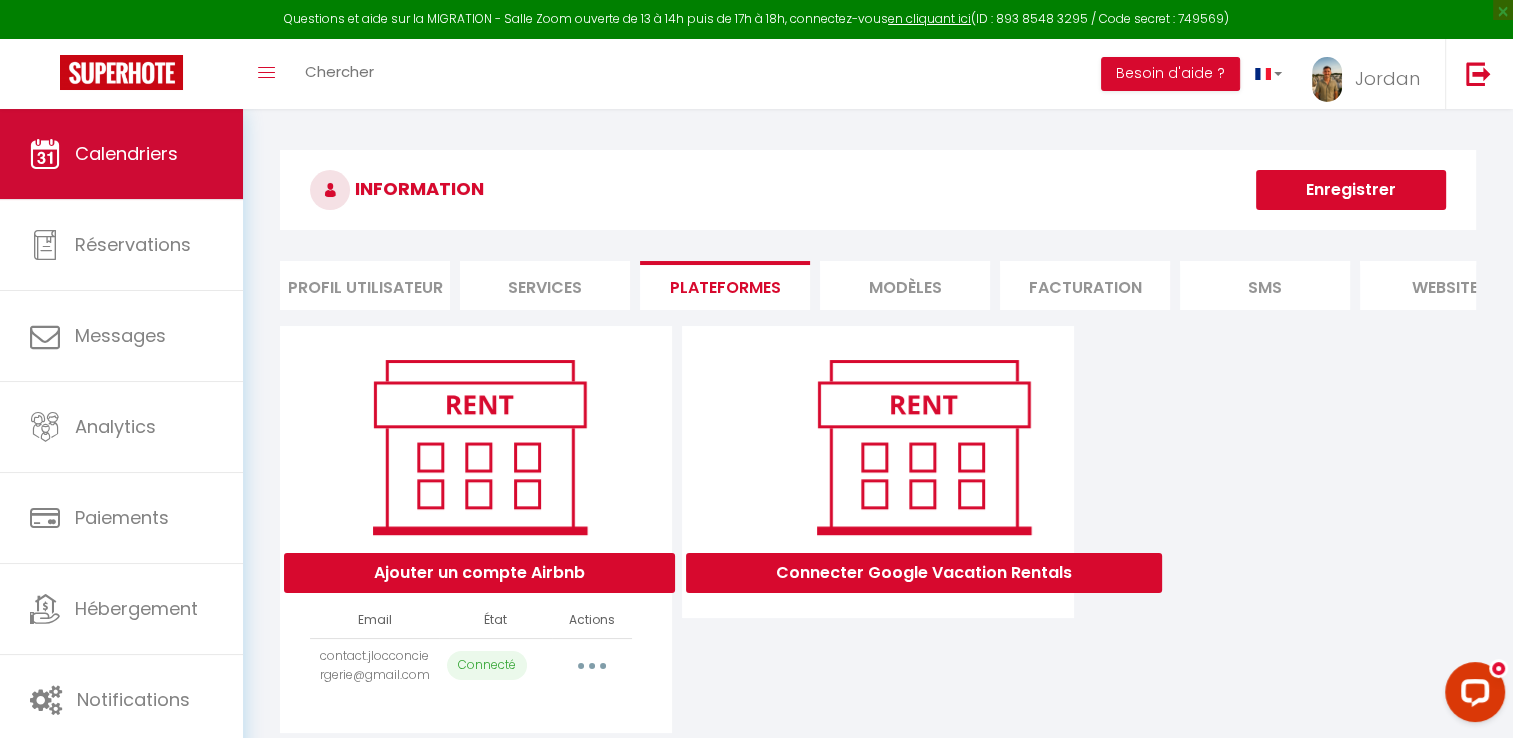 click on "Calendriers" at bounding box center [121, 154] 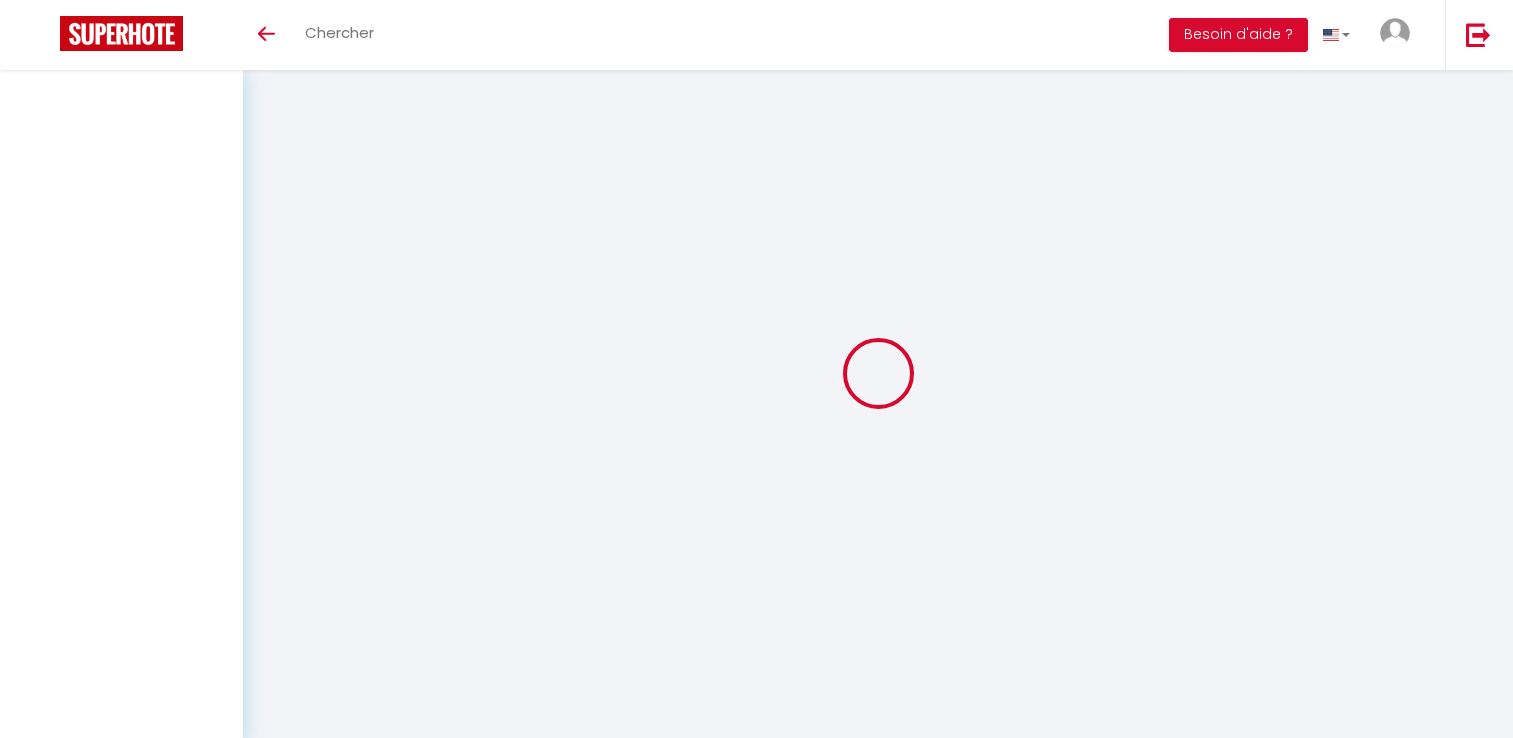 scroll, scrollTop: 0, scrollLeft: 0, axis: both 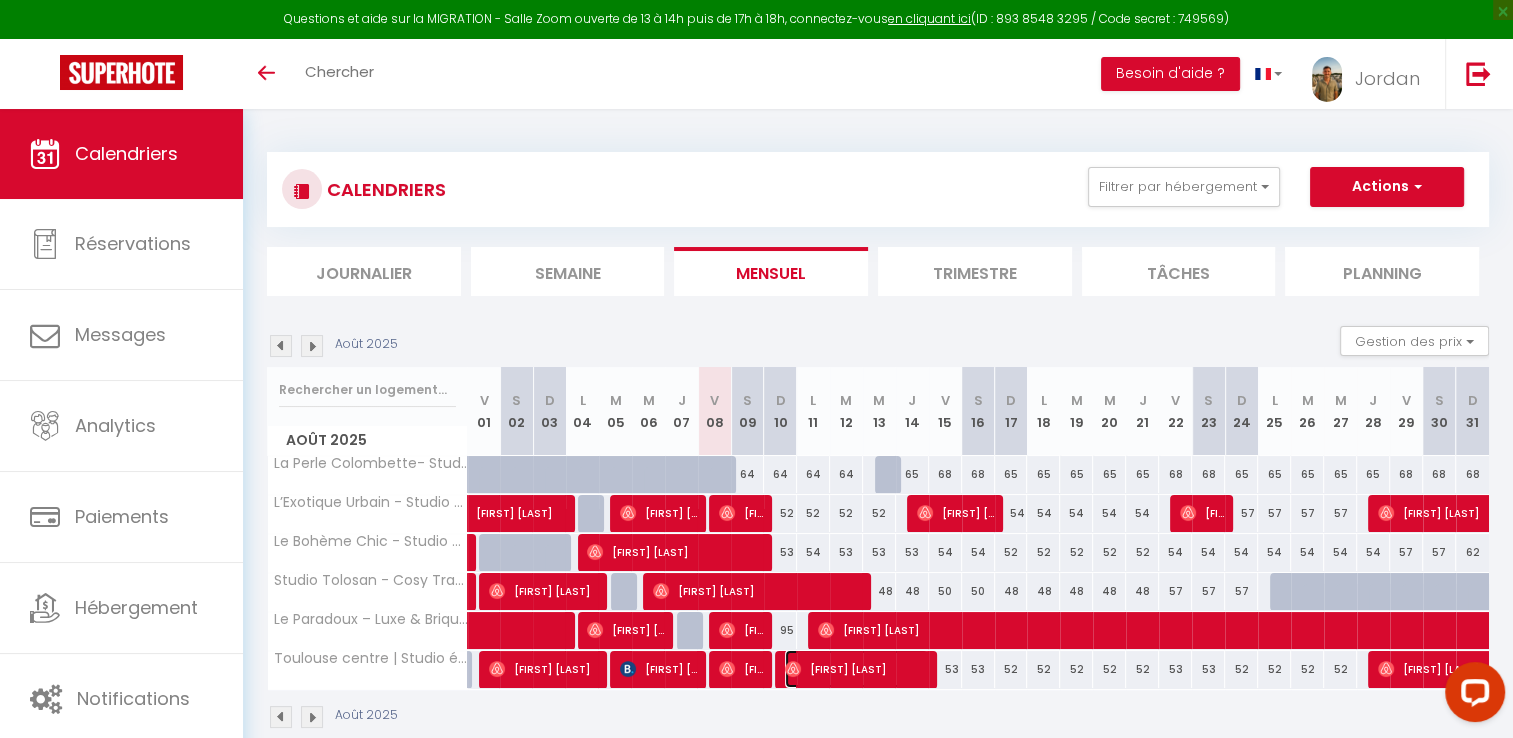 click on "[FIRST] [LAST]" at bounding box center (856, 669) 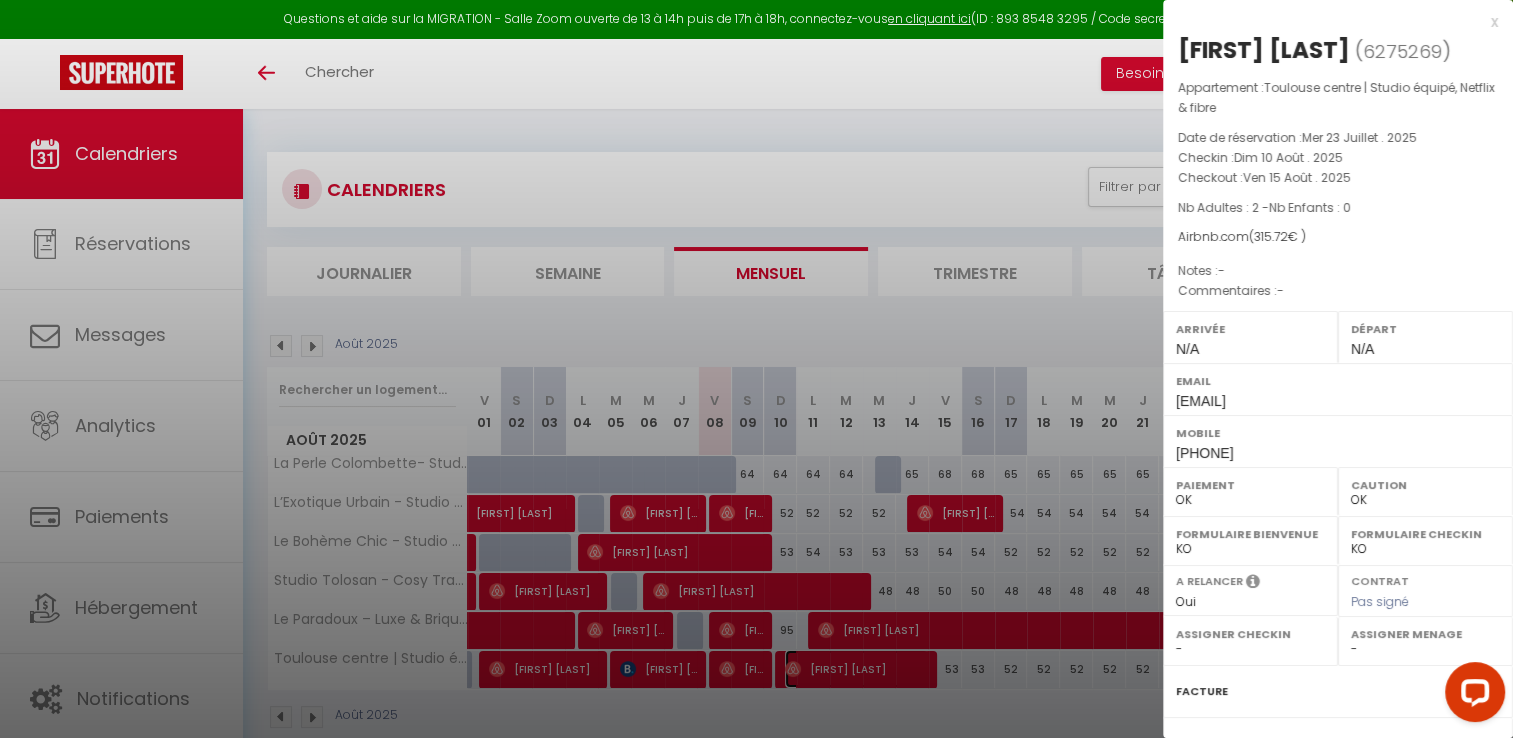 scroll, scrollTop: 210, scrollLeft: 0, axis: vertical 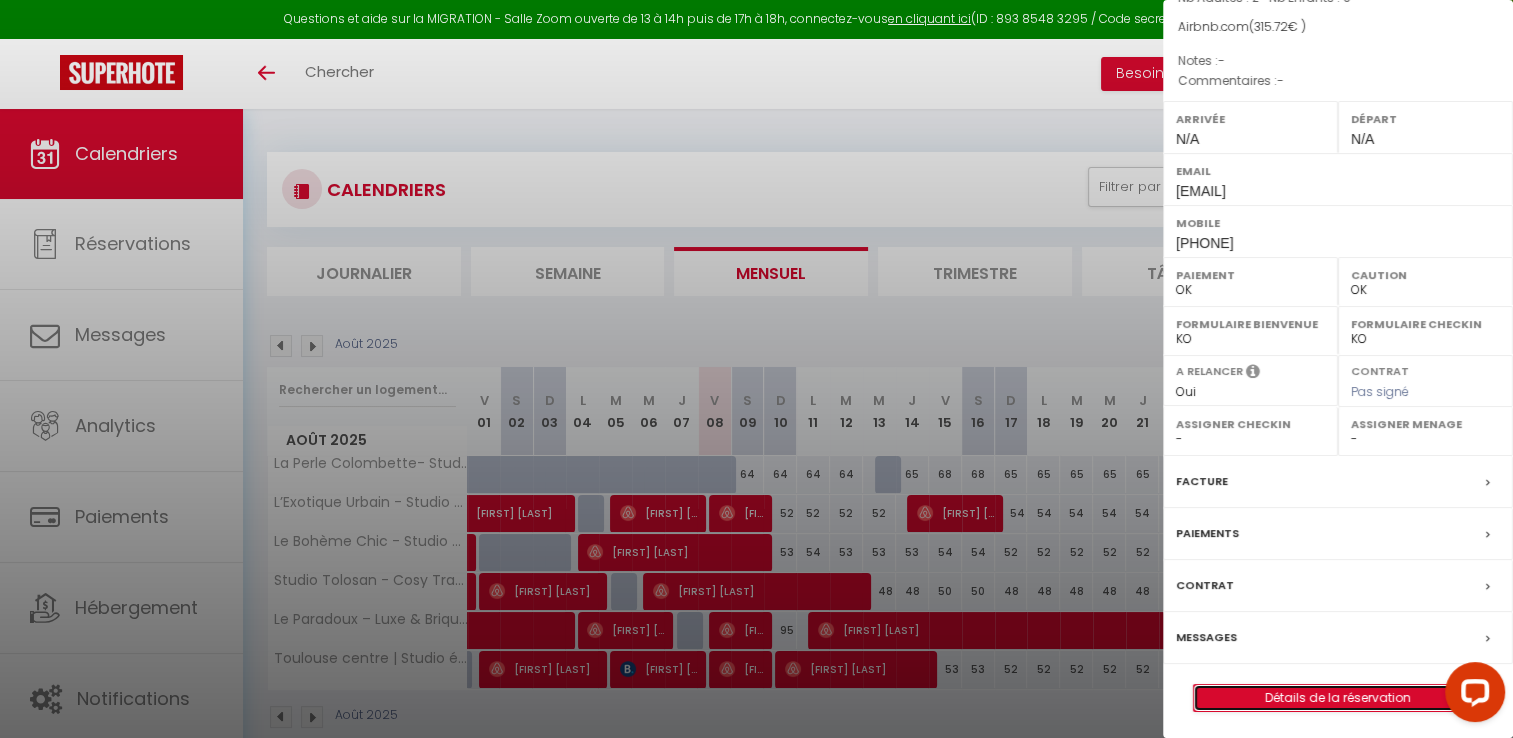 click on "Détails de la réservation" at bounding box center [1338, 698] 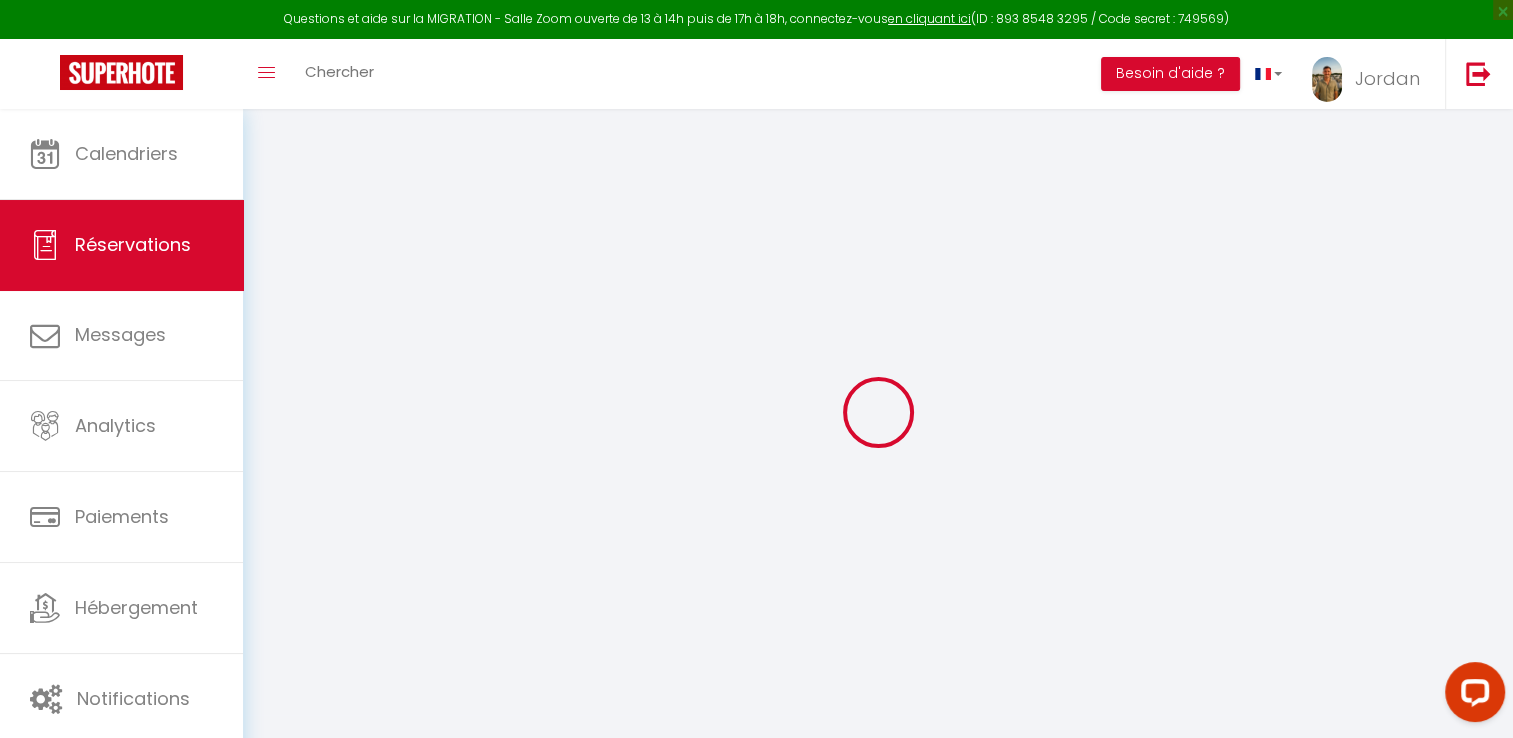 type on "John" 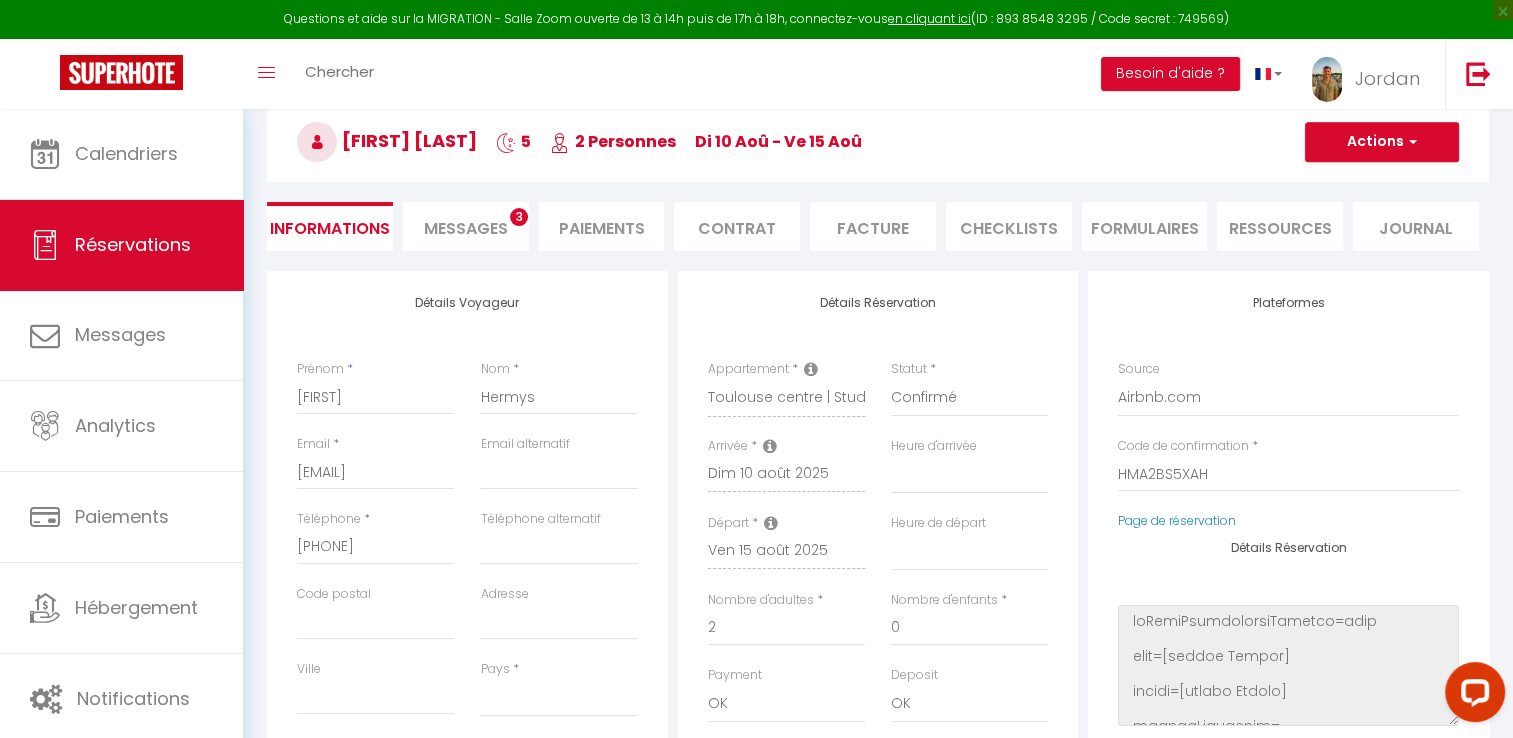 scroll, scrollTop: 100, scrollLeft: 0, axis: vertical 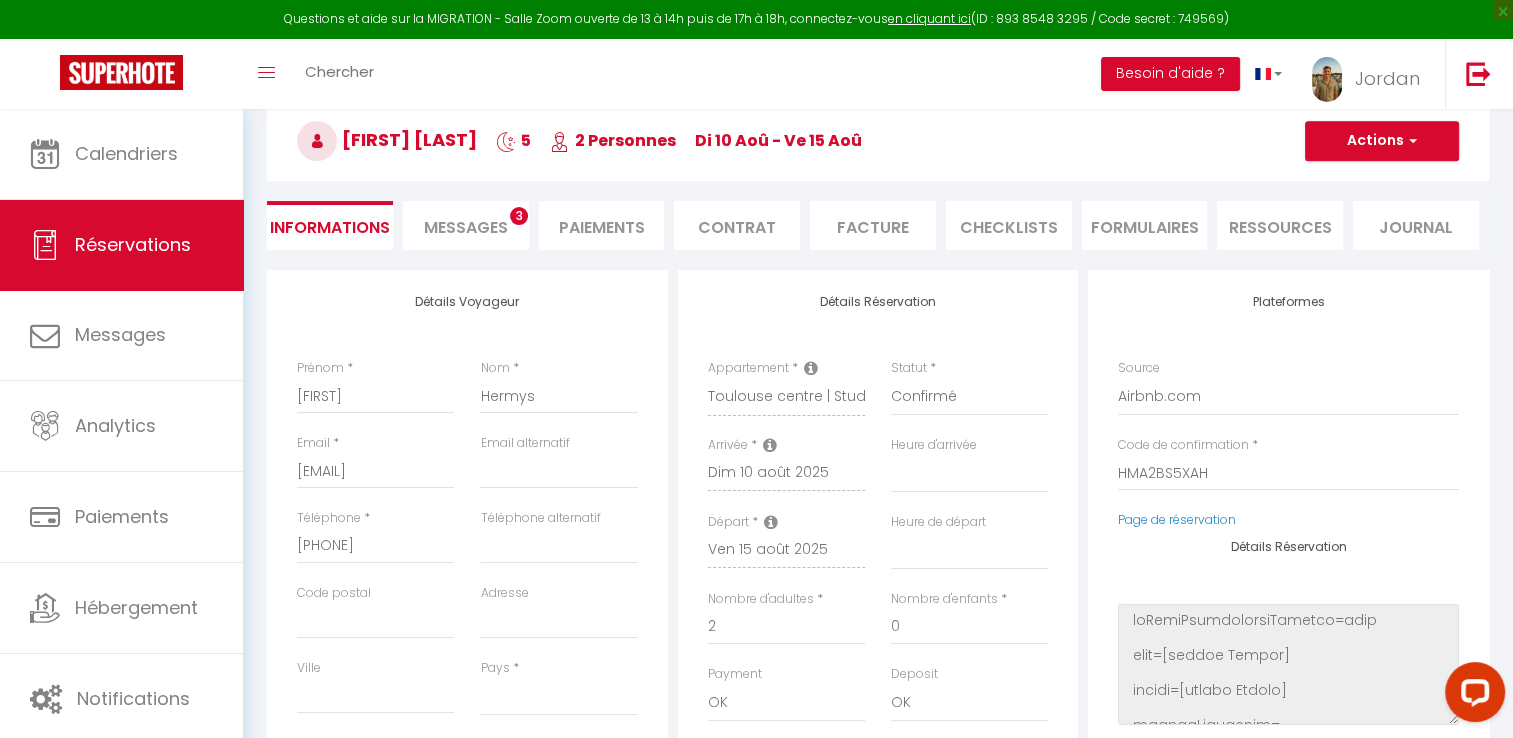click on "John   Hermys   5    2 Personnes
di 10 Aoû - ve 15 Aoû
Actions
Enregistrer   Dupliquer   Supprimer
Actions
Enregistrer   Aperçu et éditer   Envoyer la facture   Copier le lien
Actions
Voir le contrat   Envoyer le contrat   Copier le lien
Actions
Encaisser un paiement     Encaisser une caution     Créer nouveau lien paiement     Créer nouveau lien caution     Envoyer un paiement global
Actions" at bounding box center [878, 137] 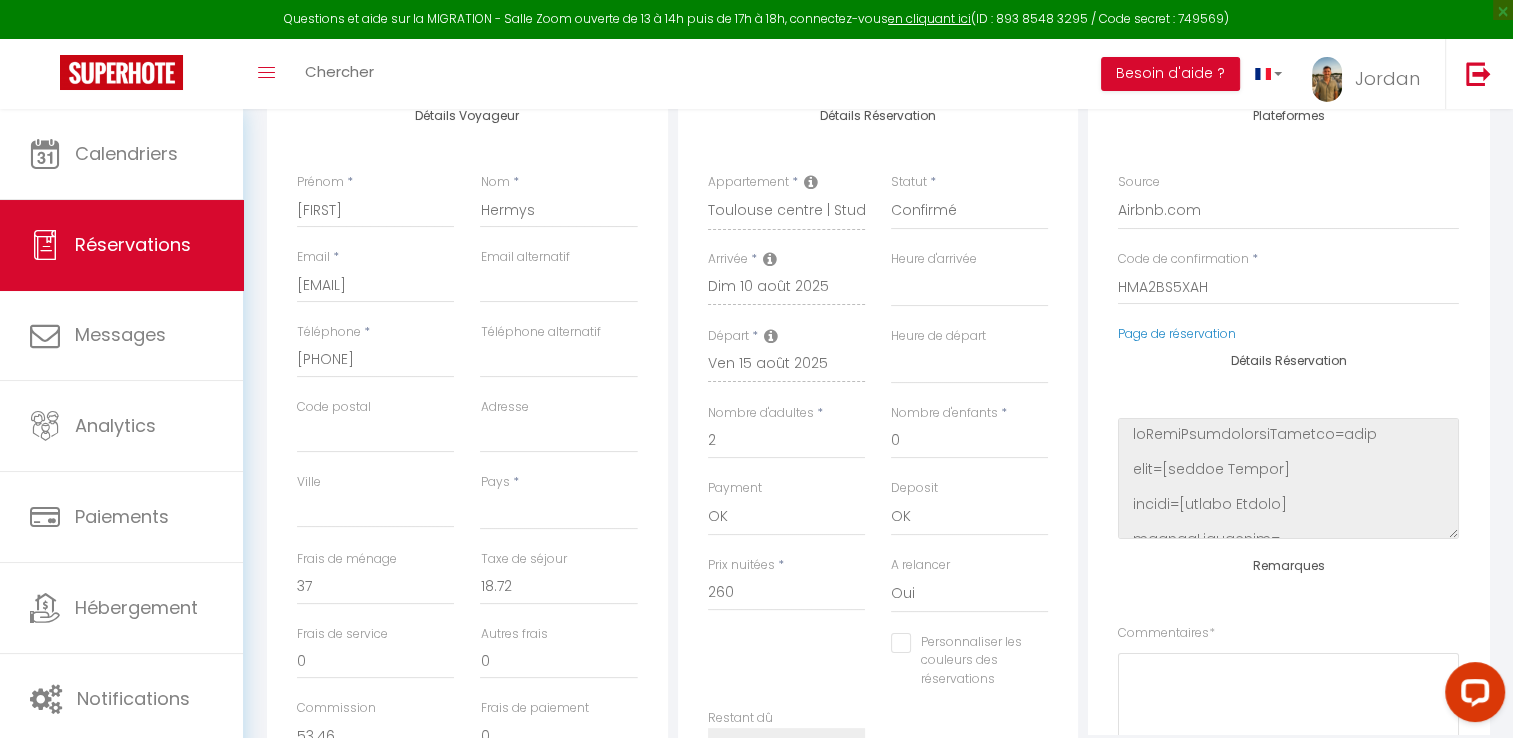 scroll, scrollTop: 288, scrollLeft: 0, axis: vertical 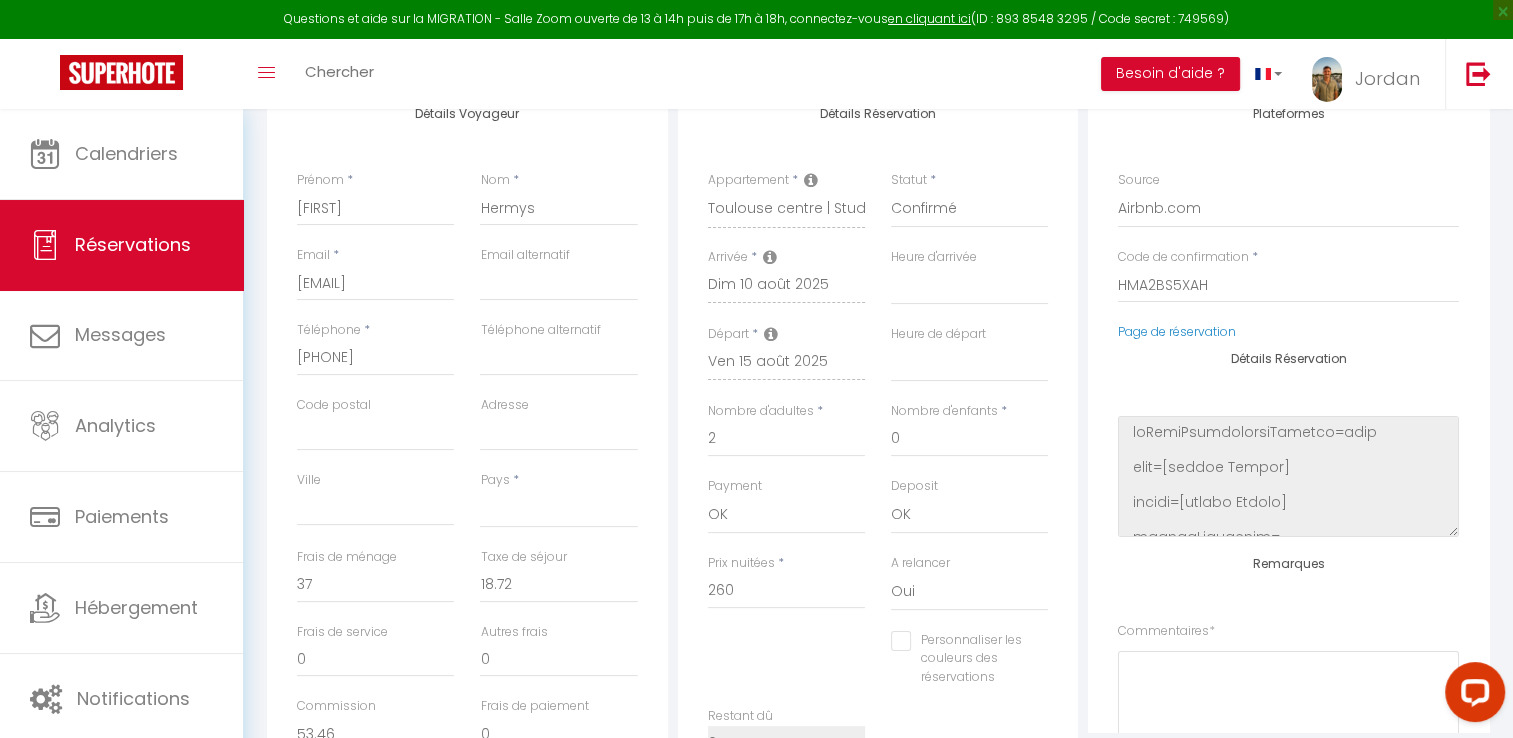 click at bounding box center [770, 257] 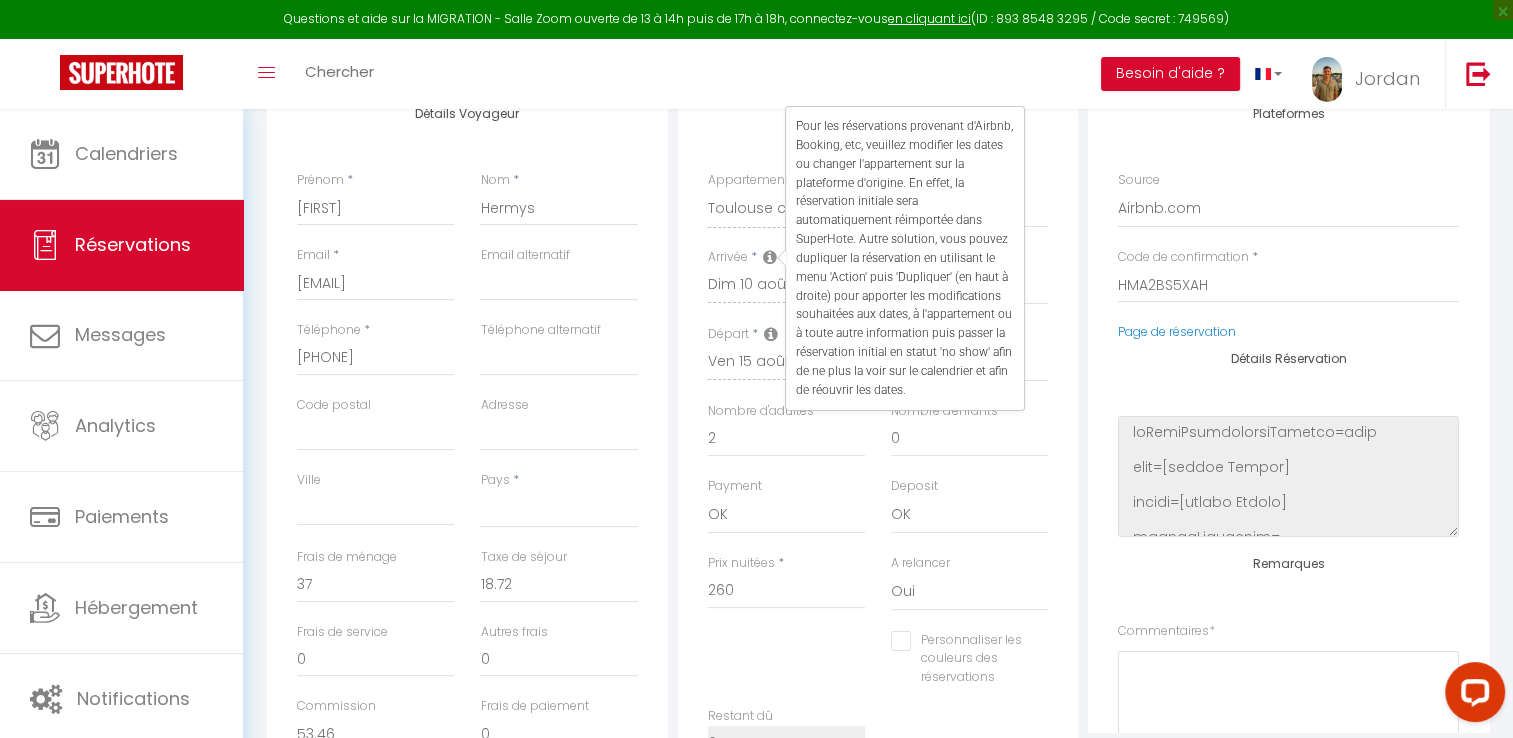 scroll, scrollTop: 156, scrollLeft: 0, axis: vertical 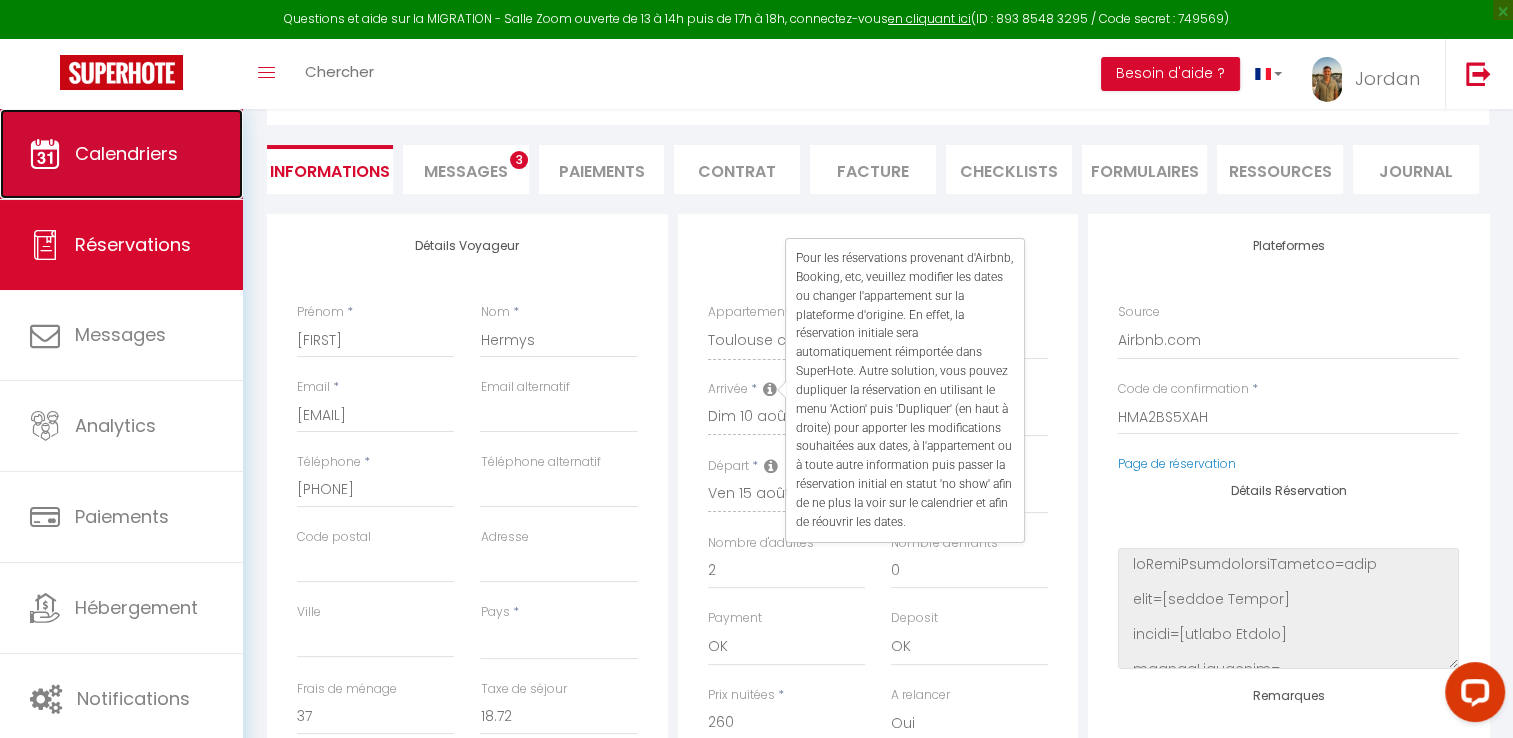click on "Calendriers" at bounding box center [121, 154] 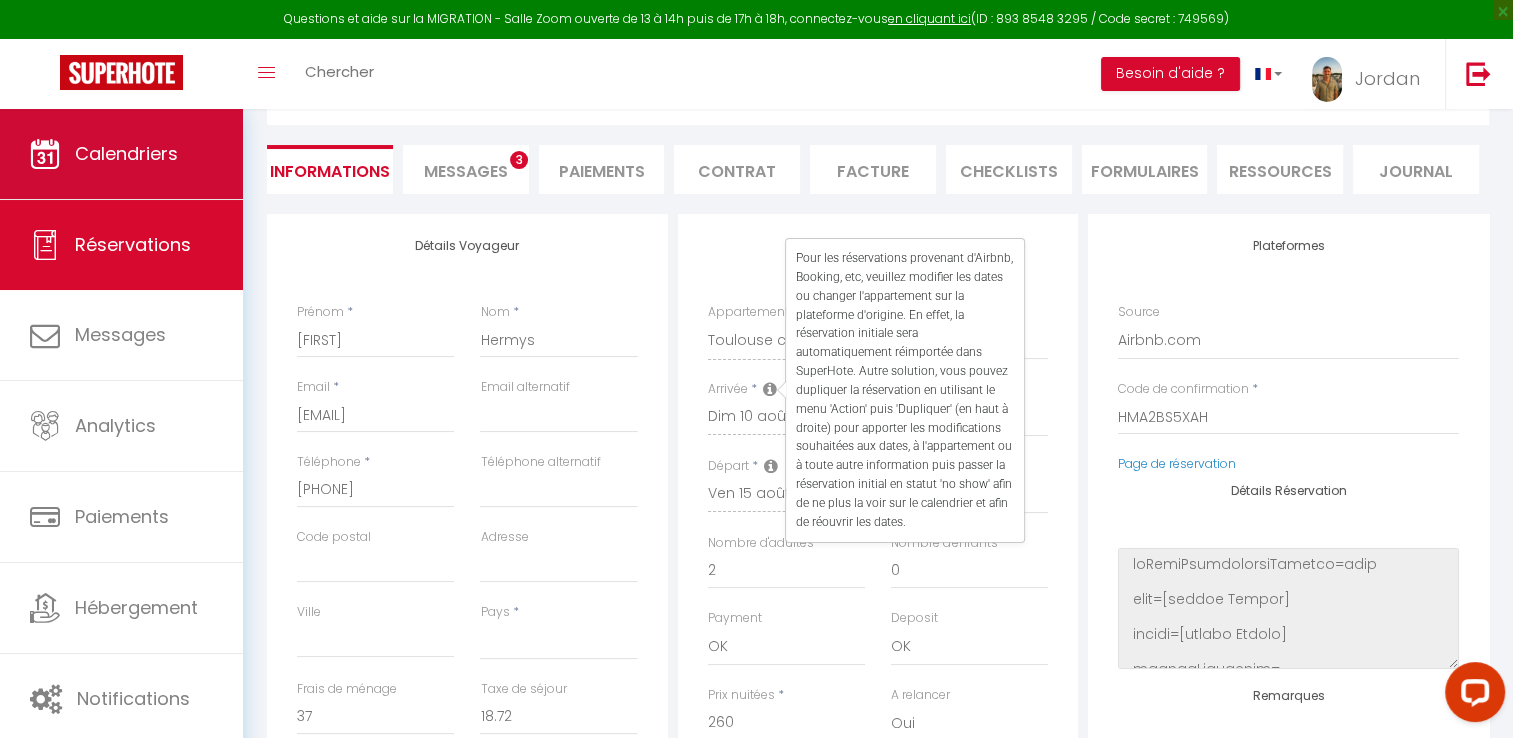 scroll, scrollTop: 0, scrollLeft: 0, axis: both 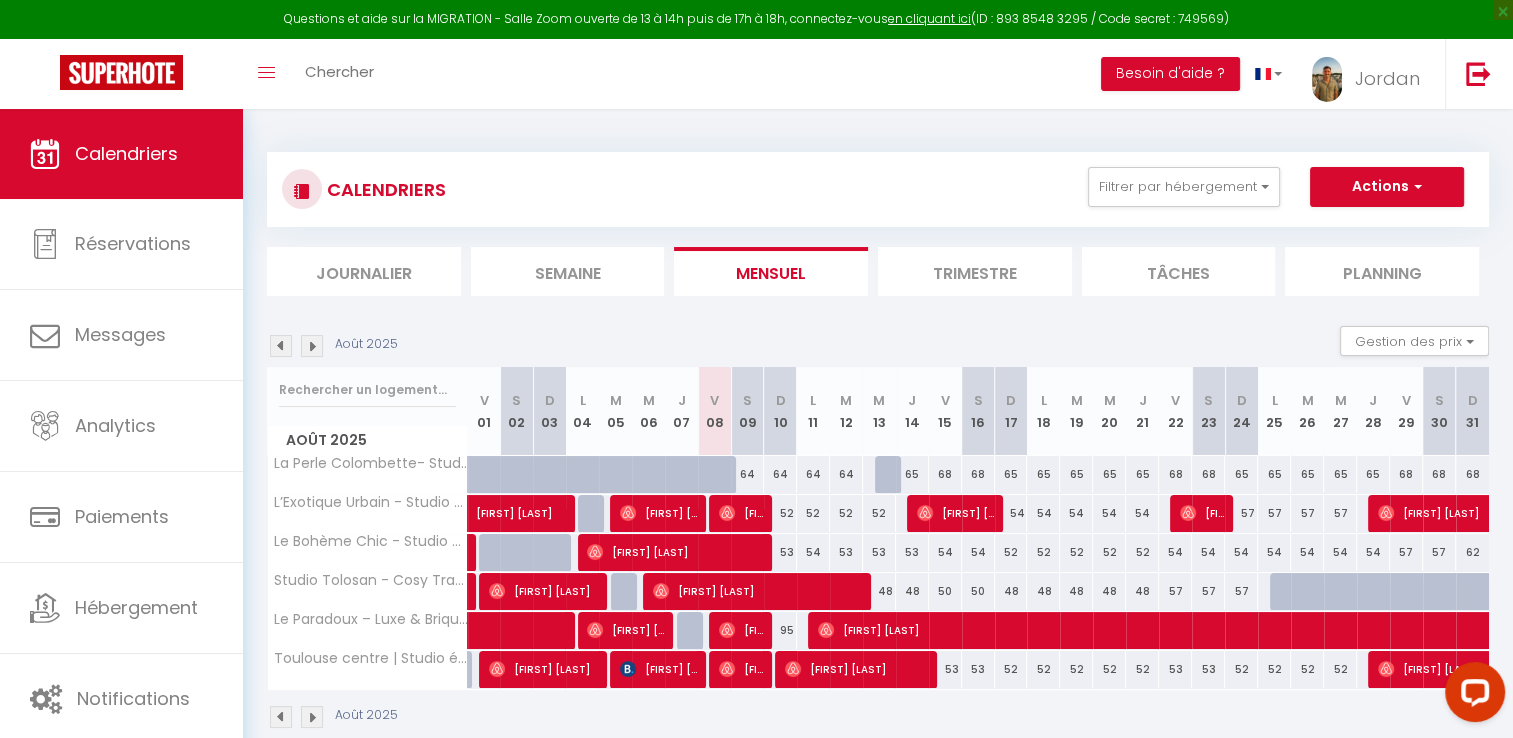 click on "53" at bounding box center [945, 669] 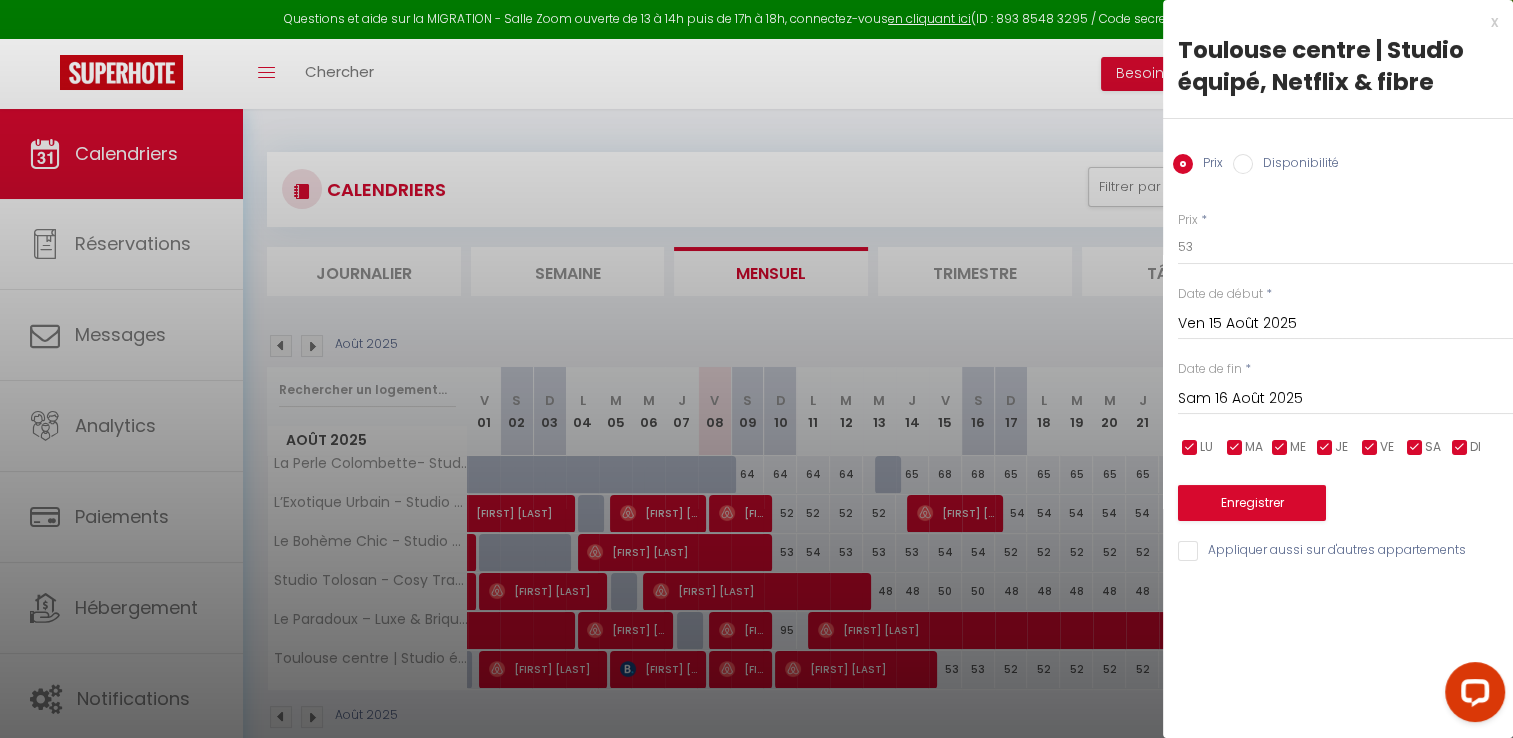 click on "Sam 16 Août 2025" at bounding box center [1345, 399] 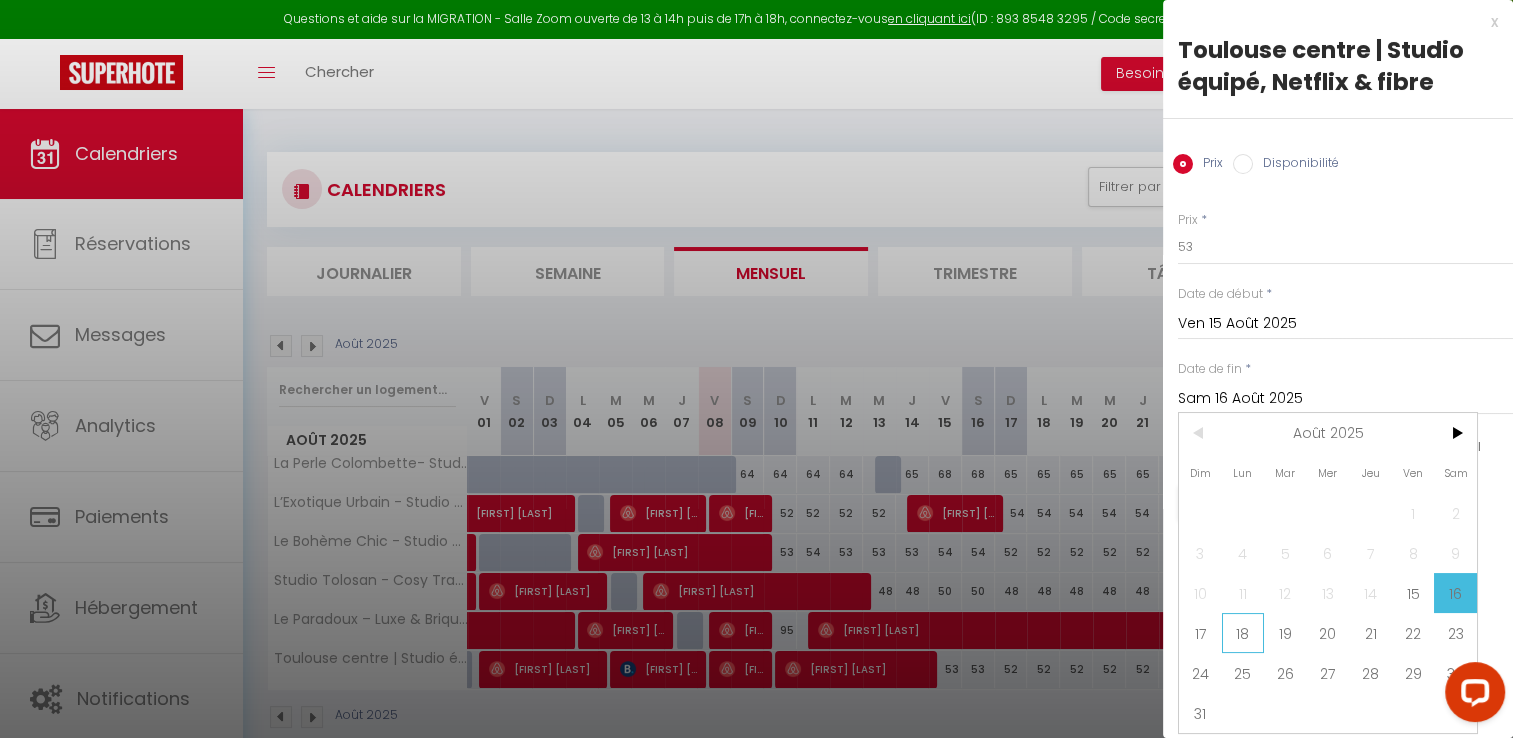 click on "18" at bounding box center (1243, 633) 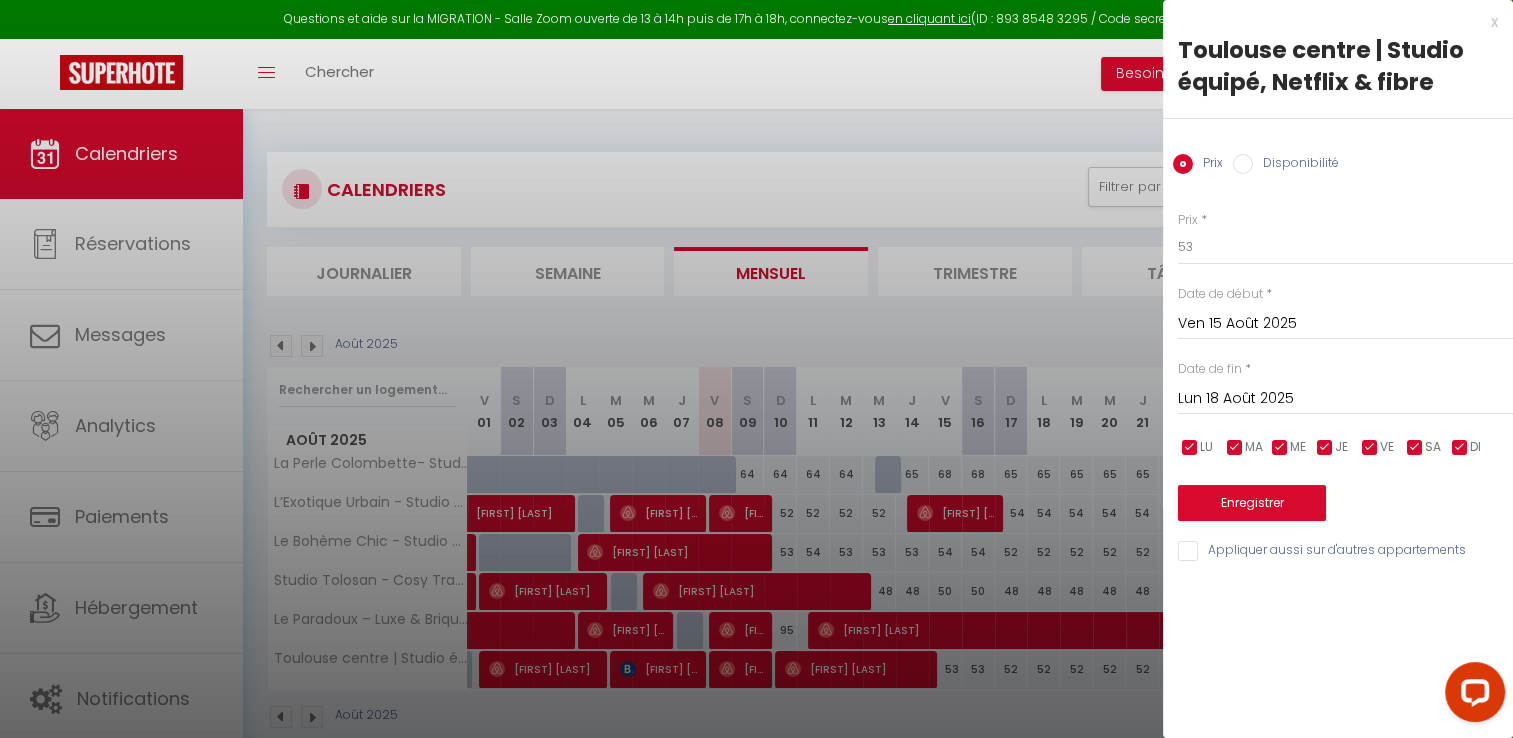 click on "Disponibilité" at bounding box center (1243, 164) 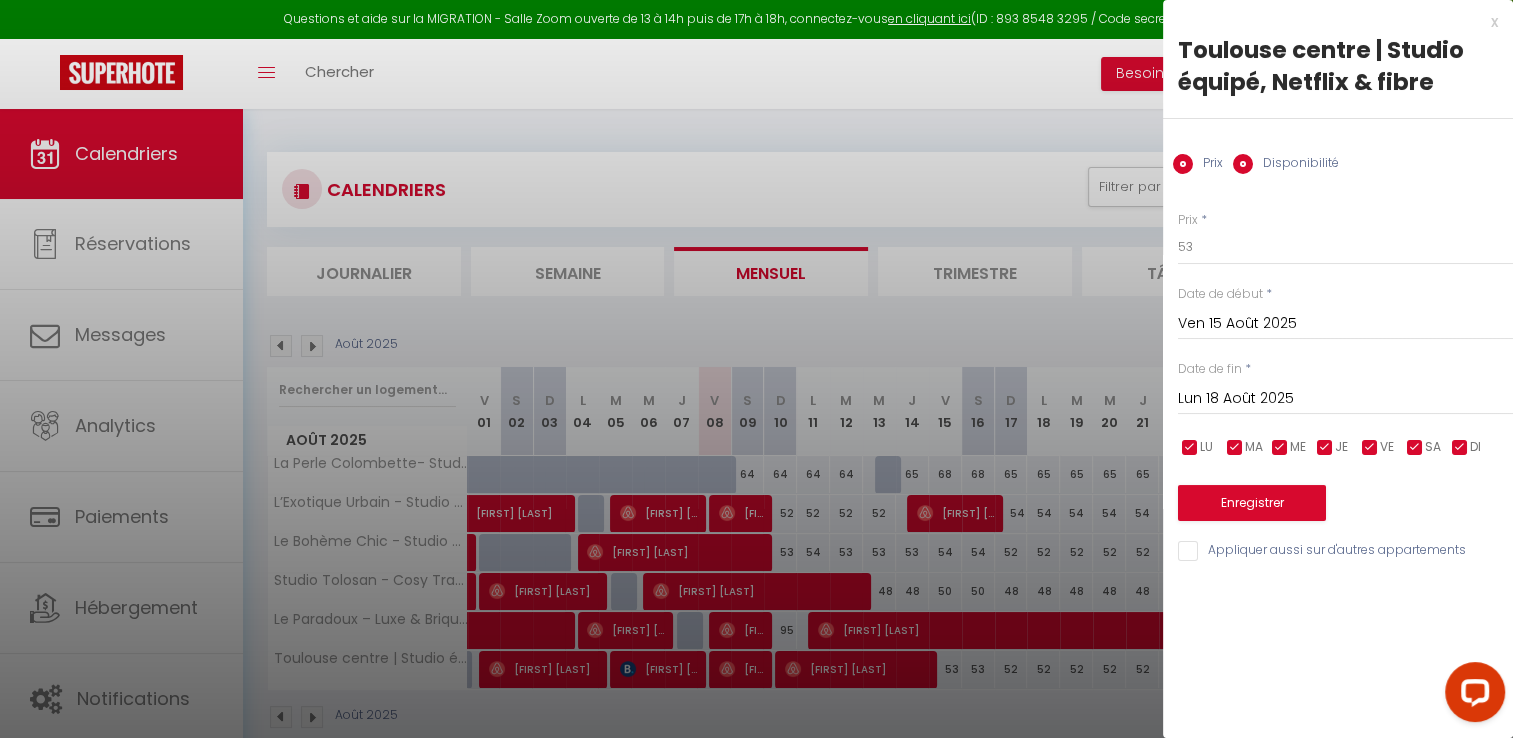 radio on "false" 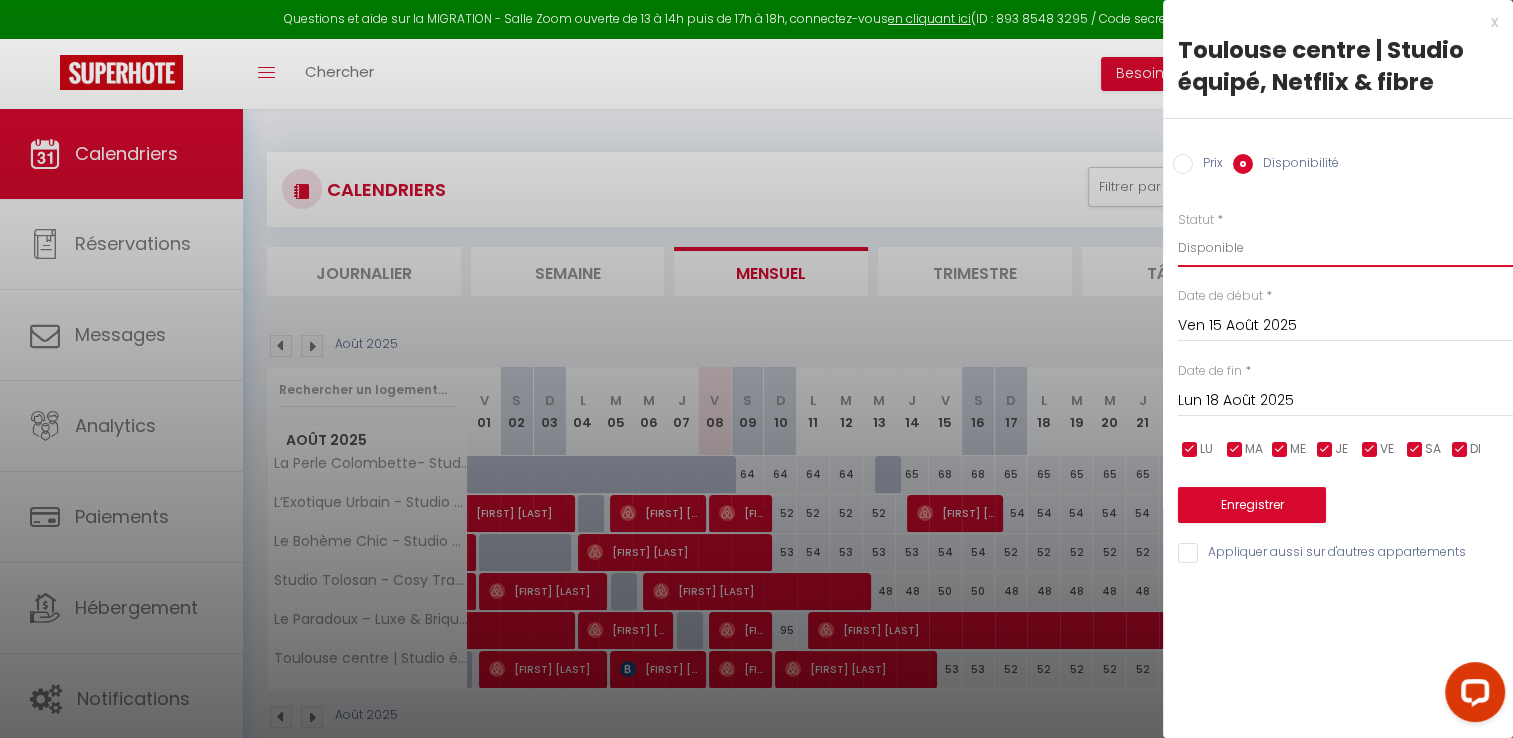 click on "Disponible
Indisponible" at bounding box center [1345, 248] 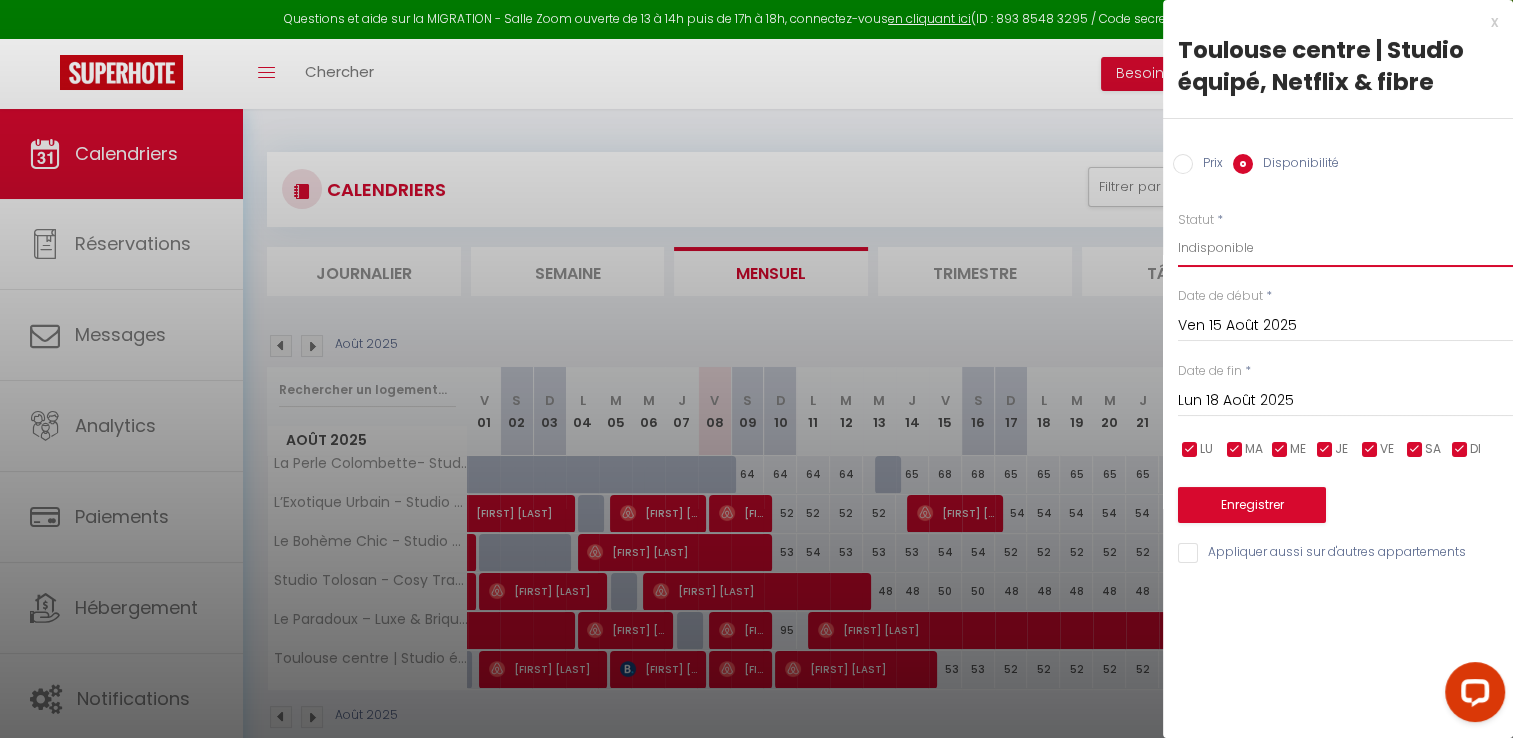 click on "Disponible
Indisponible" at bounding box center (1345, 248) 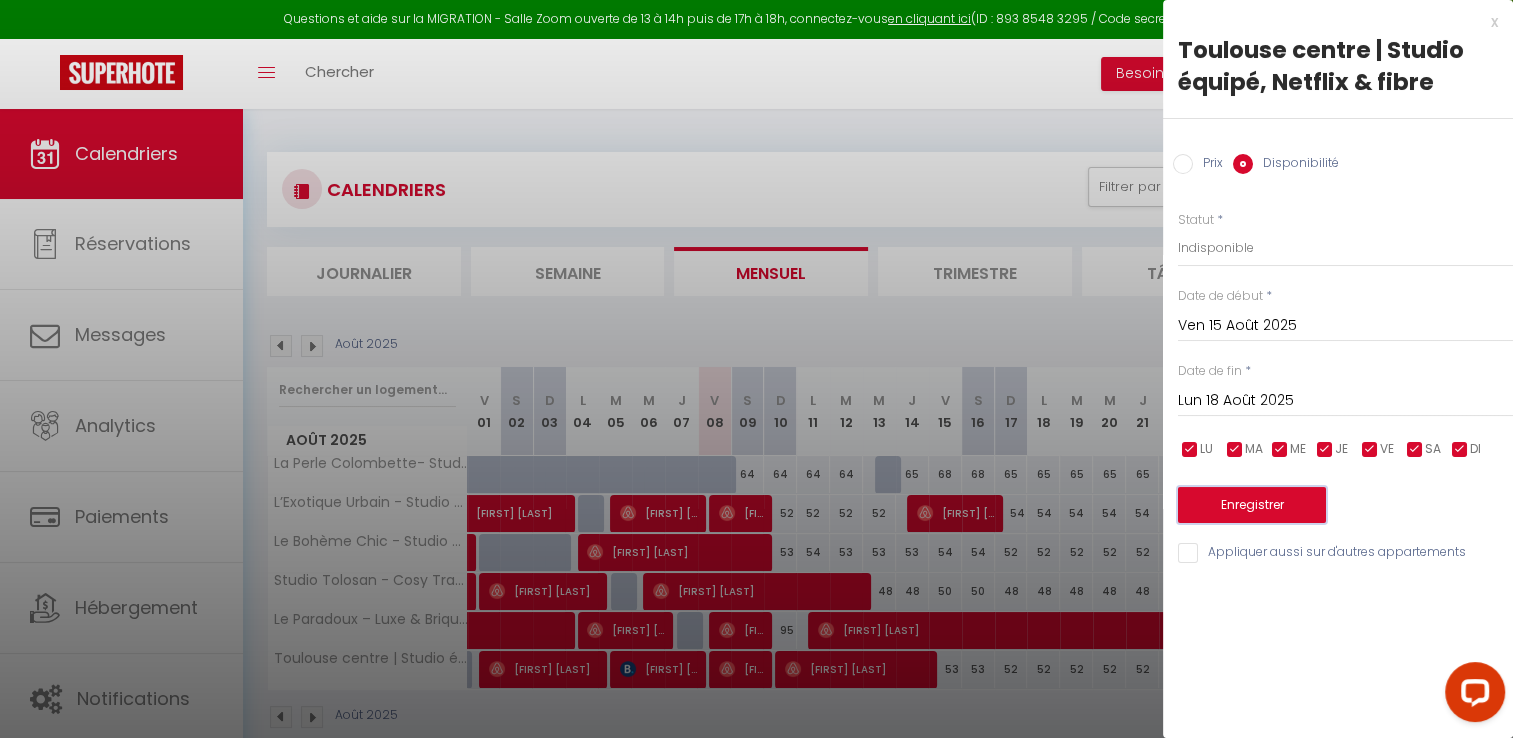 click on "Enregistrer" at bounding box center [1252, 505] 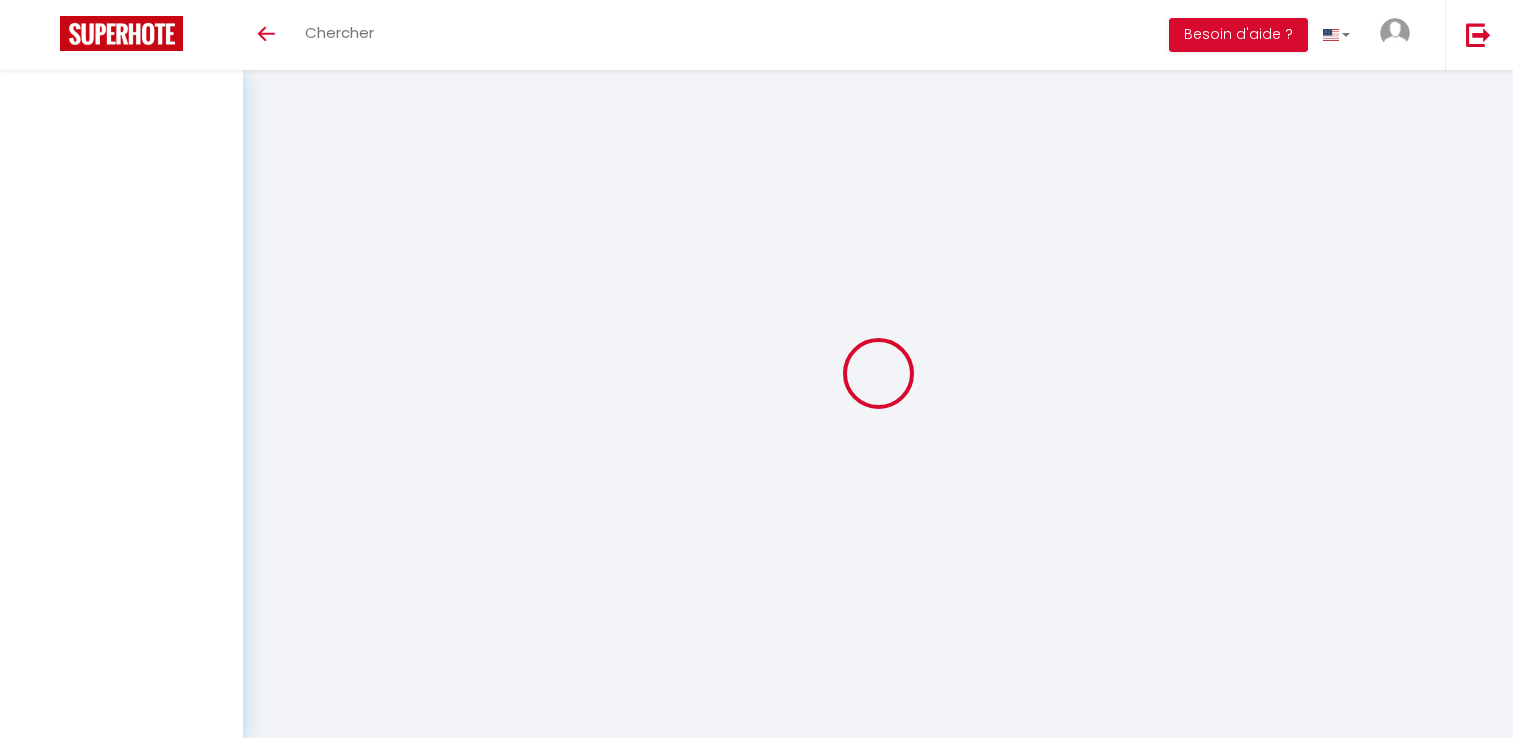 scroll, scrollTop: 0, scrollLeft: 0, axis: both 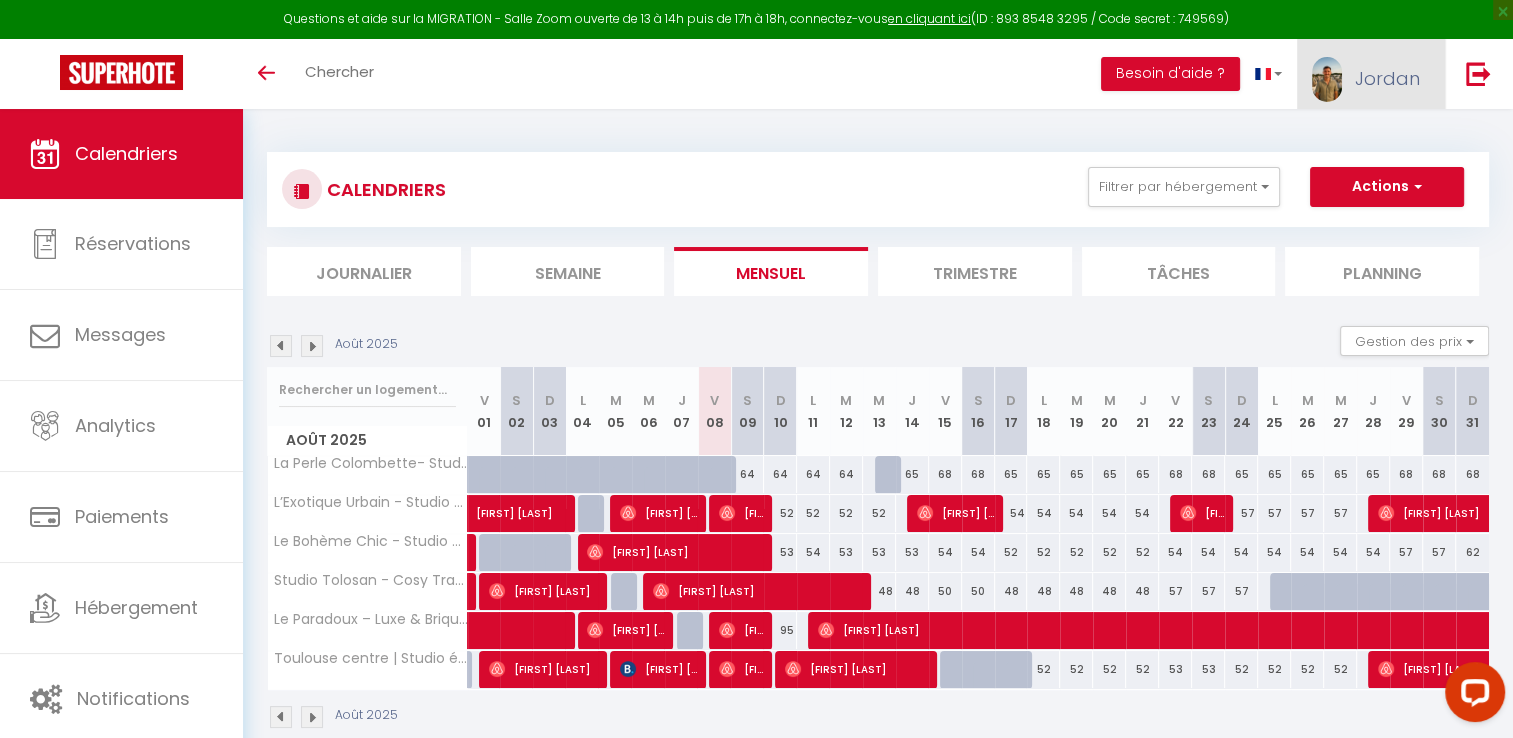 click on "Jordan" at bounding box center (1387, 78) 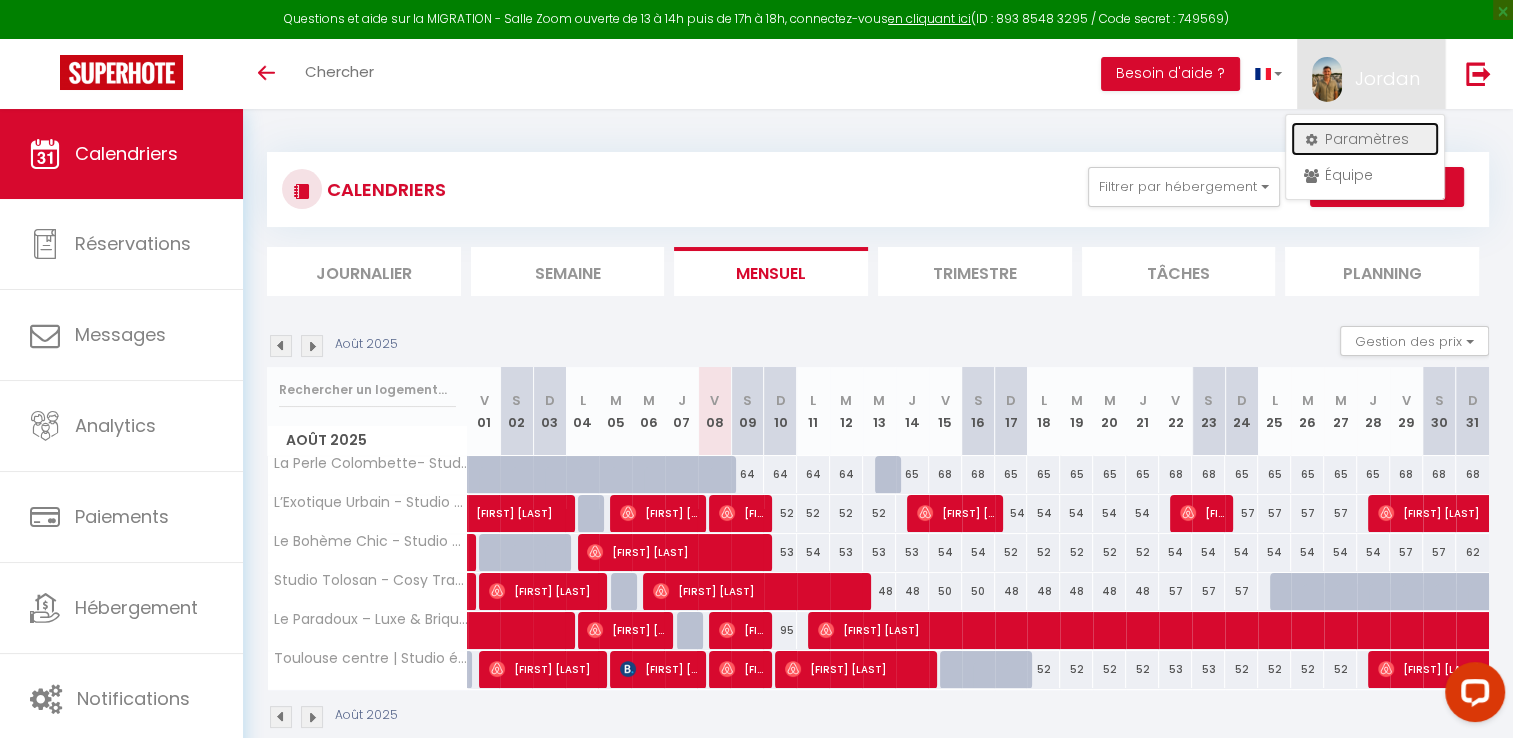 click on "Paramètres" at bounding box center (1365, 139) 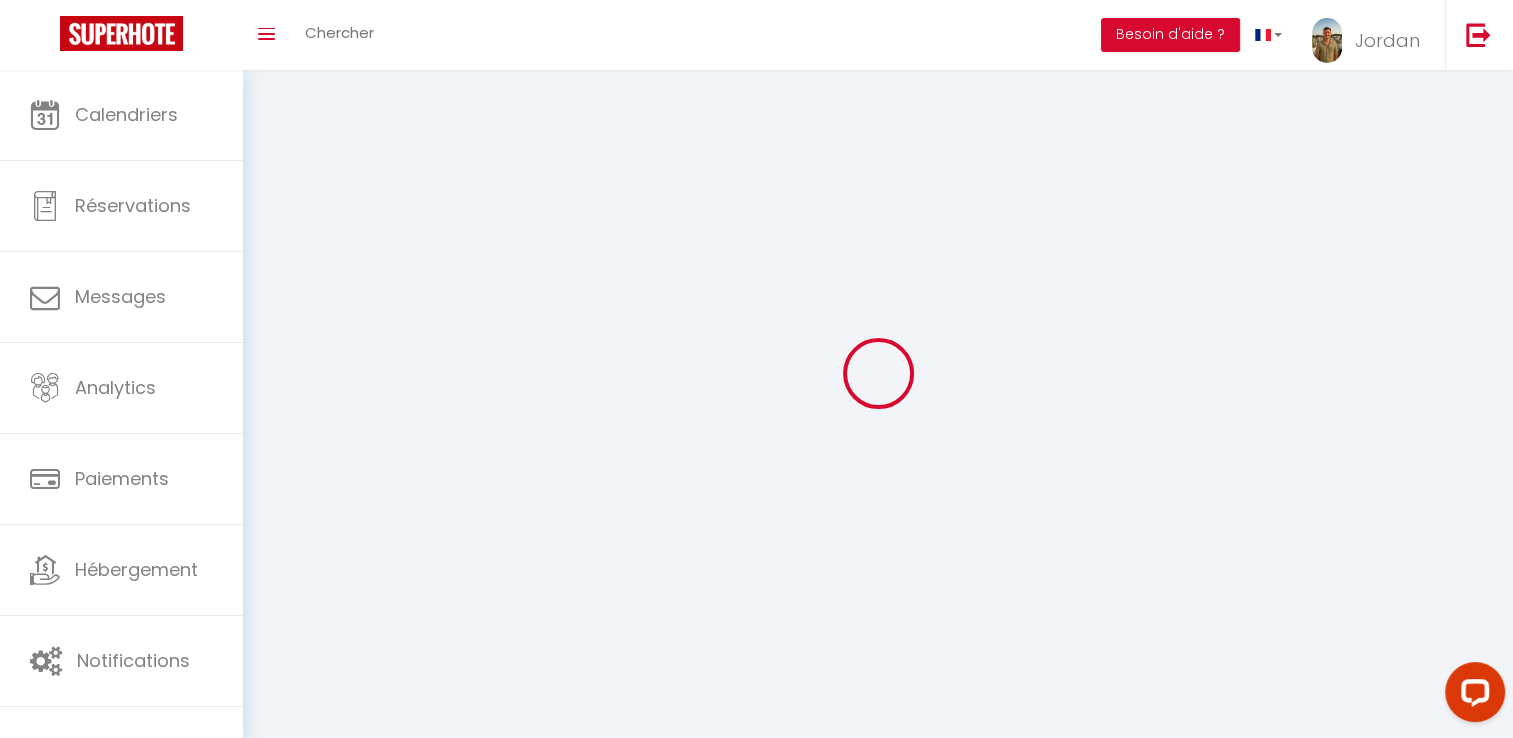type on "Jordan" 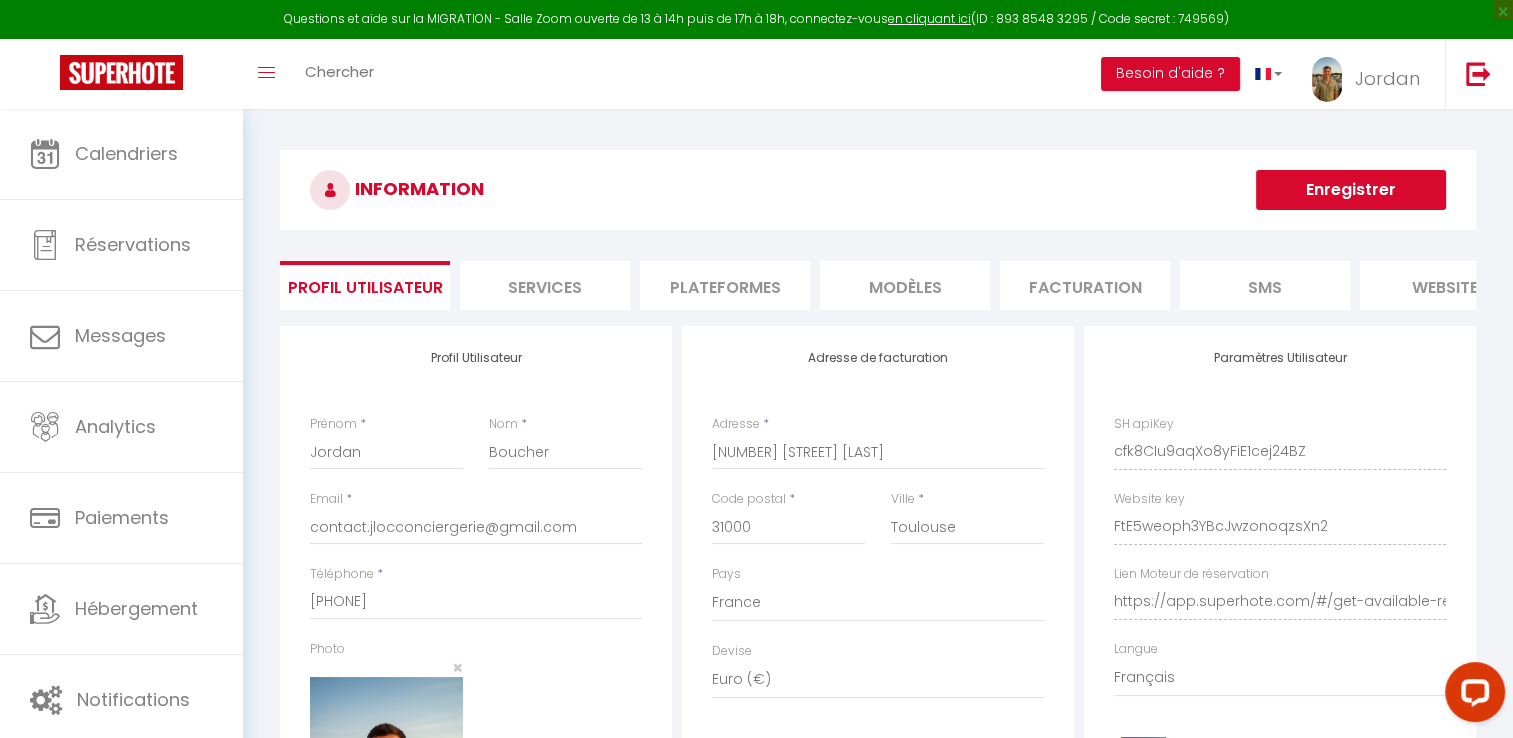 click on "Plateformes" at bounding box center (725, 285) 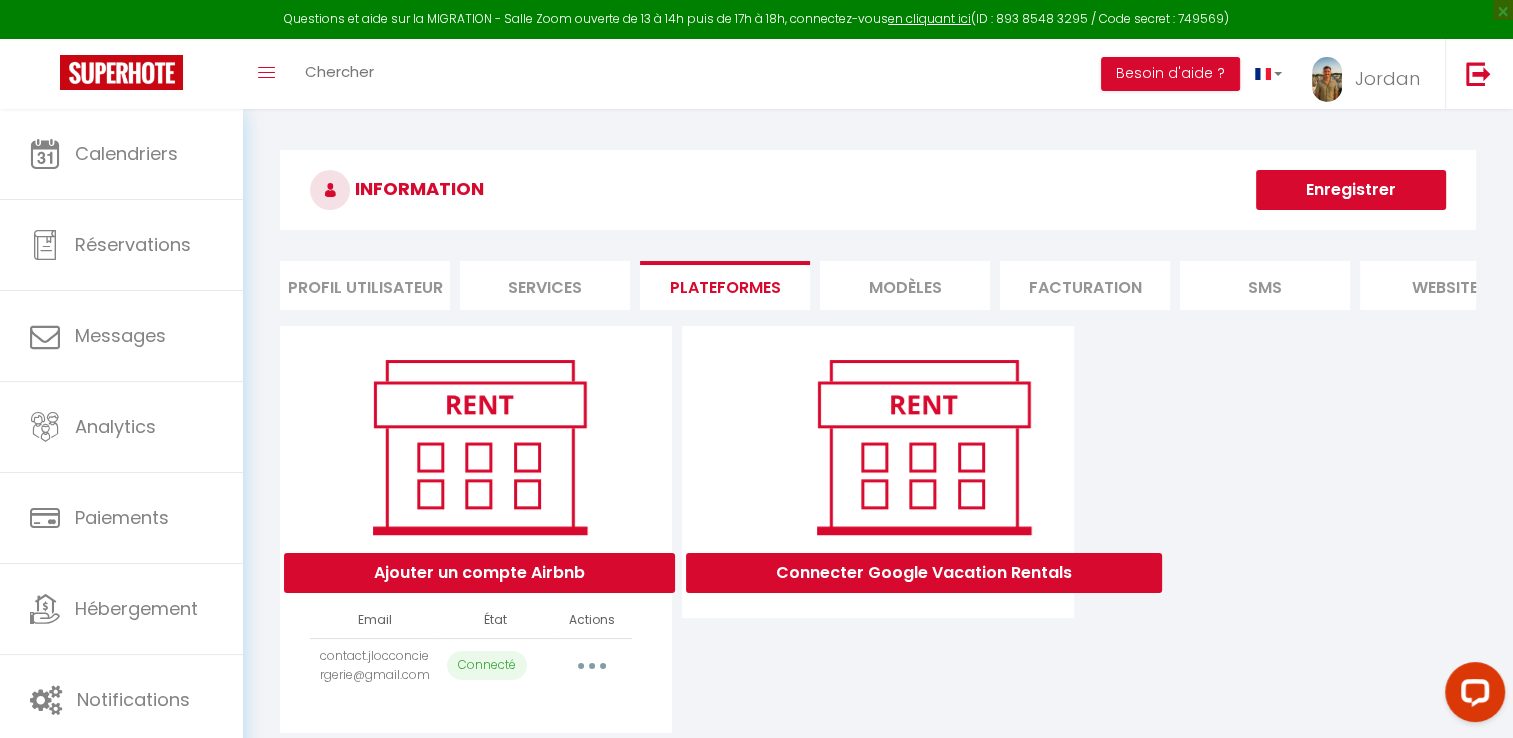 click at bounding box center [592, 666] 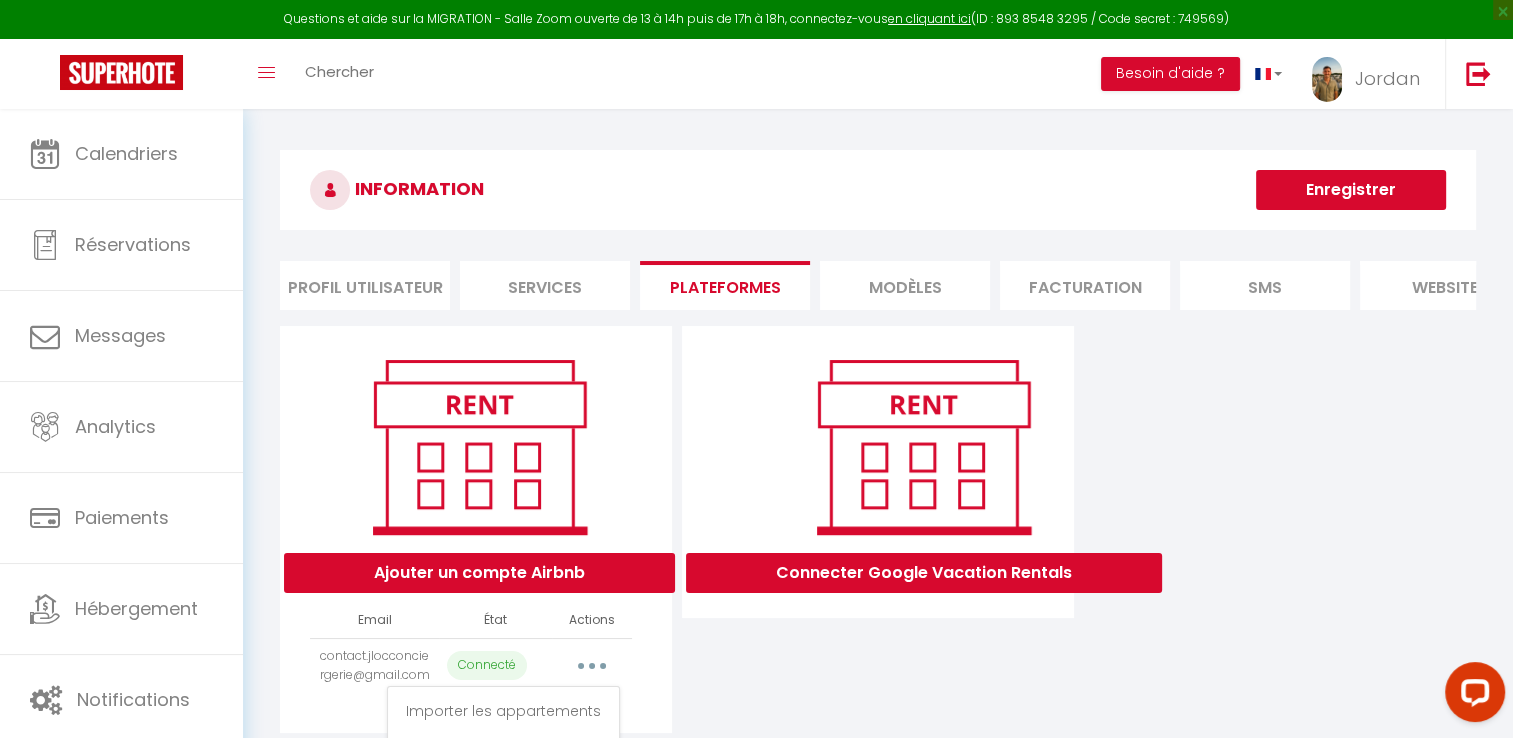 scroll, scrollTop: 108, scrollLeft: 0, axis: vertical 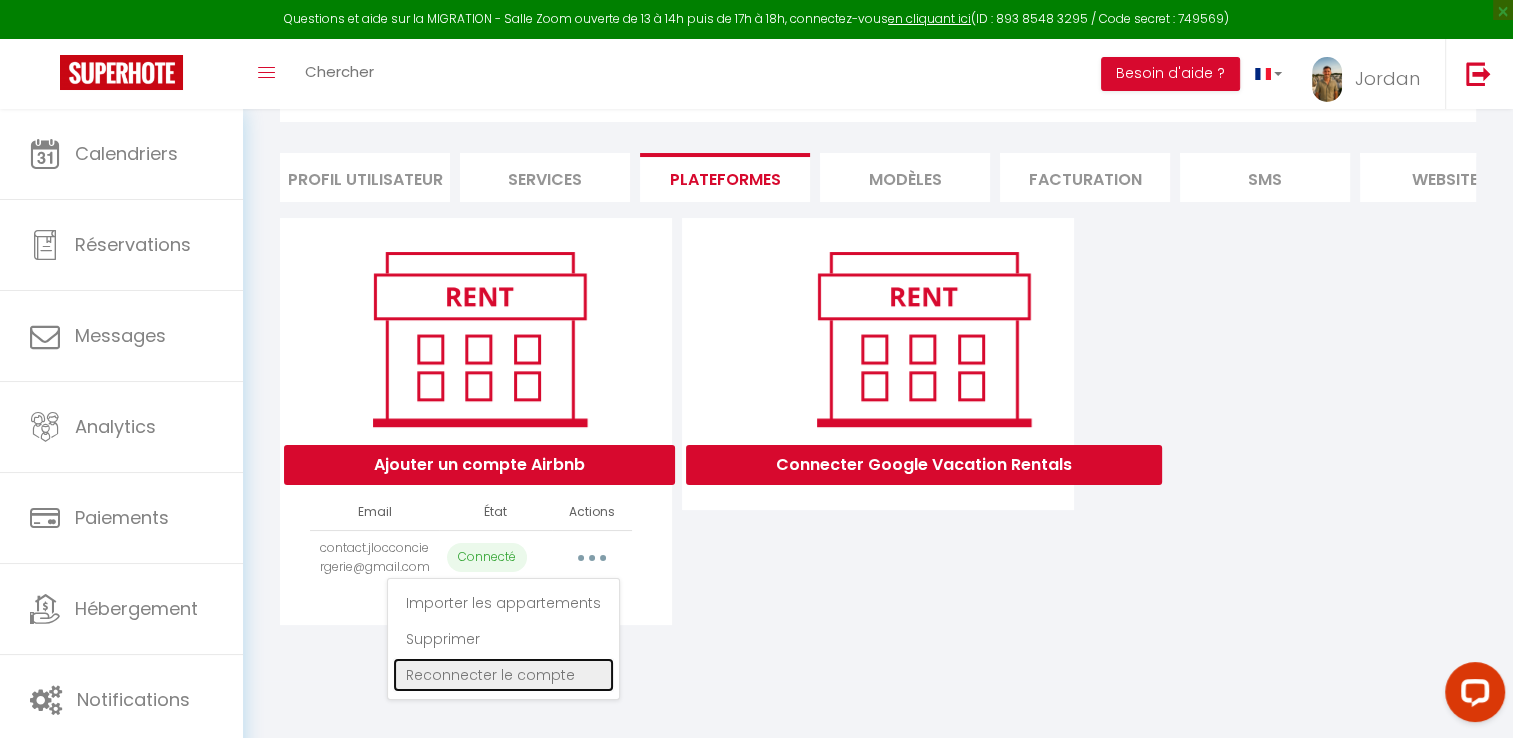 click on "Reconnecter le compte" at bounding box center (503, 675) 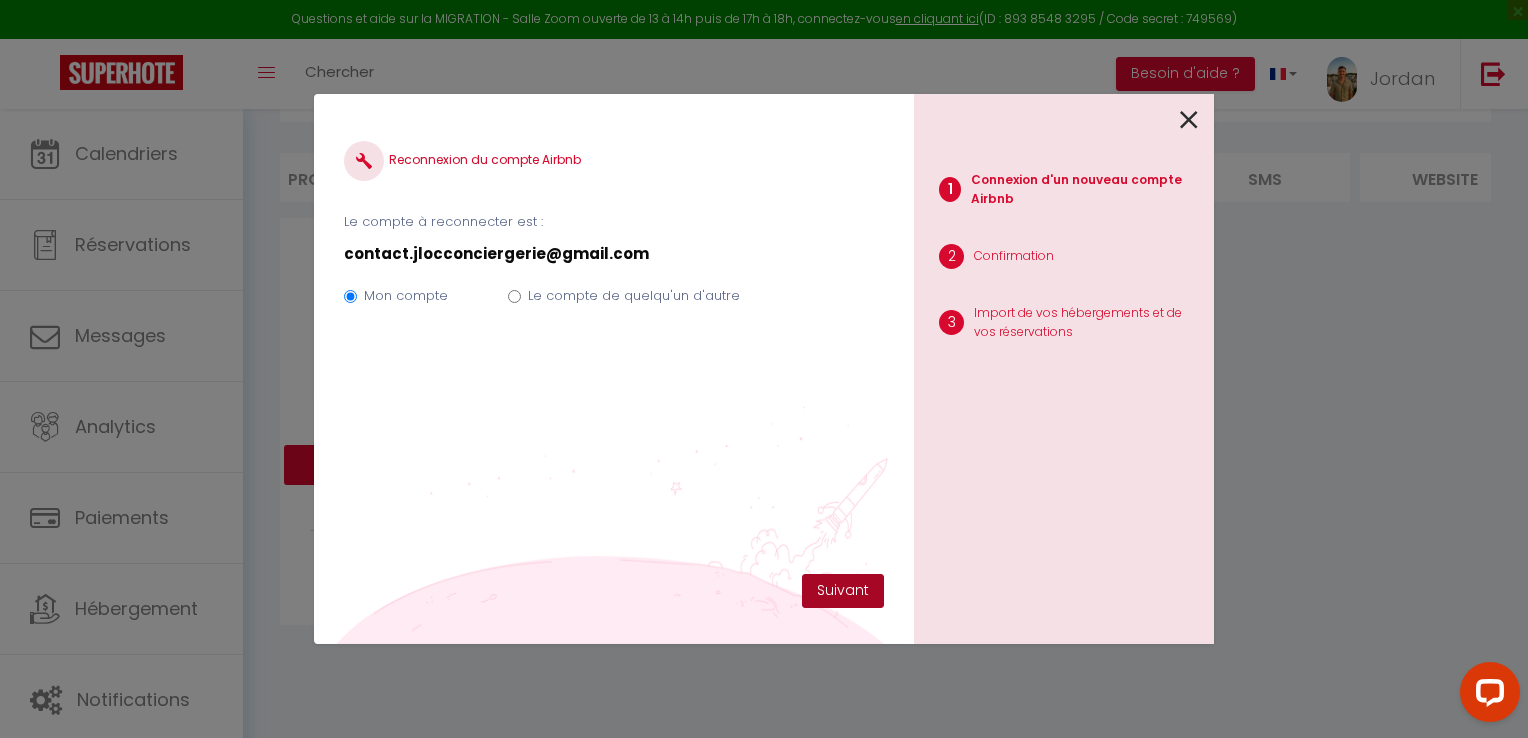 click on "Suivant" at bounding box center (843, 591) 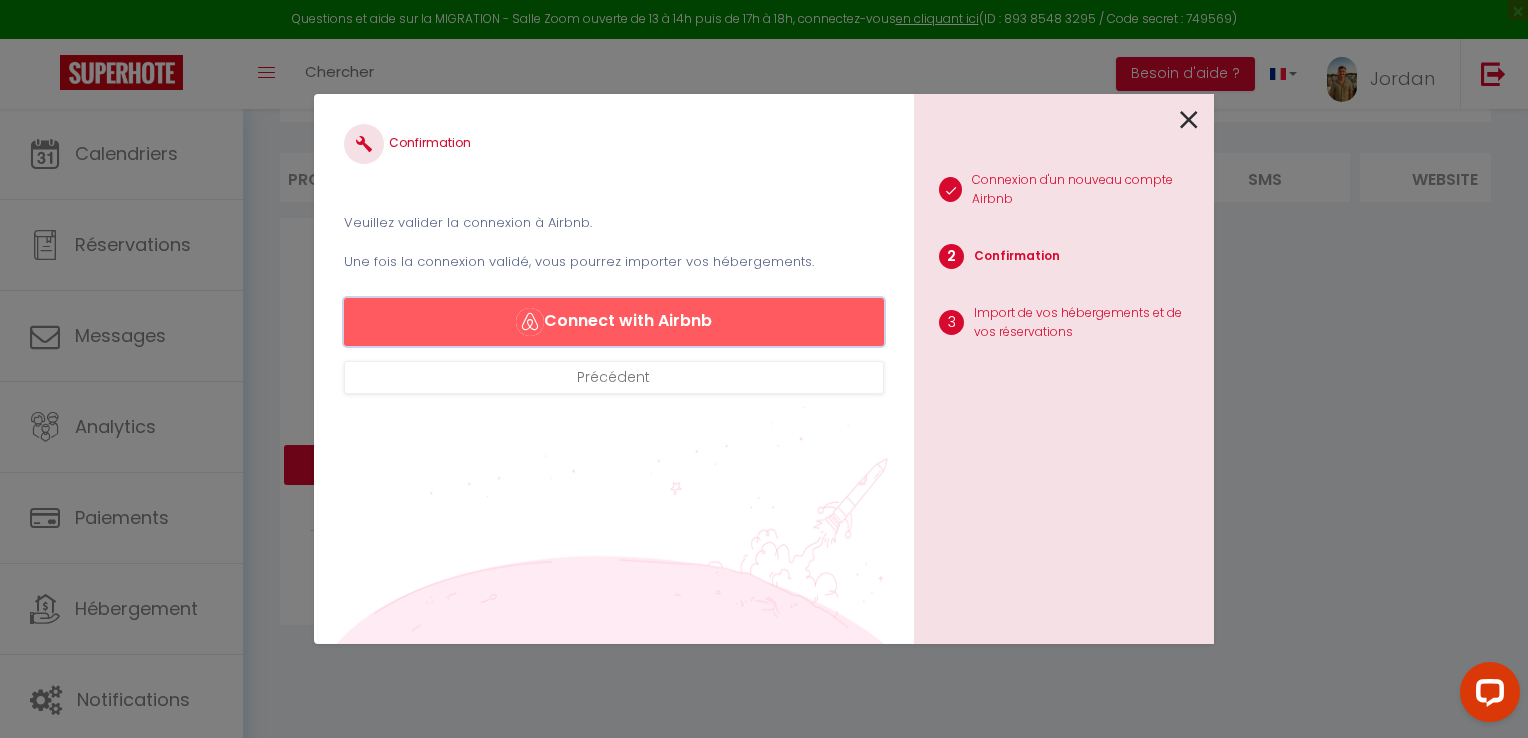 click on "Connect with Airbnb" at bounding box center [614, 322] 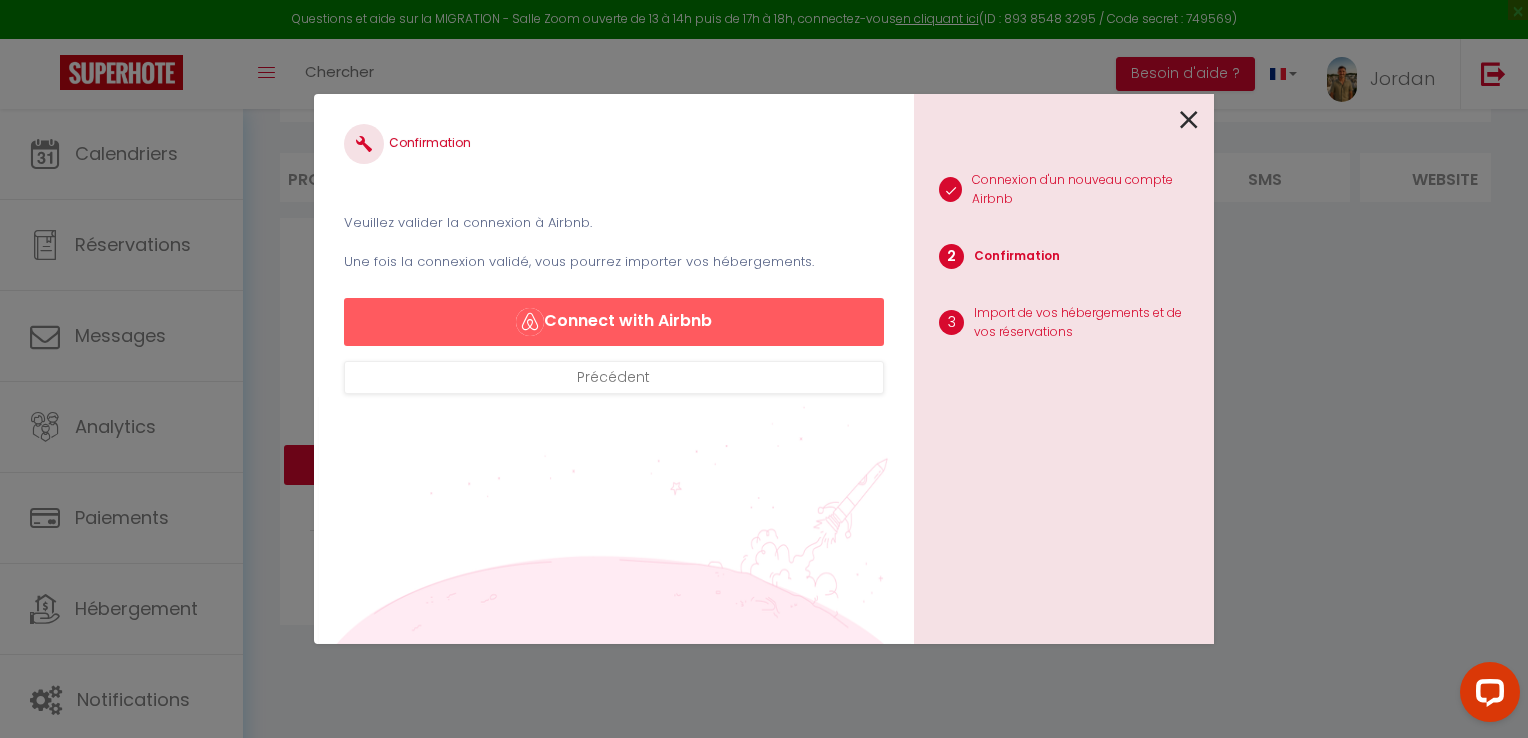 click at bounding box center [1189, 120] 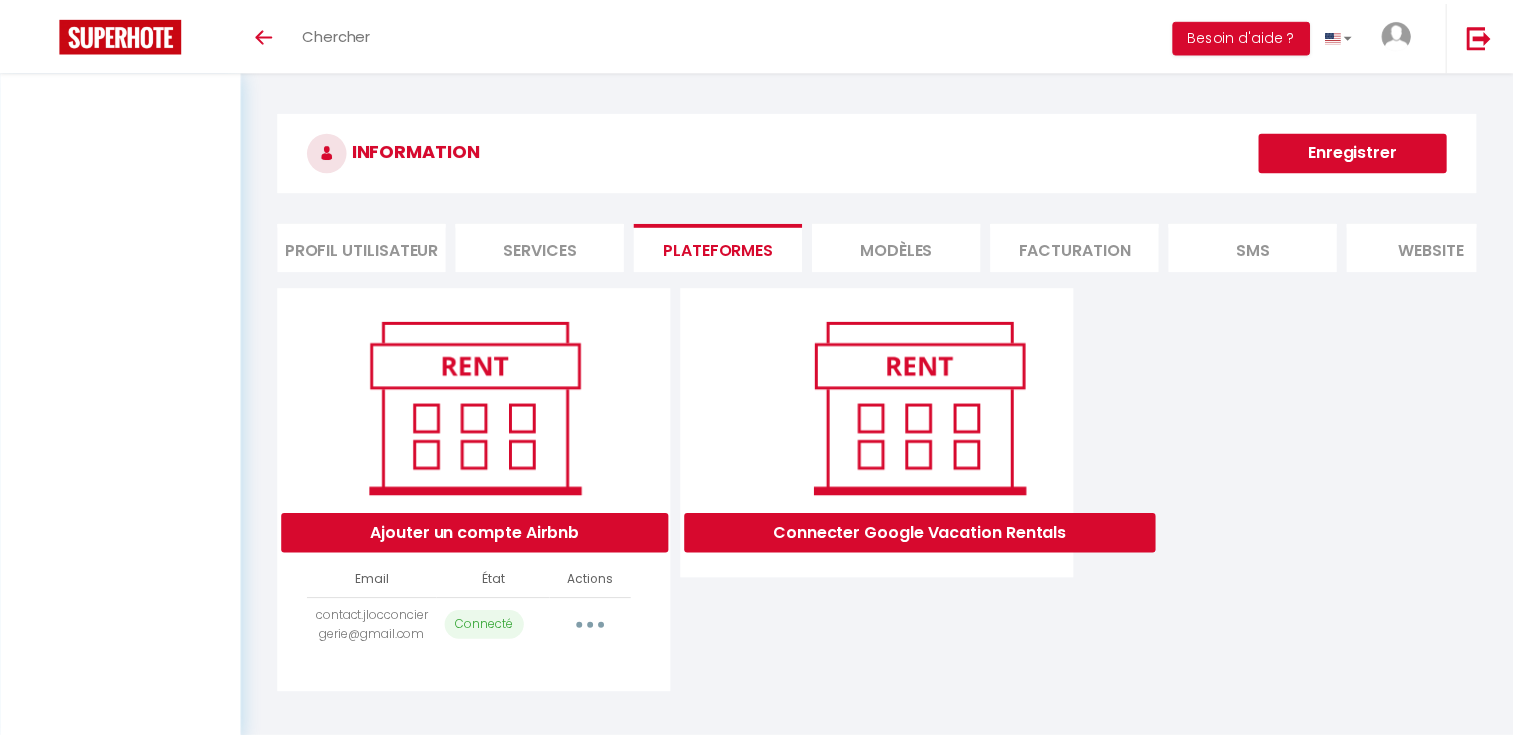 scroll, scrollTop: 0, scrollLeft: 0, axis: both 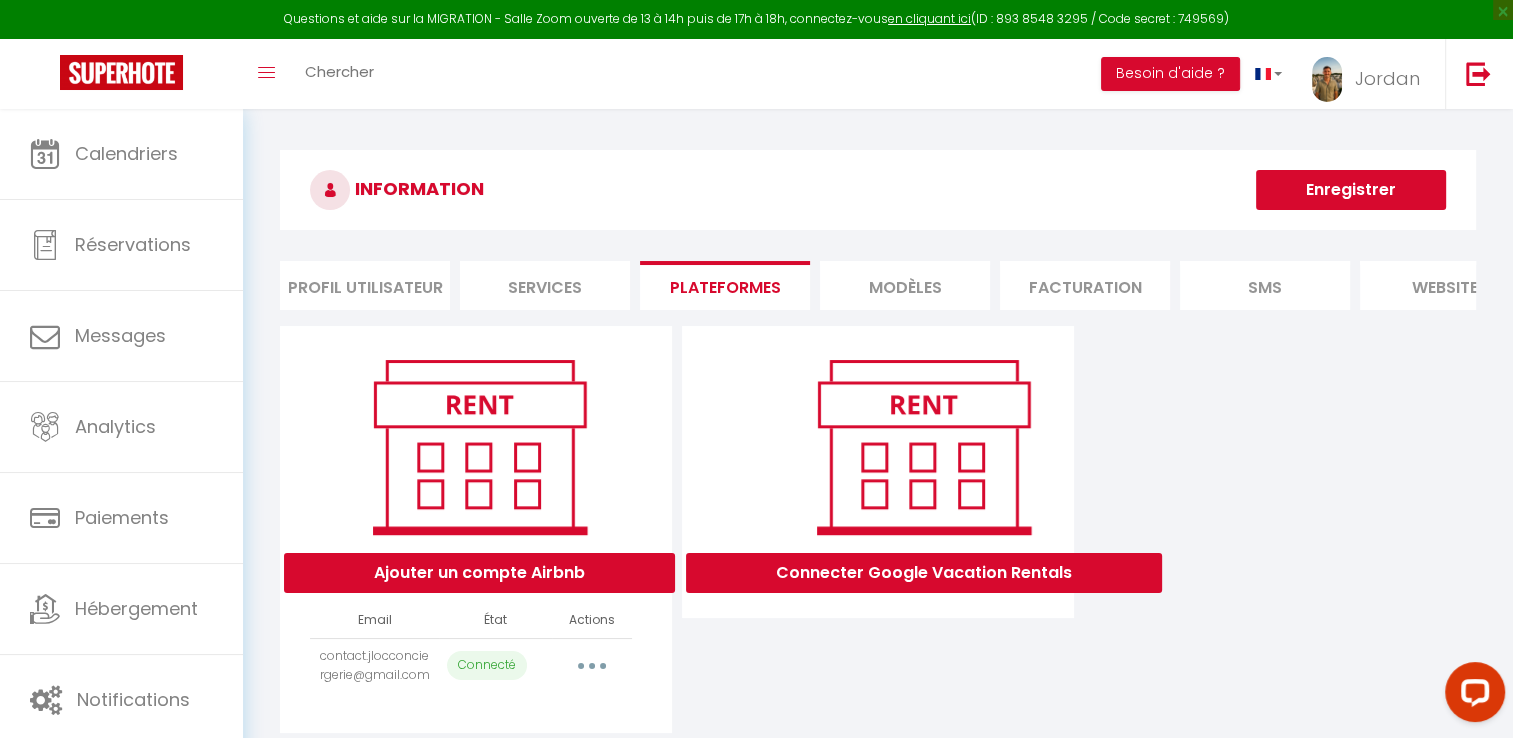 select on "70671" 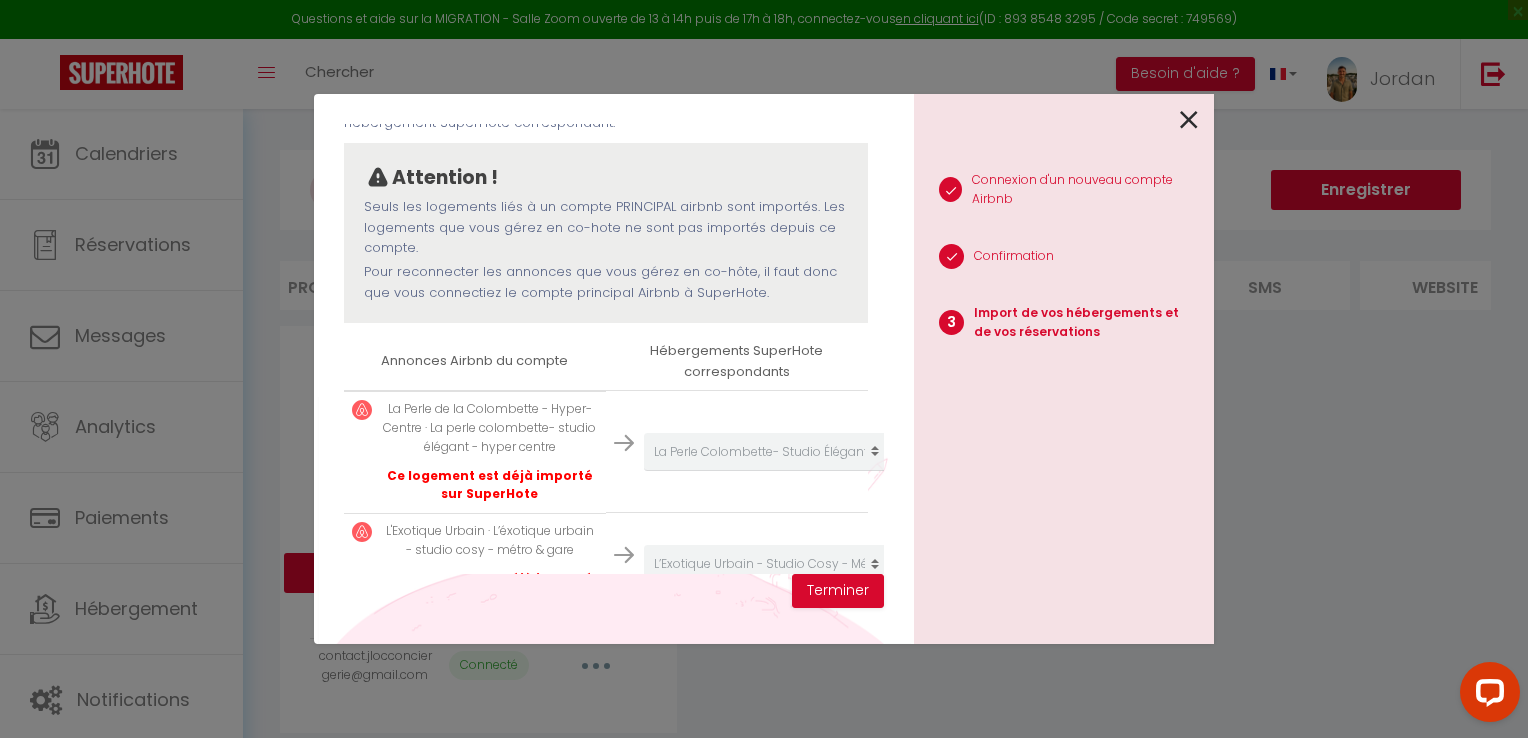 scroll, scrollTop: 152, scrollLeft: 0, axis: vertical 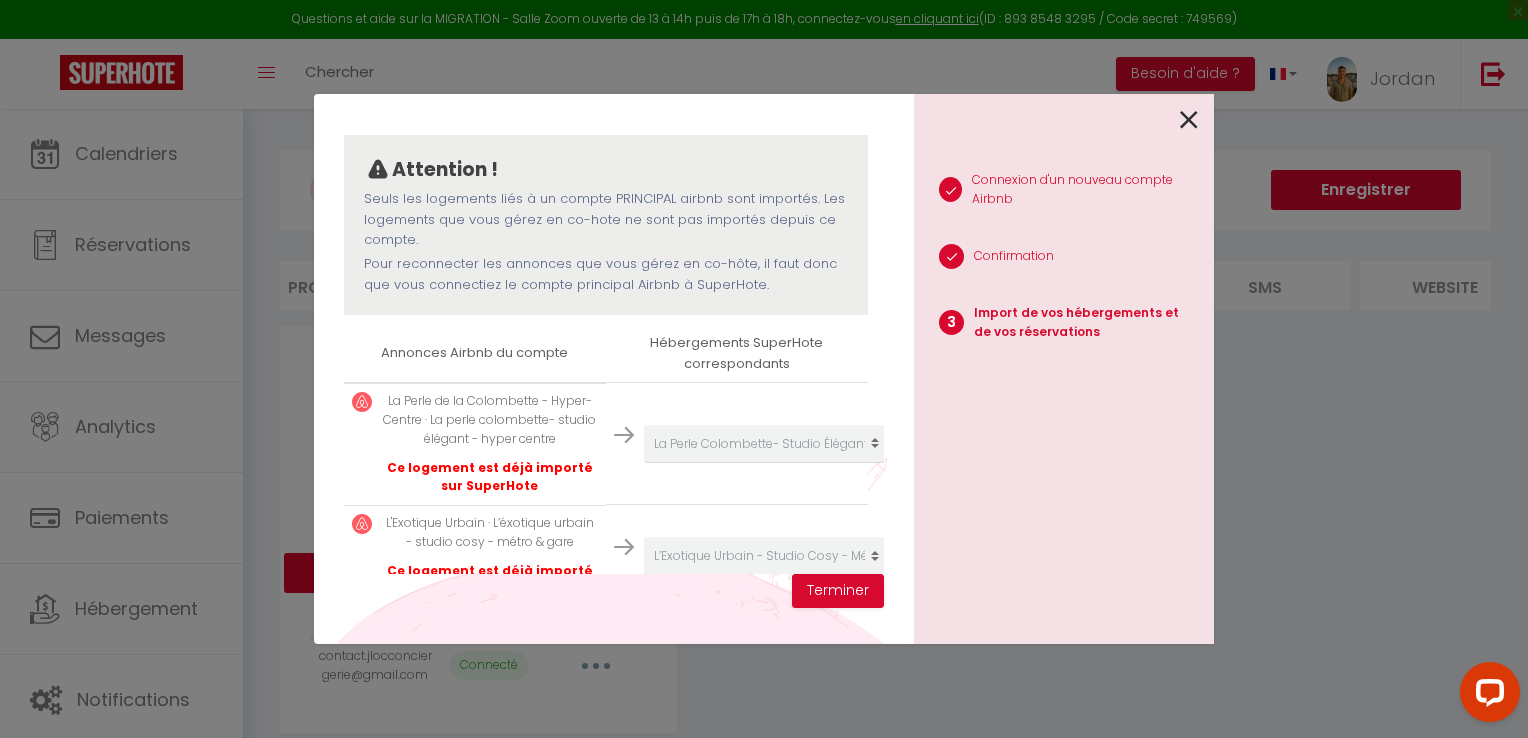 click at bounding box center [624, 435] 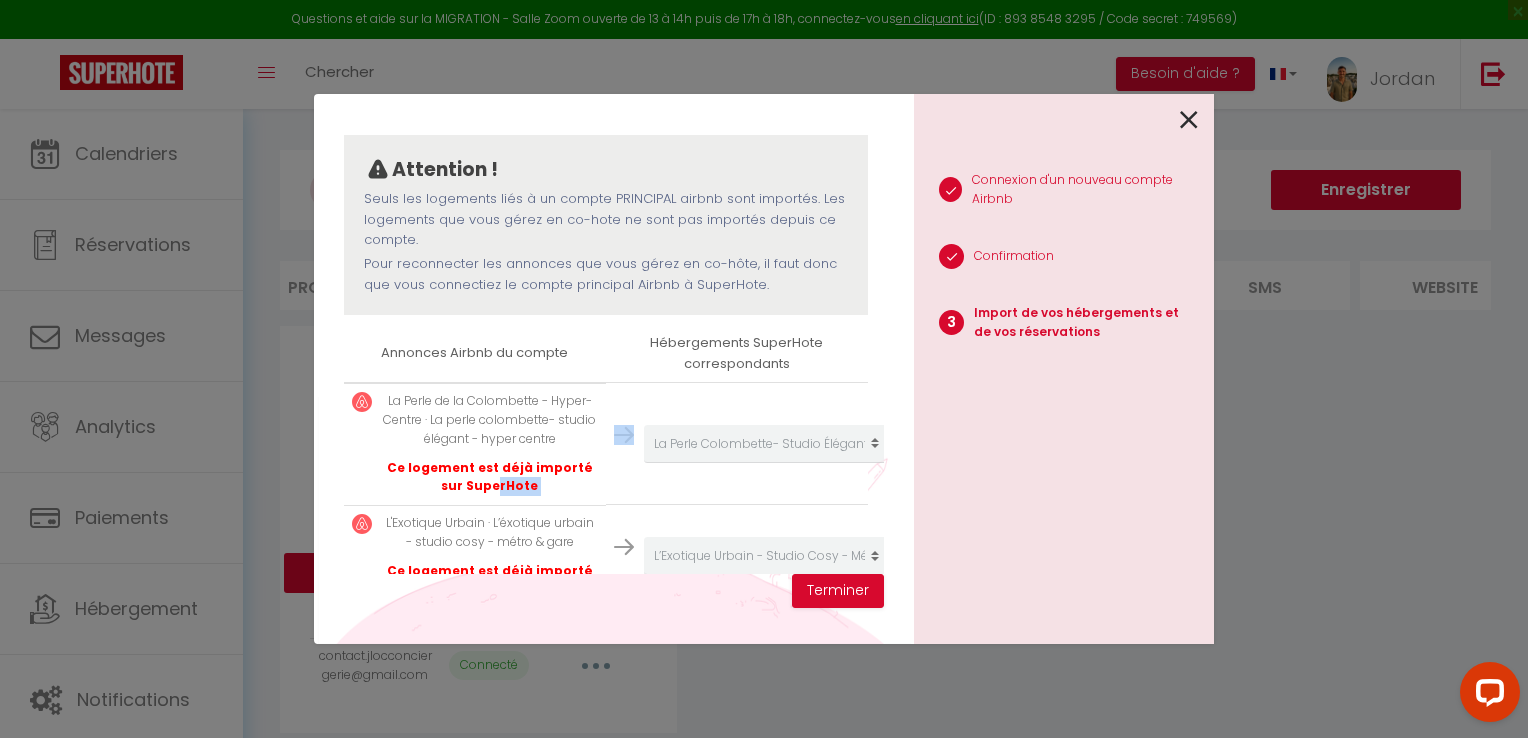 click on "Ce logement est déjà importé sur SuperHote" at bounding box center [490, 478] 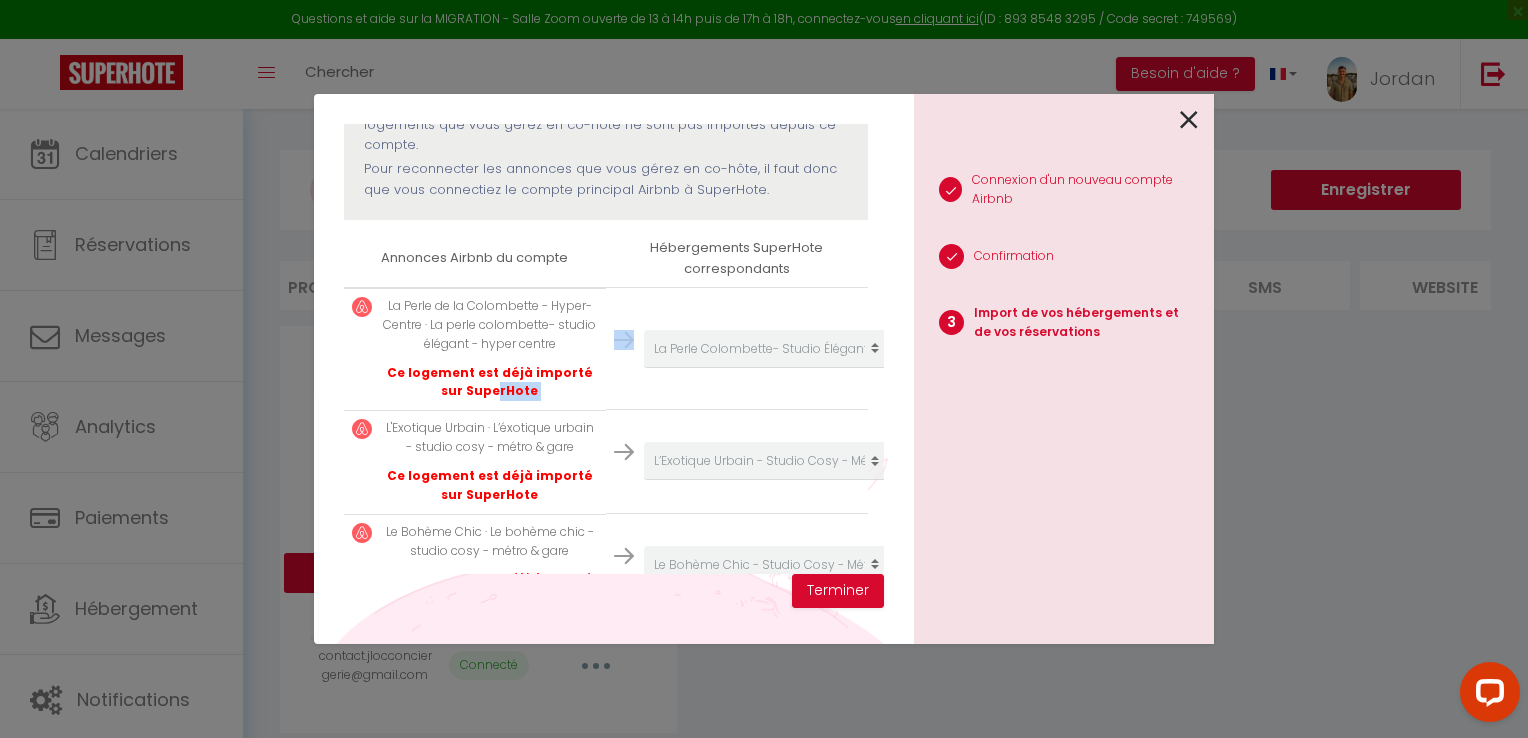 scroll, scrollTop: 288, scrollLeft: 0, axis: vertical 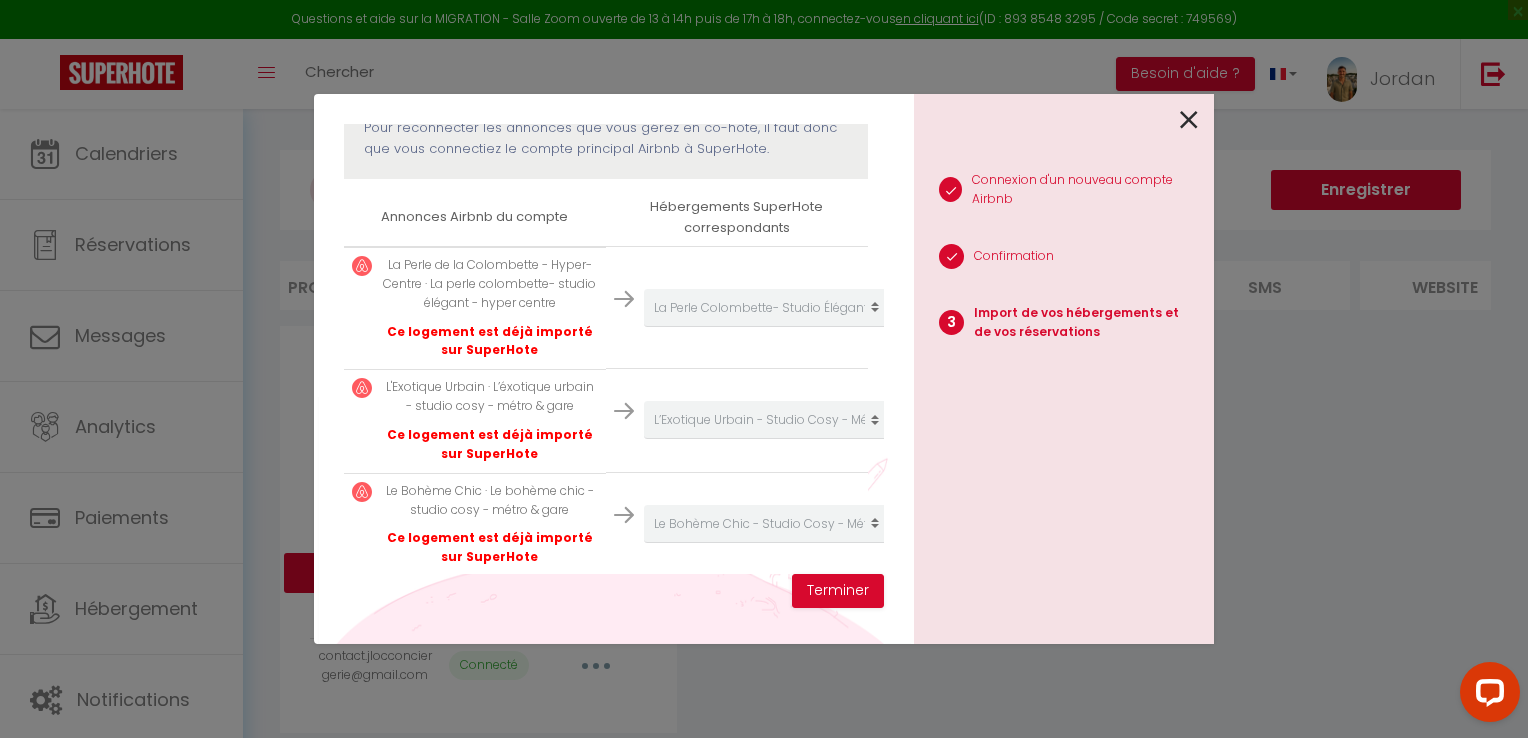 drag, startPoint x: 482, startPoint y: 477, endPoint x: 619, endPoint y: 470, distance: 137.17871 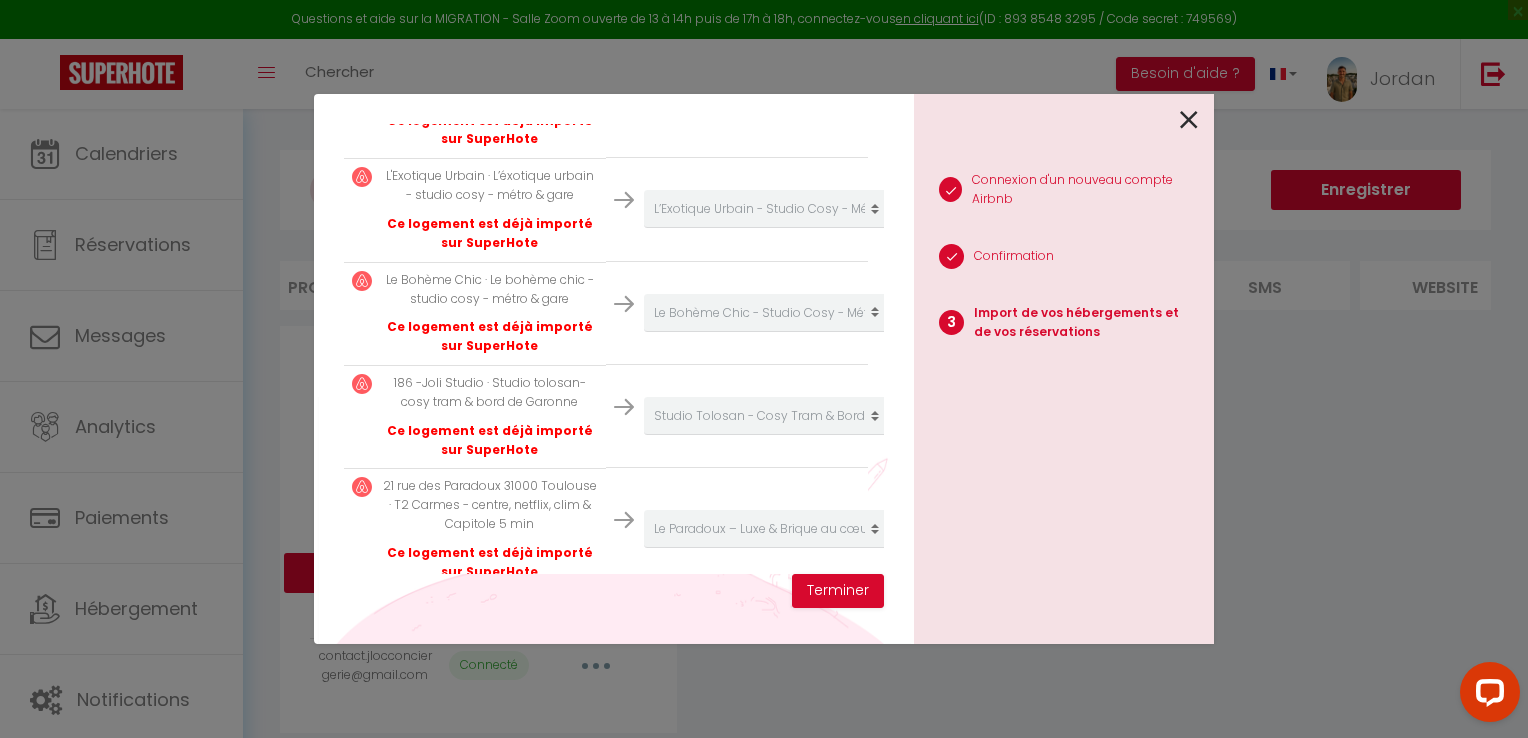 scroll, scrollTop: 616, scrollLeft: 0, axis: vertical 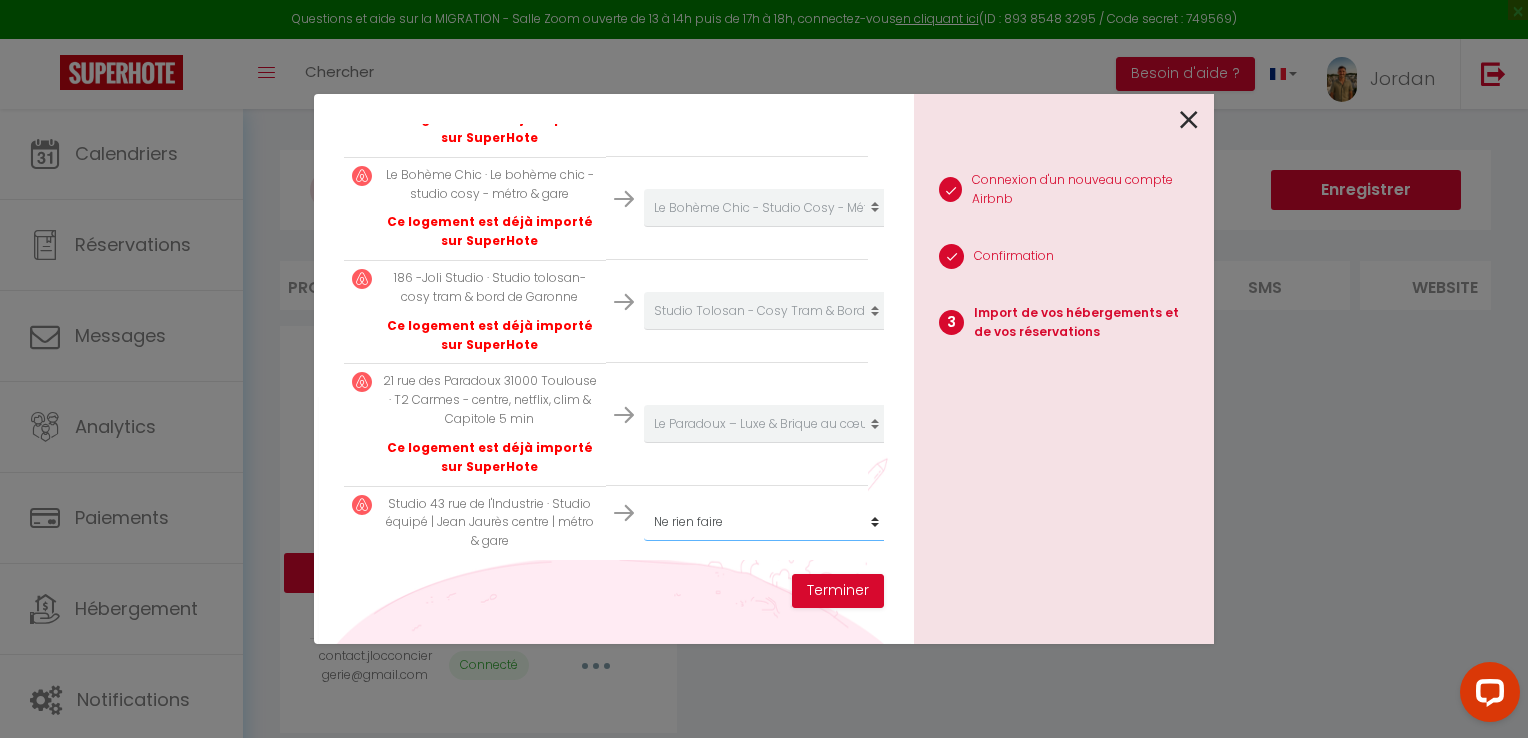 click on "Créer un nouveau hébergement
Ne rien faire
Le Paradoux – Luxe & Brique au cœur de Toulouse
La Perle Colombette- Studio Élégant - Hyper Centre
L’Exotique Urbain - Studio Cosy - Métro & Gare
Le Bohème Chic - Studio Cosy - Métro & Gare
Studio Tolosan - Cosy Tram & Bord de Garonne
Toulouse centre | Studio équipé, Netflix & fibre" at bounding box center [767, -8] 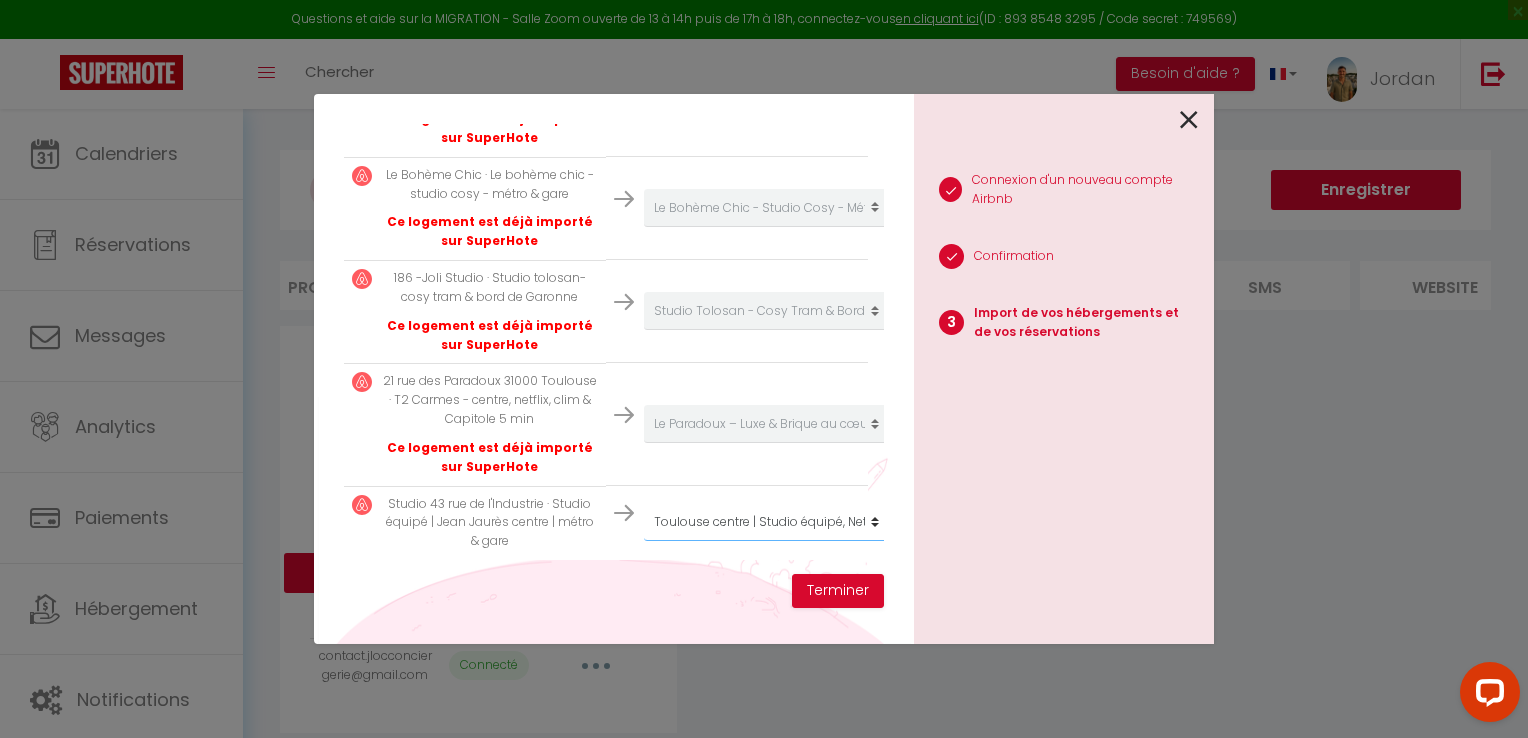 click on "Créer un nouveau hébergement
Ne rien faire
Le Paradoux – Luxe & Brique au cœur de Toulouse
La Perle Colombette- Studio Élégant - Hyper Centre
L’Exotique Urbain - Studio Cosy - Métro & Gare
Le Bohème Chic - Studio Cosy - Métro & Gare
Studio Tolosan - Cosy Tram & Bord de Garonne
Toulouse centre | Studio équipé, Netflix & fibre" at bounding box center (767, -8) 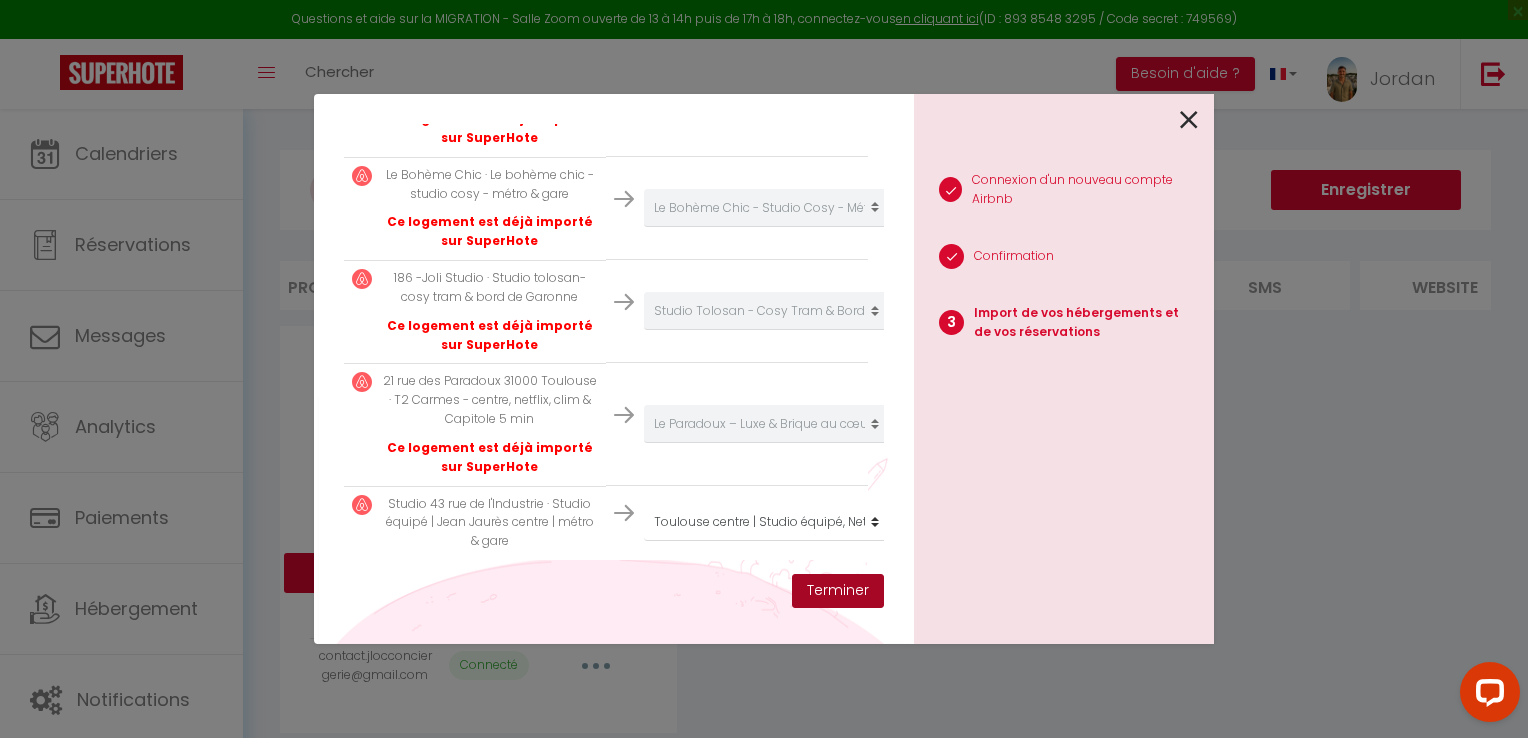 click on "Terminer" at bounding box center [838, 591] 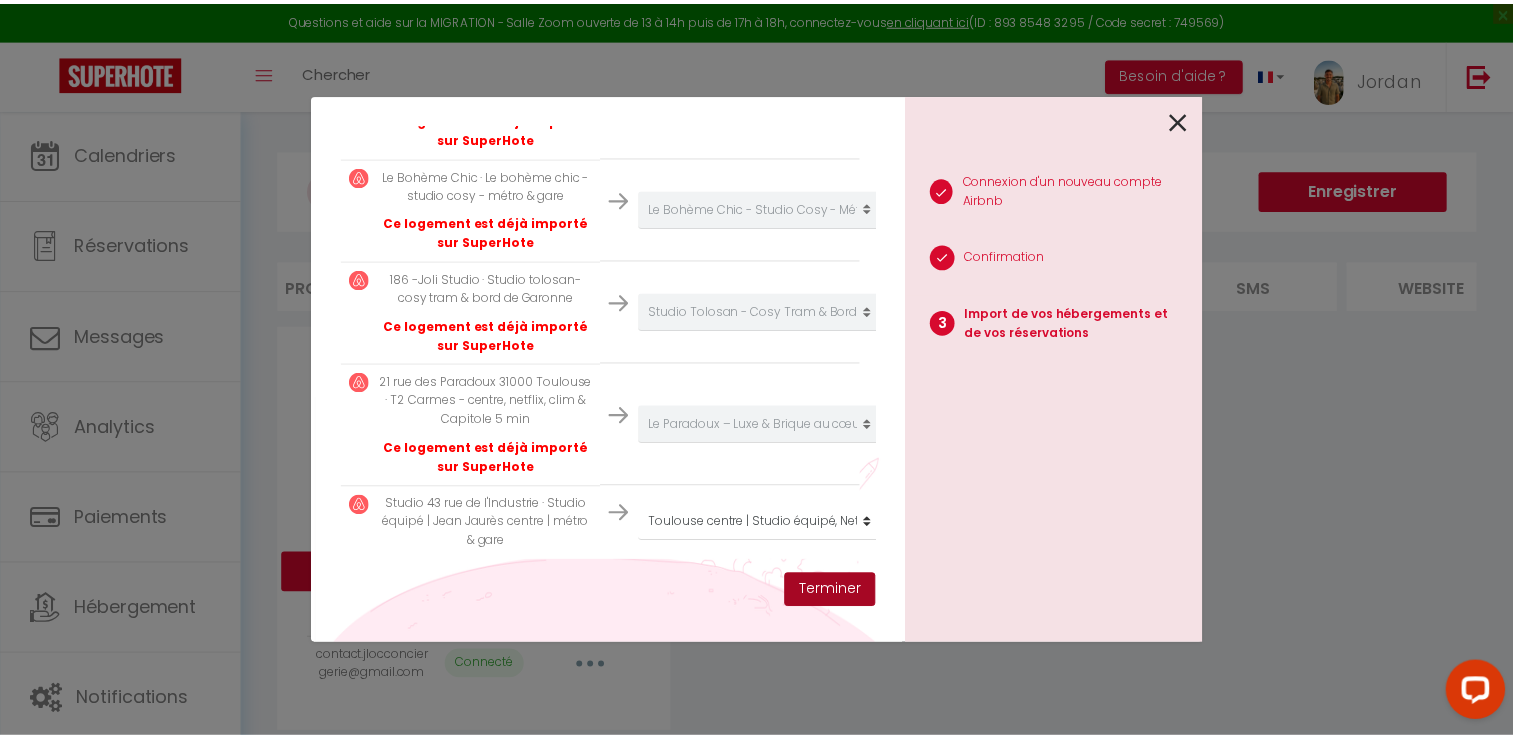 scroll, scrollTop: 665, scrollLeft: 0, axis: vertical 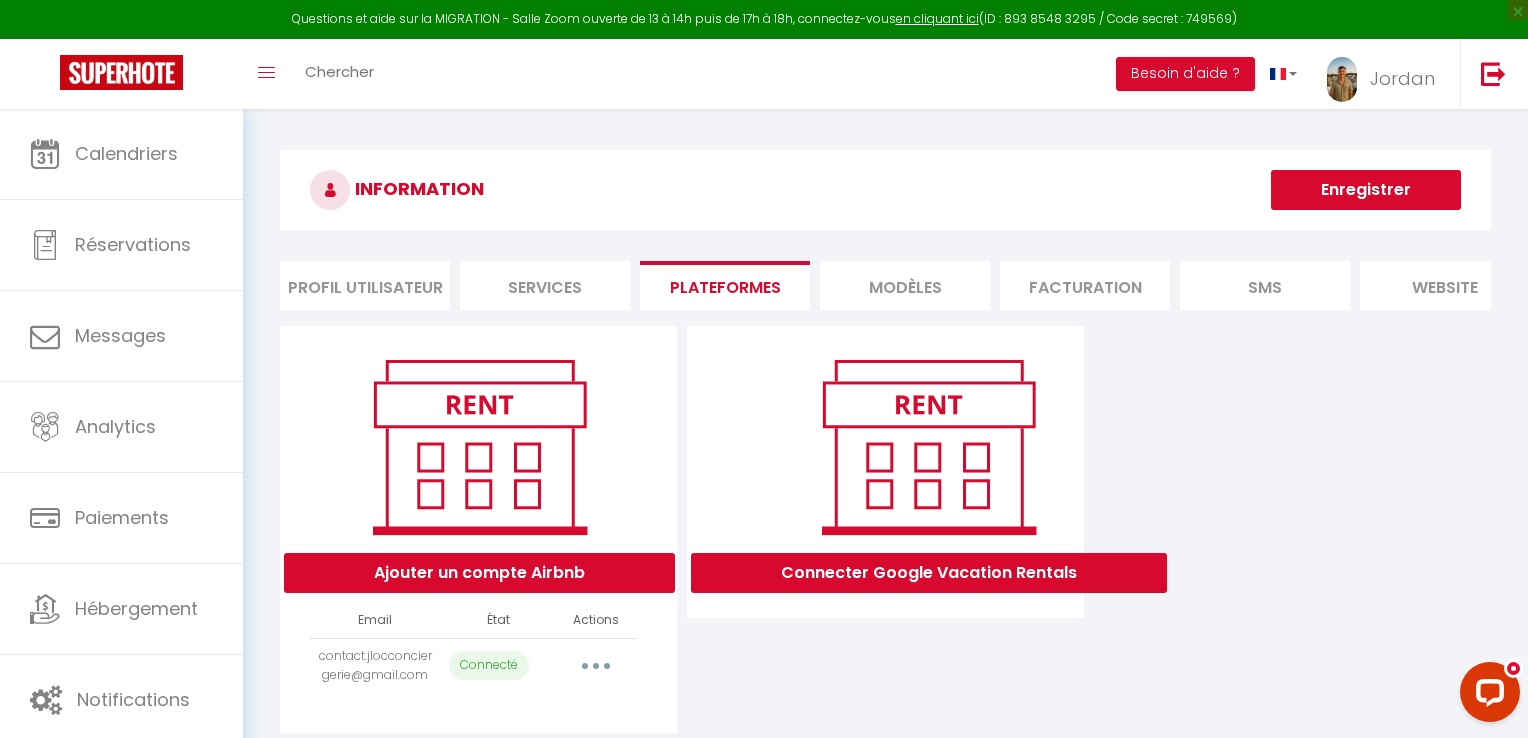 select on "70671" 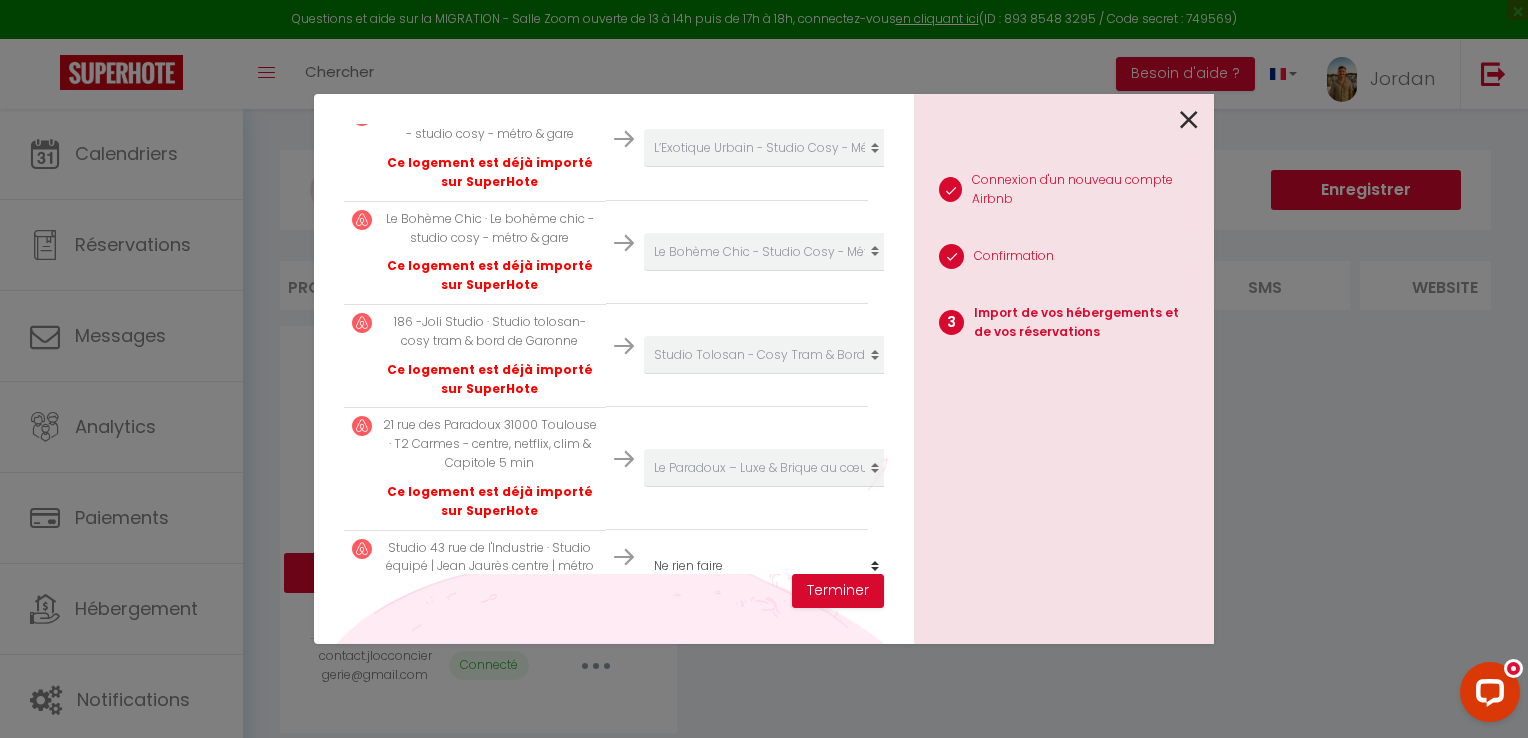 scroll, scrollTop: 616, scrollLeft: 0, axis: vertical 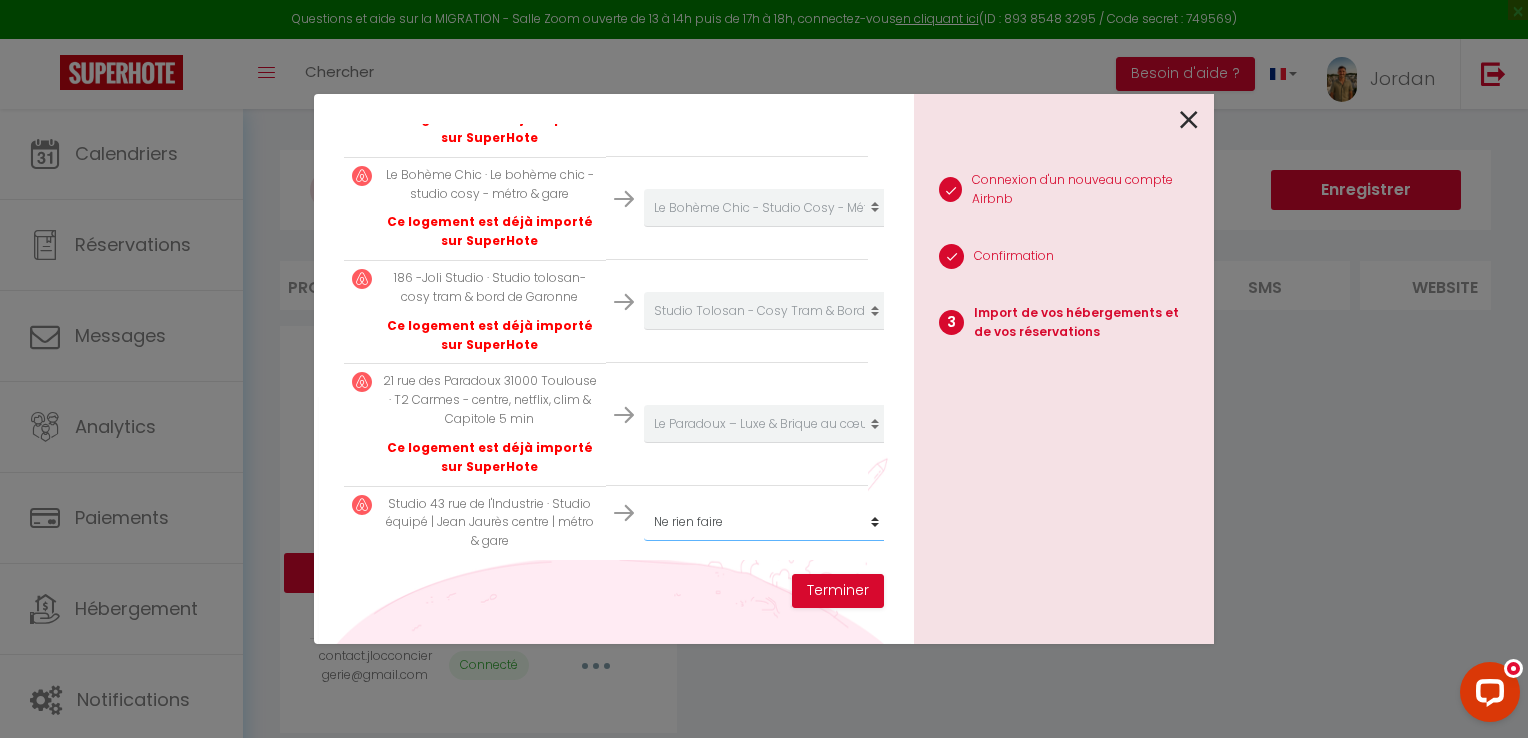 click on "Créer un nouveau hébergement
Ne rien faire
Le Paradoux – Luxe & Brique au cœur de Toulouse
La Perle Colombette- Studio Élégant - Hyper Centre
L’Exotique Urbain - Studio Cosy - Métro & Gare
Le Bohème Chic - Studio Cosy - Métro & Gare
Studio Tolosan - Cosy Tram & Bord de Garonne
Toulouse centre | Studio équipé, Netflix & fibre" at bounding box center (767, -8) 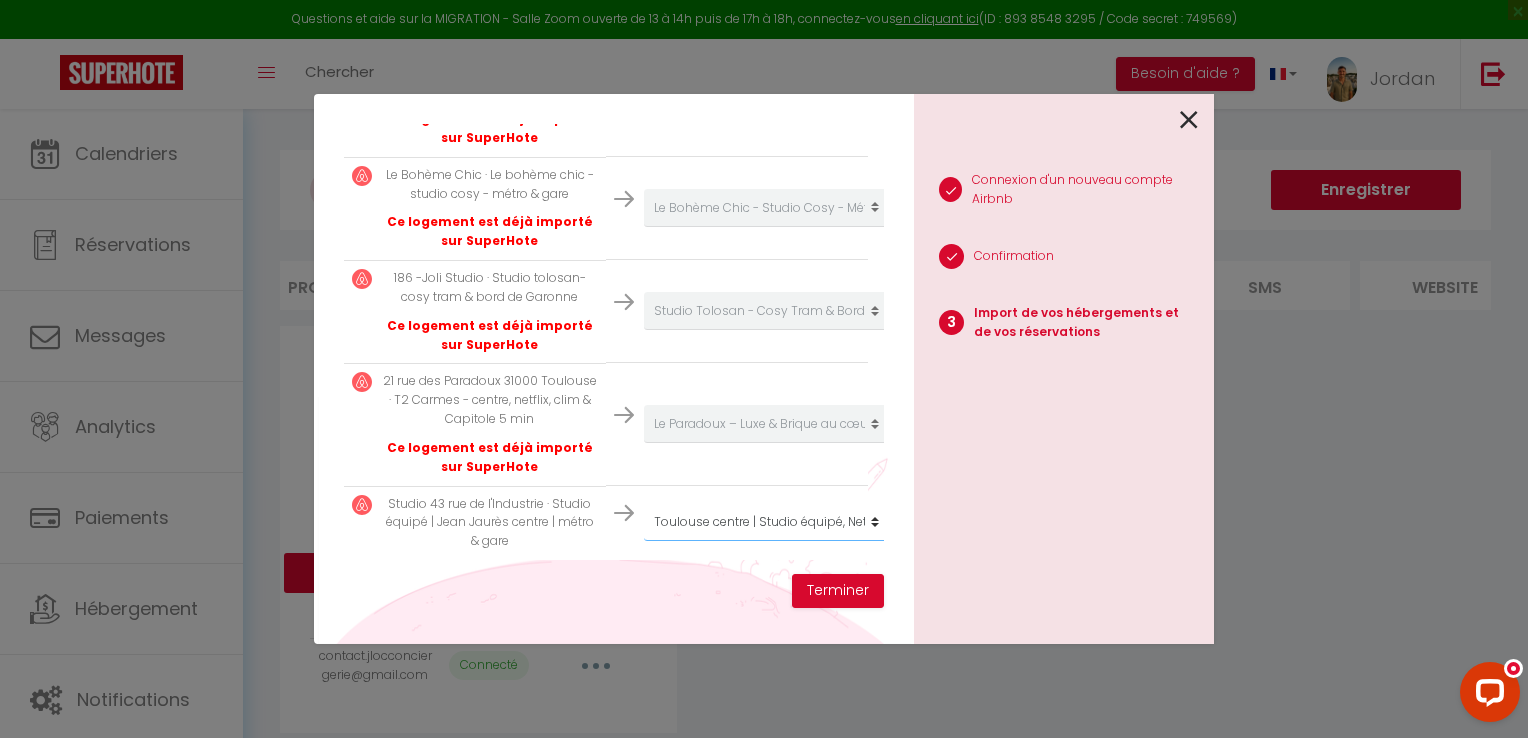 click on "Créer un nouveau hébergement
Ne rien faire
Le Paradoux – Luxe & Brique au cœur de Toulouse
La Perle Colombette- Studio Élégant - Hyper Centre
L’Exotique Urbain - Studio Cosy - Métro & Gare
Le Bohème Chic - Studio Cosy - Métro & Gare
Studio Tolosan - Cosy Tram & Bord de Garonne
Toulouse centre | Studio équipé, Netflix & fibre" at bounding box center [767, -8] 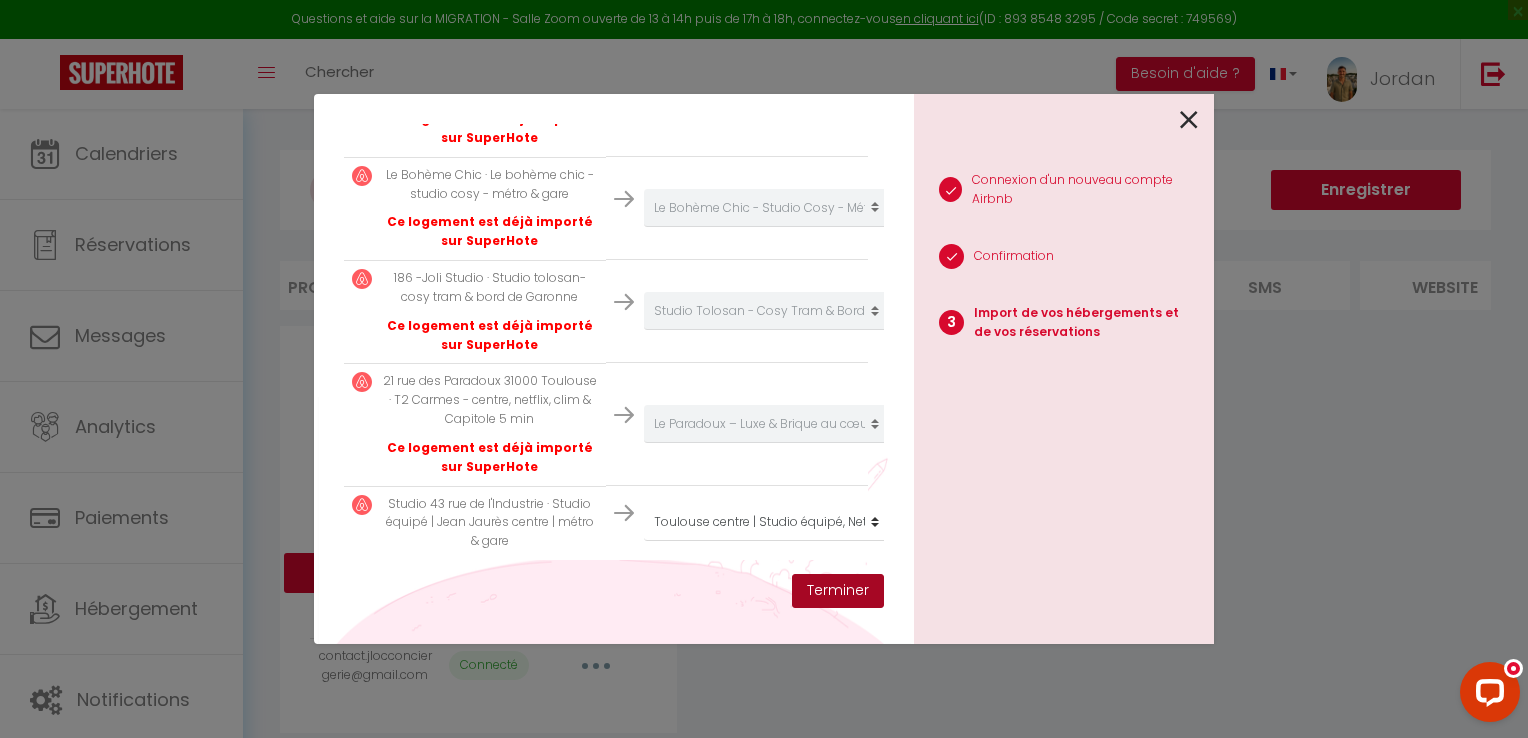 click on "Terminer" at bounding box center [838, 591] 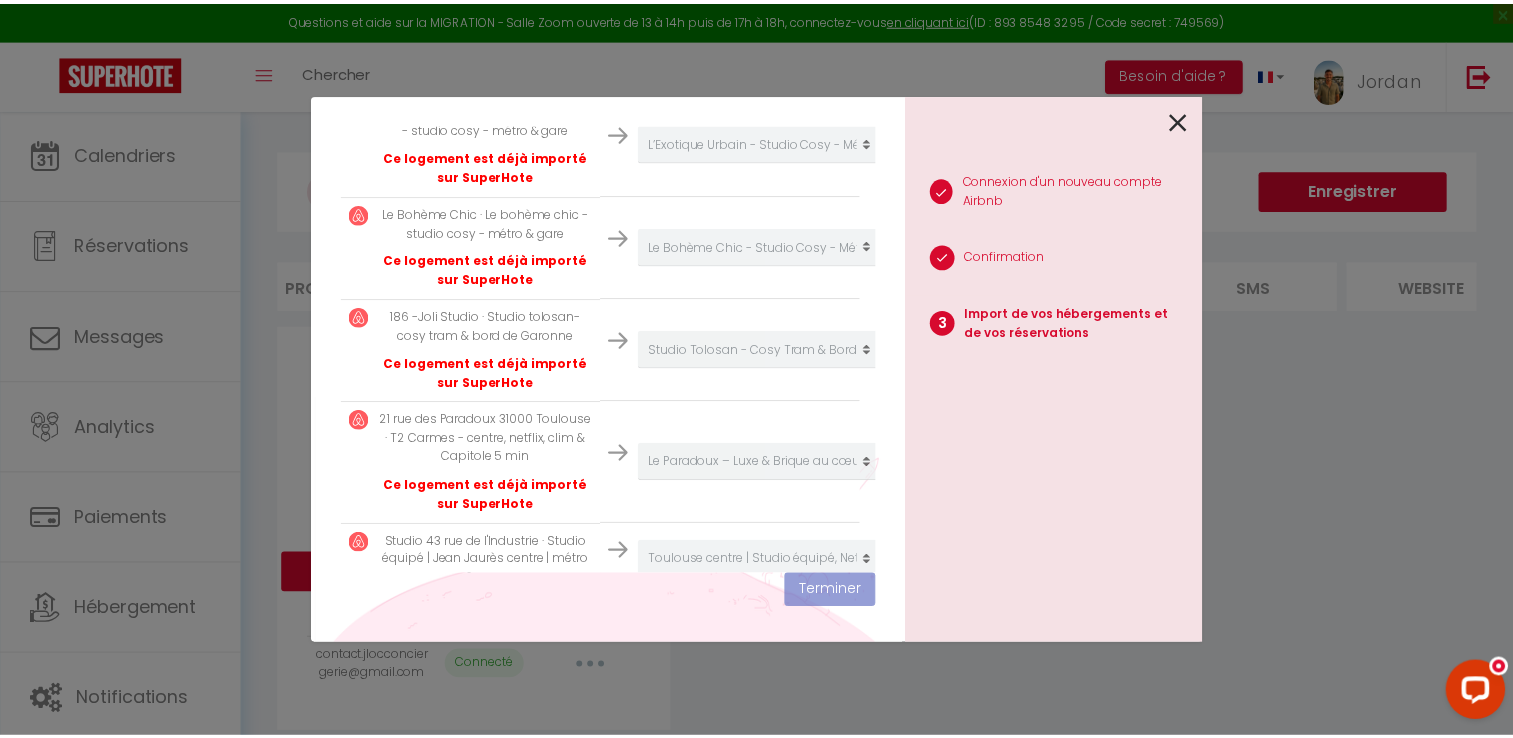 scroll, scrollTop: 665, scrollLeft: 0, axis: vertical 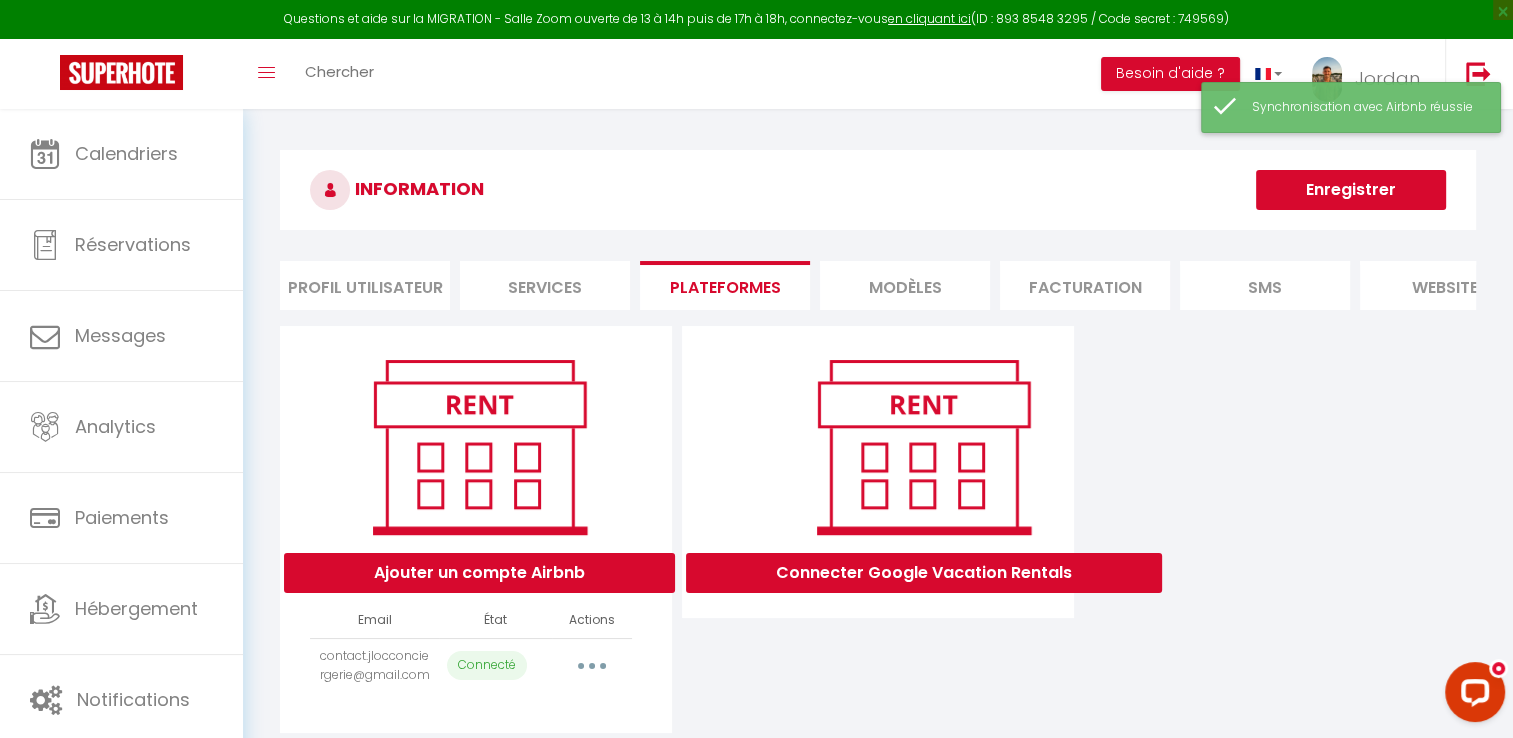 click on "Synchronisation avec Airbnb réussie" at bounding box center (1366, 107) 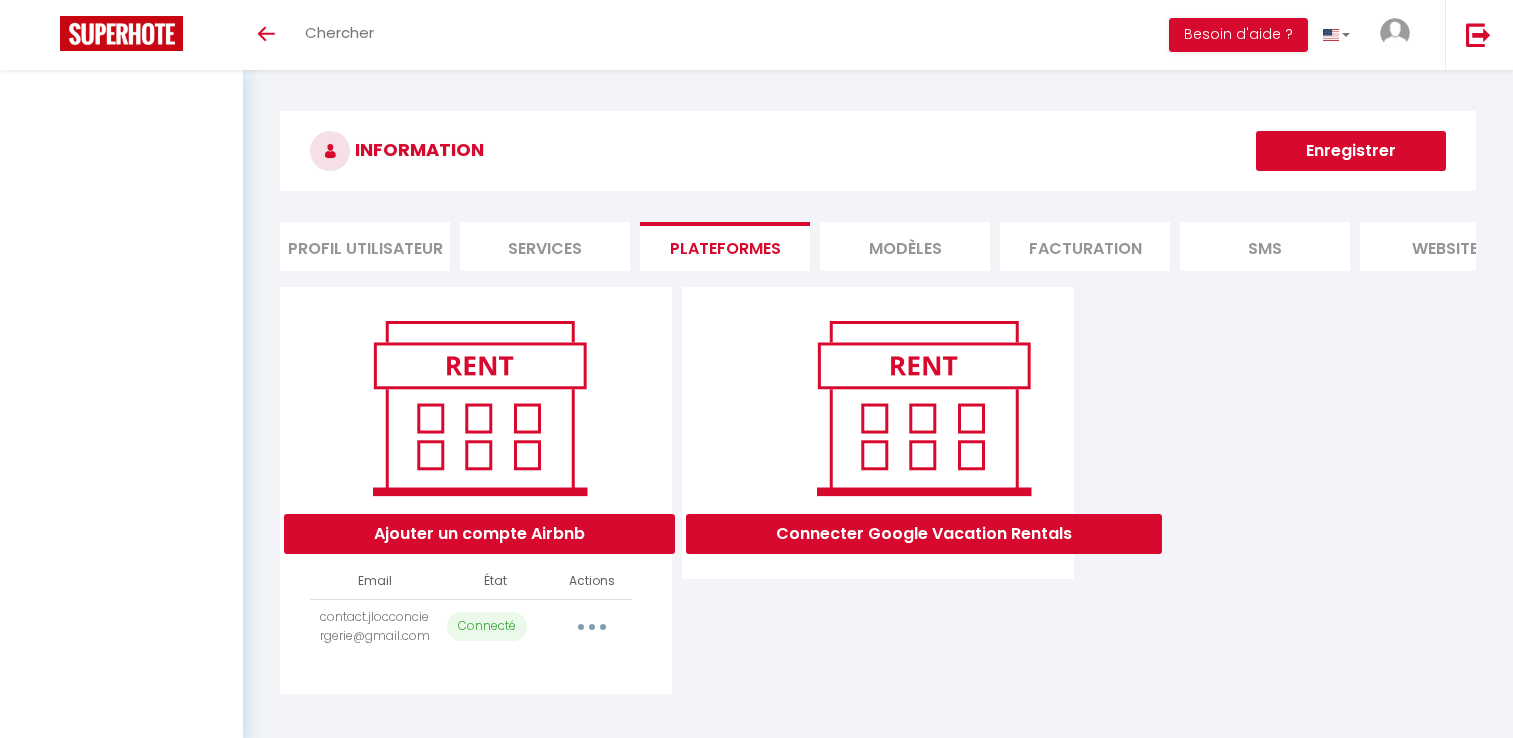 scroll, scrollTop: 0, scrollLeft: 0, axis: both 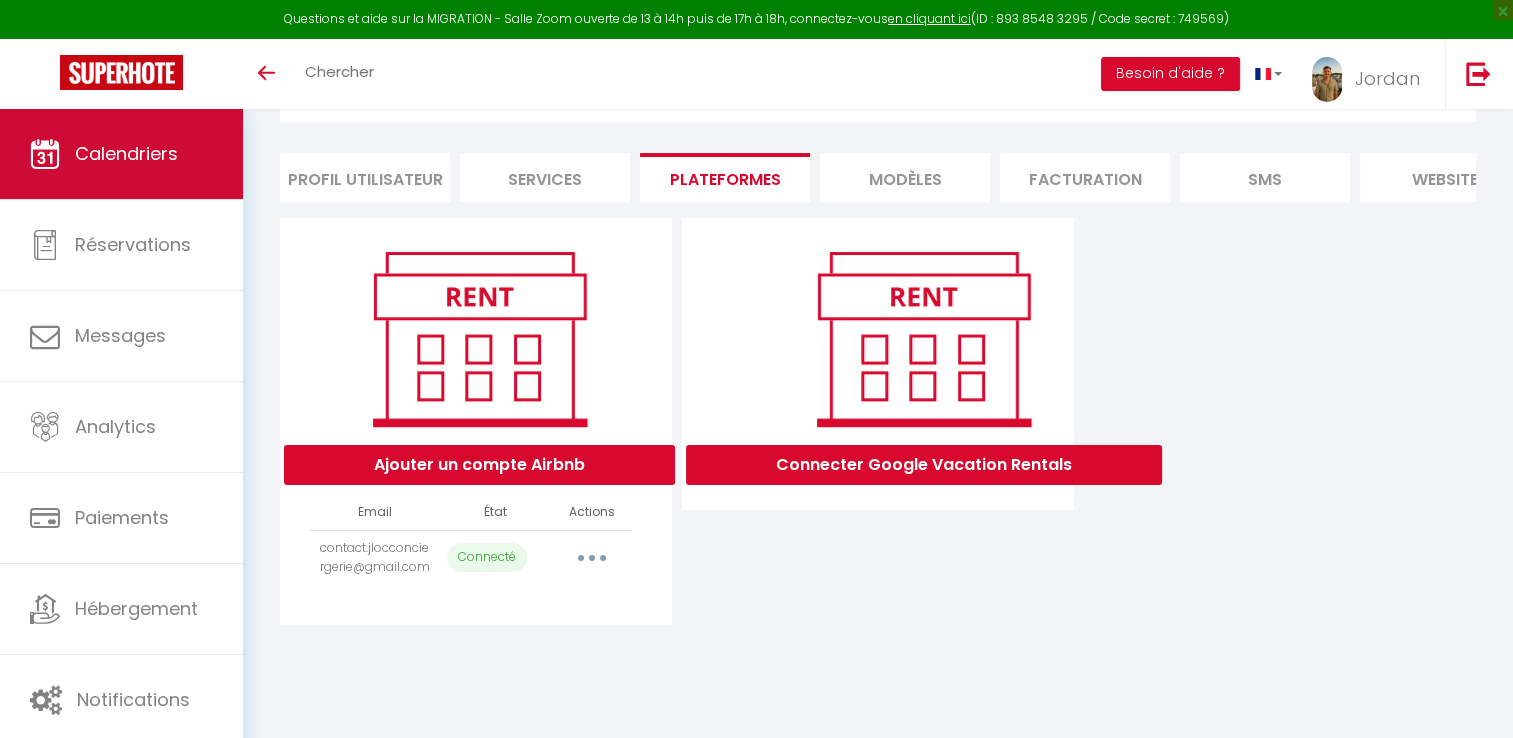 click on "Calendriers" at bounding box center [121, 154] 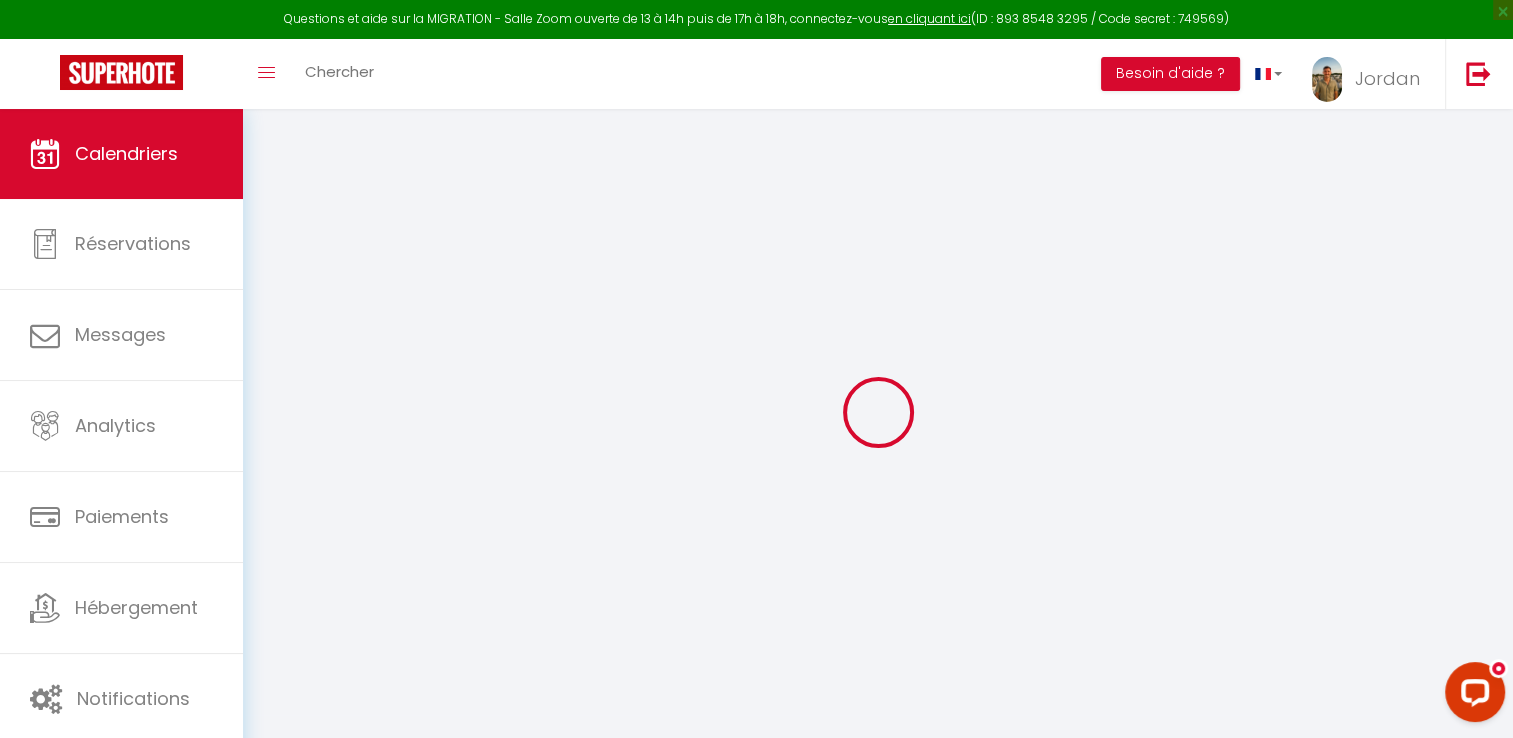 scroll, scrollTop: 0, scrollLeft: 0, axis: both 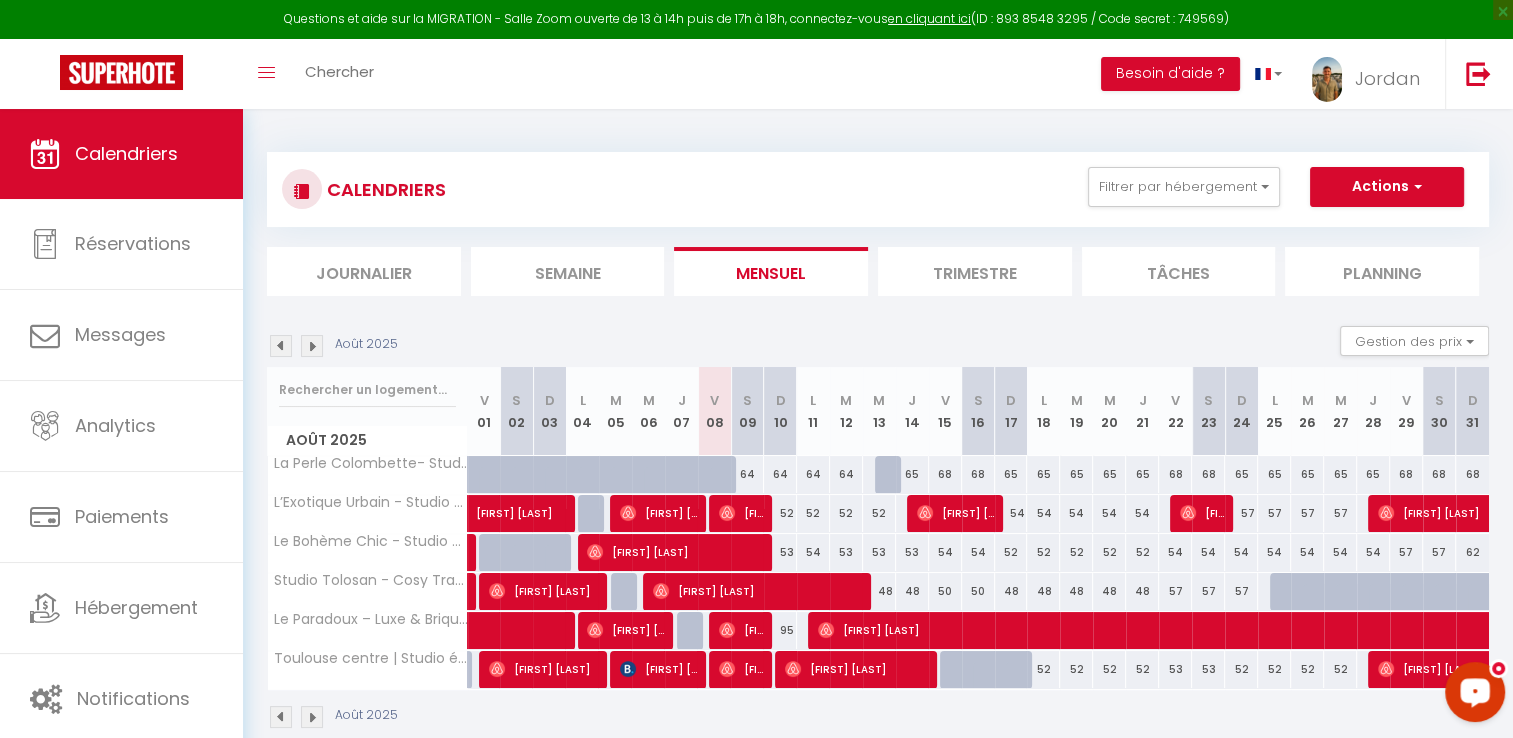click 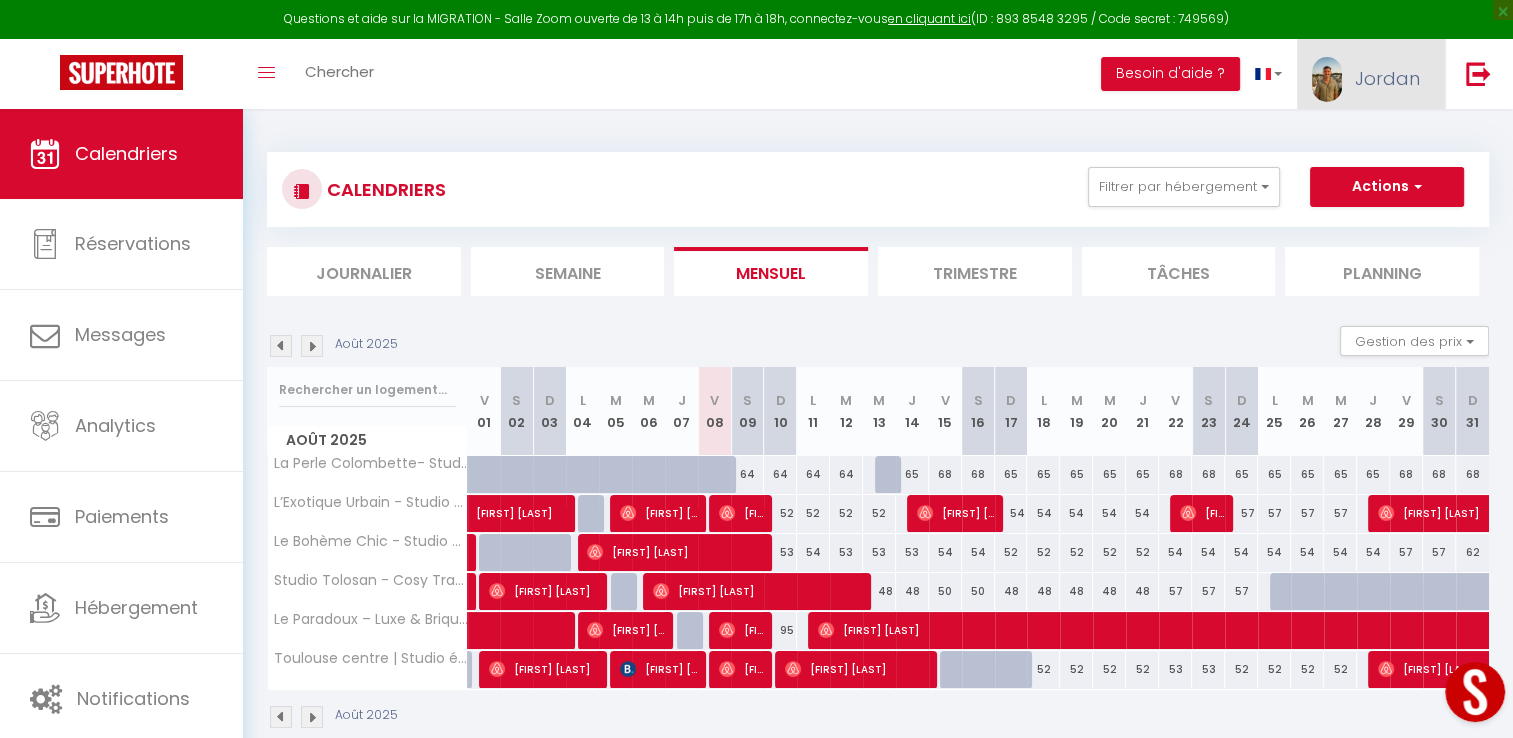 click on "Jordan" at bounding box center (1387, 78) 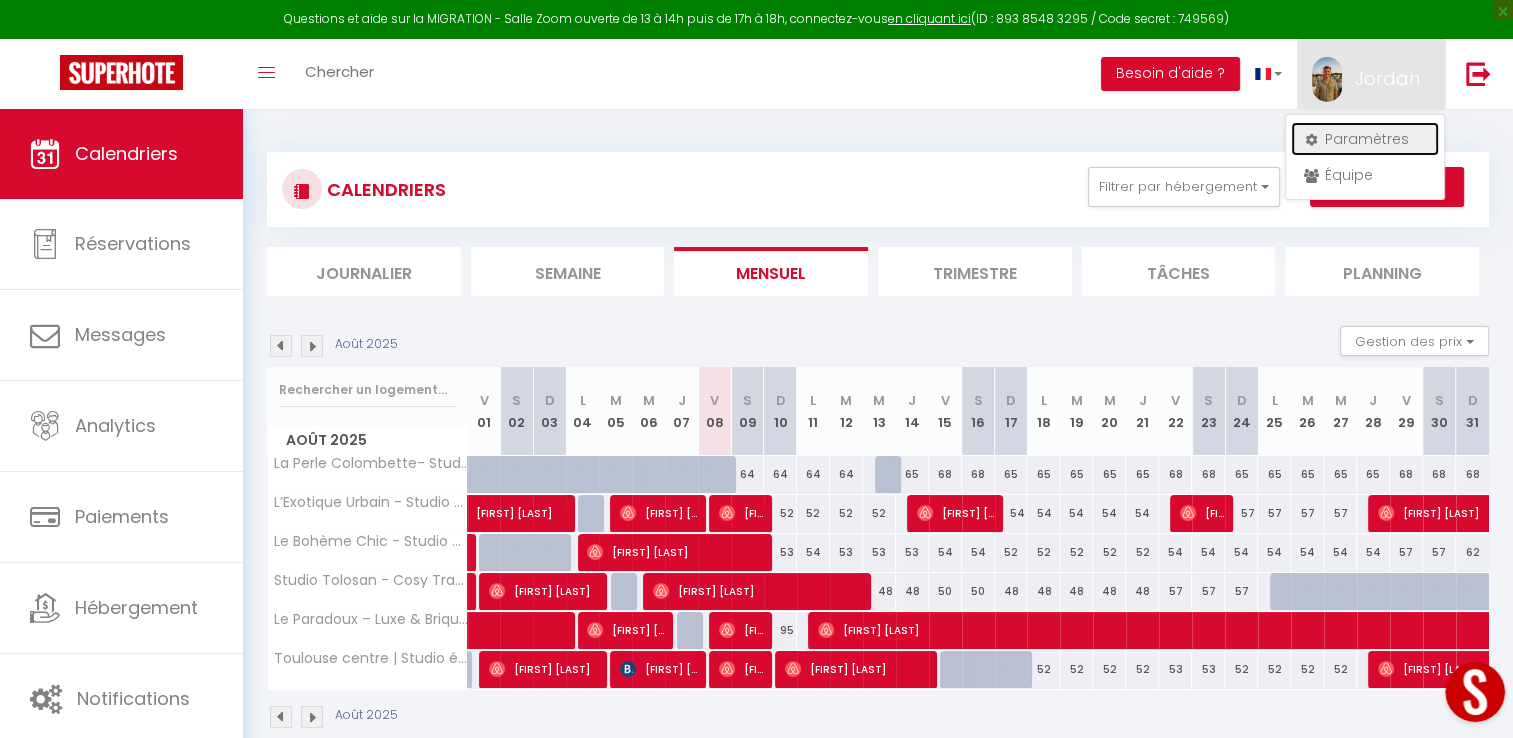 click on "Paramètres" at bounding box center (1365, 139) 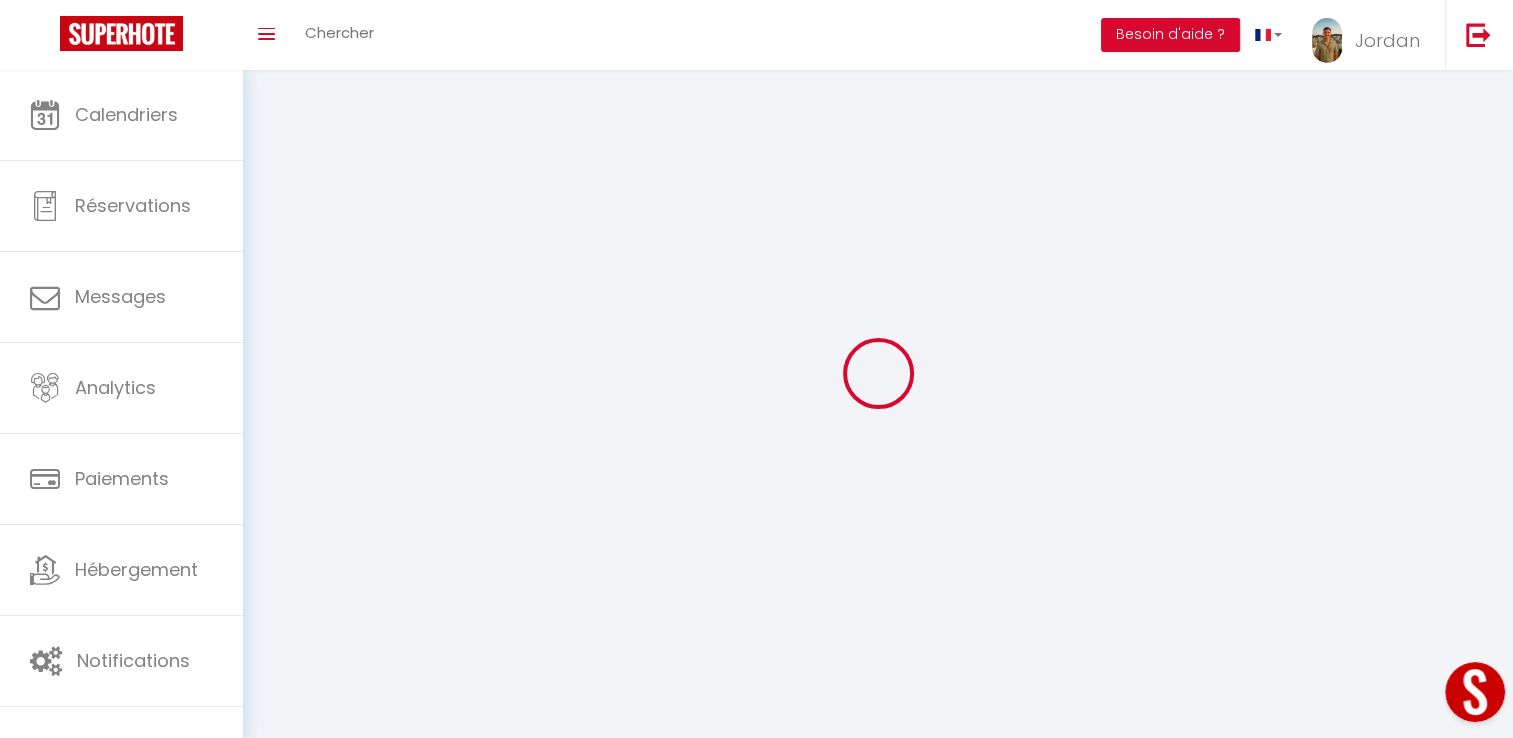 select 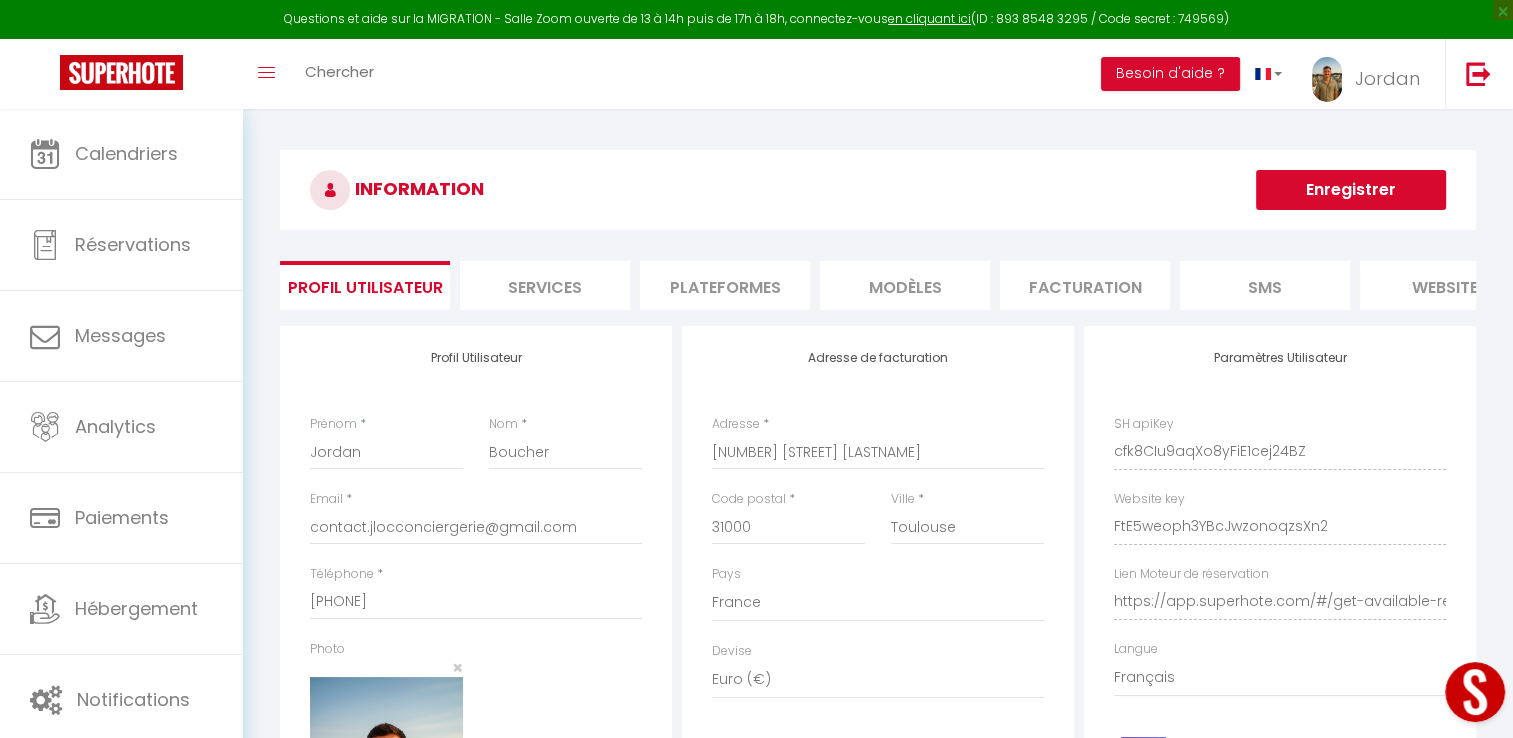 click on "Plateformes" at bounding box center (725, 285) 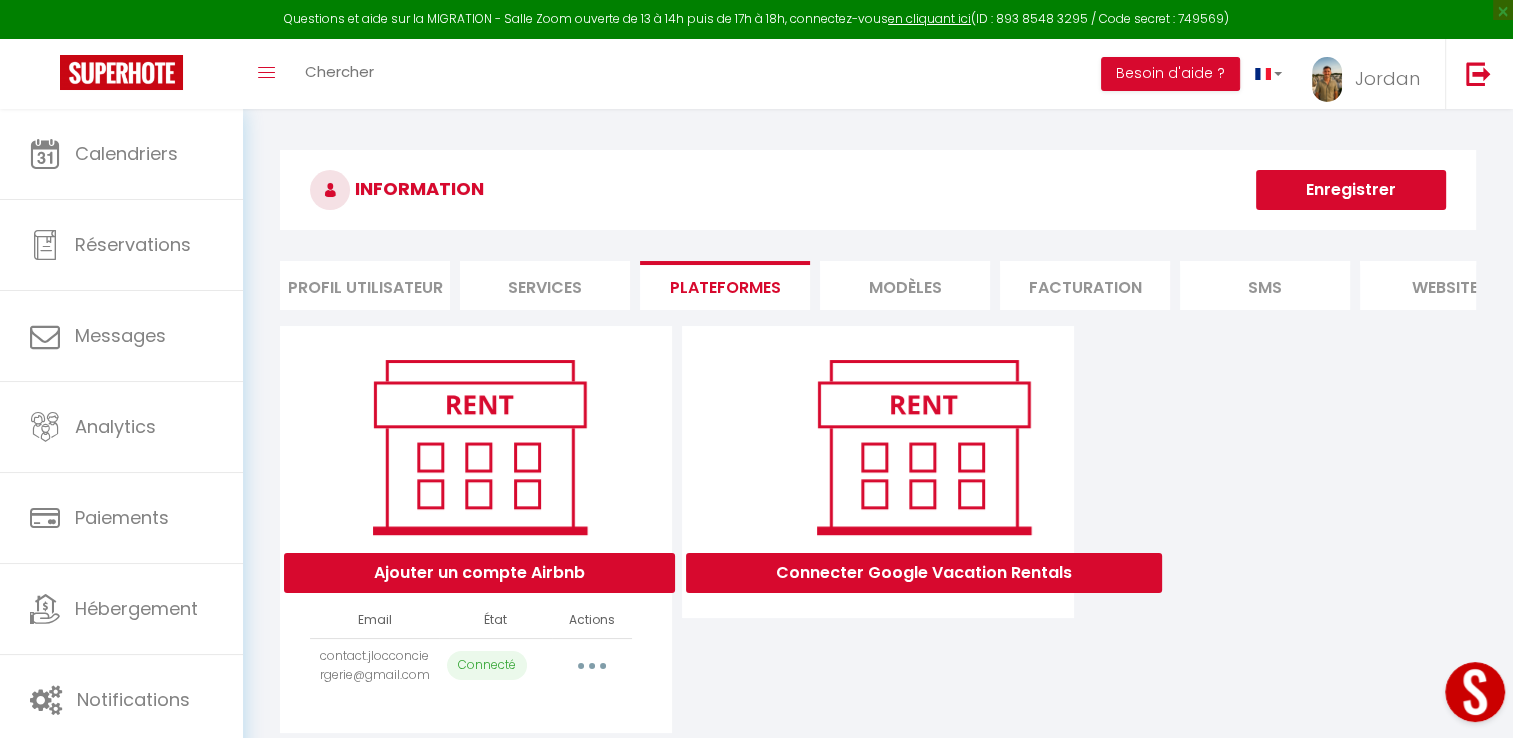 click at bounding box center [592, 666] 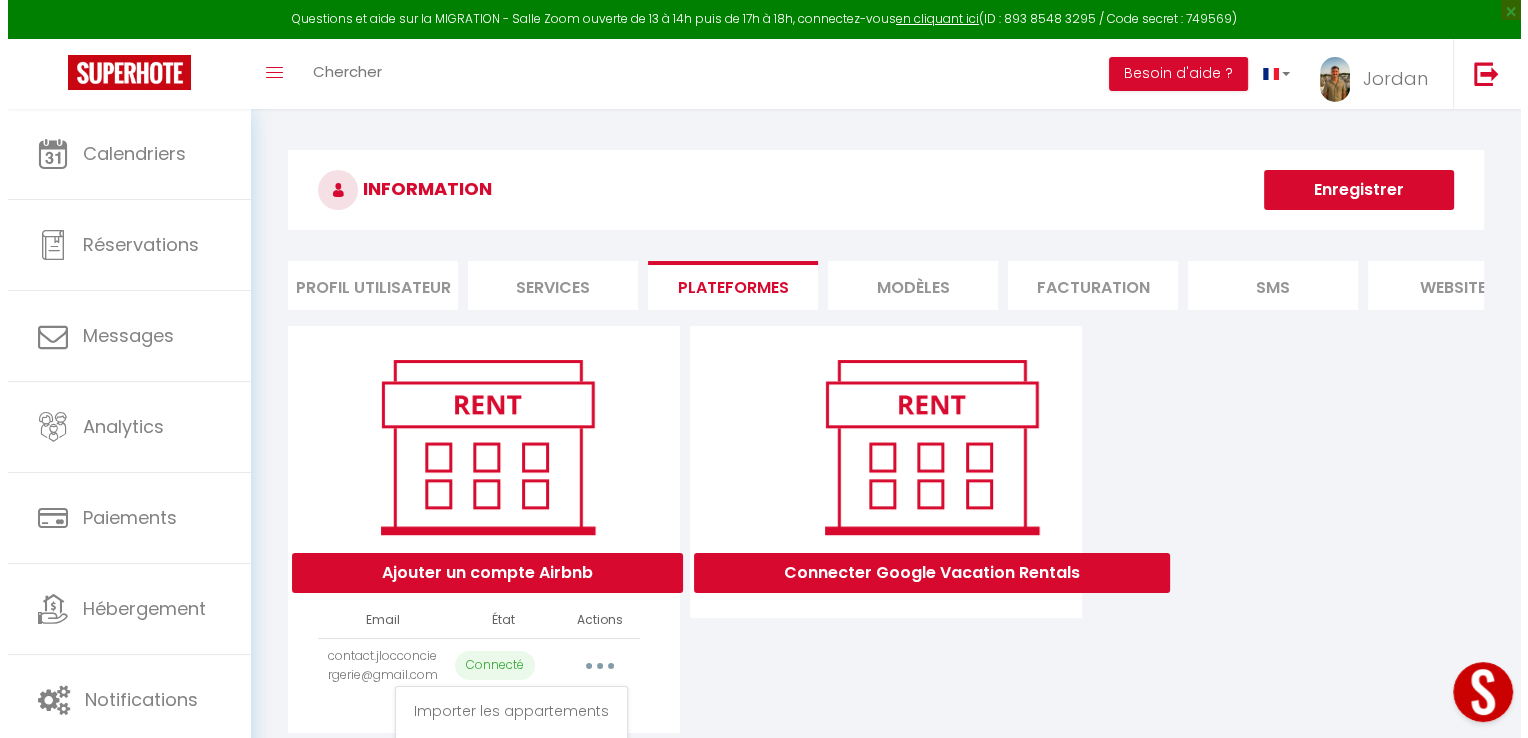 scroll, scrollTop: 108, scrollLeft: 0, axis: vertical 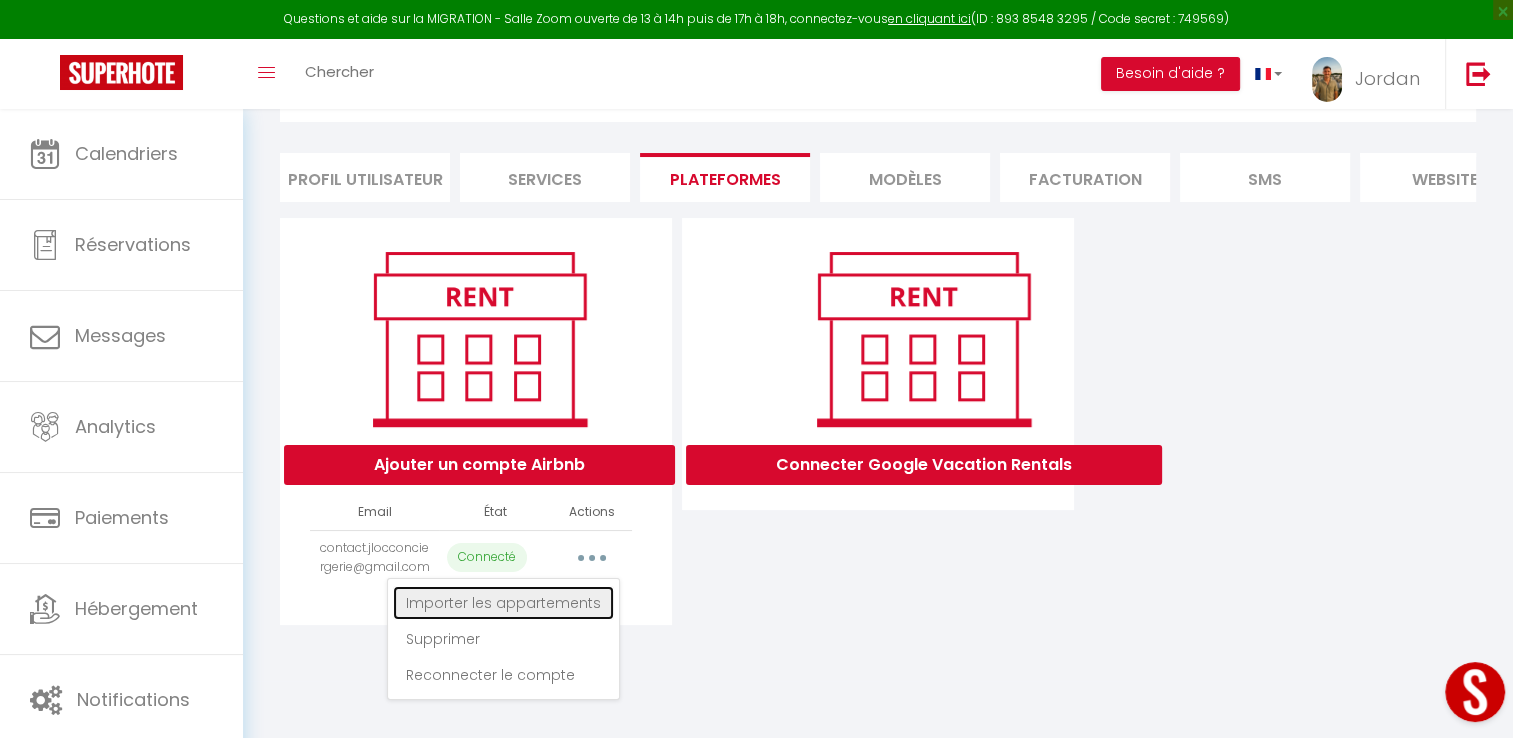 click on "Importer les appartements" at bounding box center (503, 603) 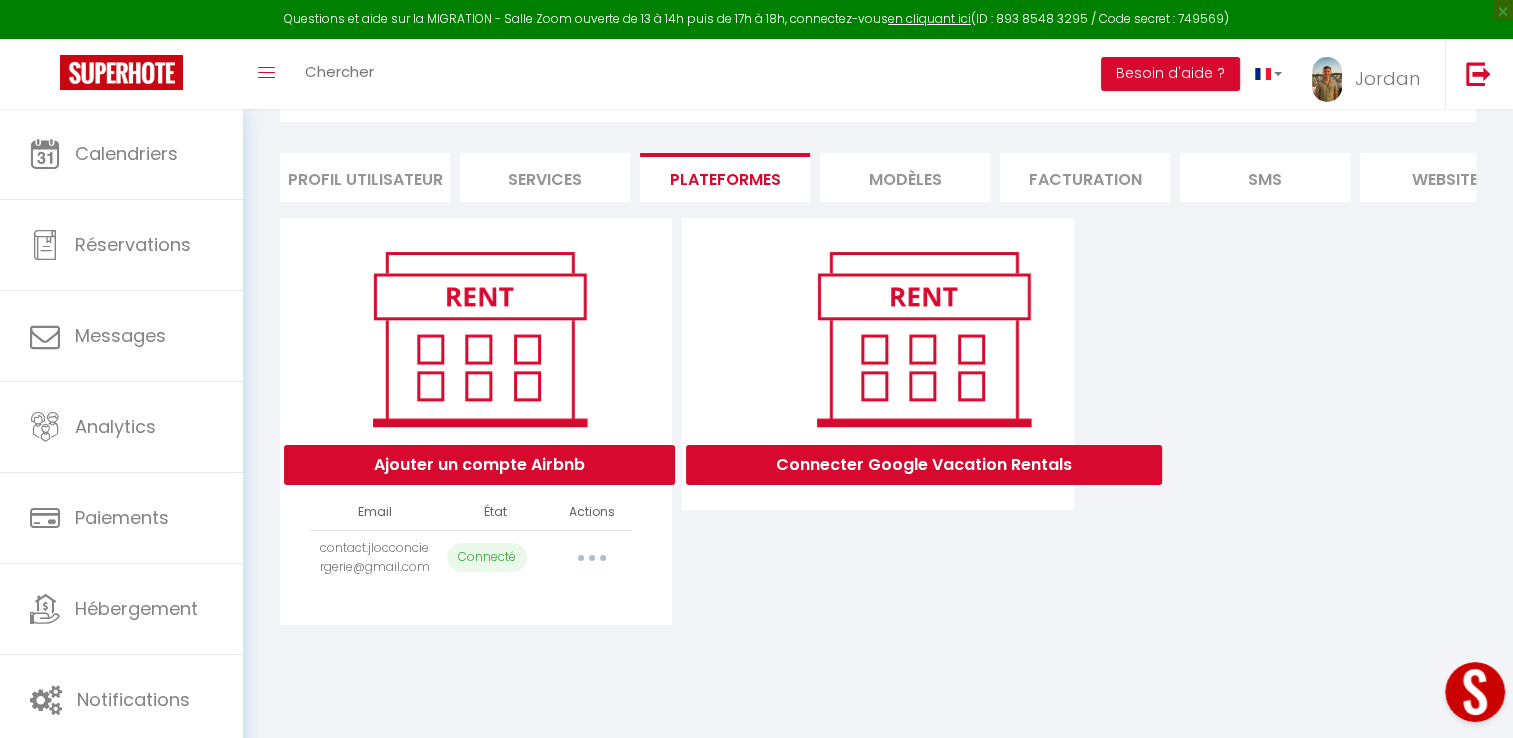 select on "70671" 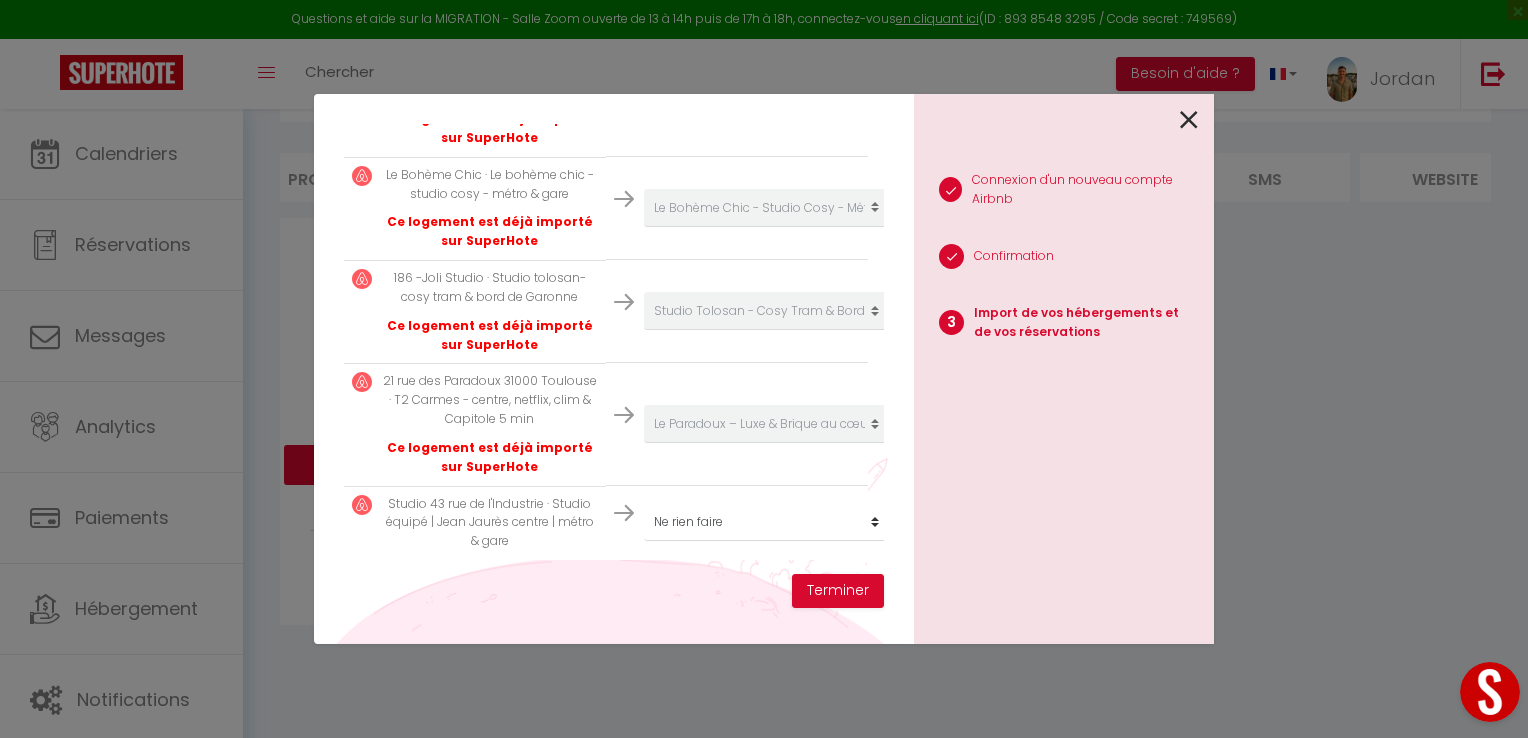 scroll, scrollTop: 613, scrollLeft: 0, axis: vertical 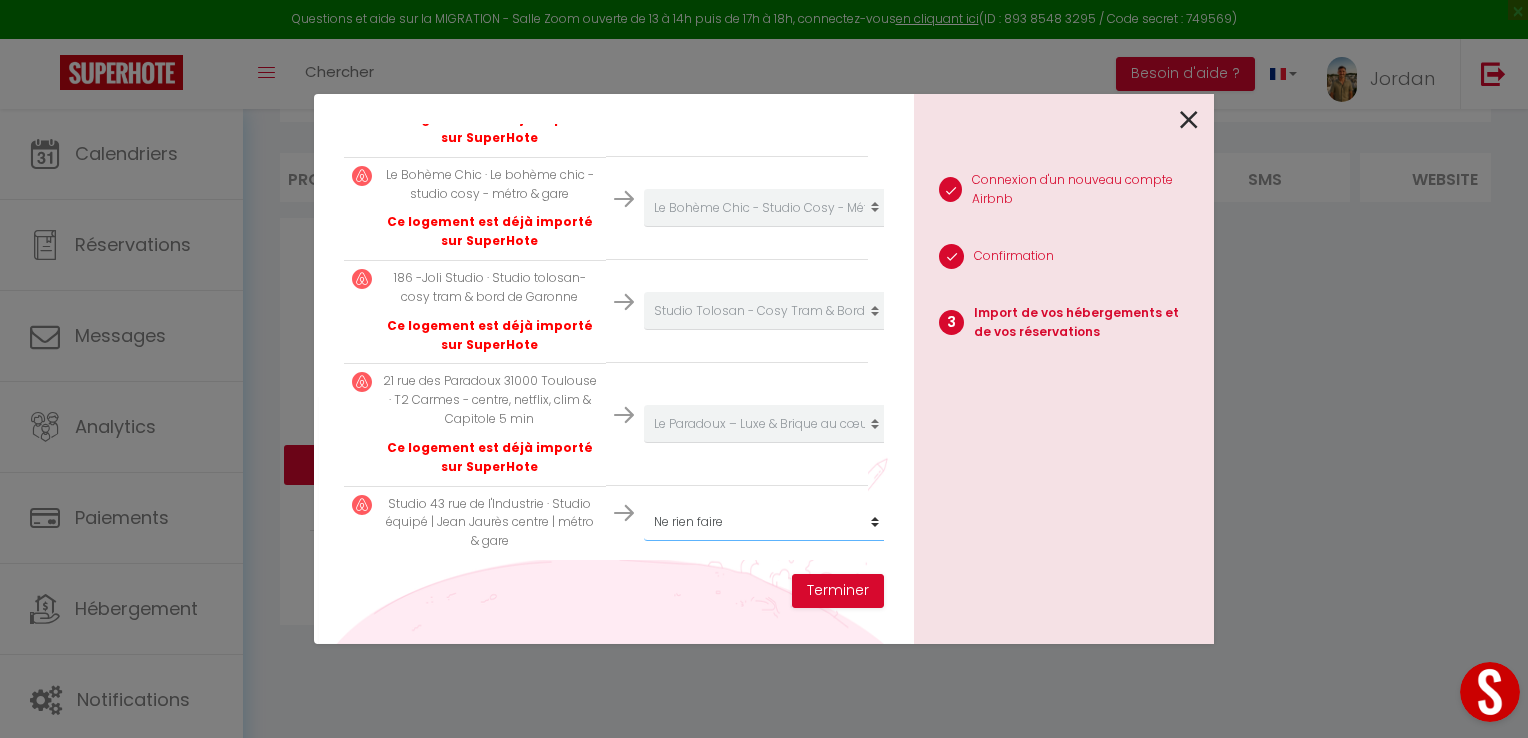 click on "Créer un nouveau hébergement
Ne rien faire
Le Paradoux – Luxe & Brique au cœur de Toulouse
La Perle Colombette- Studio Élégant - Hyper Centre
L’Exotique Urbain - Studio Cosy - Métro & Gare
Le Bohème Chic - Studio Cosy - Métro & Gare
Studio Tolosan - Cosy Tram & Bord de Garonne
Toulouse centre | Studio équipé, Netflix & fibre" at bounding box center [767, -8] 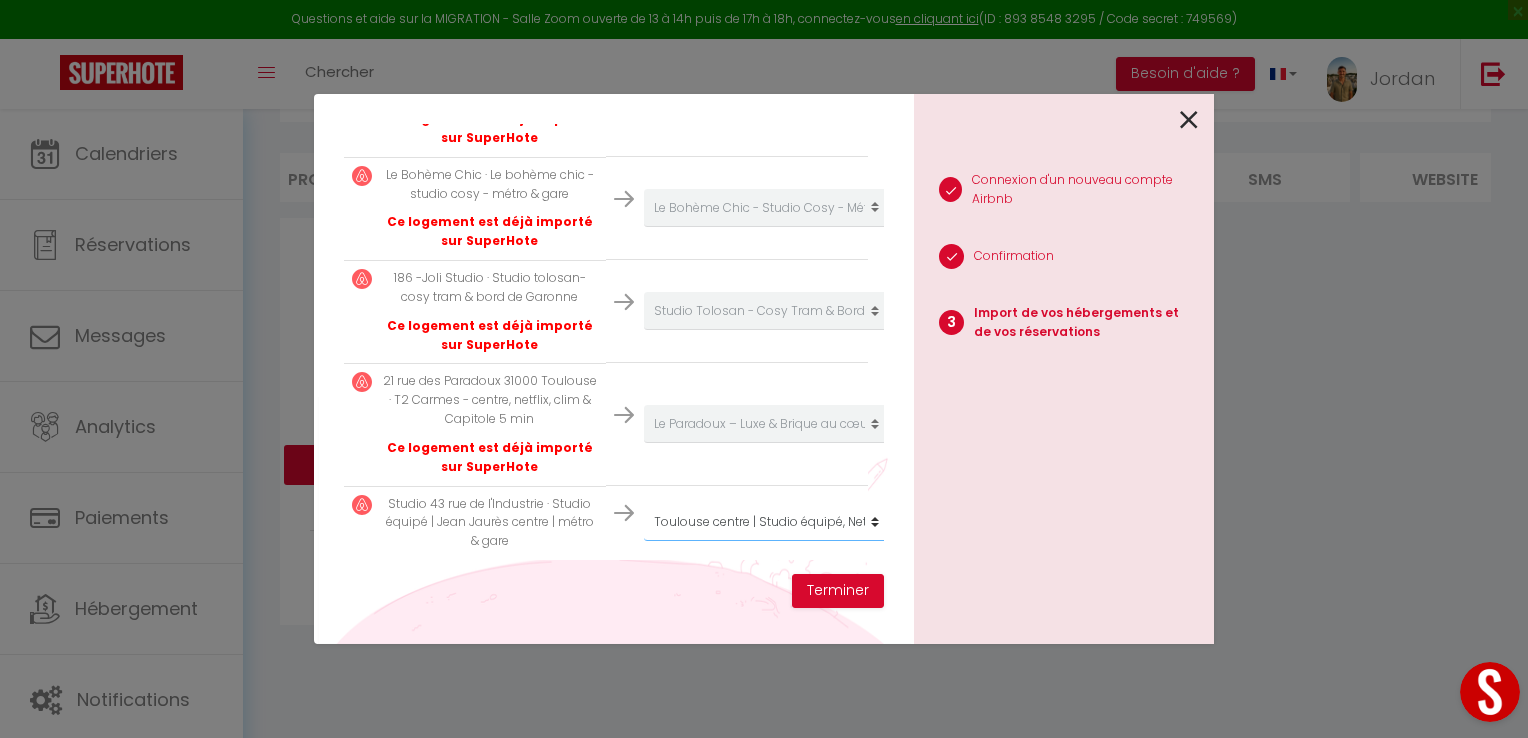 click on "Créer un nouveau hébergement
Ne rien faire
Le Paradoux – Luxe & Brique au cœur de Toulouse
La Perle Colombette- Studio Élégant - Hyper Centre
L’Exotique Urbain - Studio Cosy - Métro & Gare
Le Bohème Chic - Studio Cosy - Métro & Gare
Studio Tolosan - Cosy Tram & Bord de Garonne
Toulouse centre | Studio équipé, Netflix & fibre" at bounding box center [767, -8] 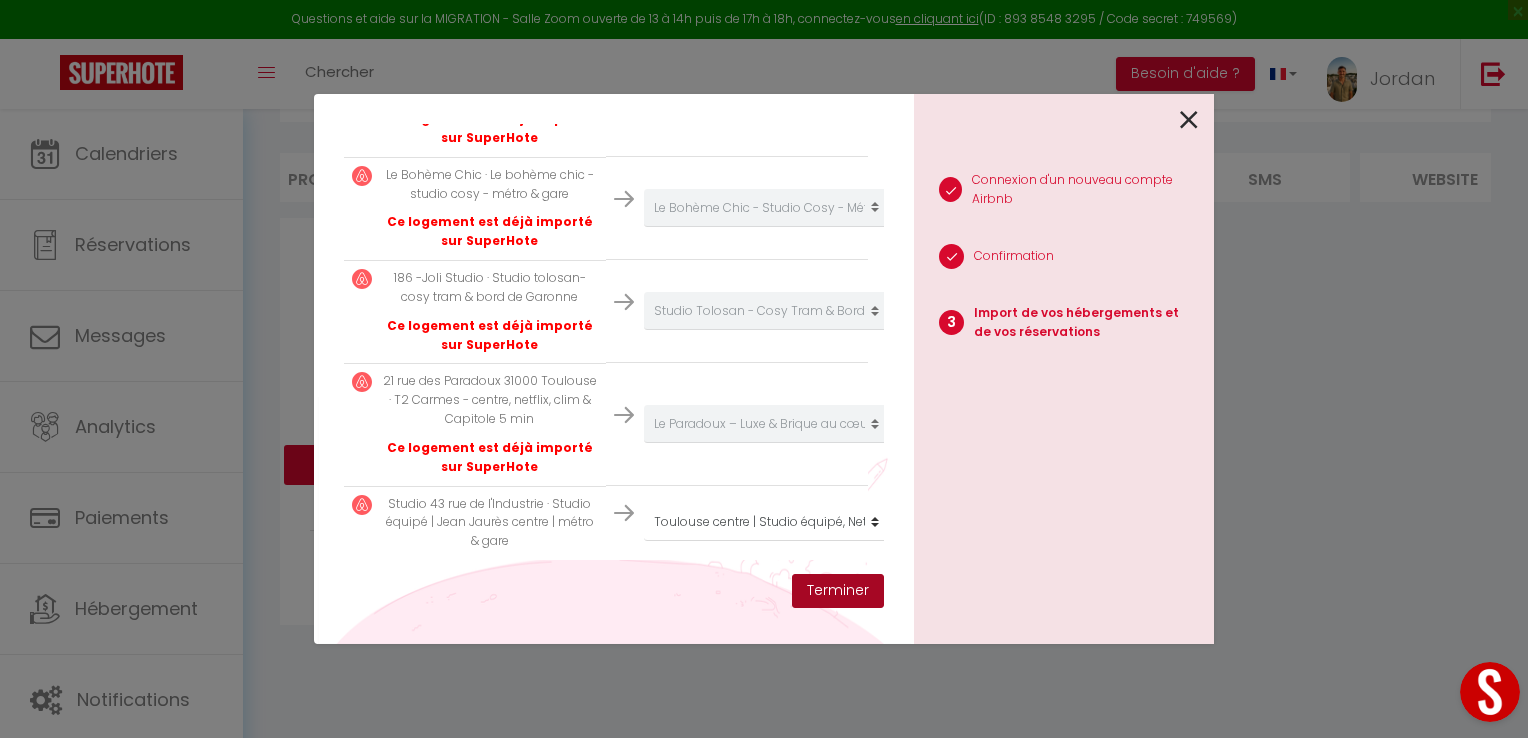 click on "Terminer" at bounding box center (838, 591) 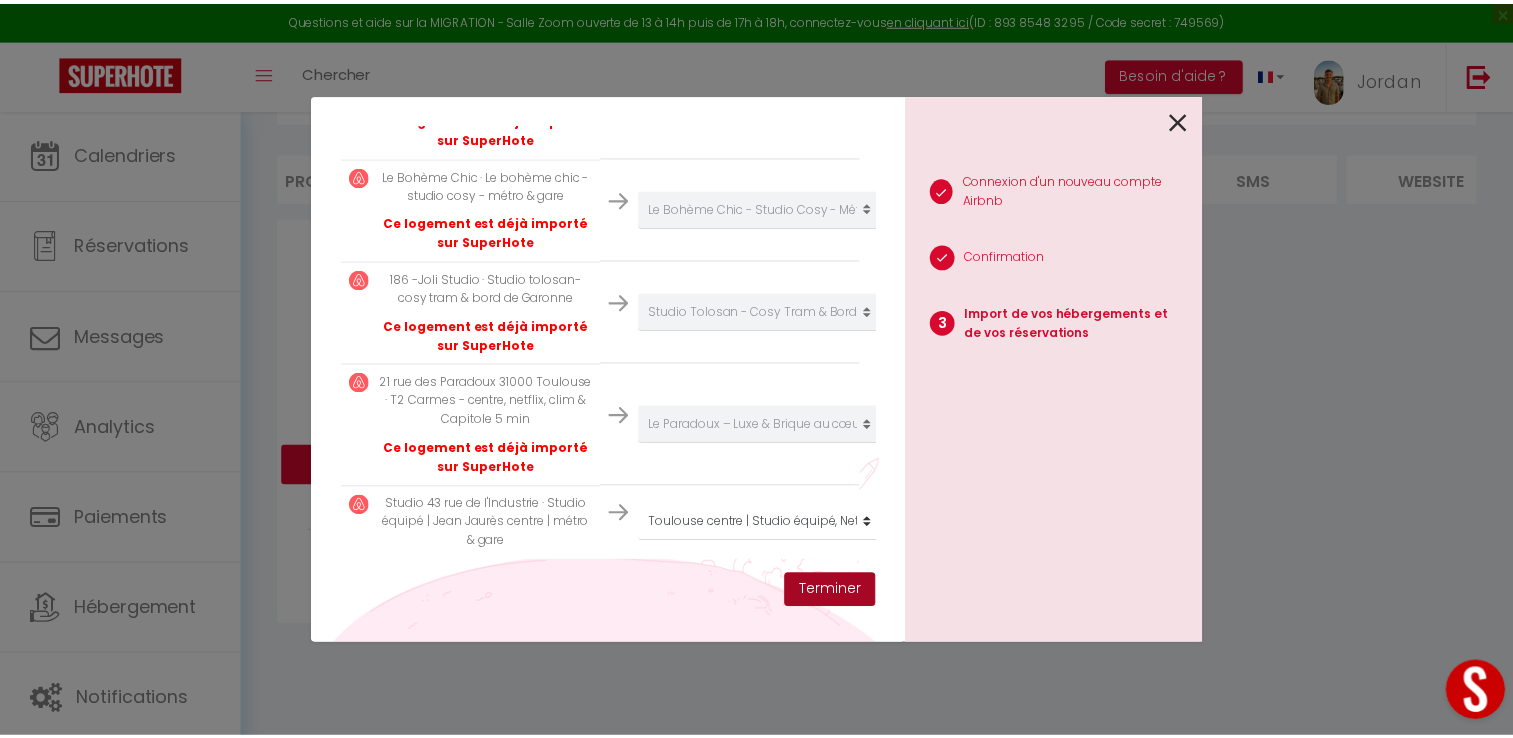scroll, scrollTop: 663, scrollLeft: 0, axis: vertical 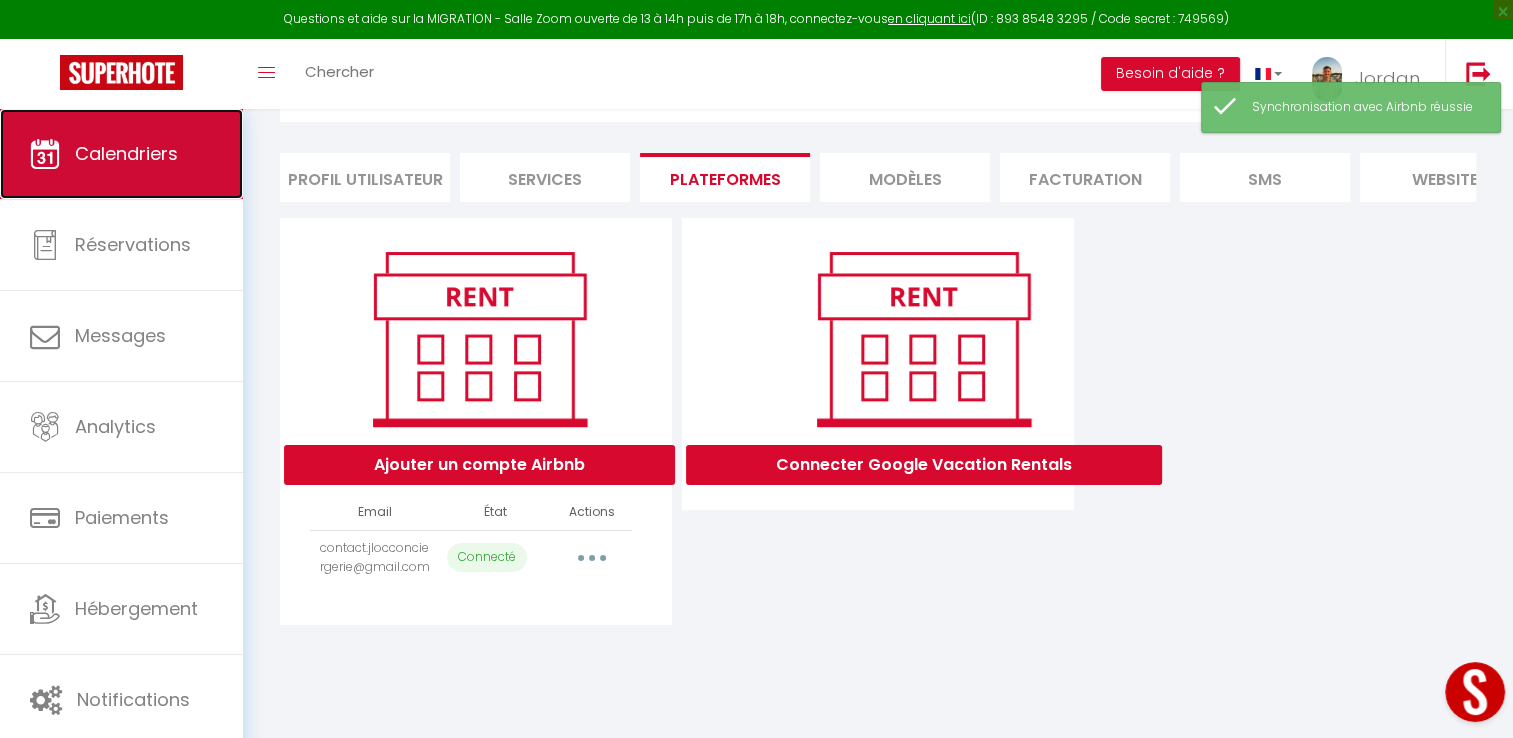click on "Calendriers" at bounding box center [121, 154] 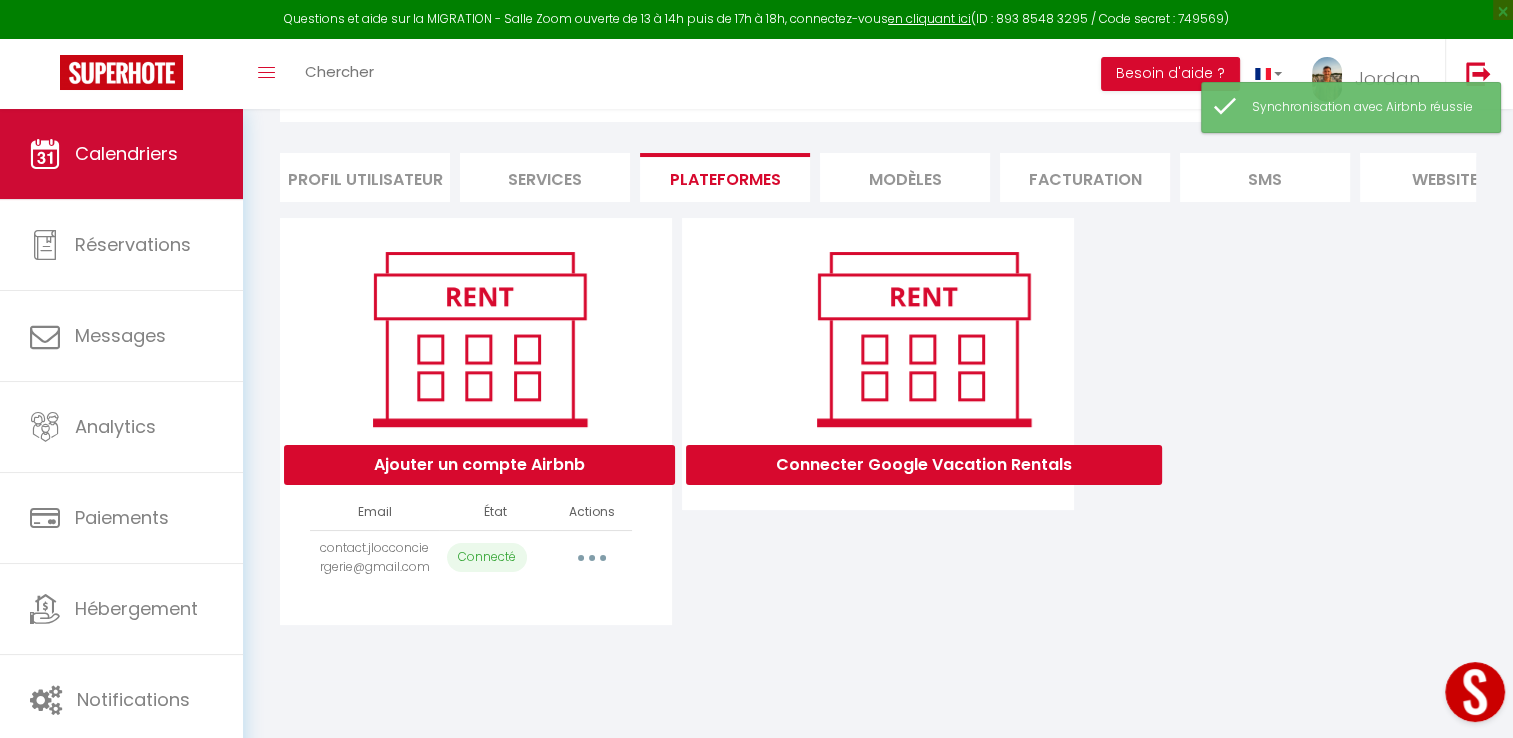 scroll, scrollTop: 0, scrollLeft: 0, axis: both 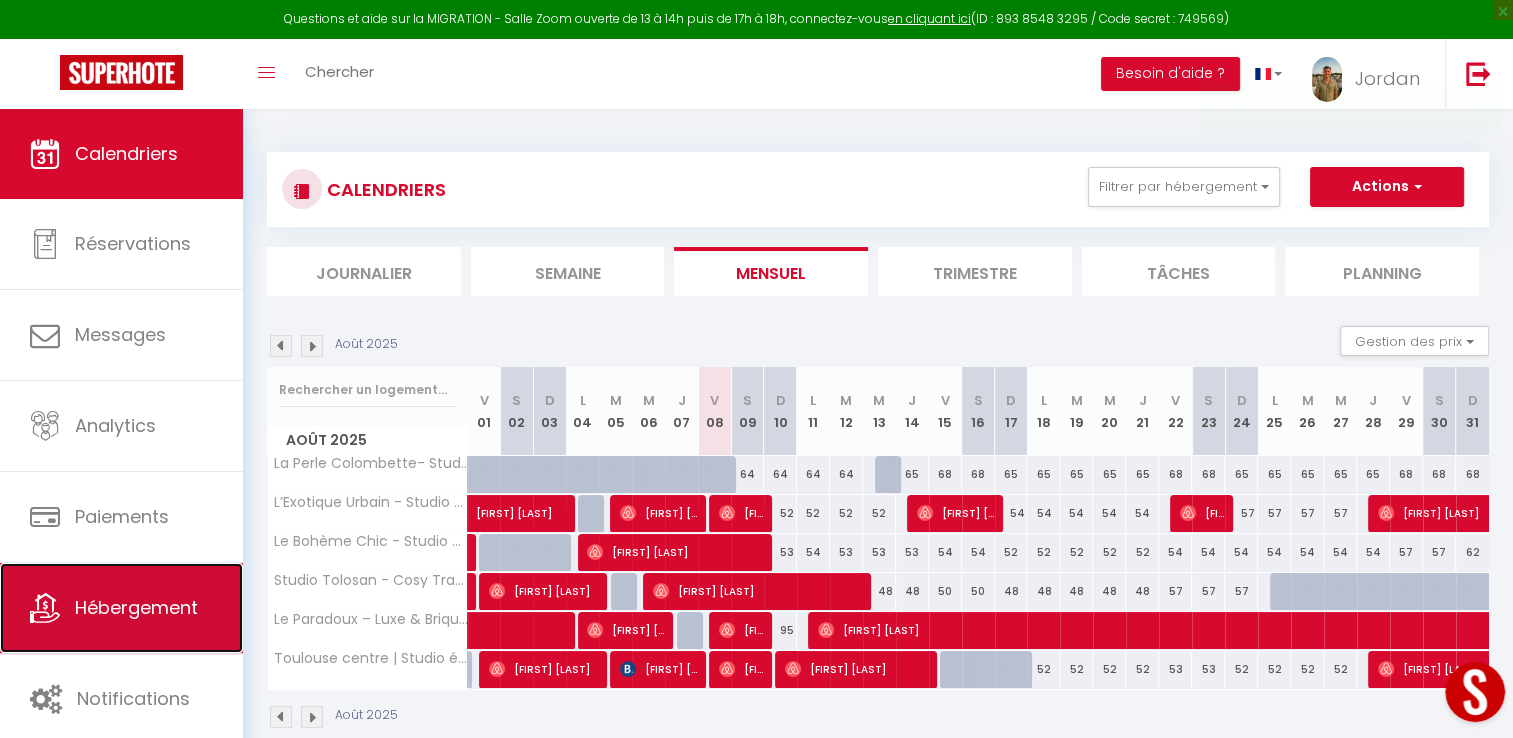 click on "Hébergement" at bounding box center (121, 608) 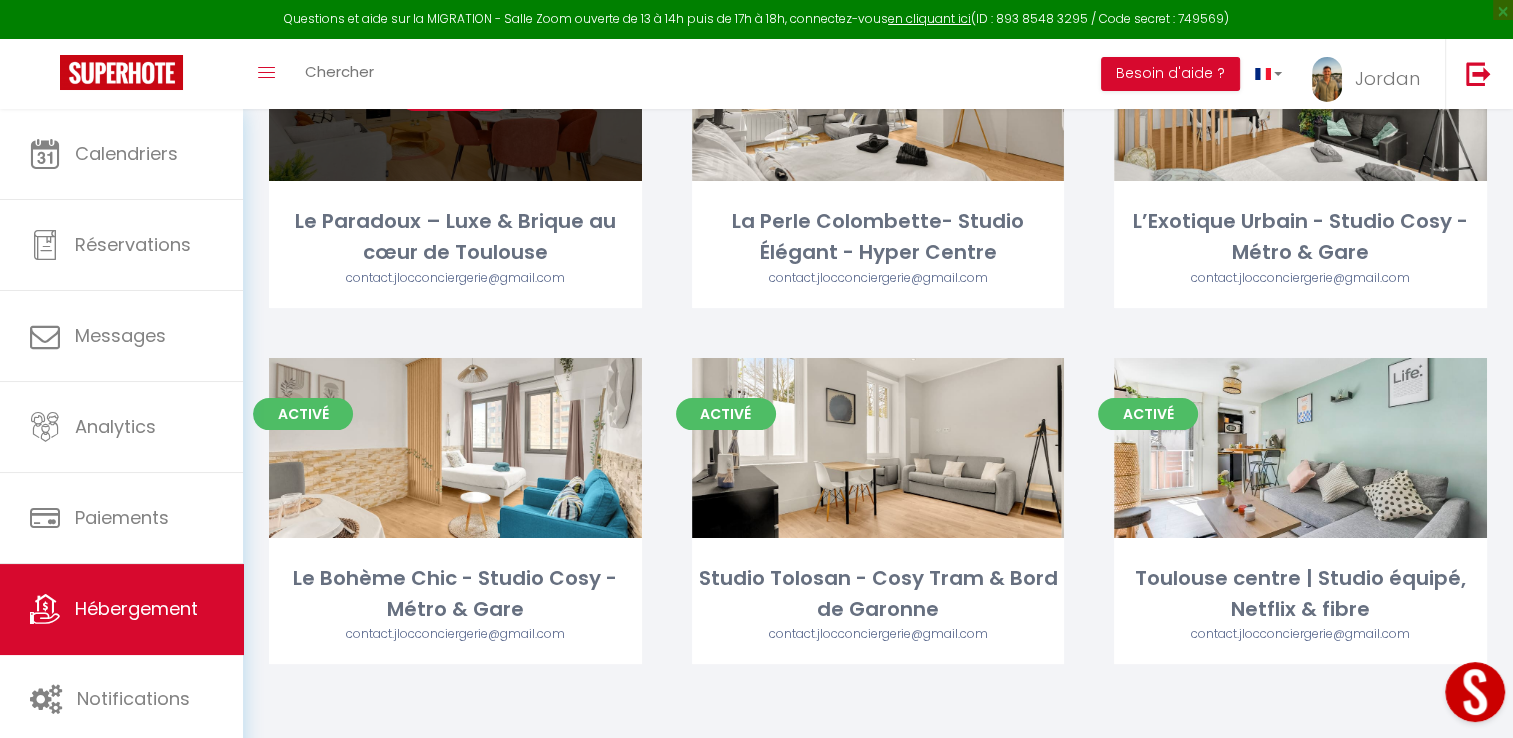 scroll, scrollTop: 0, scrollLeft: 0, axis: both 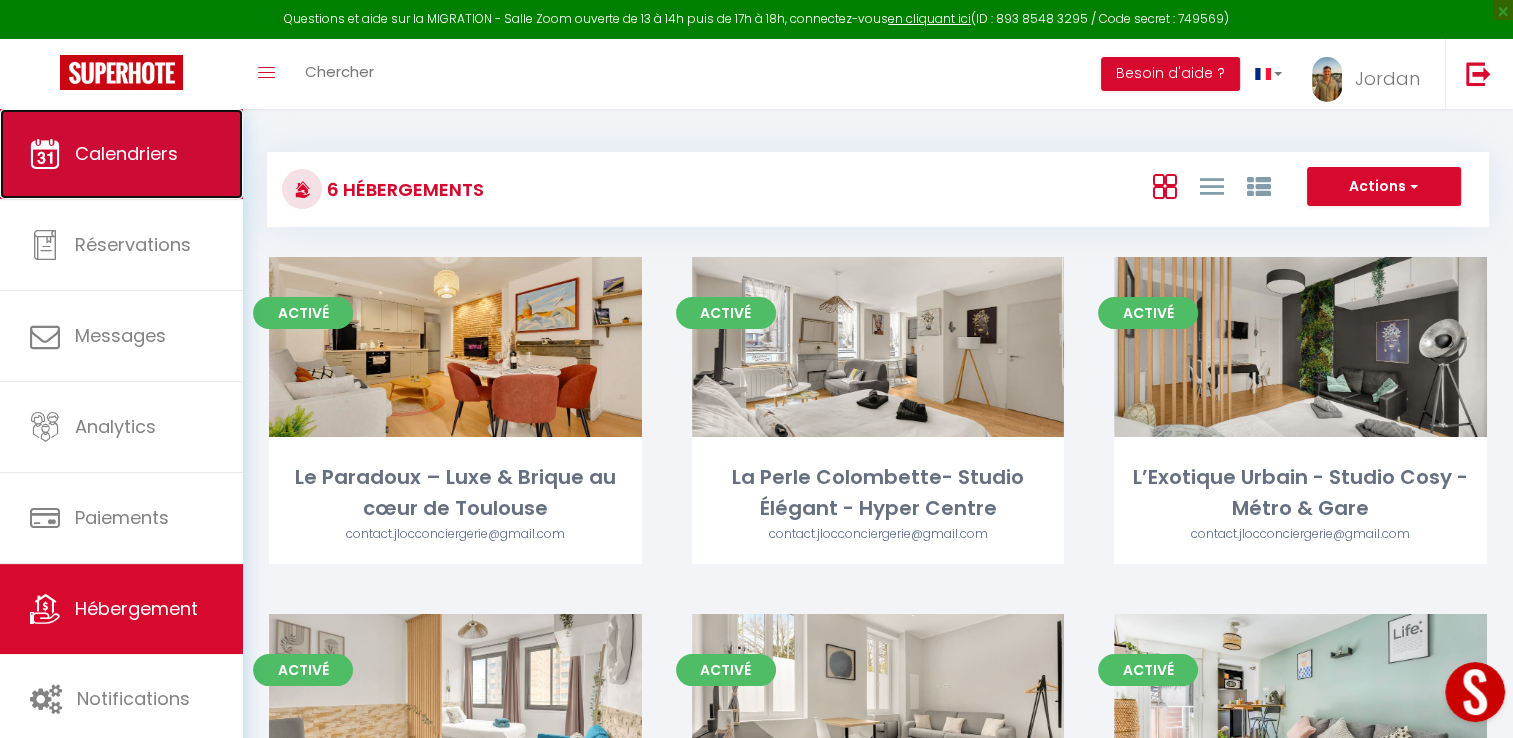 click on "Calendriers" at bounding box center (121, 154) 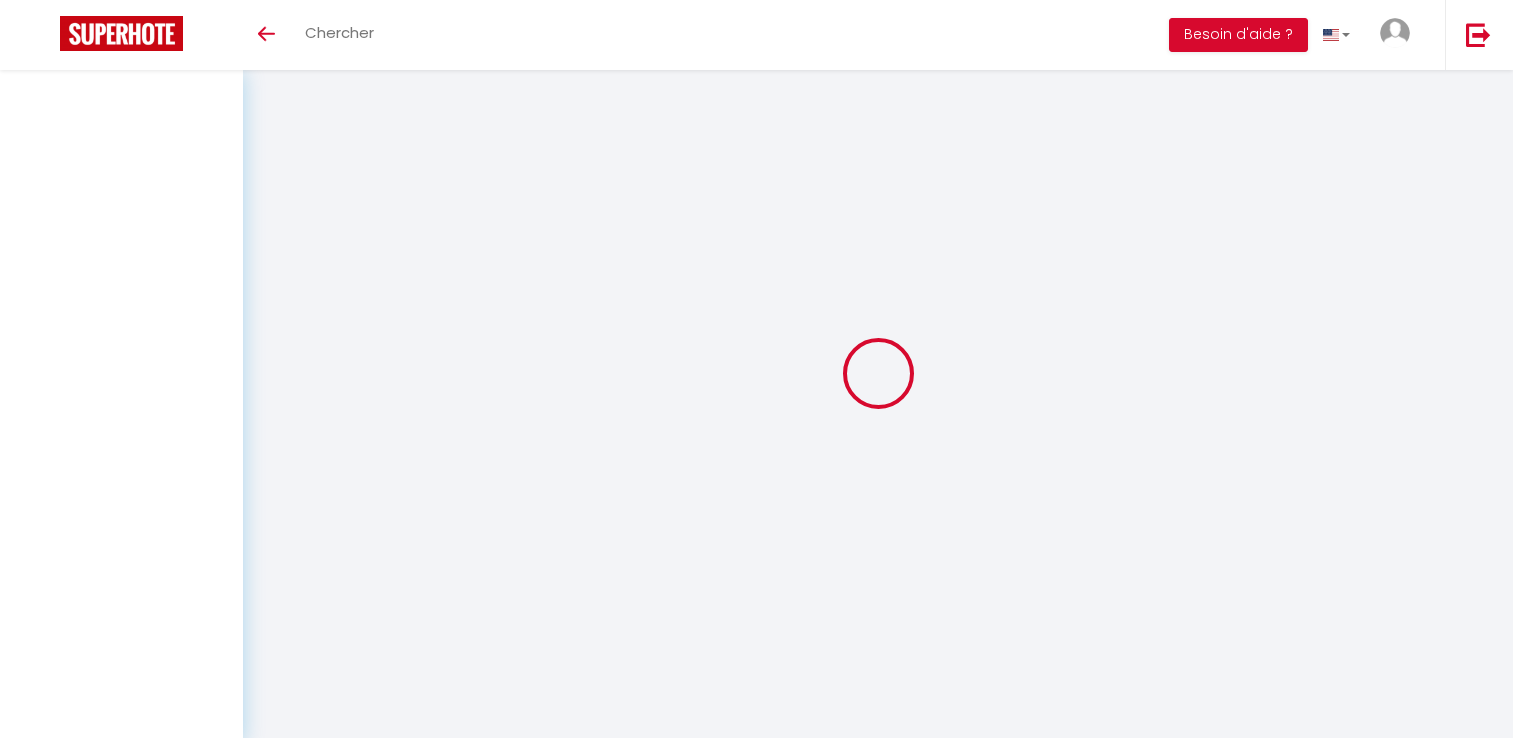 scroll, scrollTop: 0, scrollLeft: 0, axis: both 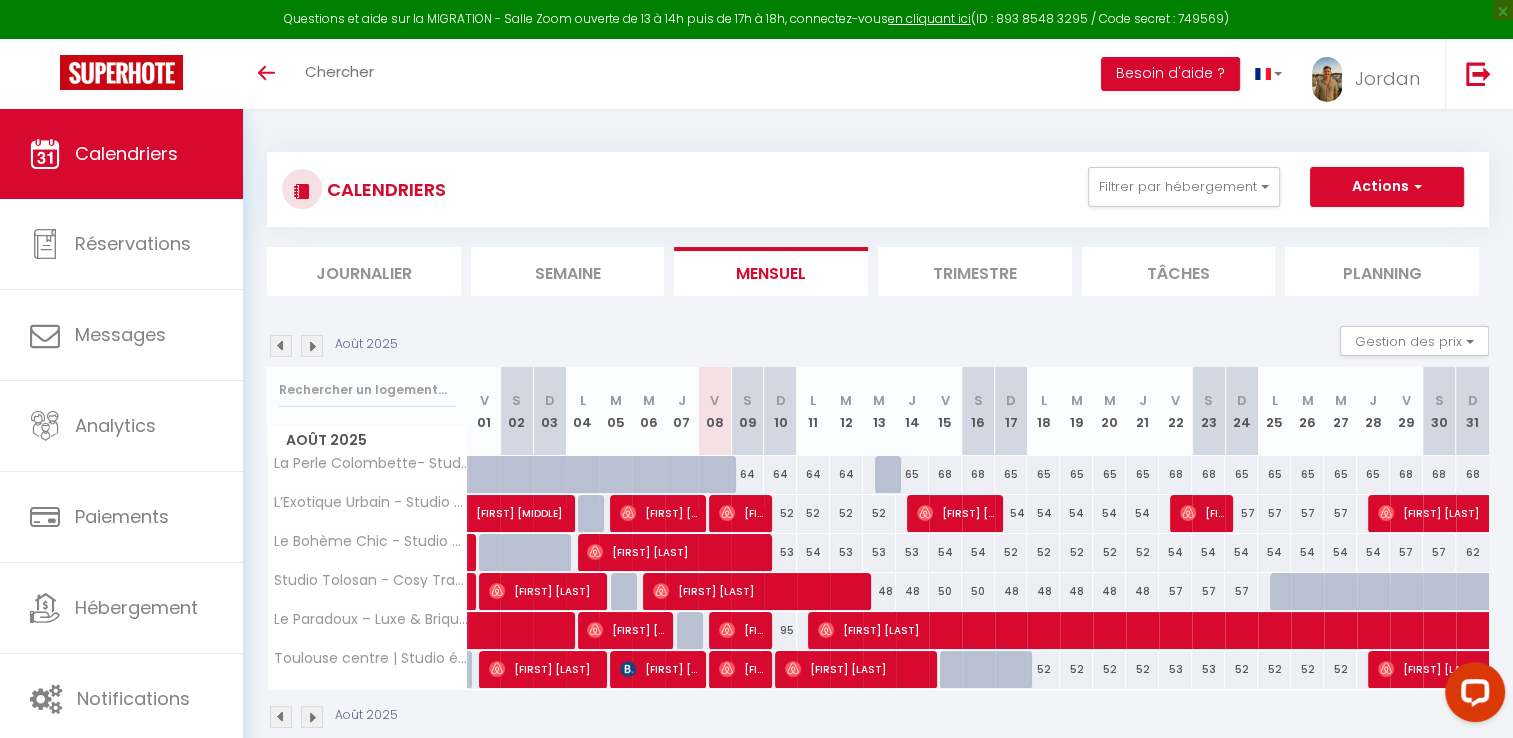 click on "CALENDRIERS" at bounding box center [384, 189] 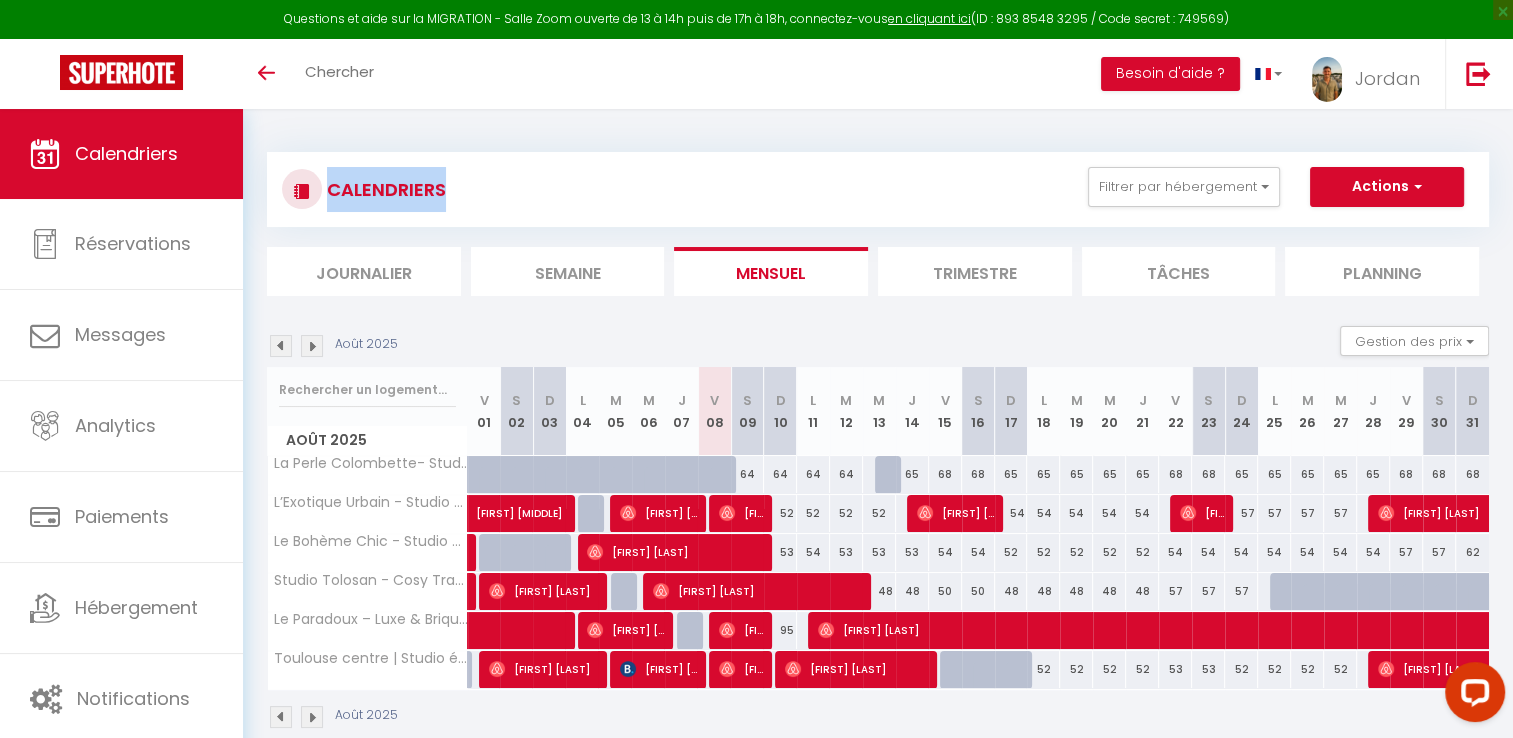 click on "CALENDRIERS" at bounding box center (384, 189) 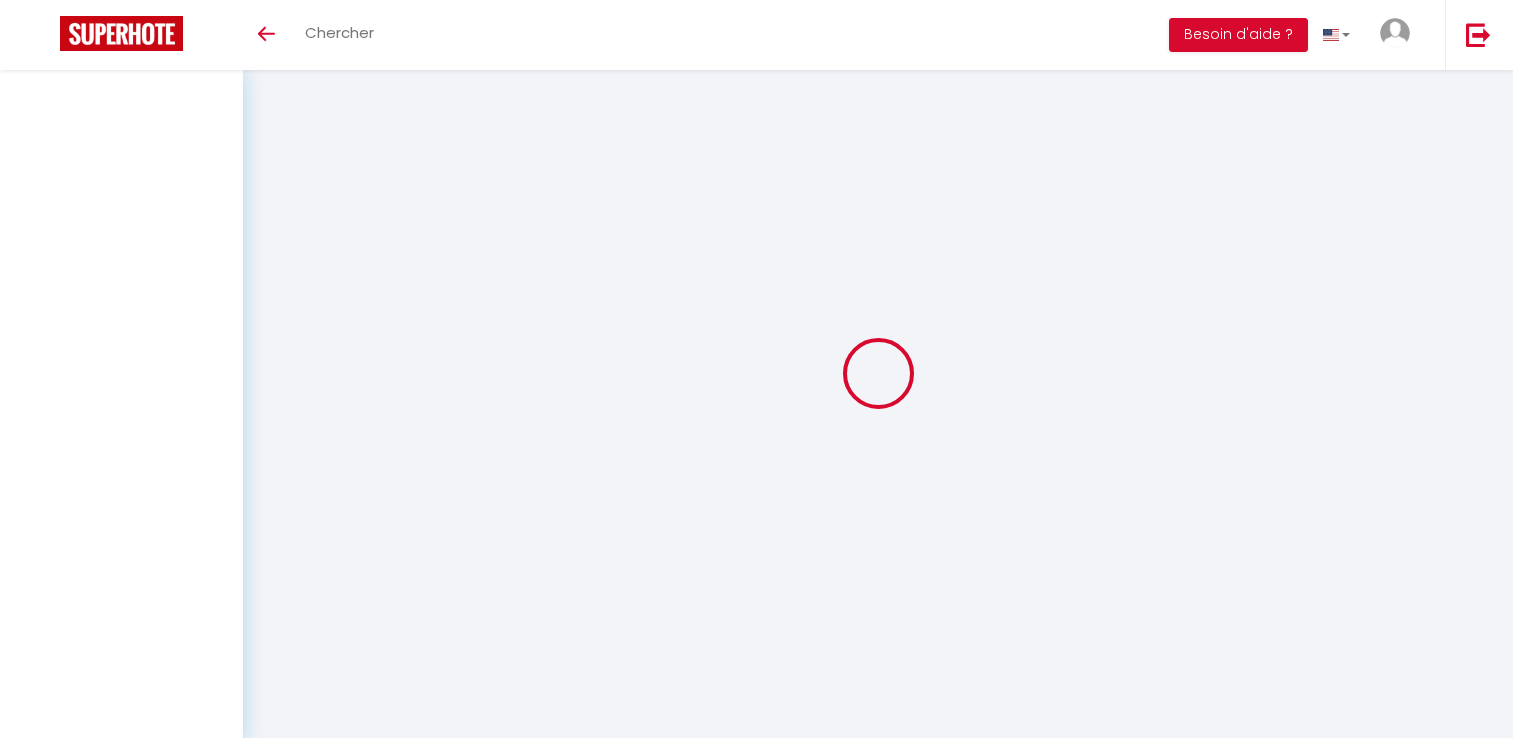 scroll, scrollTop: 0, scrollLeft: 0, axis: both 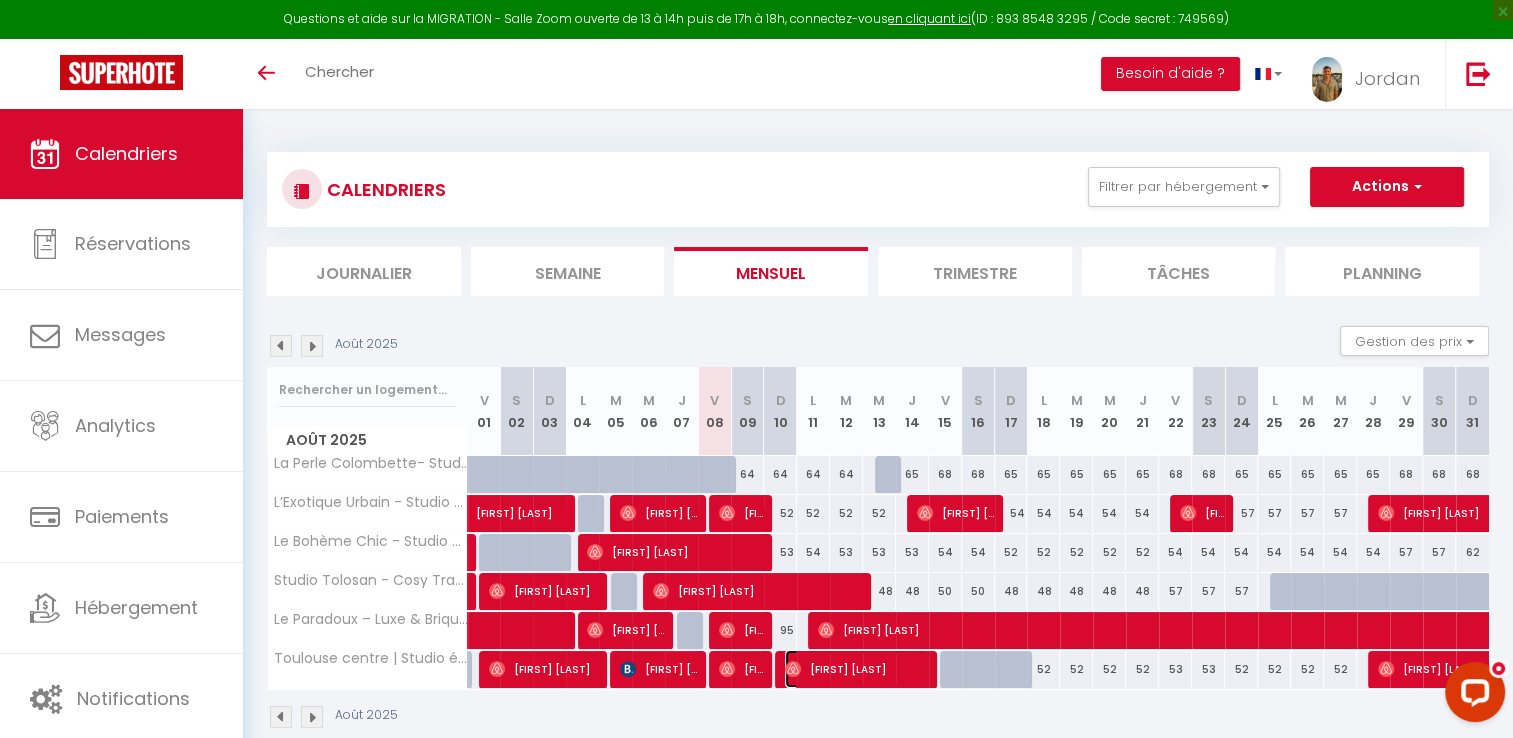 click on "[FIRST]   [LAST]" at bounding box center (856, 669) 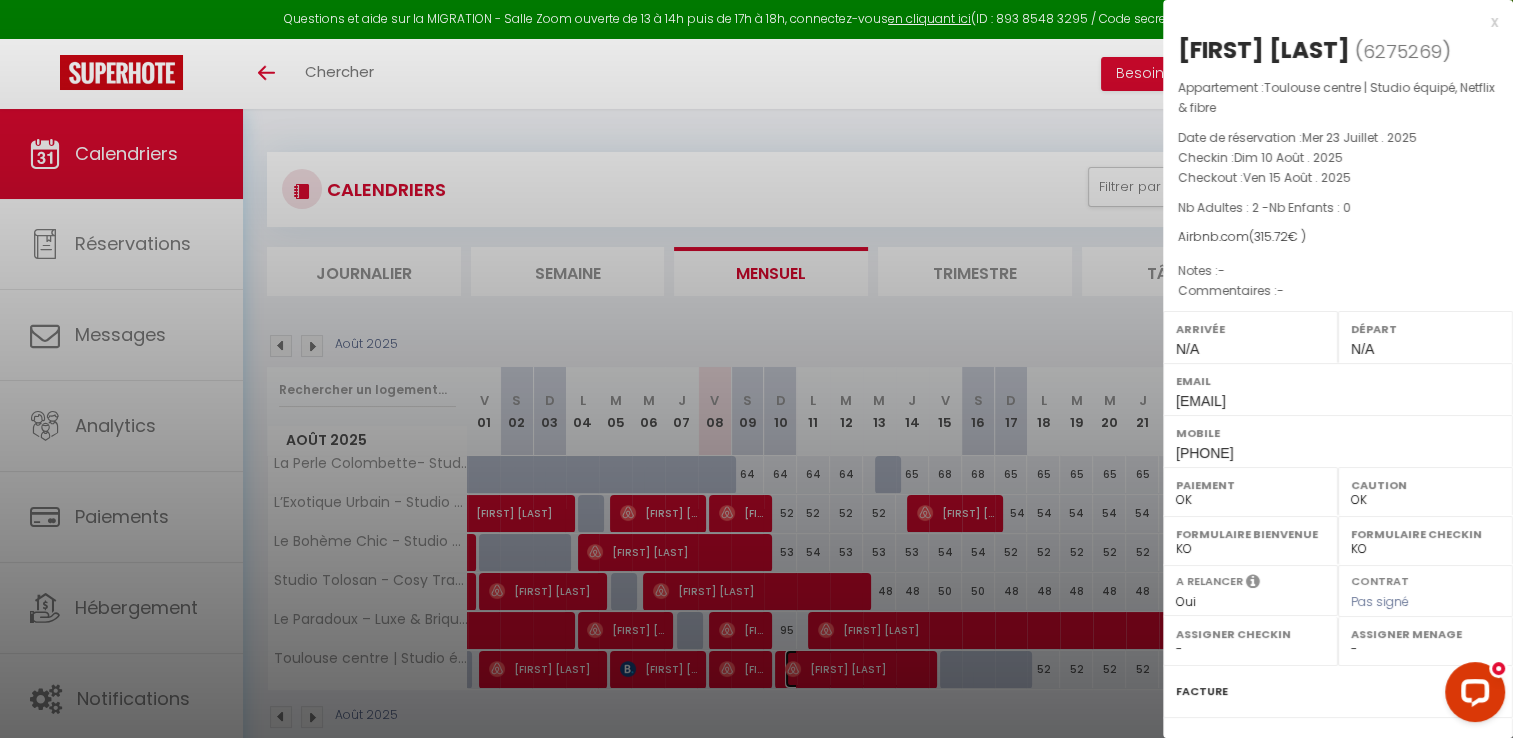 scroll, scrollTop: 210, scrollLeft: 0, axis: vertical 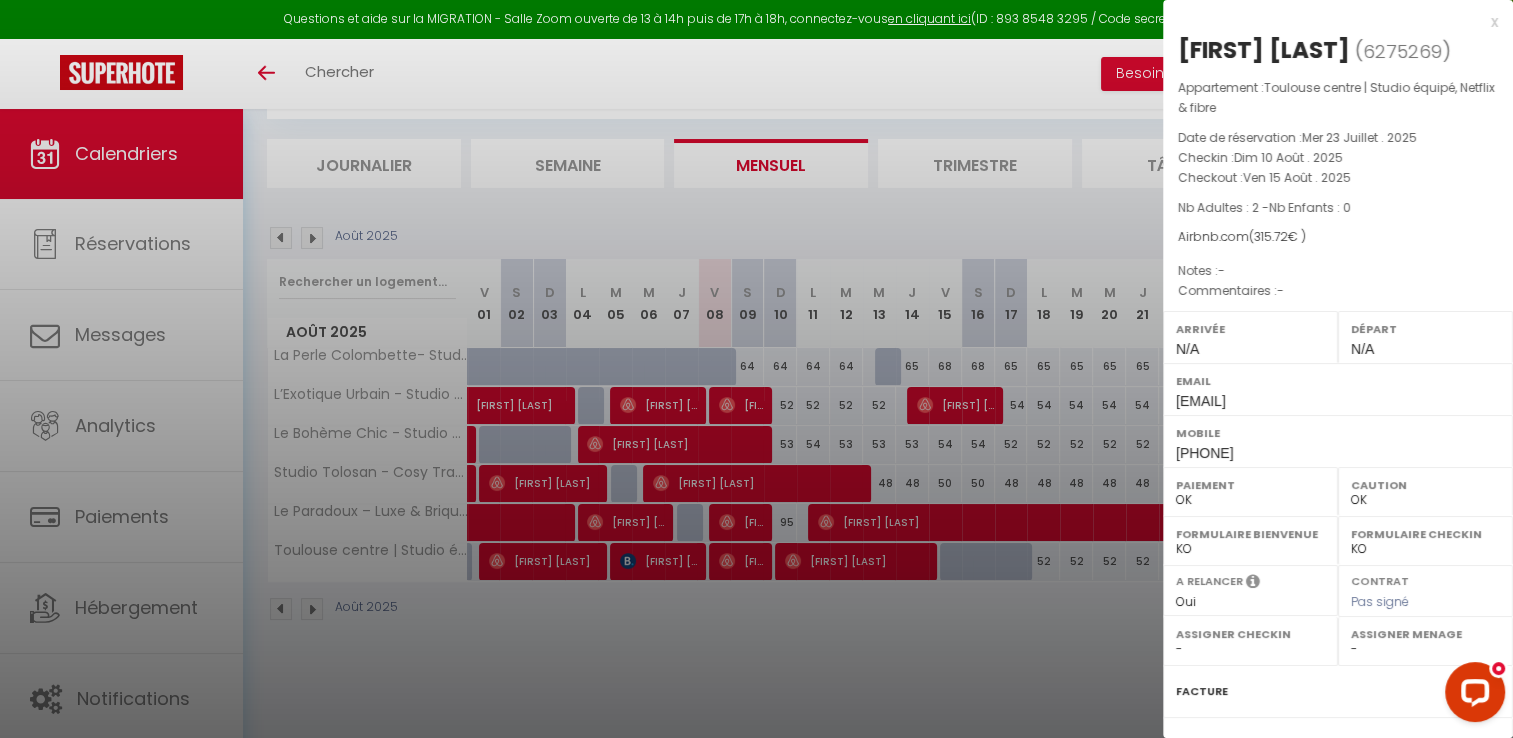 click on "x" at bounding box center [1330, 22] 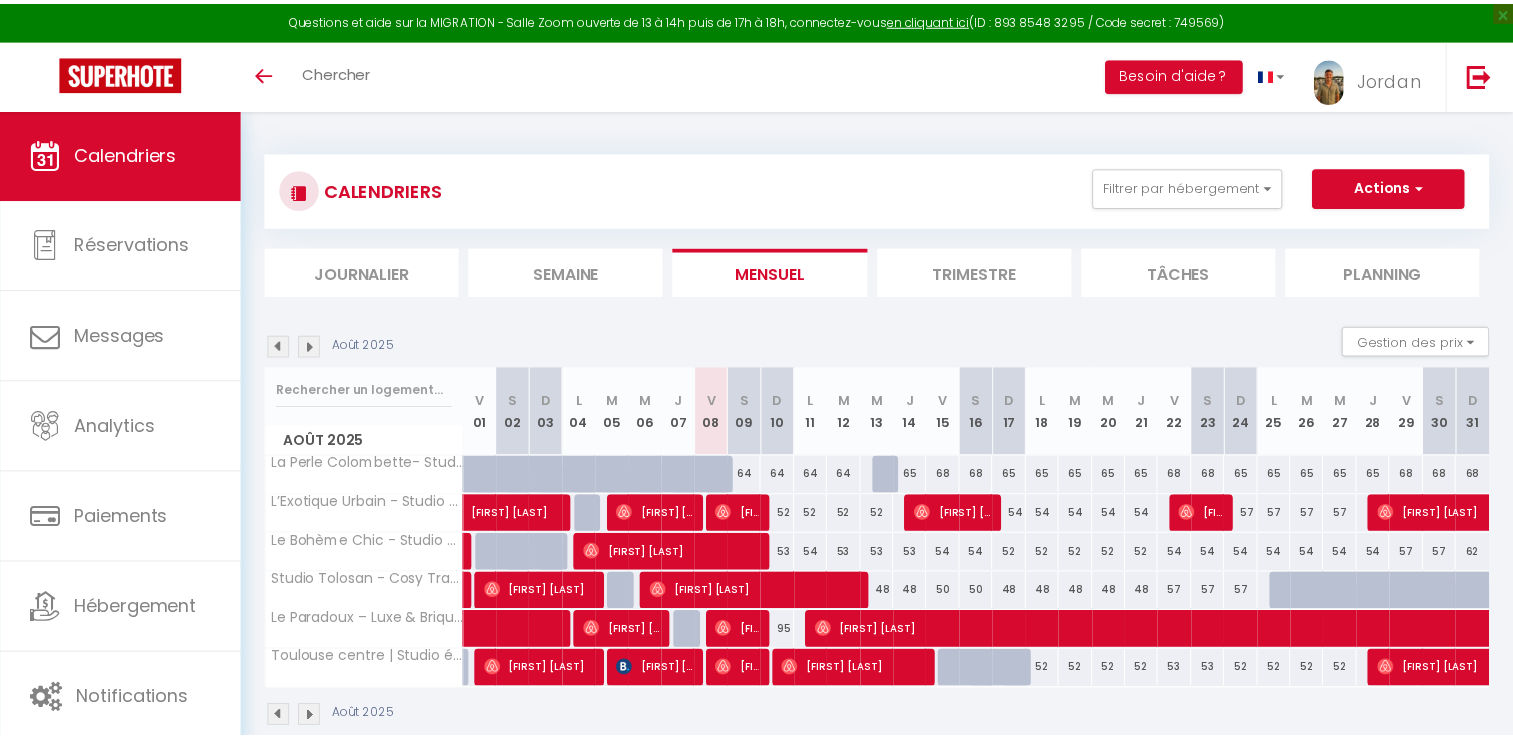 scroll, scrollTop: 108, scrollLeft: 0, axis: vertical 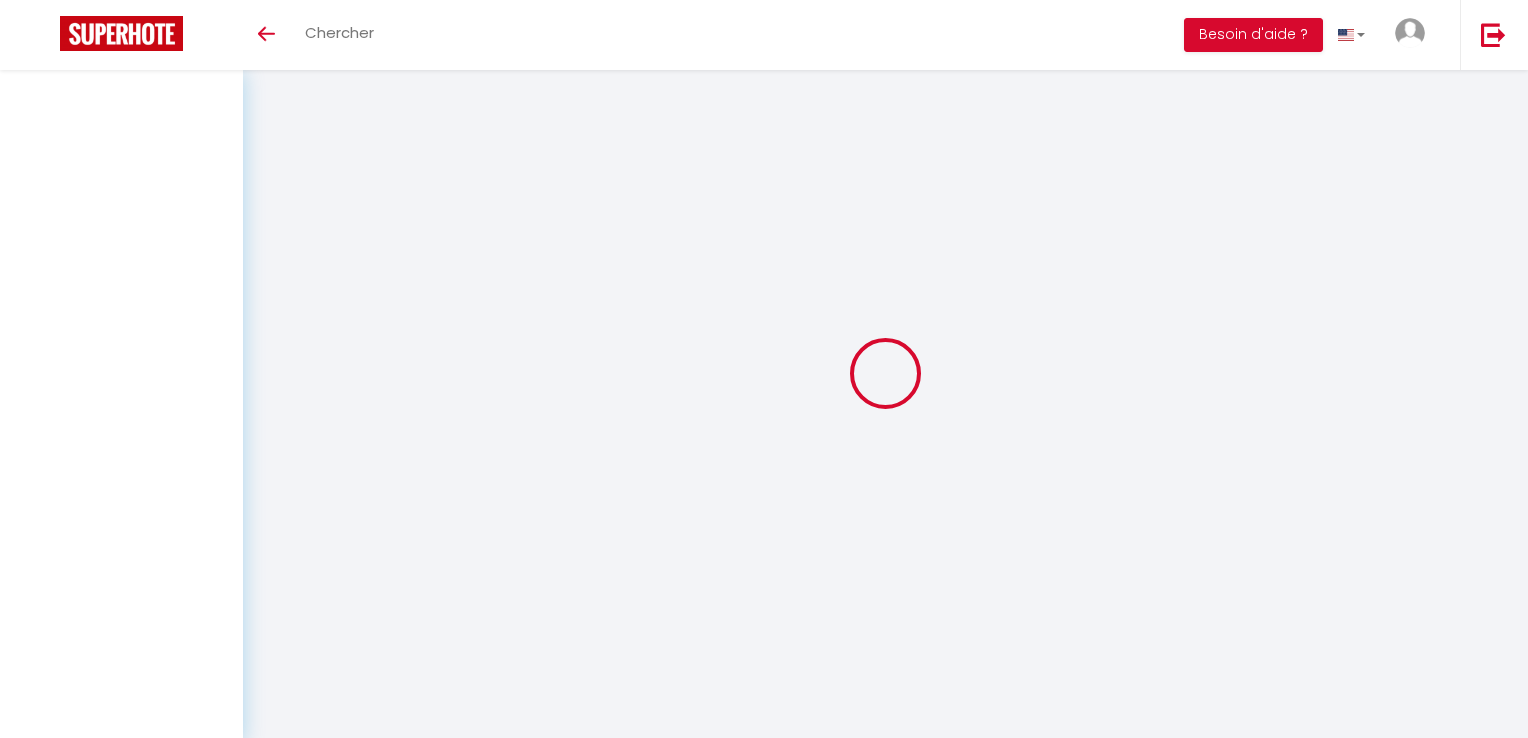 select 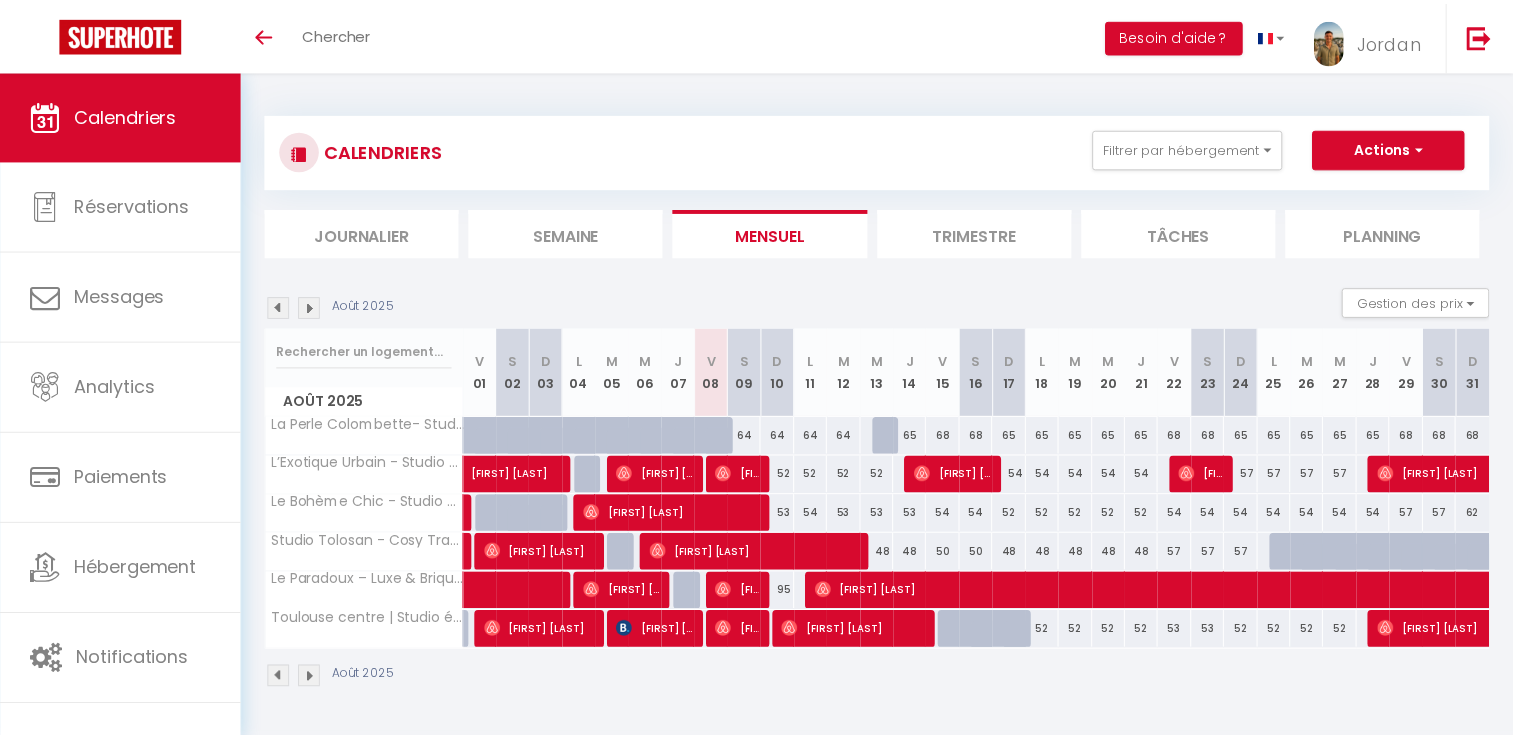 scroll, scrollTop: 108, scrollLeft: 0, axis: vertical 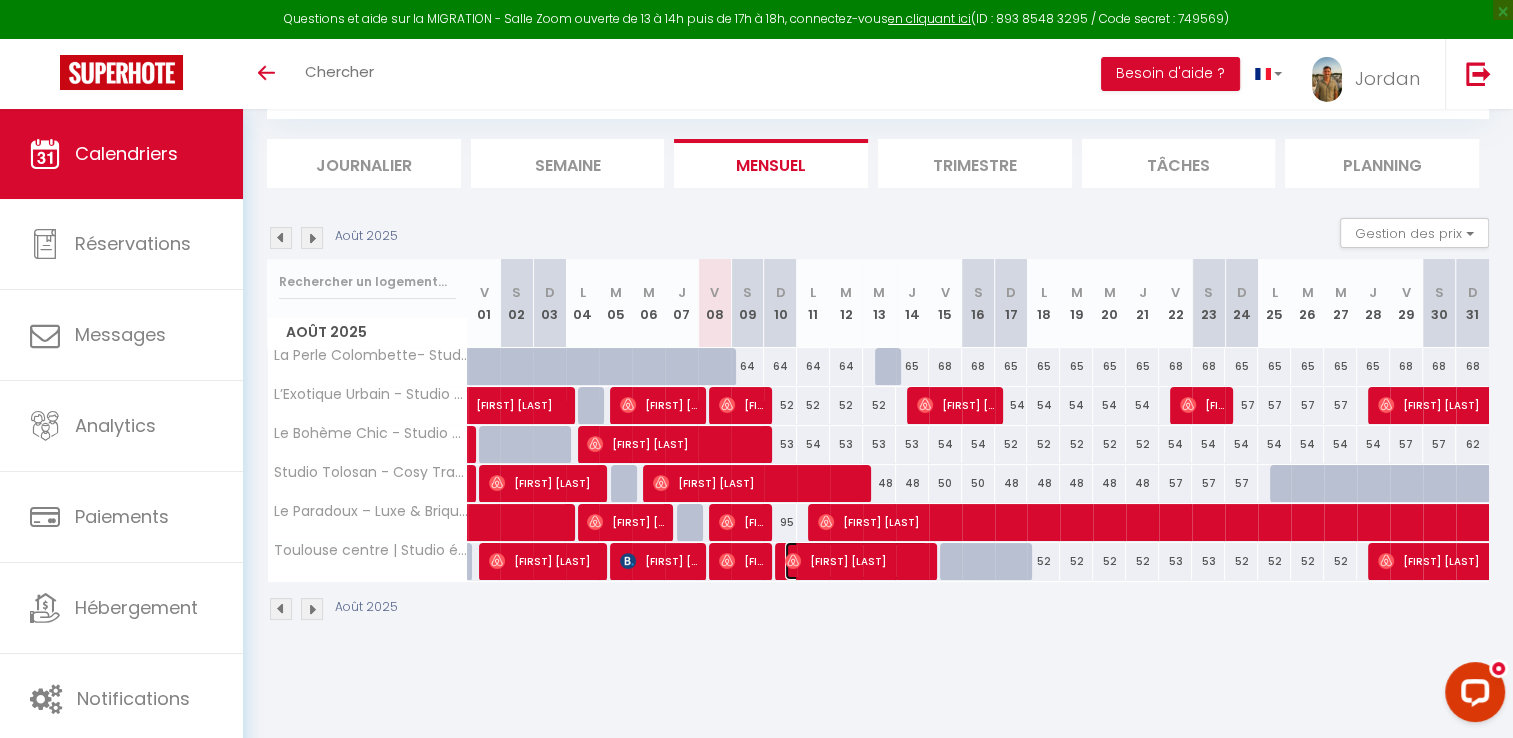 click on "[FIRST]   [LAST]" at bounding box center [856, 561] 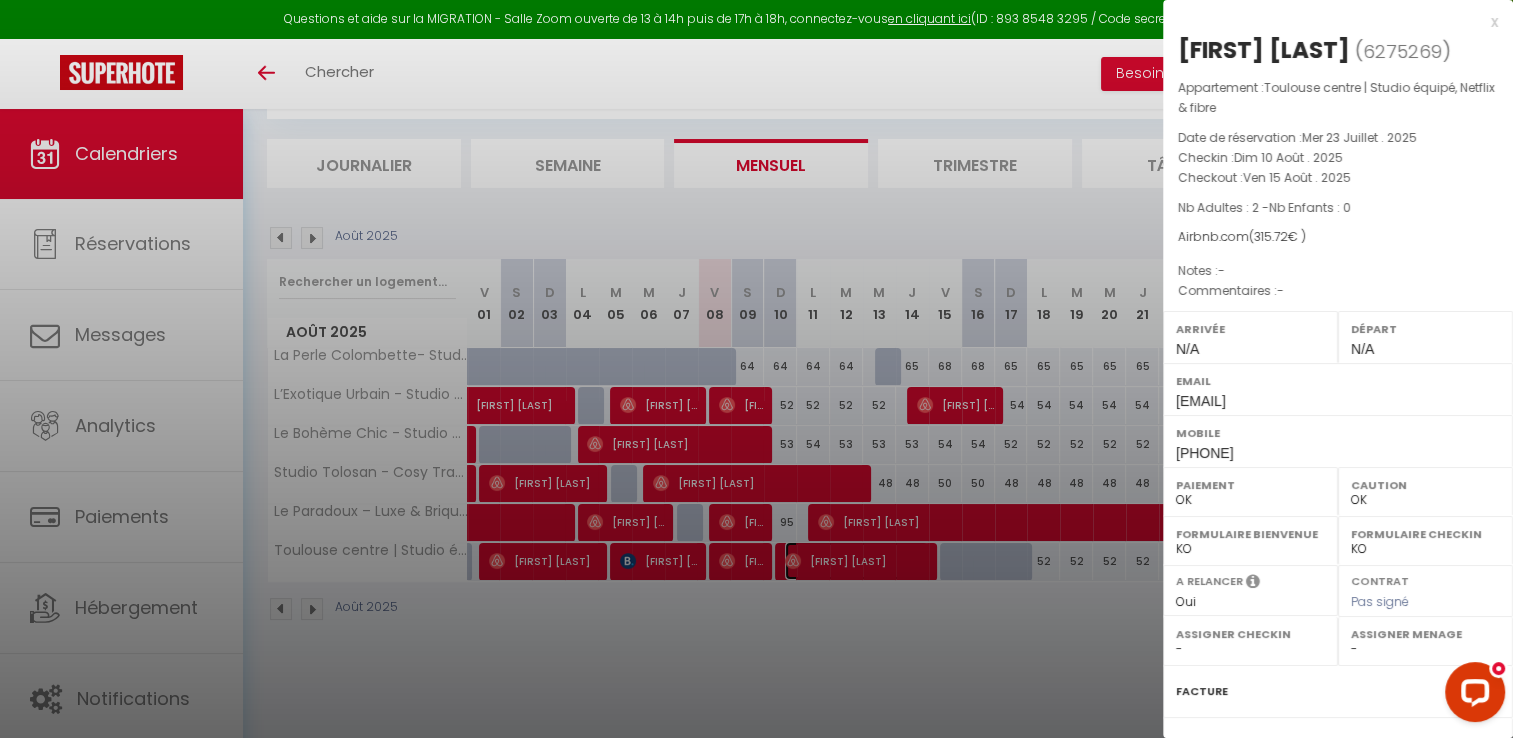 scroll, scrollTop: 210, scrollLeft: 0, axis: vertical 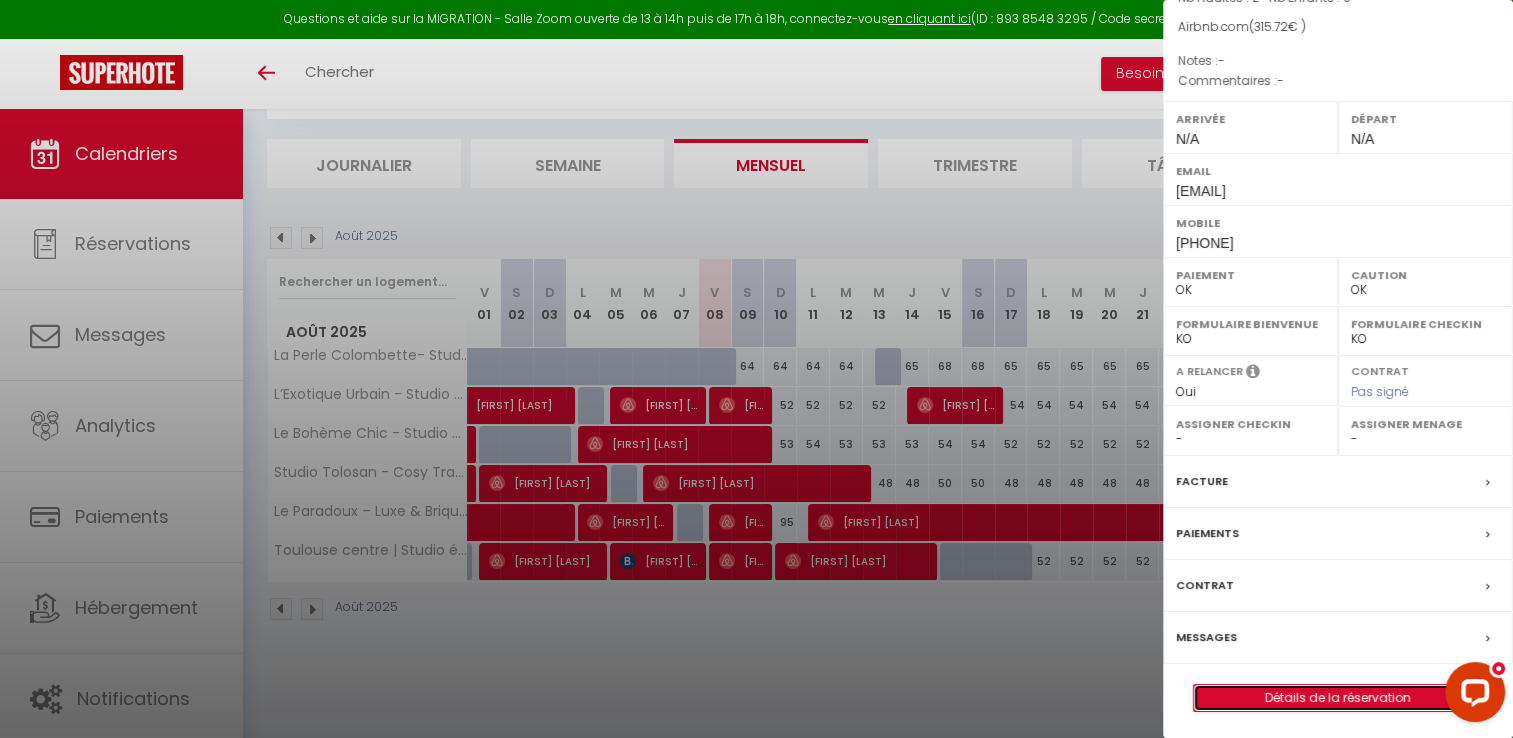 click on "Détails de la réservation" at bounding box center [1338, 698] 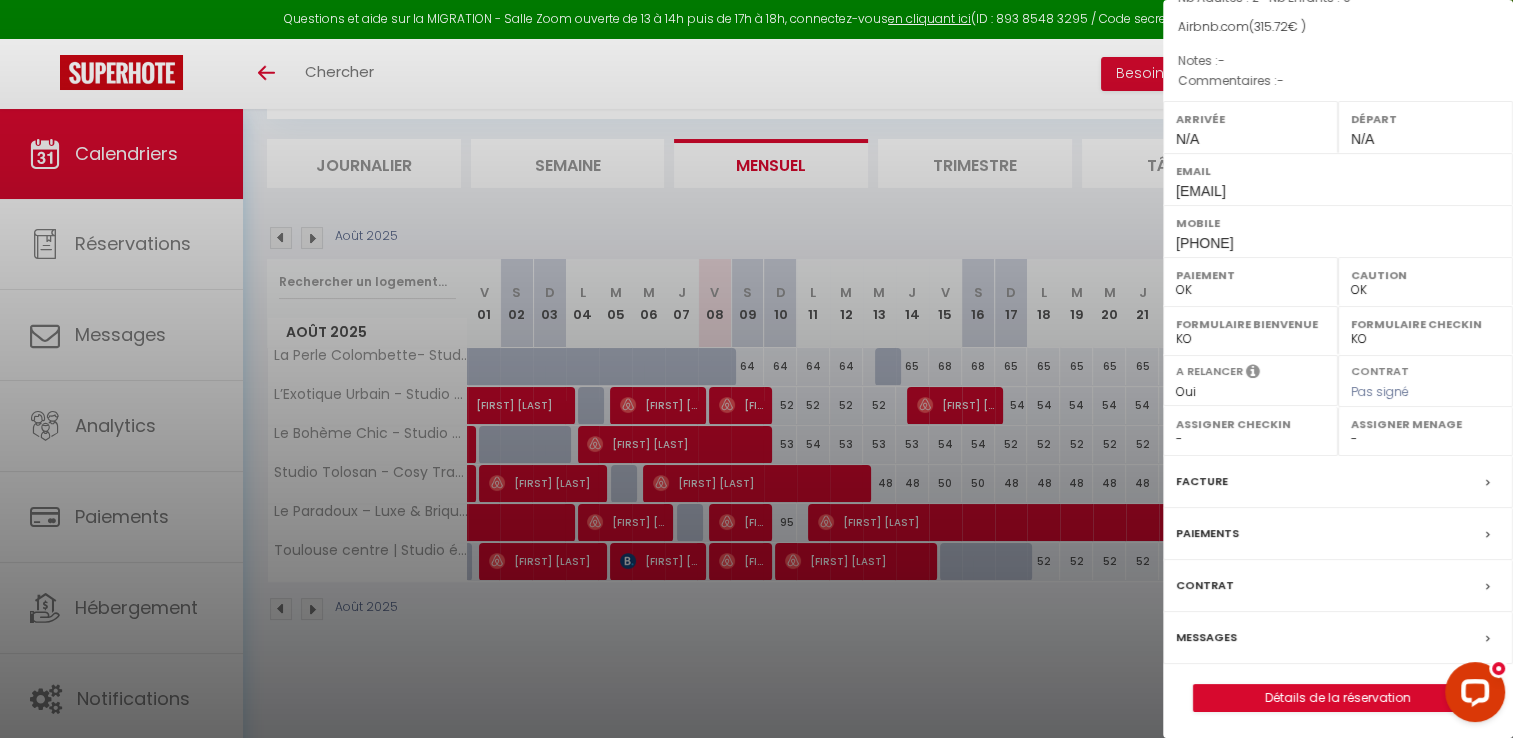 scroll, scrollTop: 0, scrollLeft: 0, axis: both 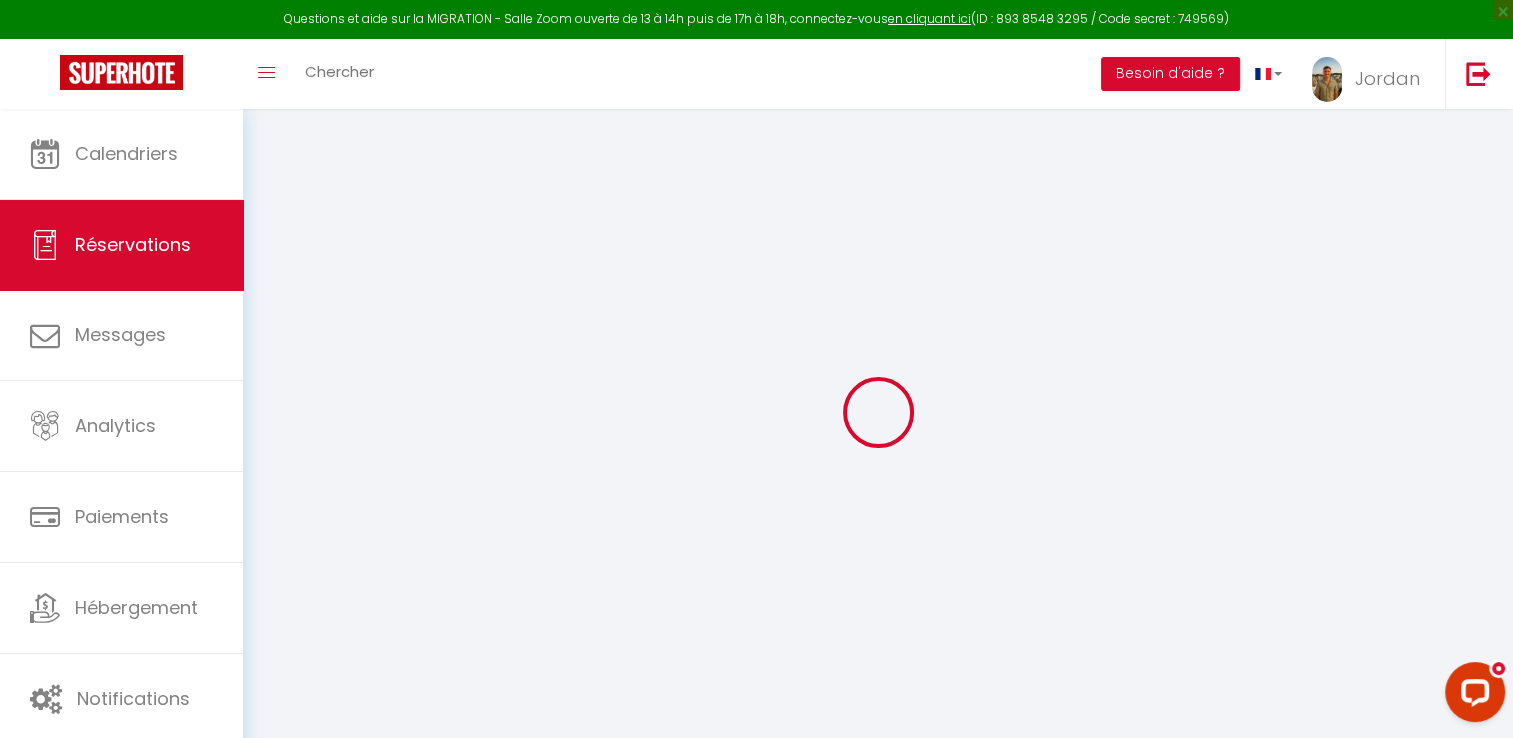 select 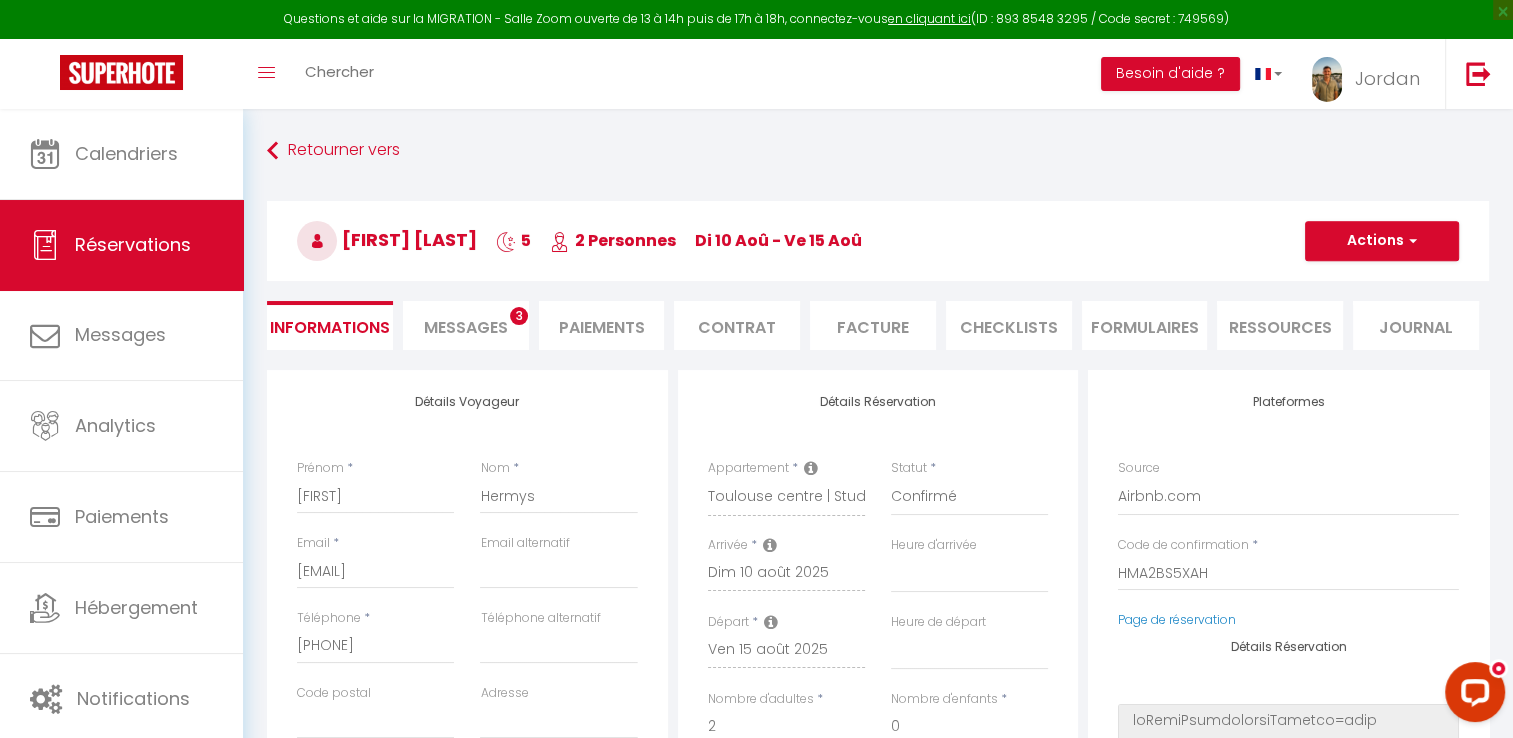 select 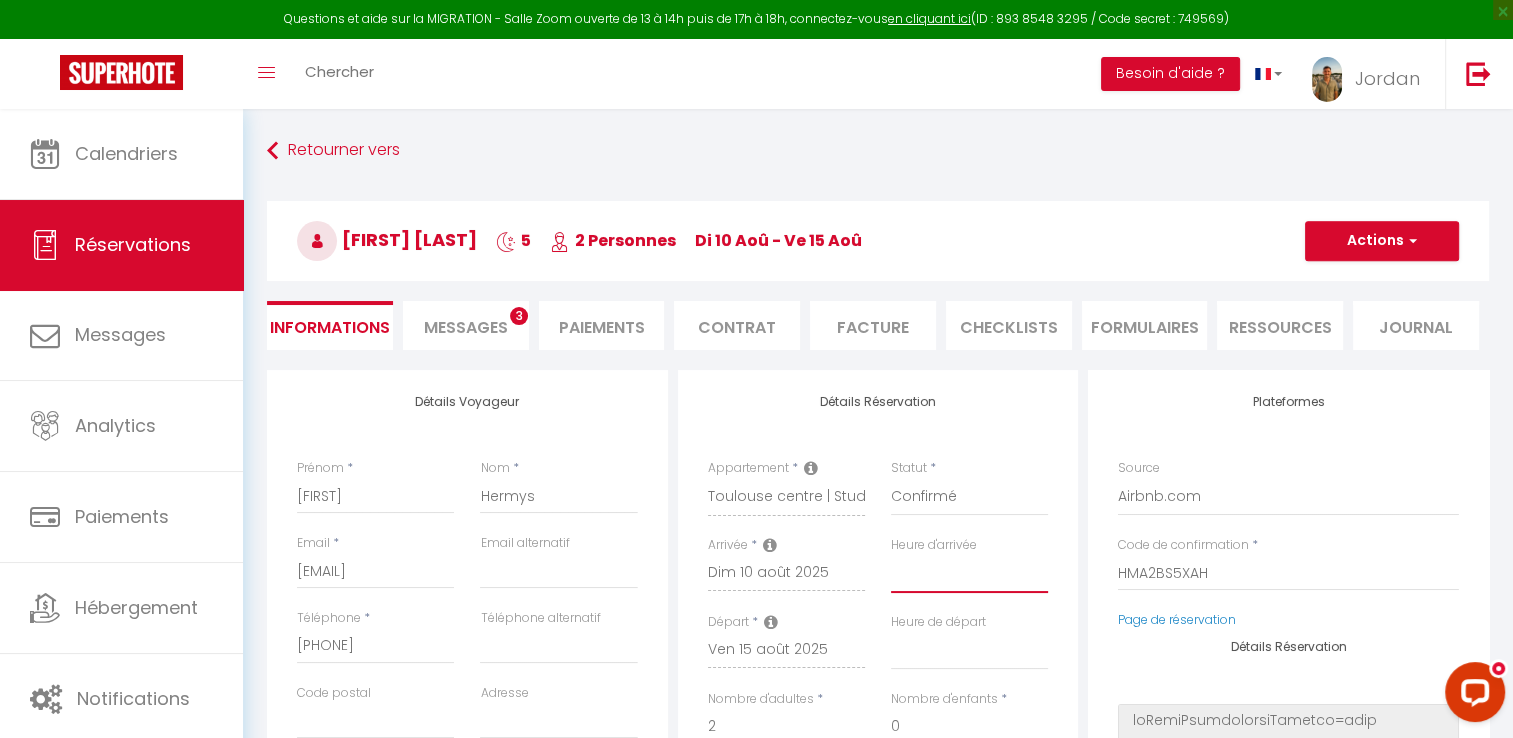 click on "00:00 00:30 01:00 01:30 02:00 02:30 03:00 03:30 04:00 04:30 05:00 05:30 06:00 06:30 07:00 07:30 08:00 08:30 09:00 09:30 10:00 10:30 11:00 11:30 12:00 12:30 13:00 13:30 14:00 14:30 15:00 15:30 16:00 16:30 17:00 17:30 18:00 18:30 19:00 19:30 20:00 20:30 21:00 21:30 22:00 22:30 23:00 23:30" at bounding box center (969, 574) 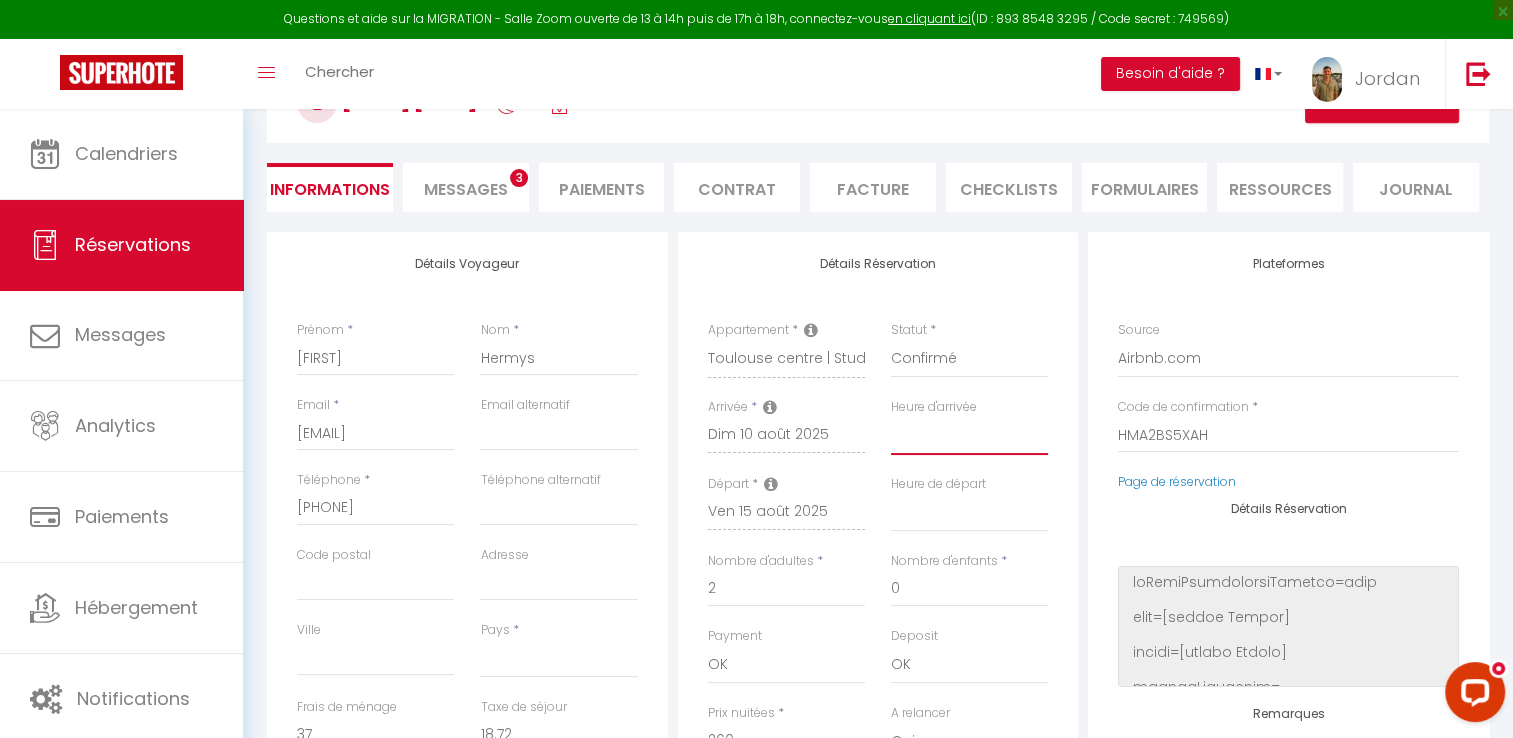 scroll, scrollTop: 136, scrollLeft: 0, axis: vertical 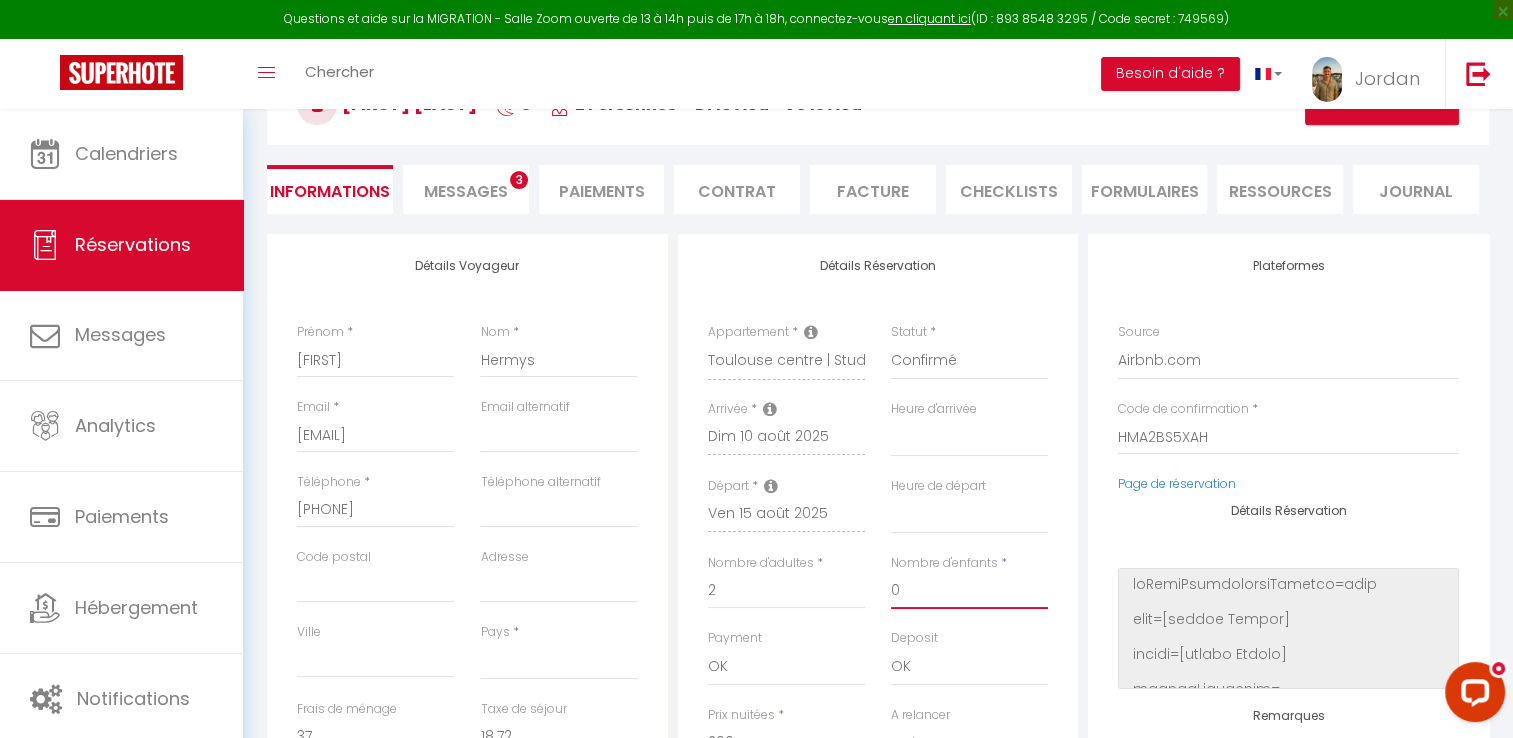 click on "0" at bounding box center (969, 591) 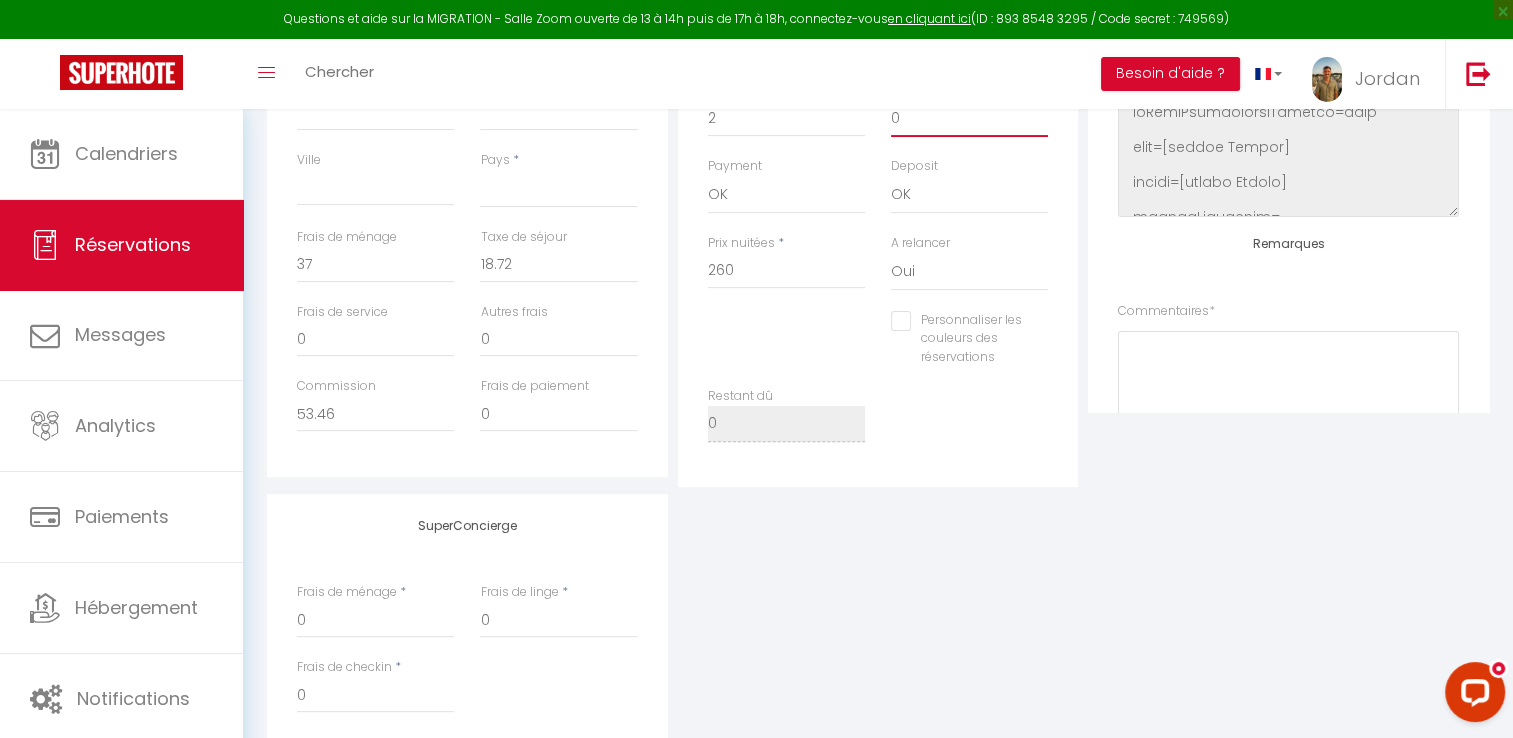 scroll, scrollTop: 0, scrollLeft: 0, axis: both 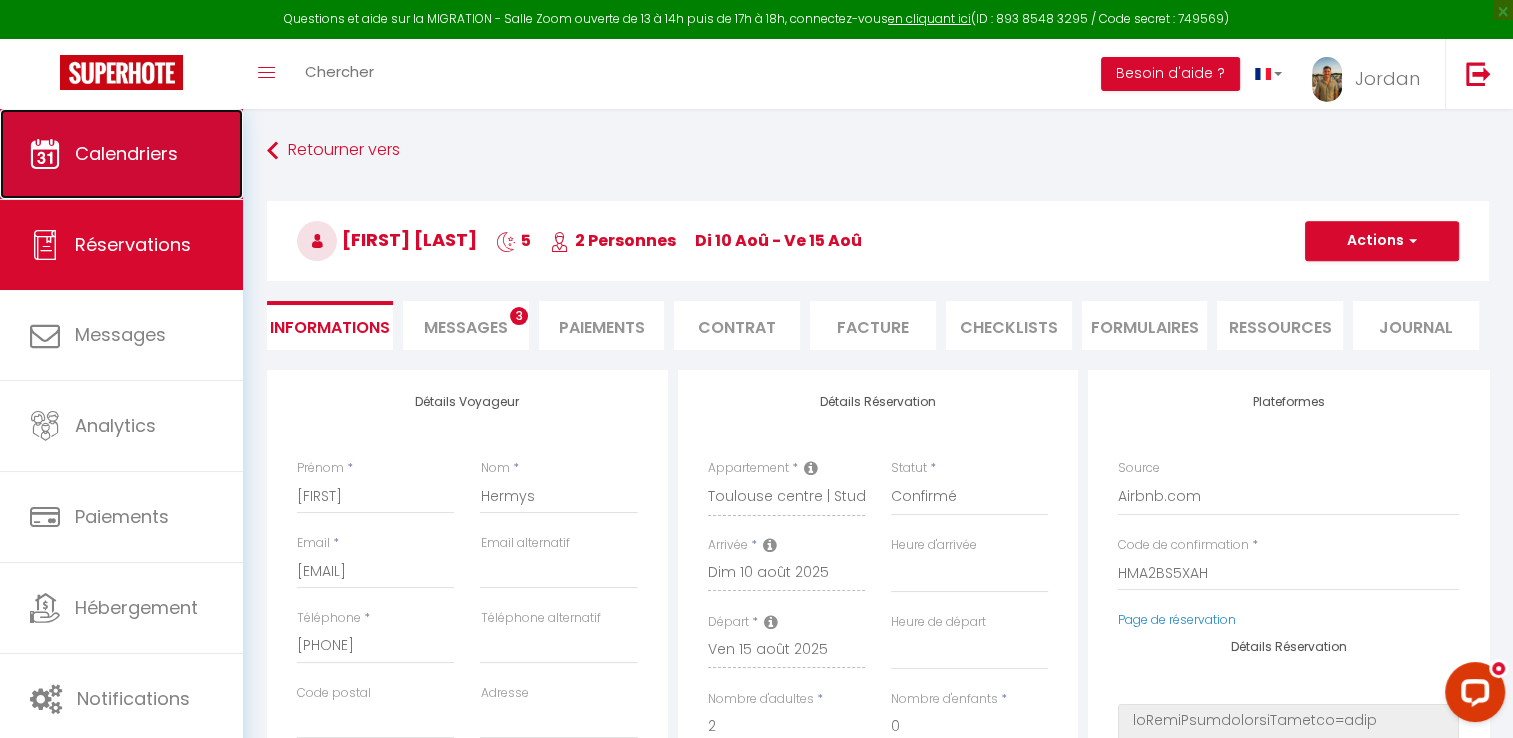 click on "Calendriers" at bounding box center [121, 154] 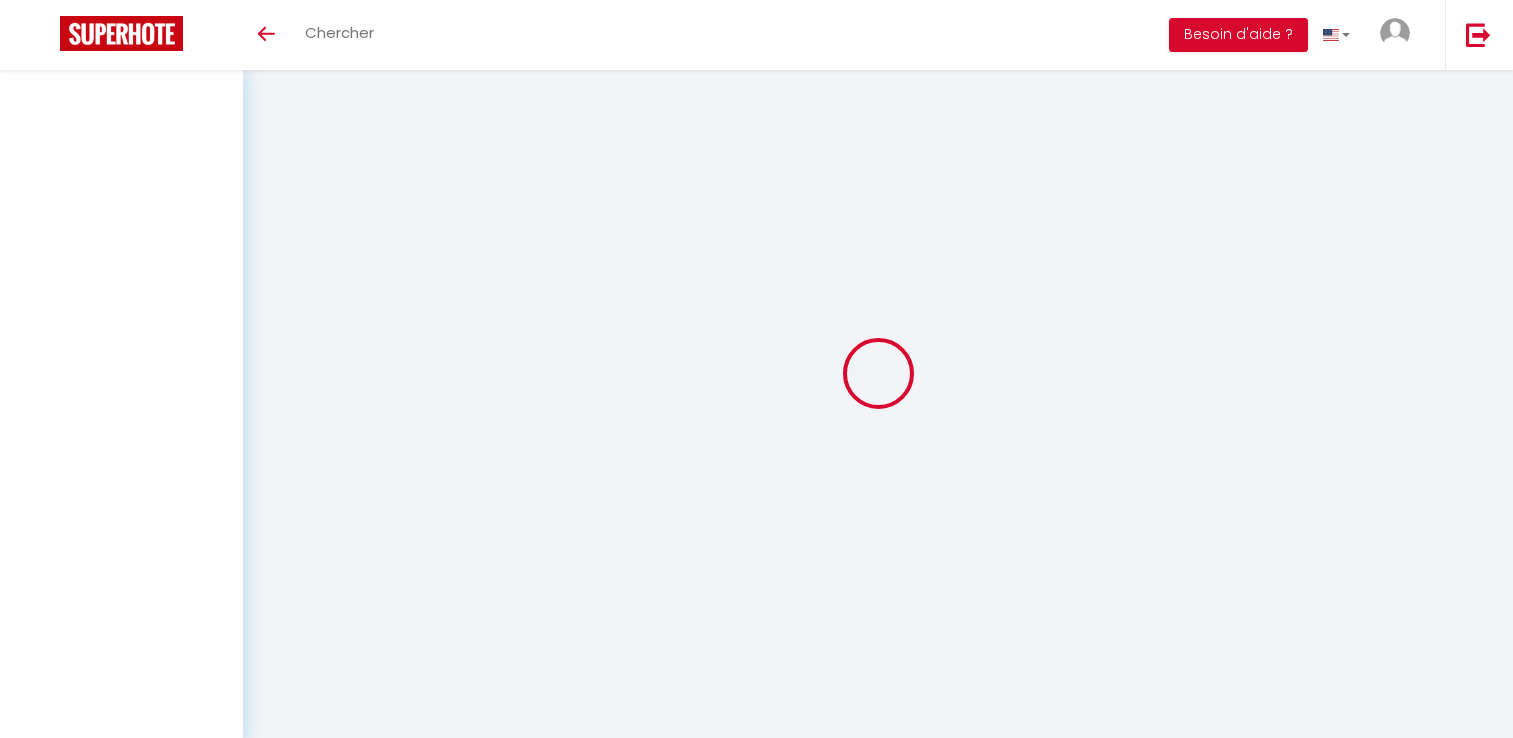 scroll, scrollTop: 0, scrollLeft: 0, axis: both 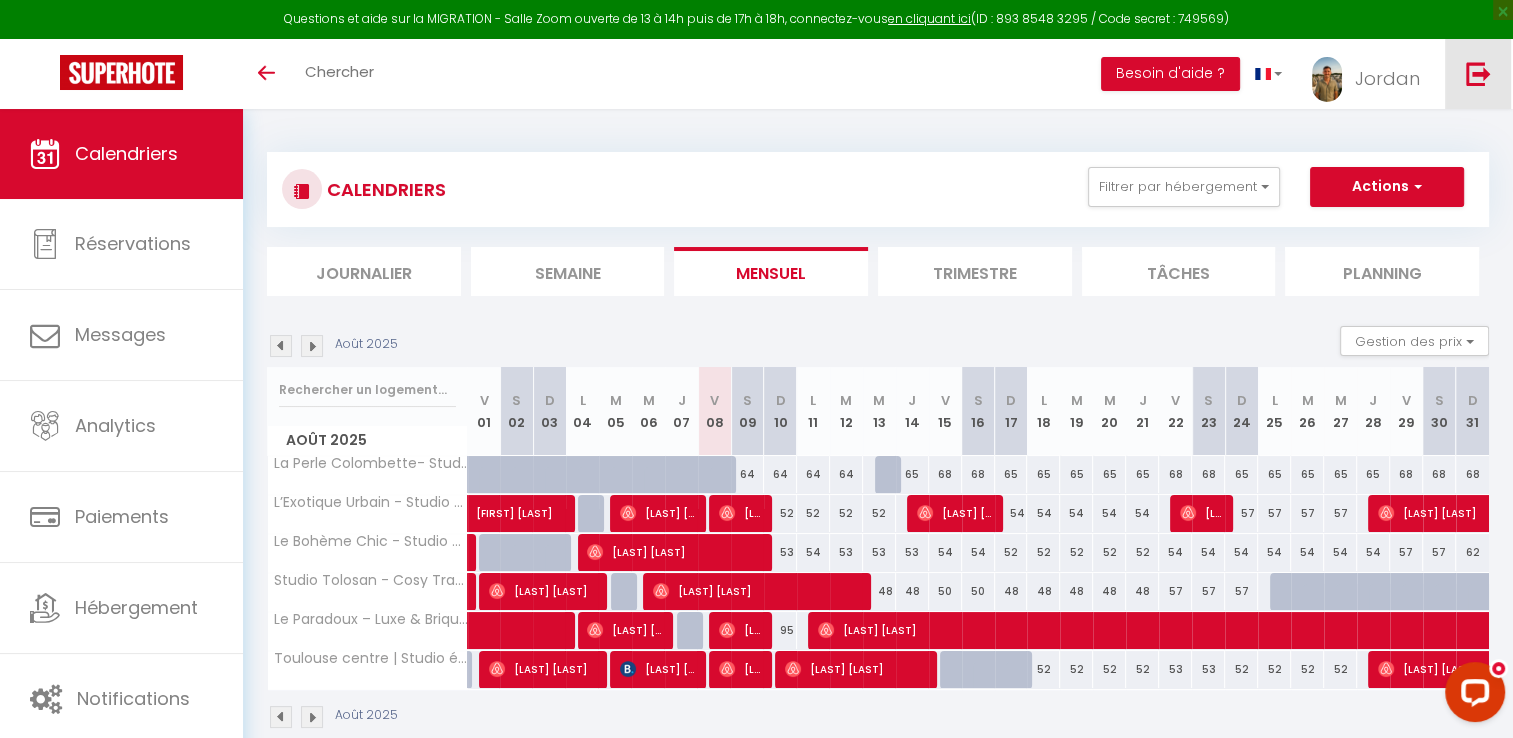 click at bounding box center (1478, 74) 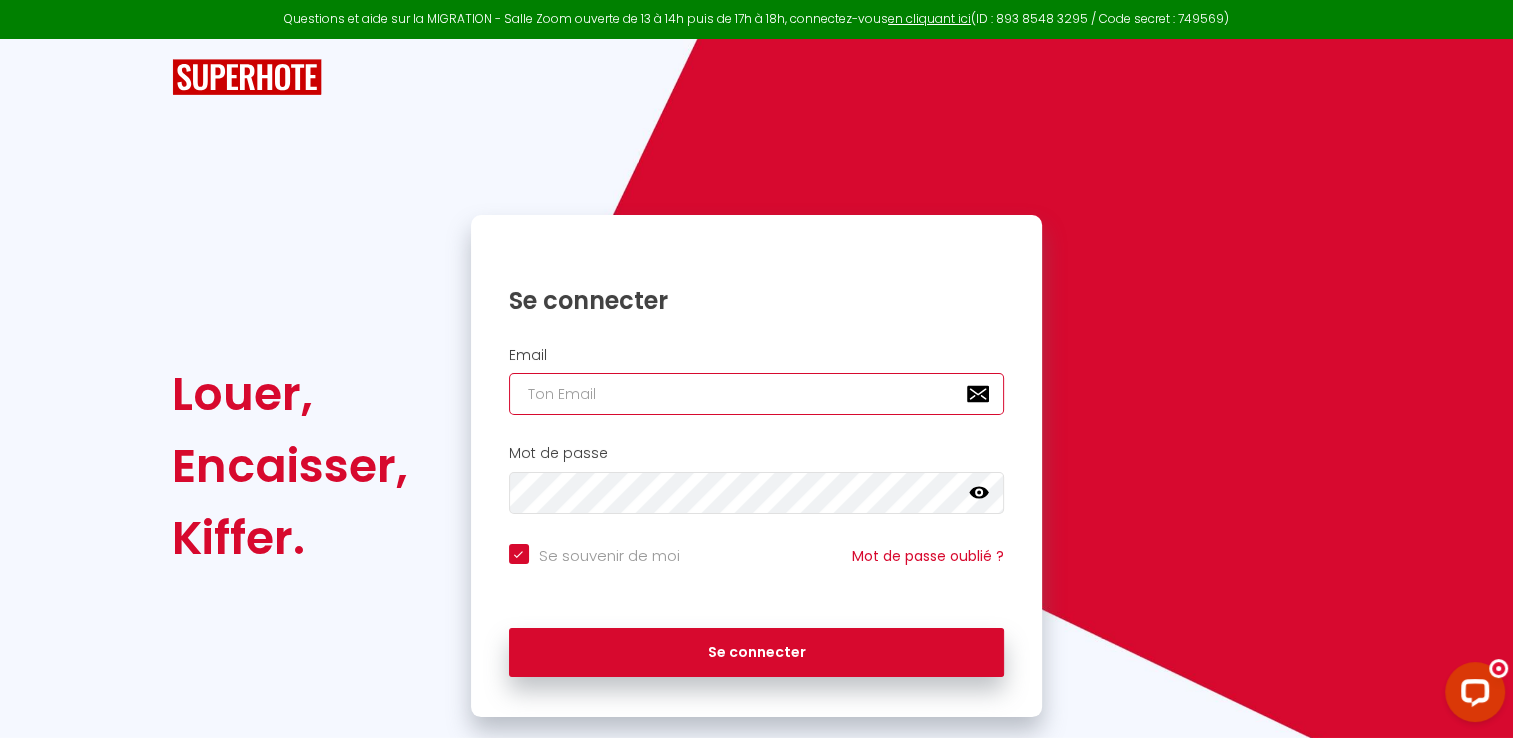 click at bounding box center [757, 394] 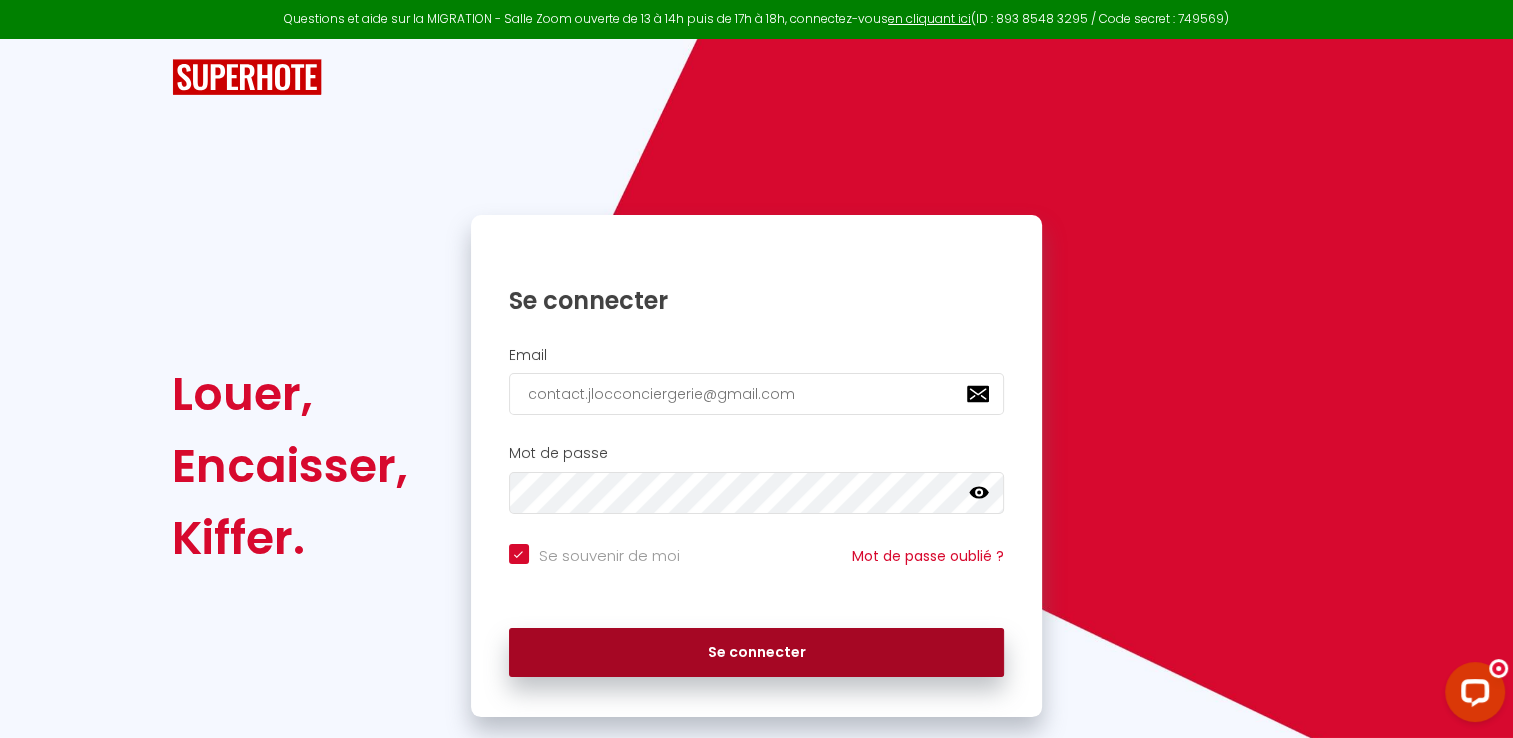click on "Se connecter" at bounding box center [757, 653] 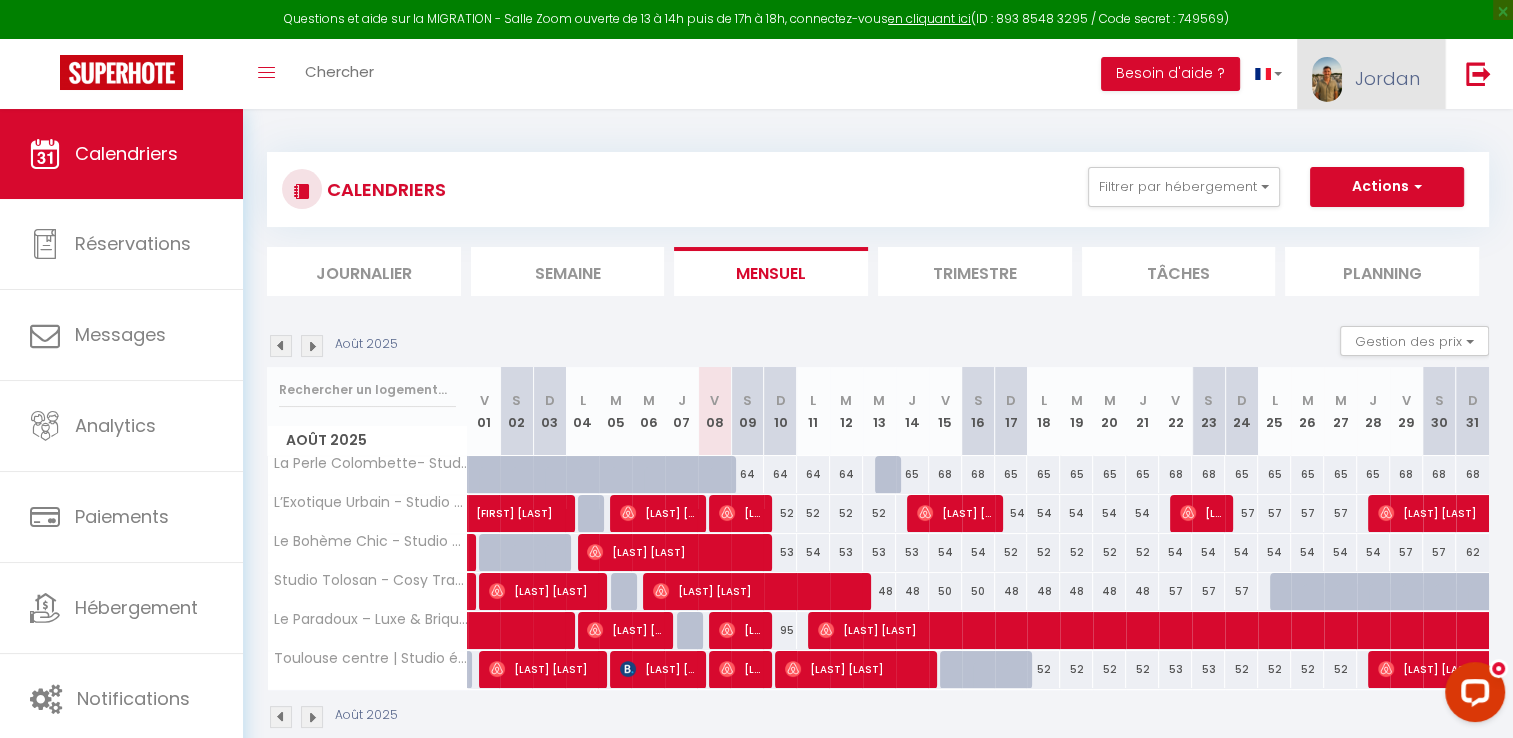 click on "Jordan" at bounding box center [1371, 74] 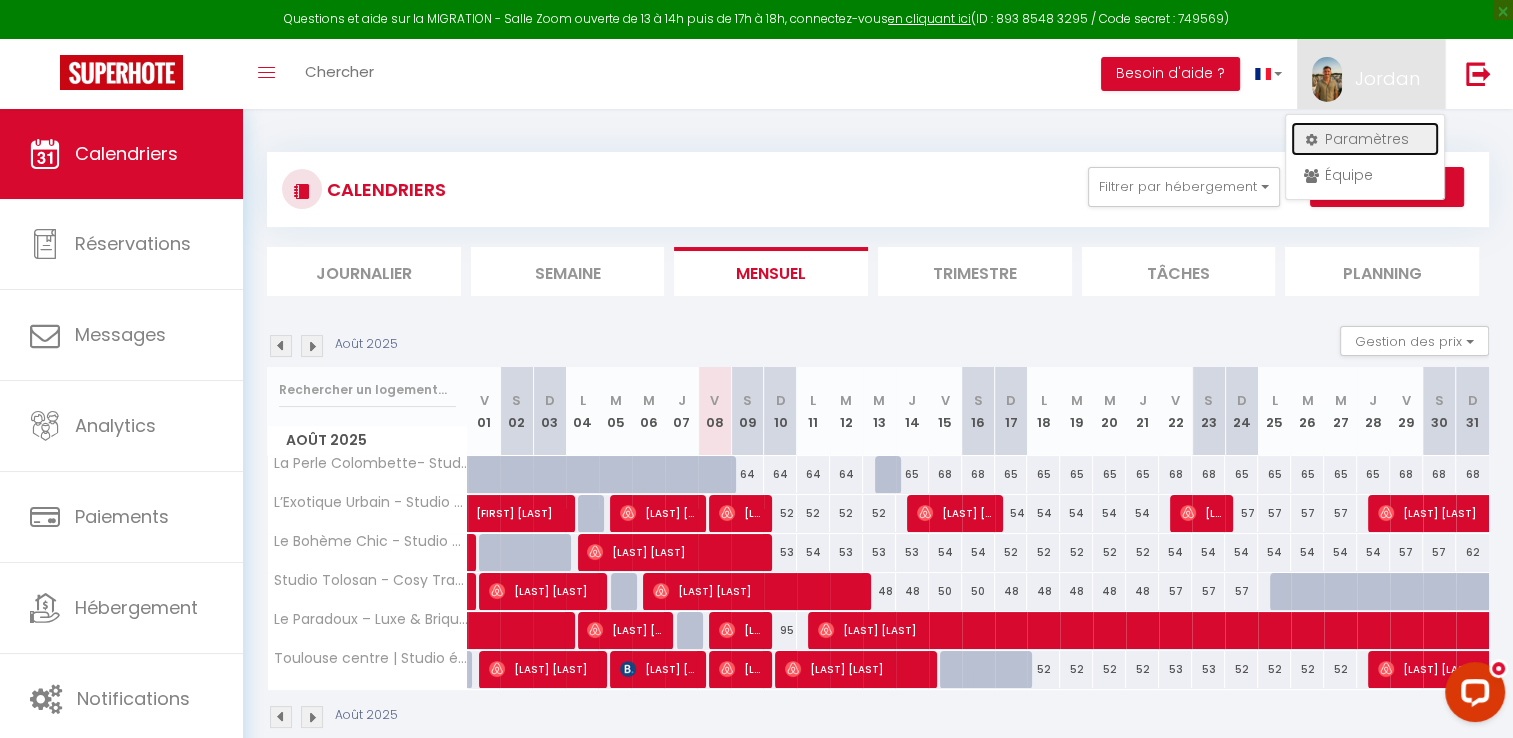 click on "Paramètres" at bounding box center (1365, 139) 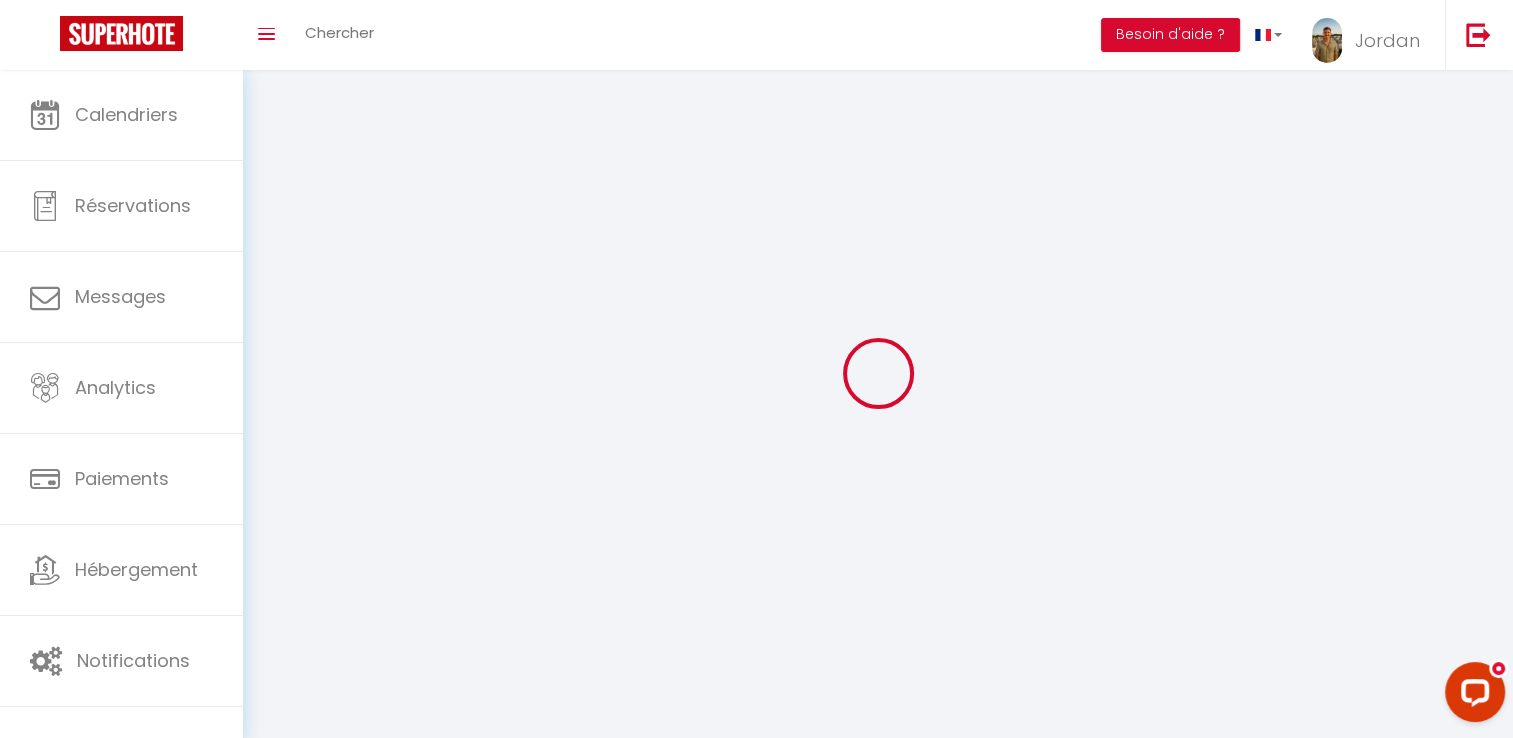 type on "Jordan" 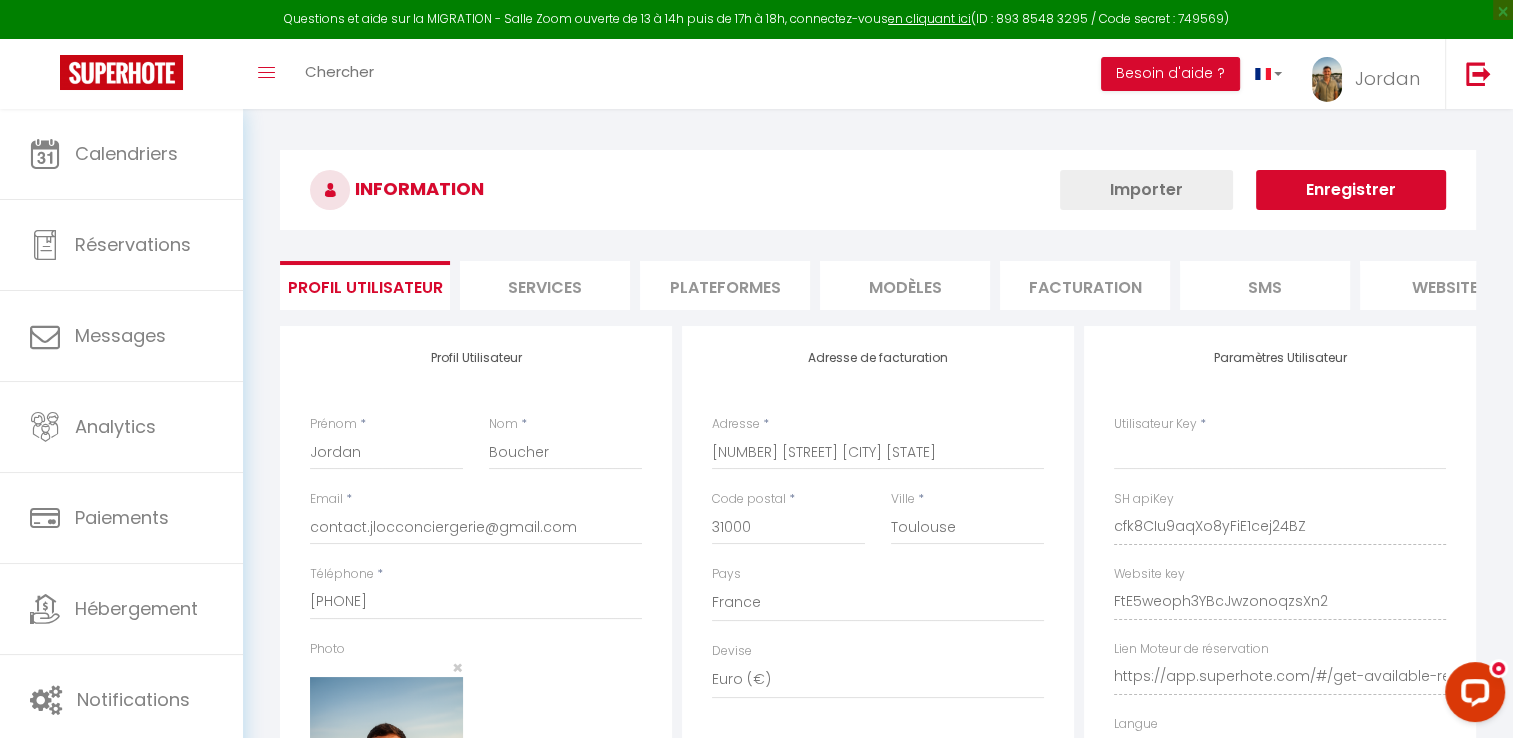 type on "cfk8CIu9aqXo8yFiE1cej24BZ" 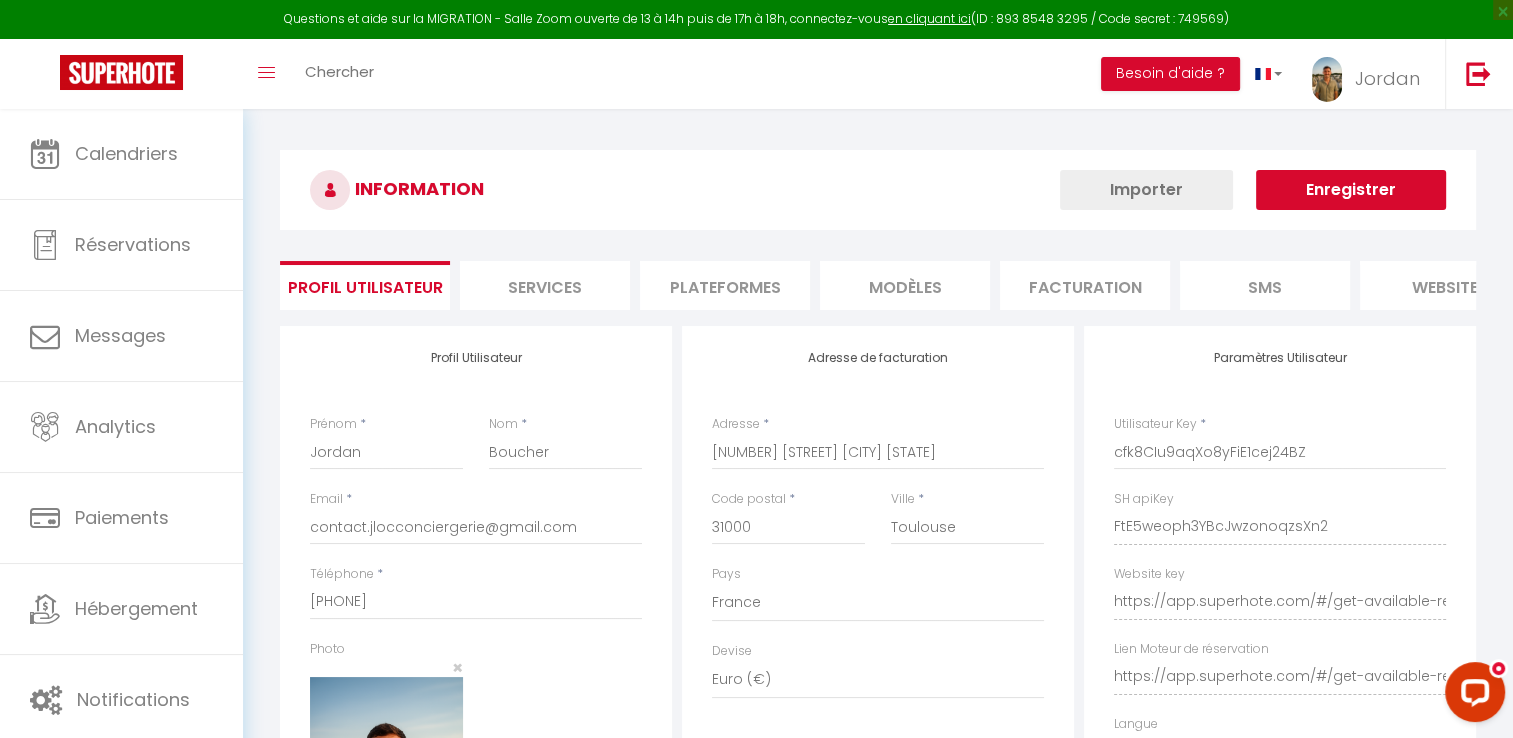 select on "fr" 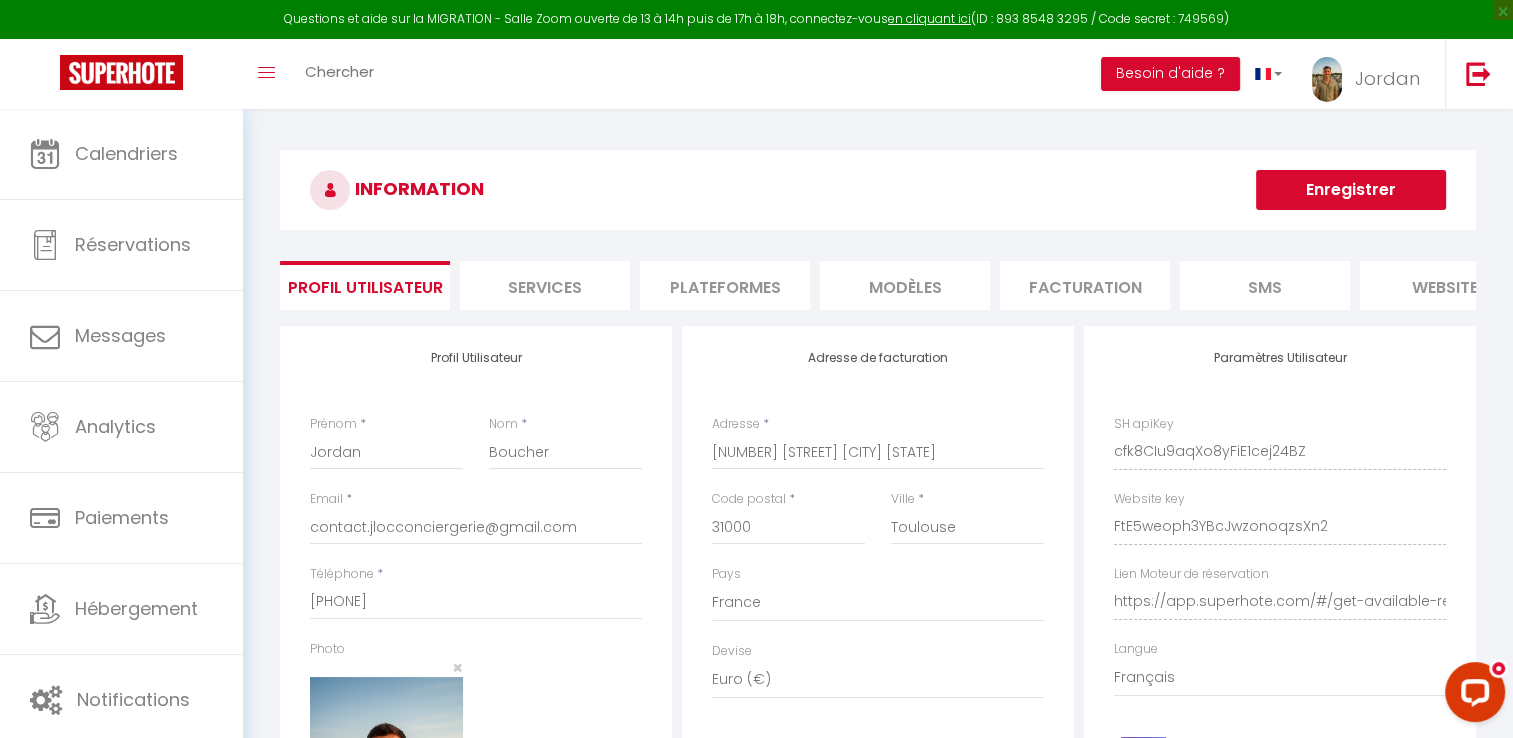 click on "Plateformes" at bounding box center (725, 285) 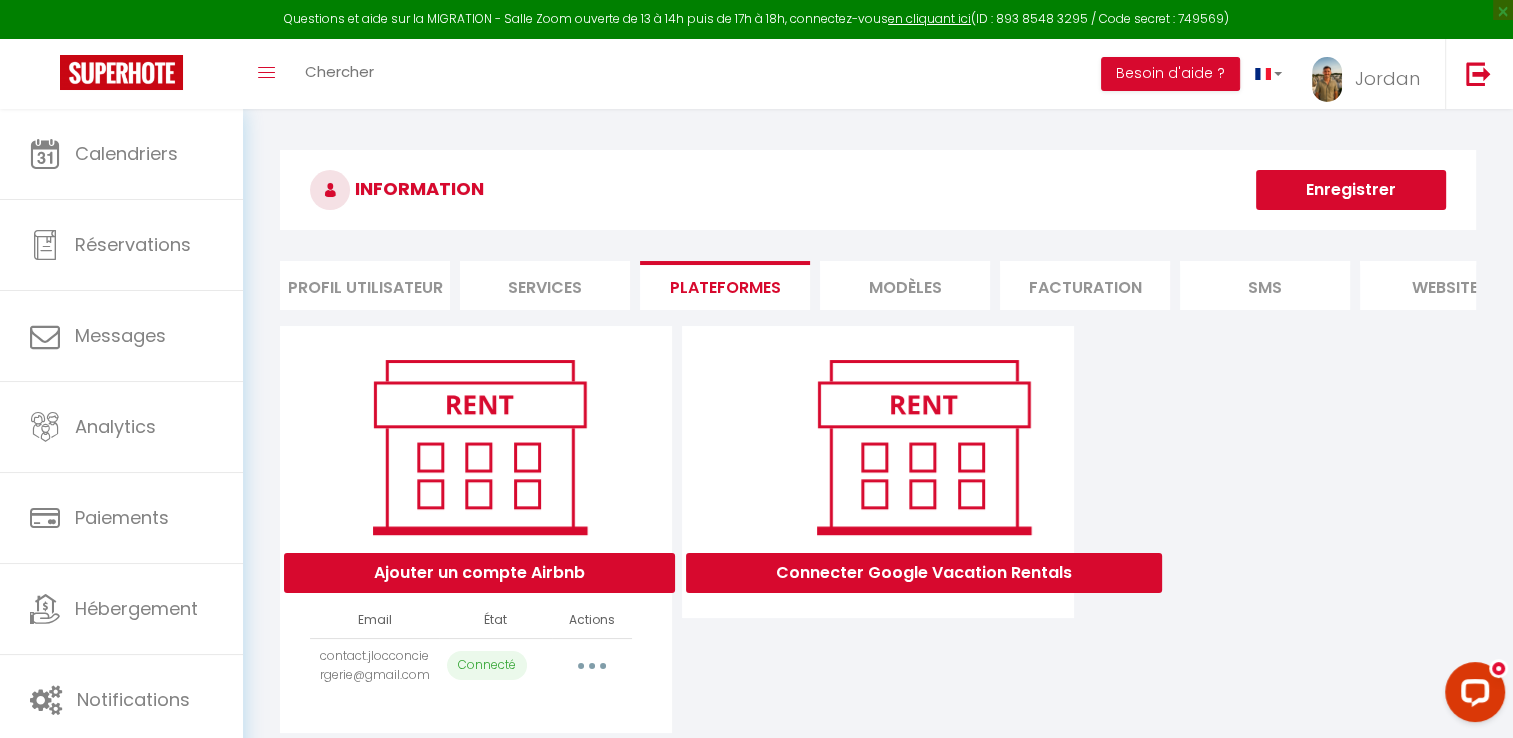 click at bounding box center [592, 666] 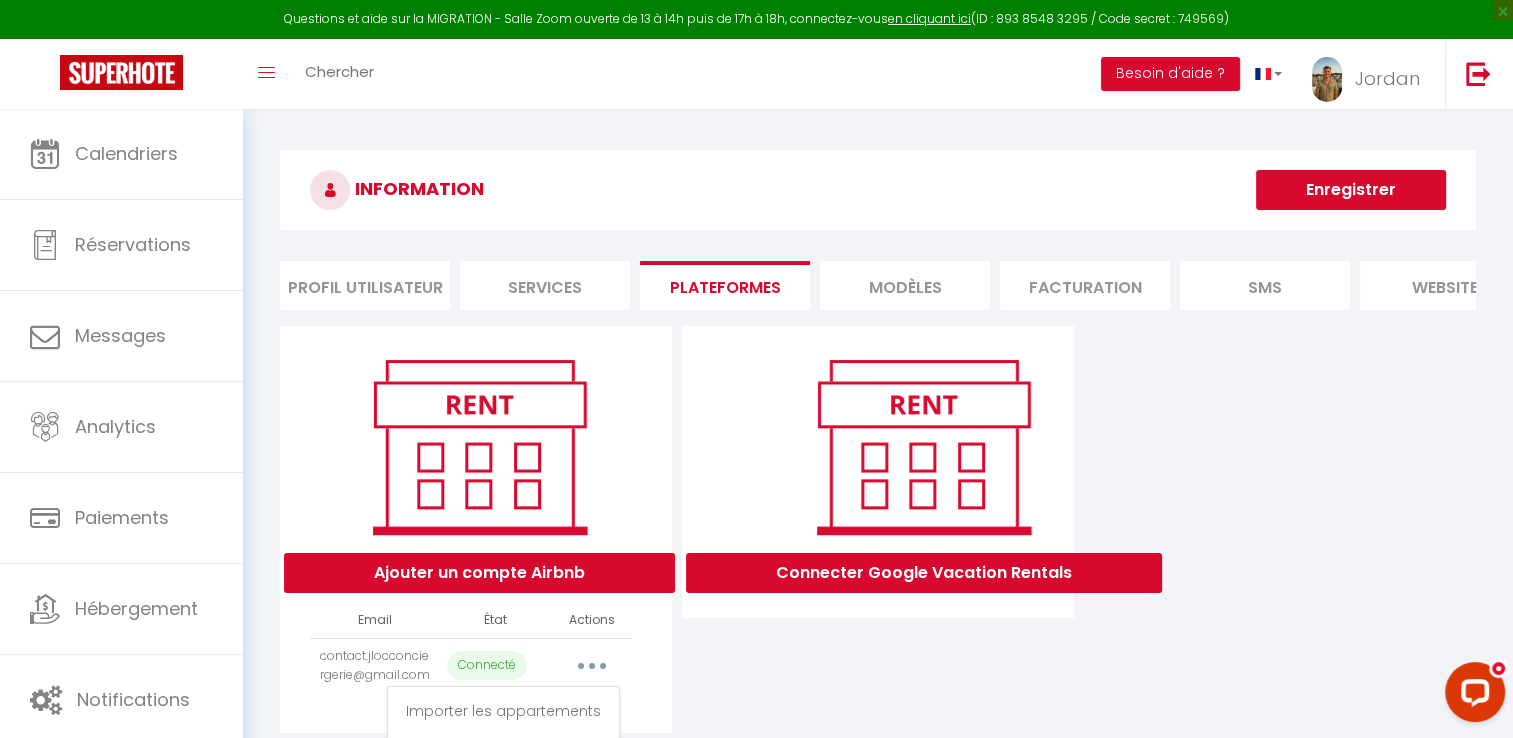 scroll, scrollTop: 108, scrollLeft: 0, axis: vertical 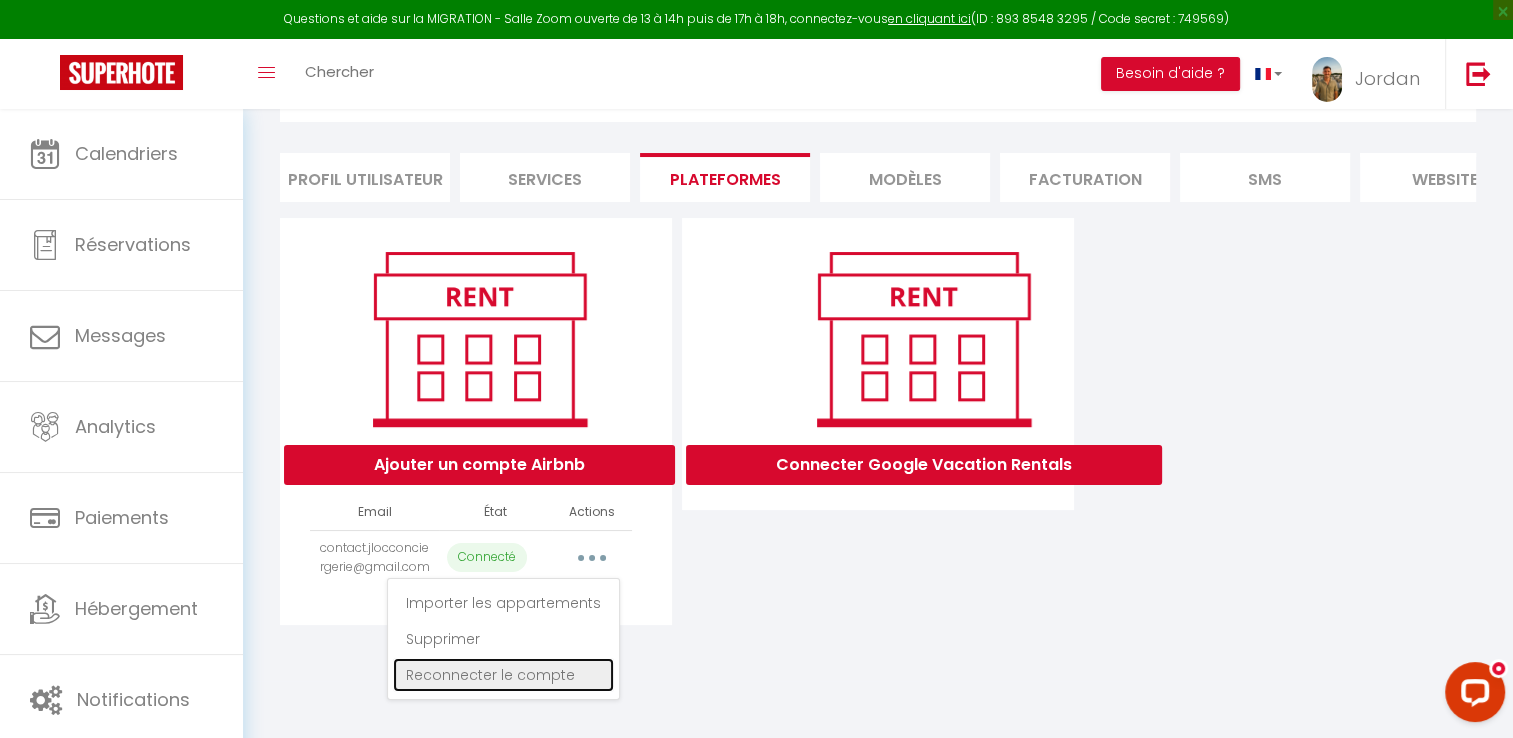 click on "Reconnecter le compte" at bounding box center [503, 675] 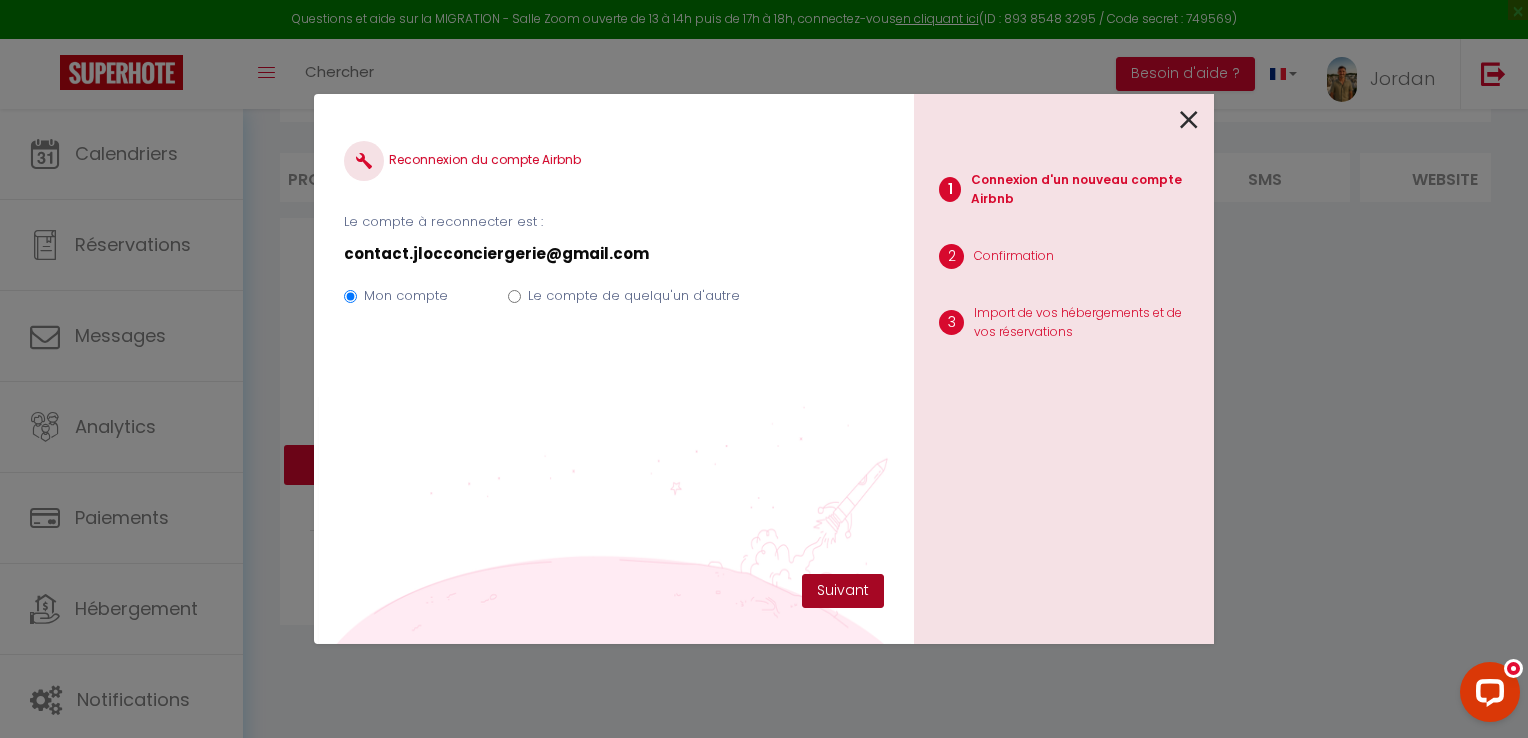 click on "Suivant" at bounding box center (843, 591) 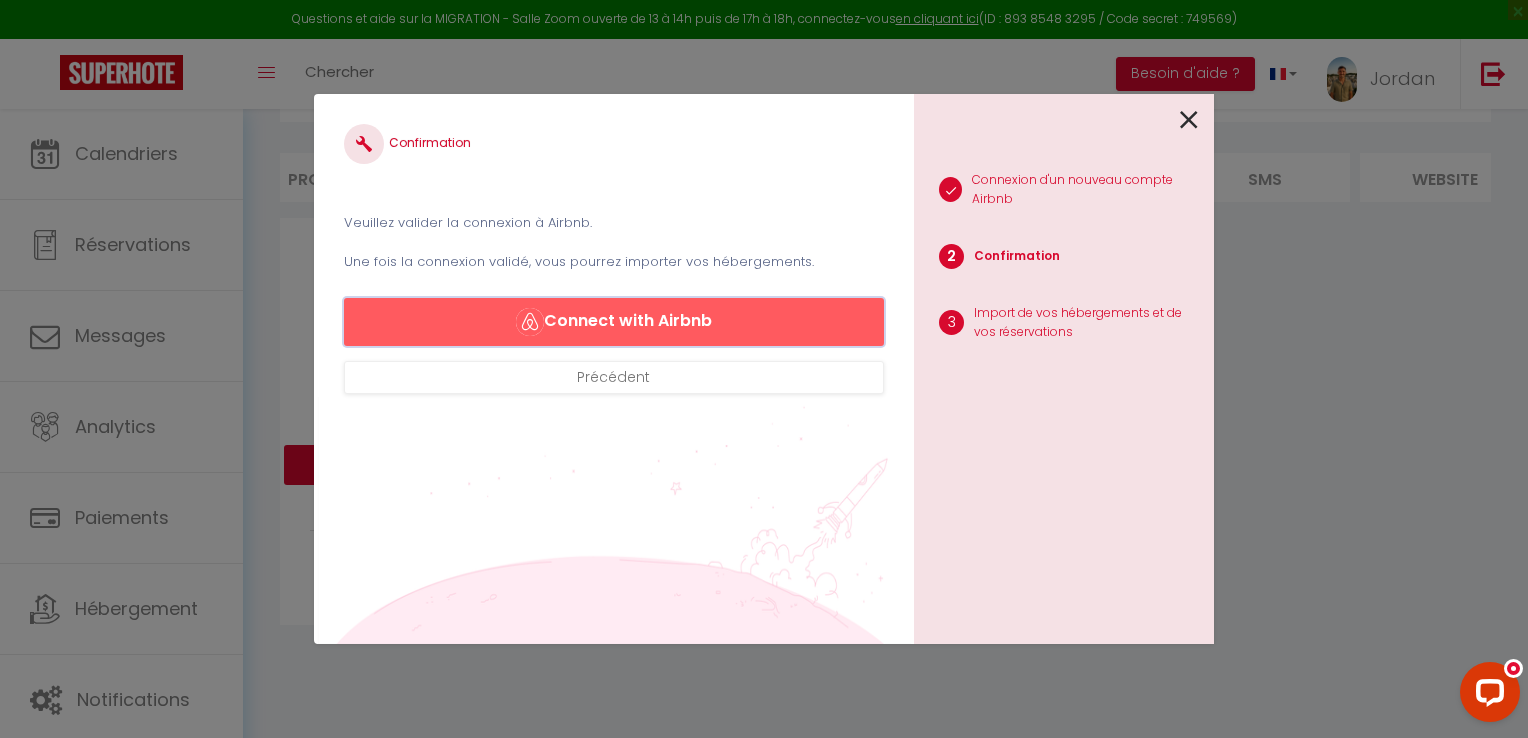 click on "Connect with Airbnb" at bounding box center (614, 322) 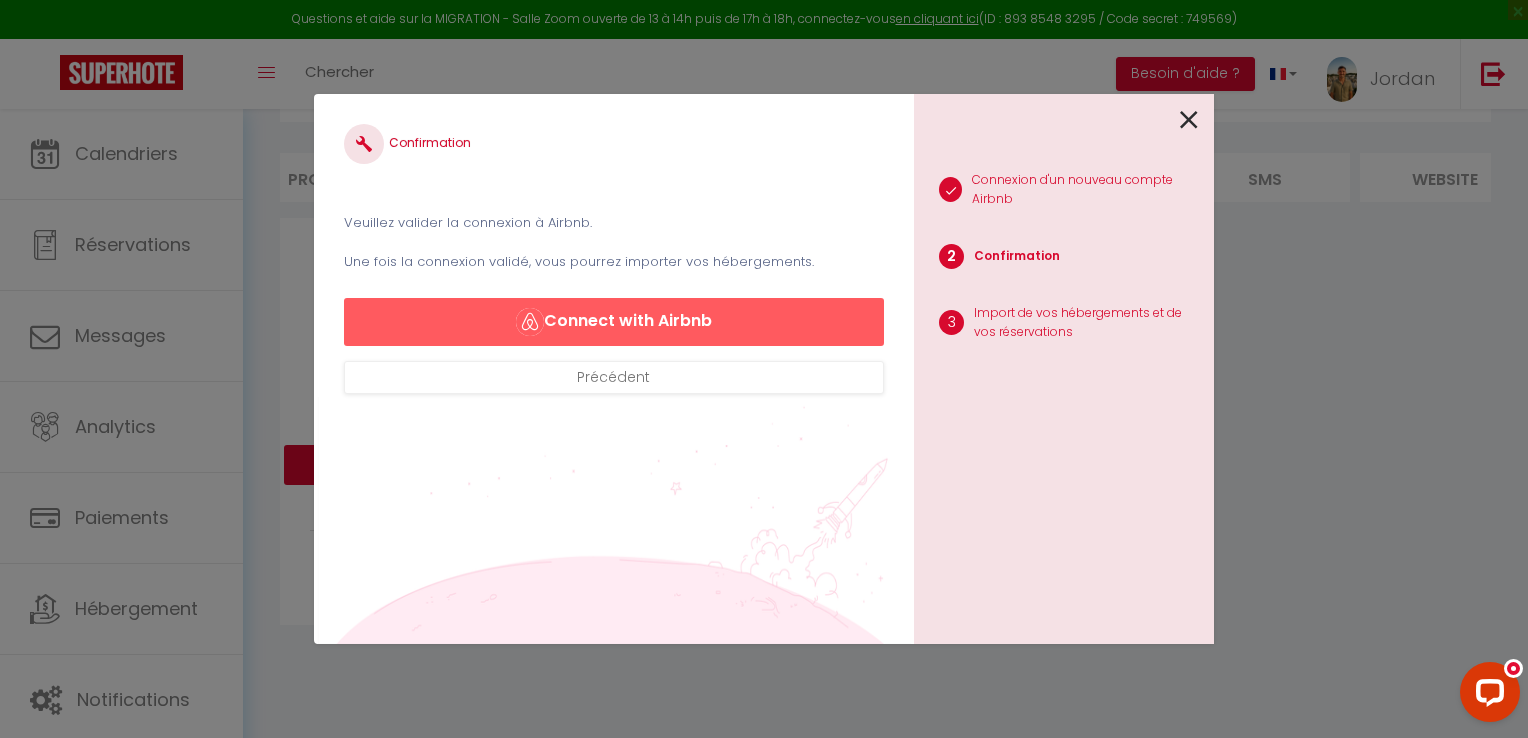 click at bounding box center [1189, 120] 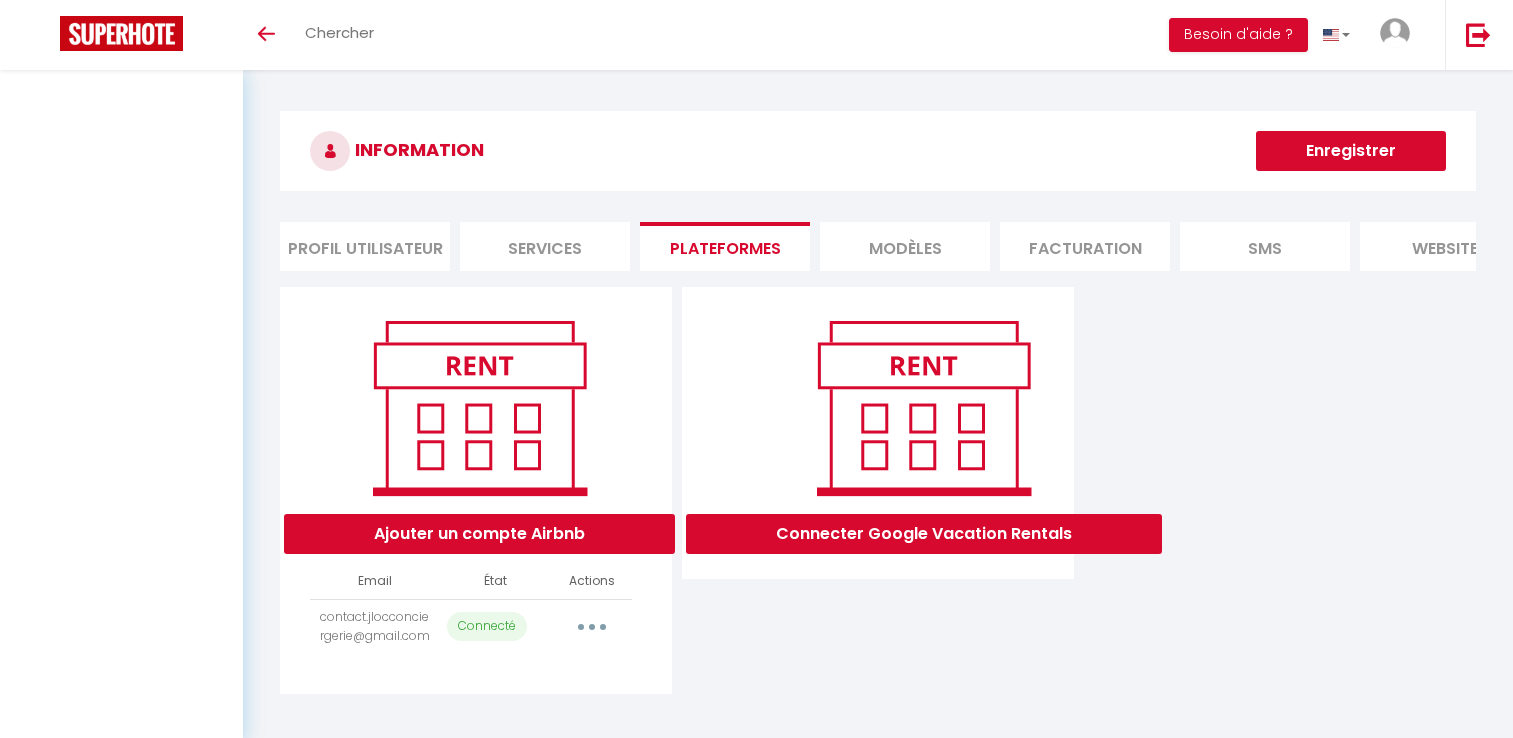 scroll, scrollTop: 0, scrollLeft: 0, axis: both 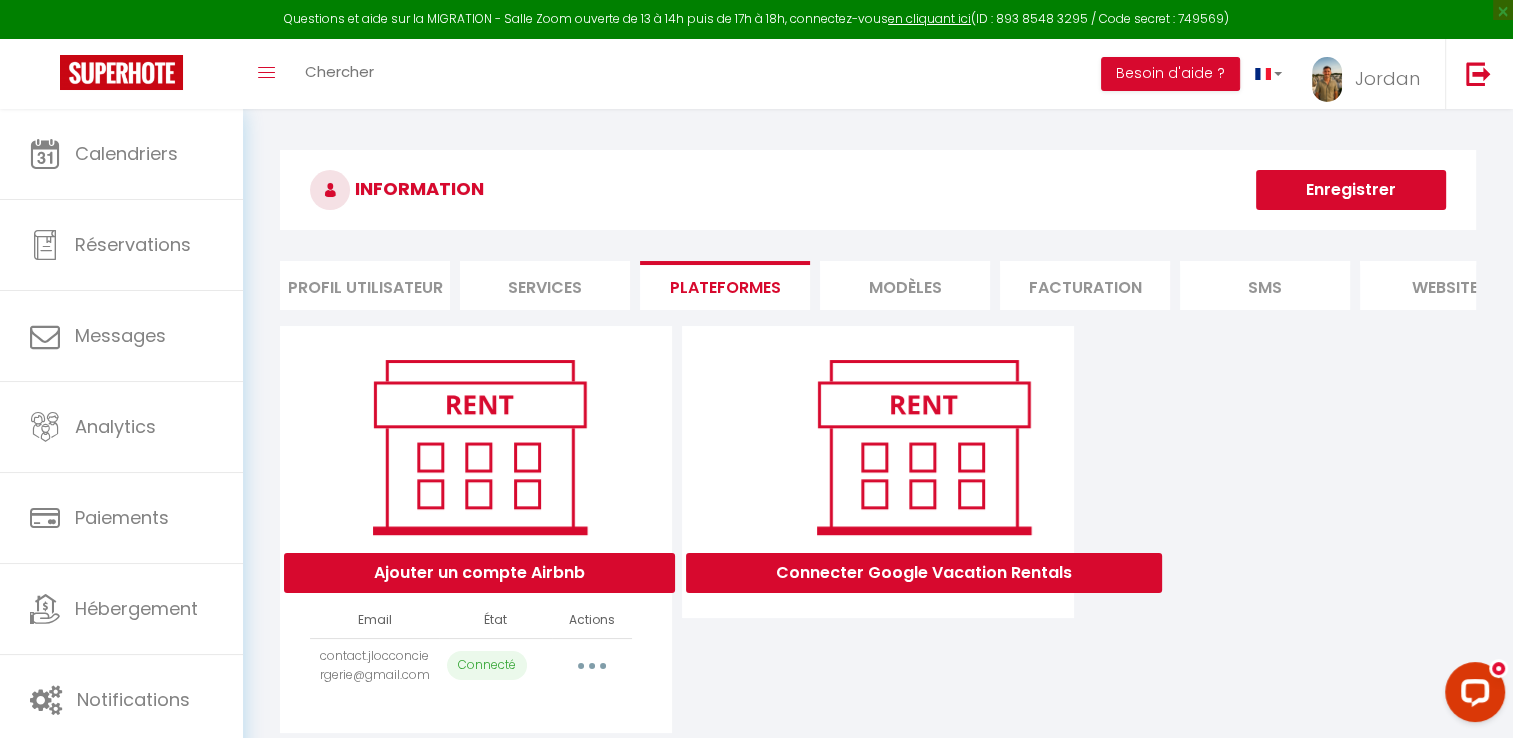 select on "70671" 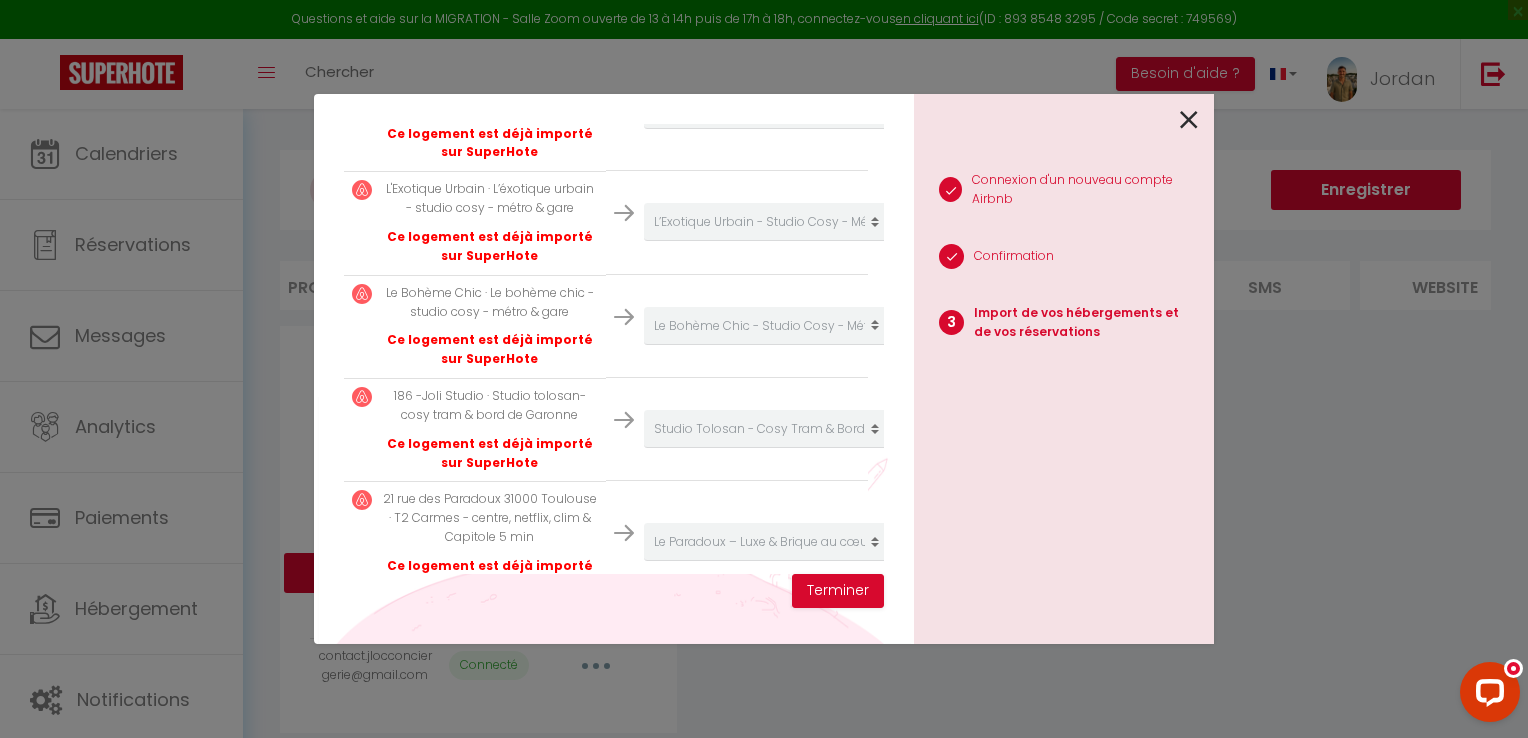 scroll, scrollTop: 487, scrollLeft: 0, axis: vertical 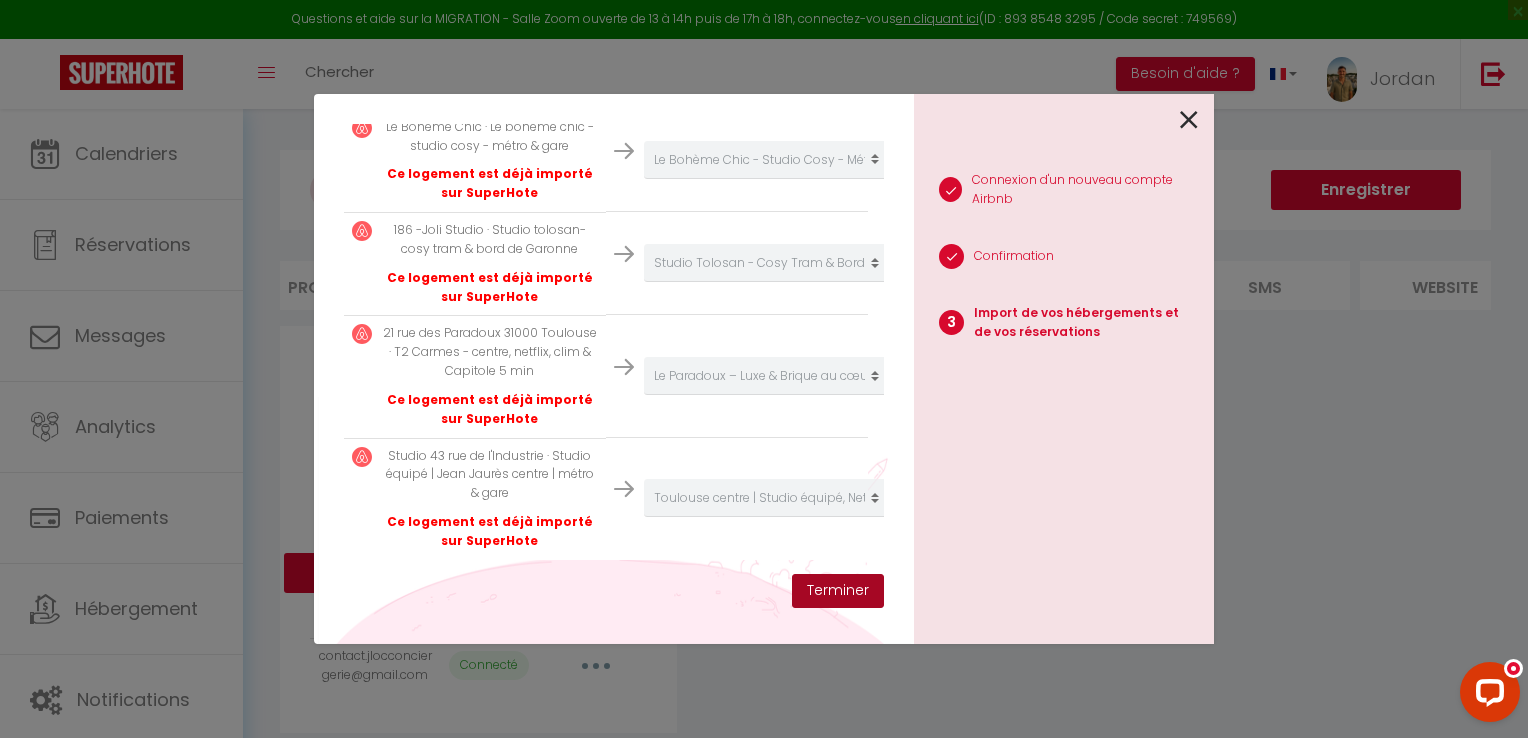 click on "Terminer" at bounding box center (838, 591) 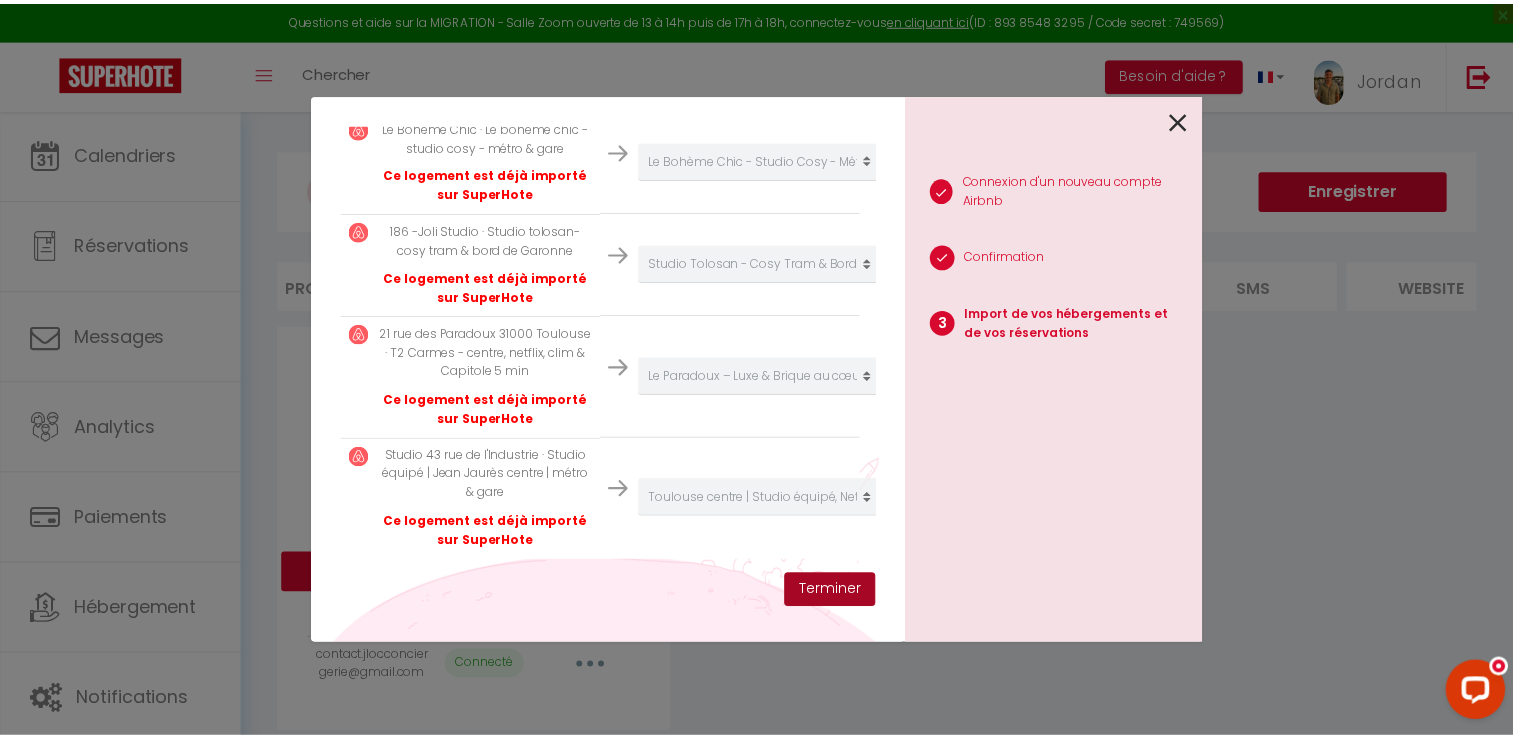 scroll, scrollTop: 714, scrollLeft: 0, axis: vertical 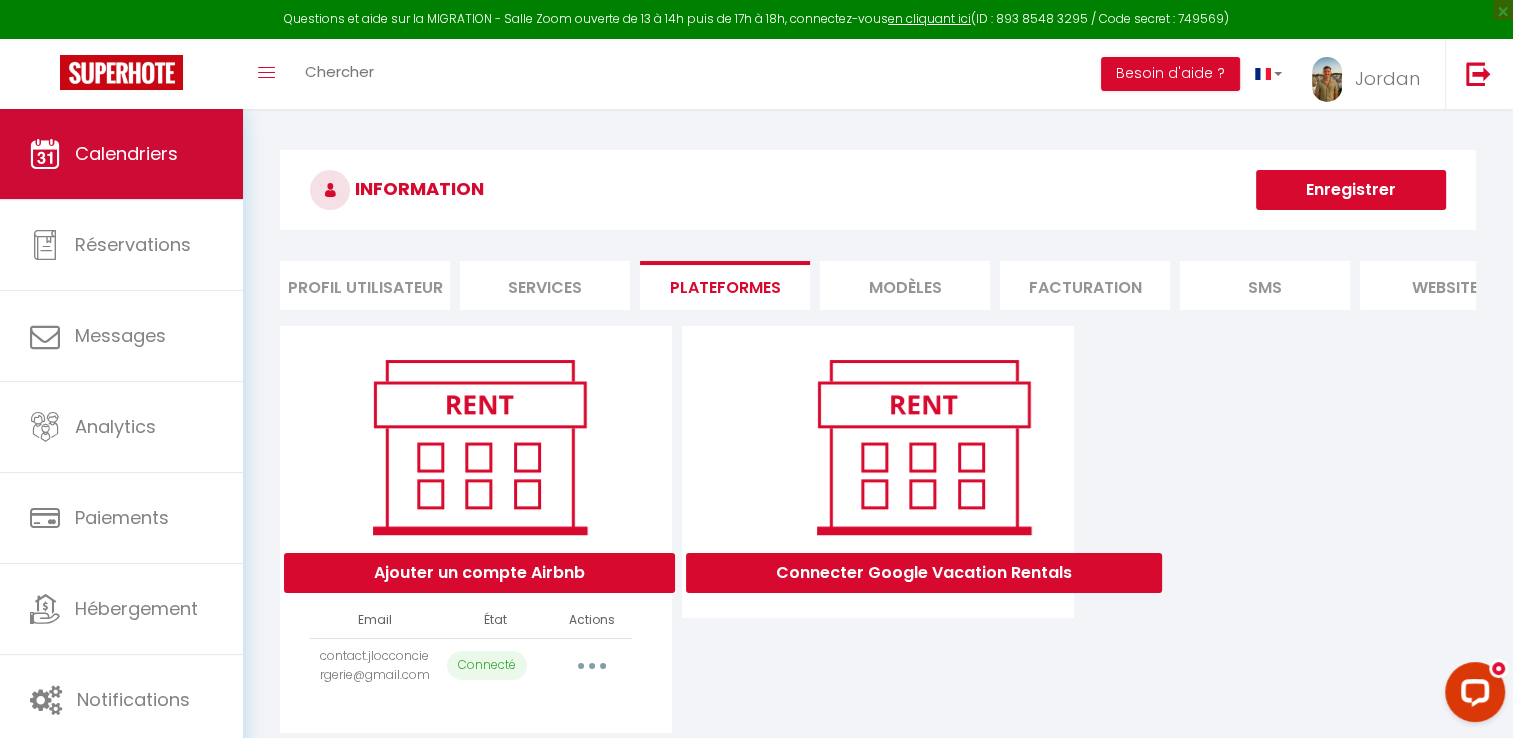 click on "Calendriers" at bounding box center (121, 154) 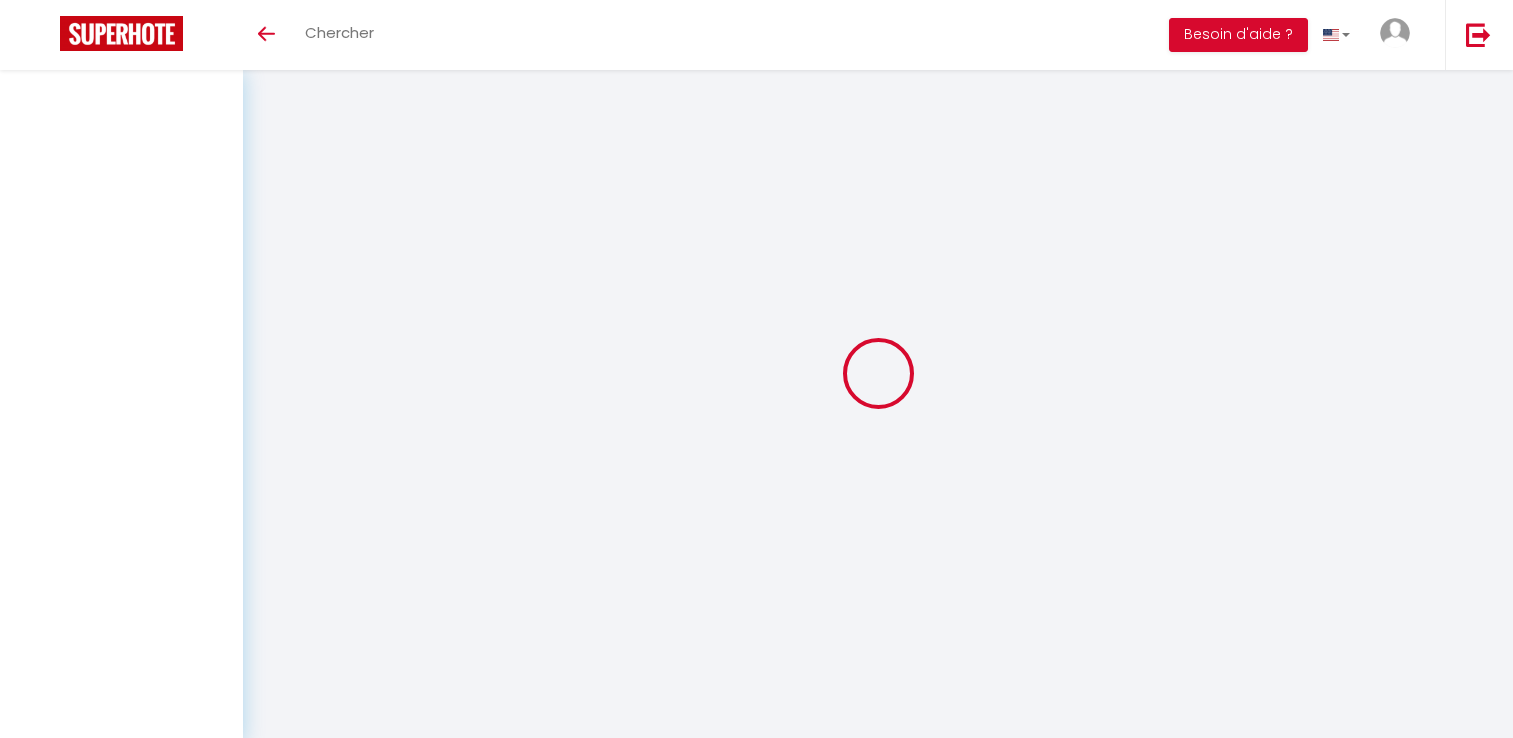 scroll, scrollTop: 0, scrollLeft: 0, axis: both 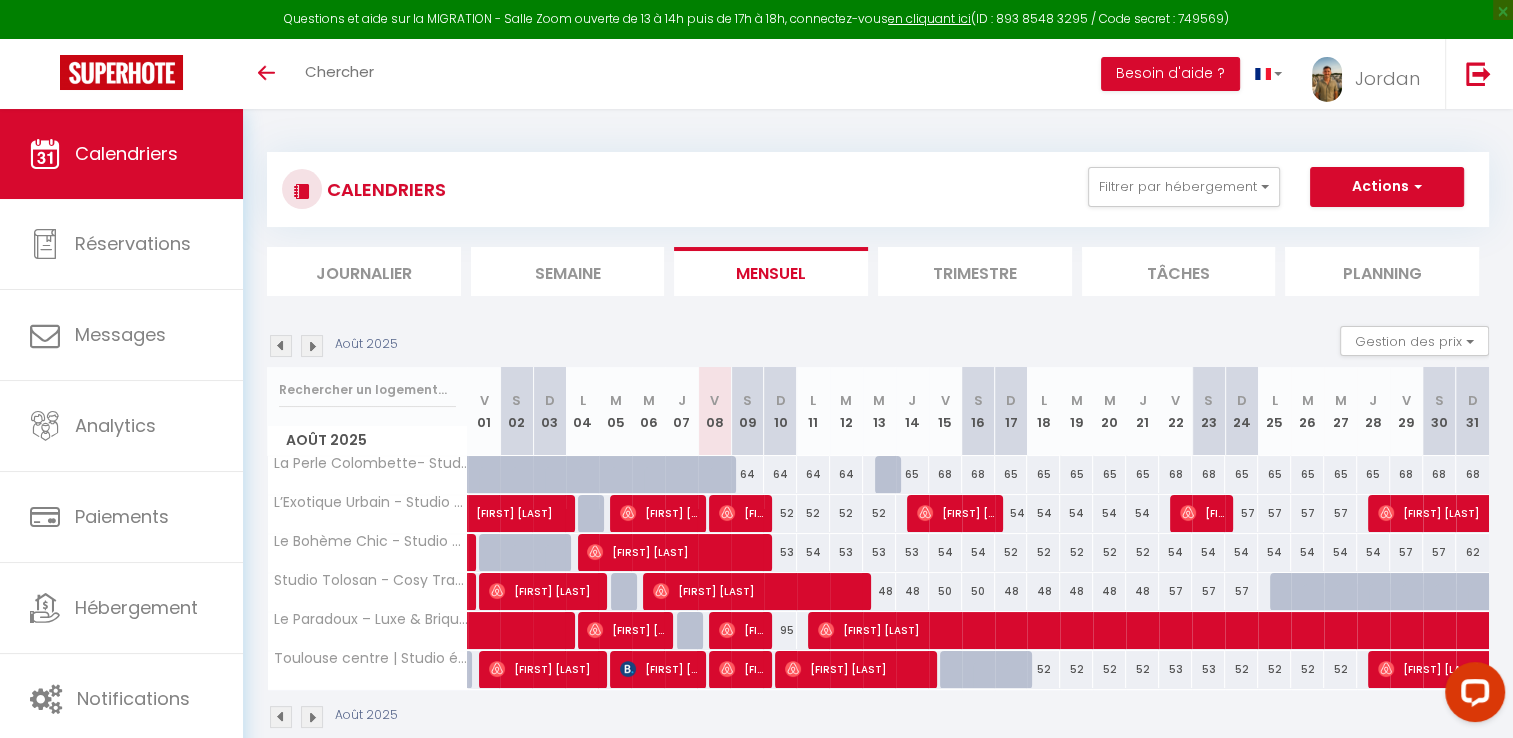 drag, startPoint x: 849, startPoint y: 666, endPoint x: 845, endPoint y: 699, distance: 33.24154 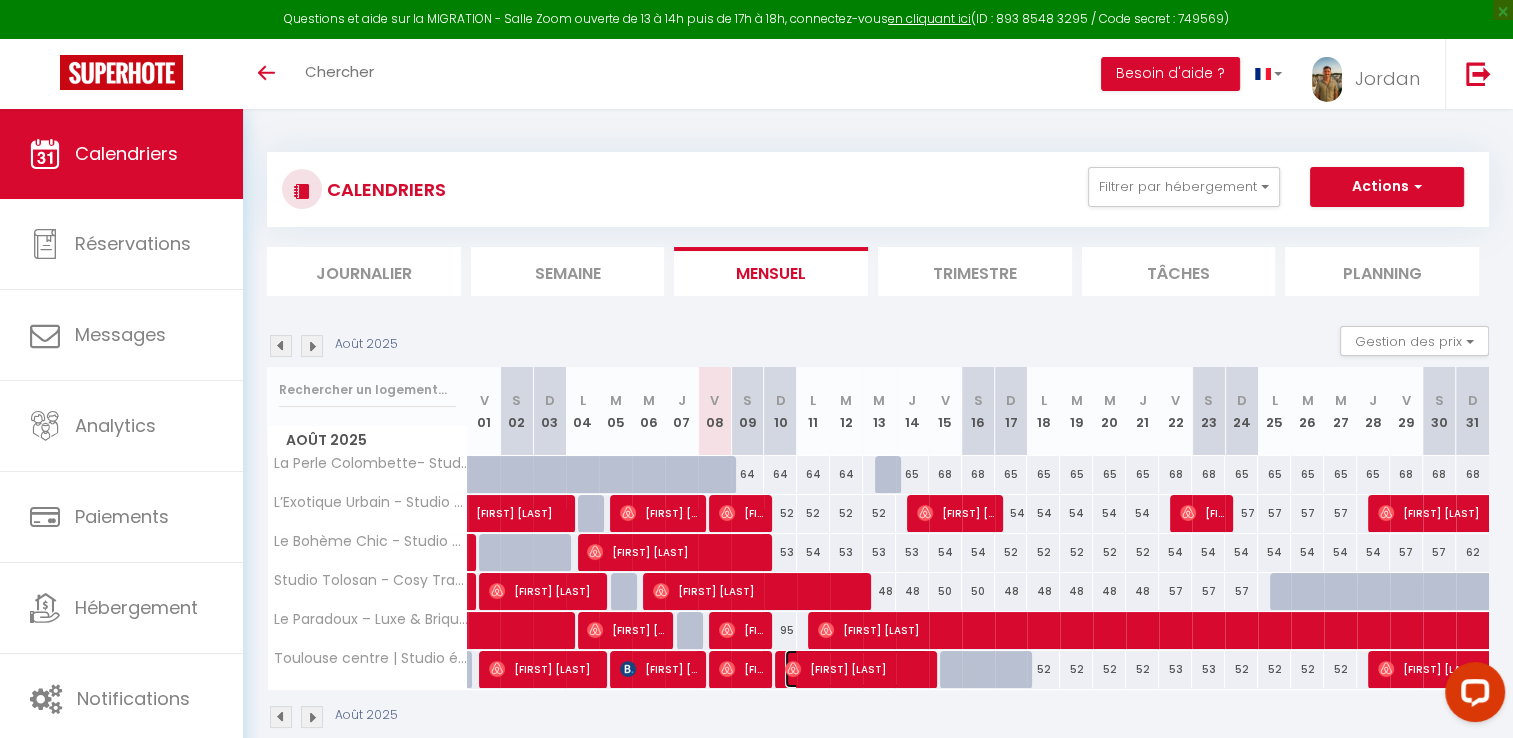 click on "[FIRST] [LAST]" at bounding box center [856, 669] 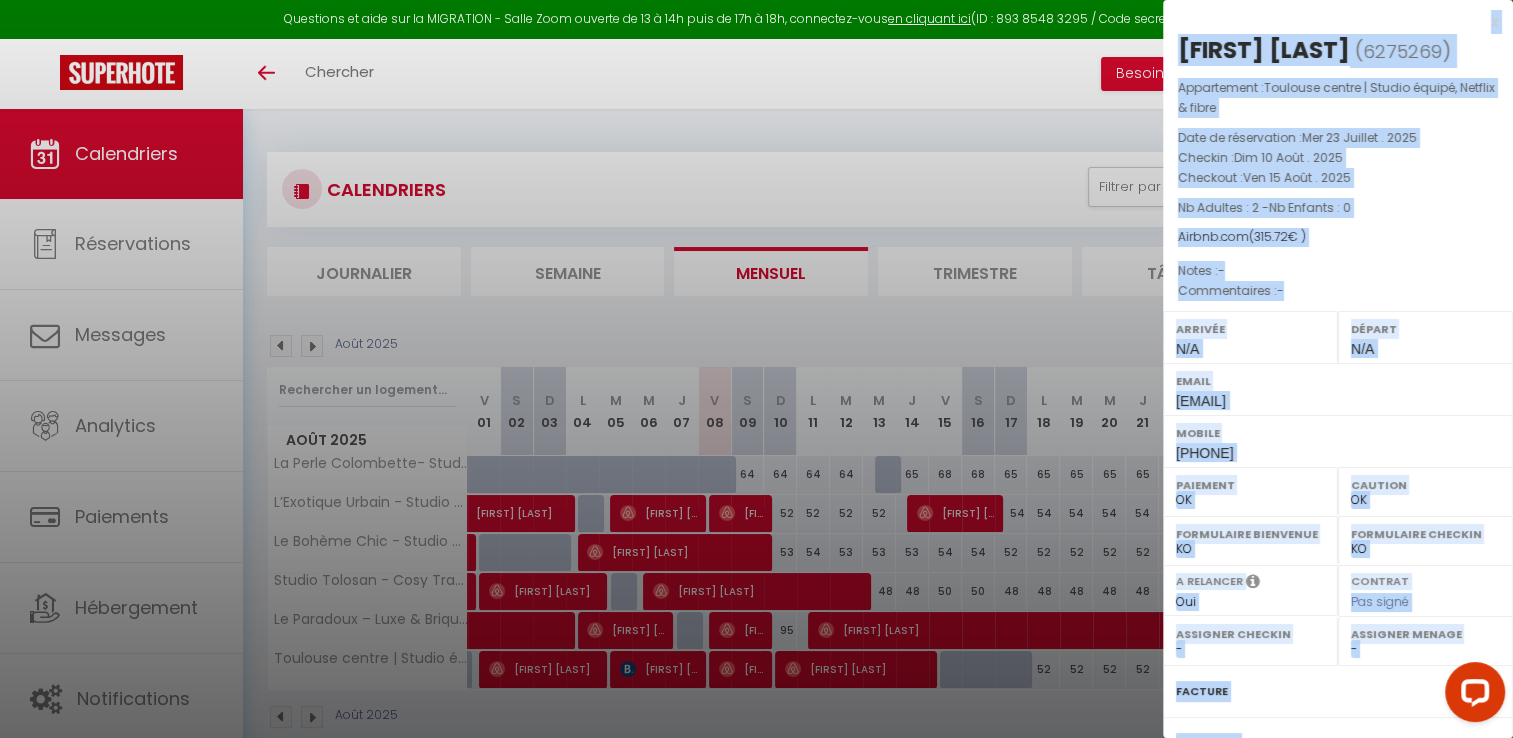 click at bounding box center (756, 369) 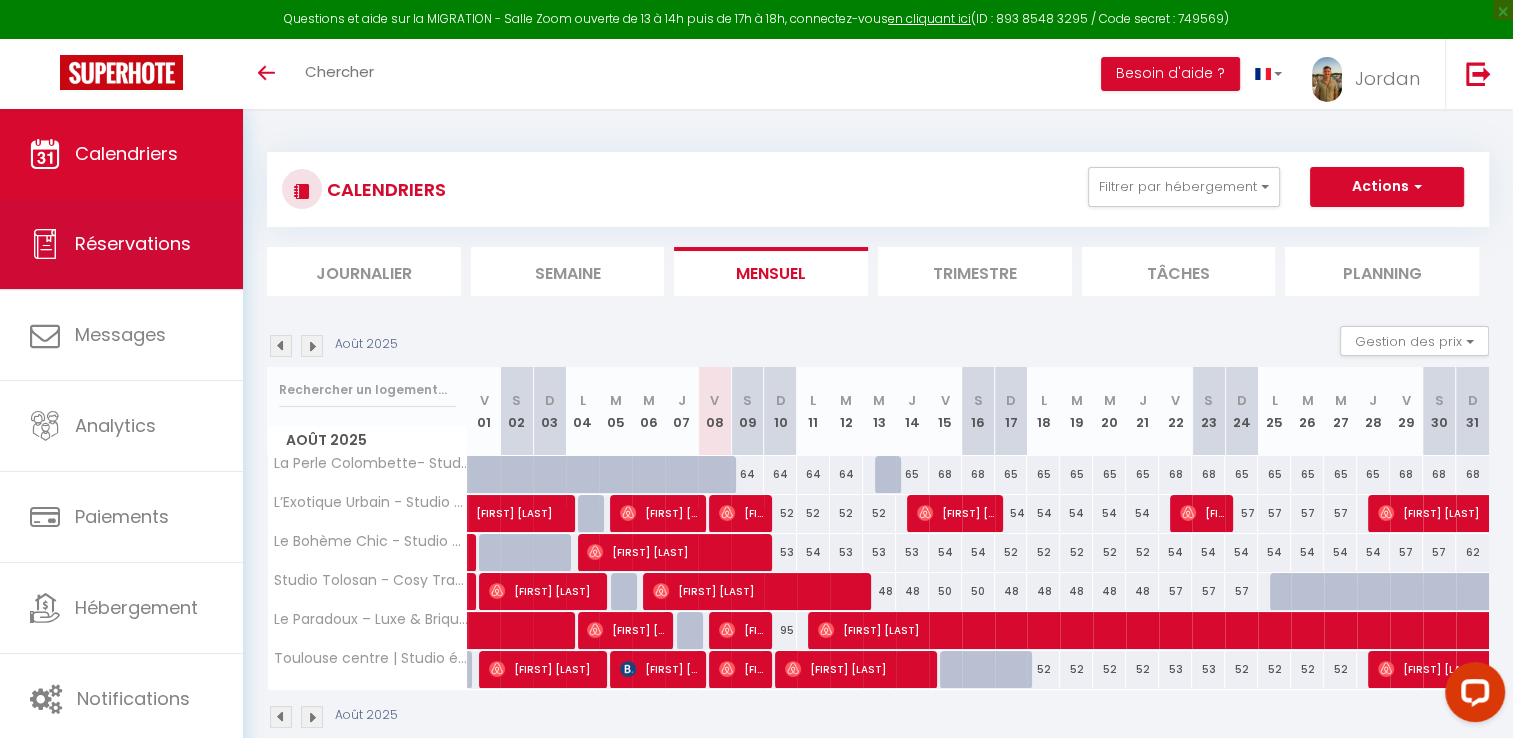 click on "Réservations" at bounding box center (121, 244) 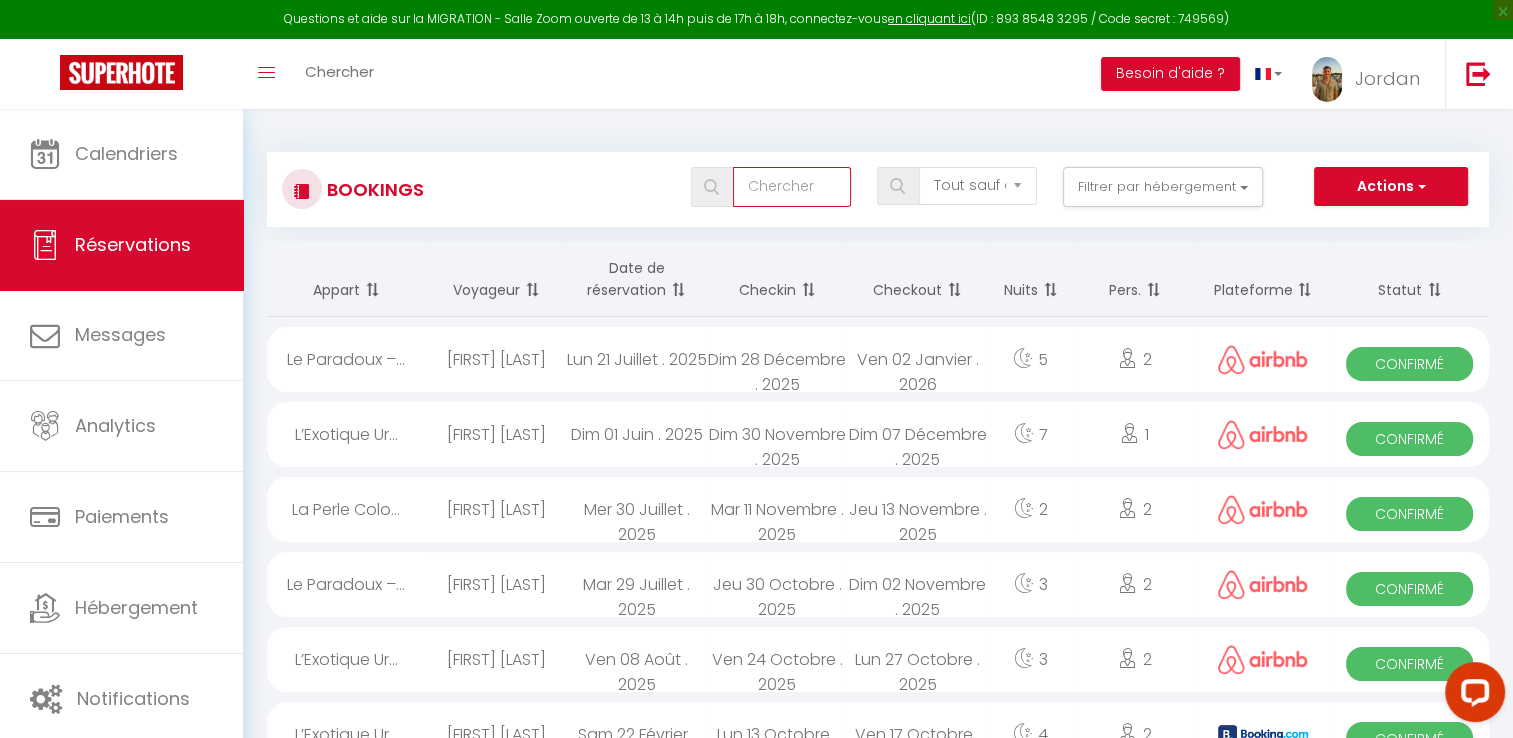 click at bounding box center (792, 187) 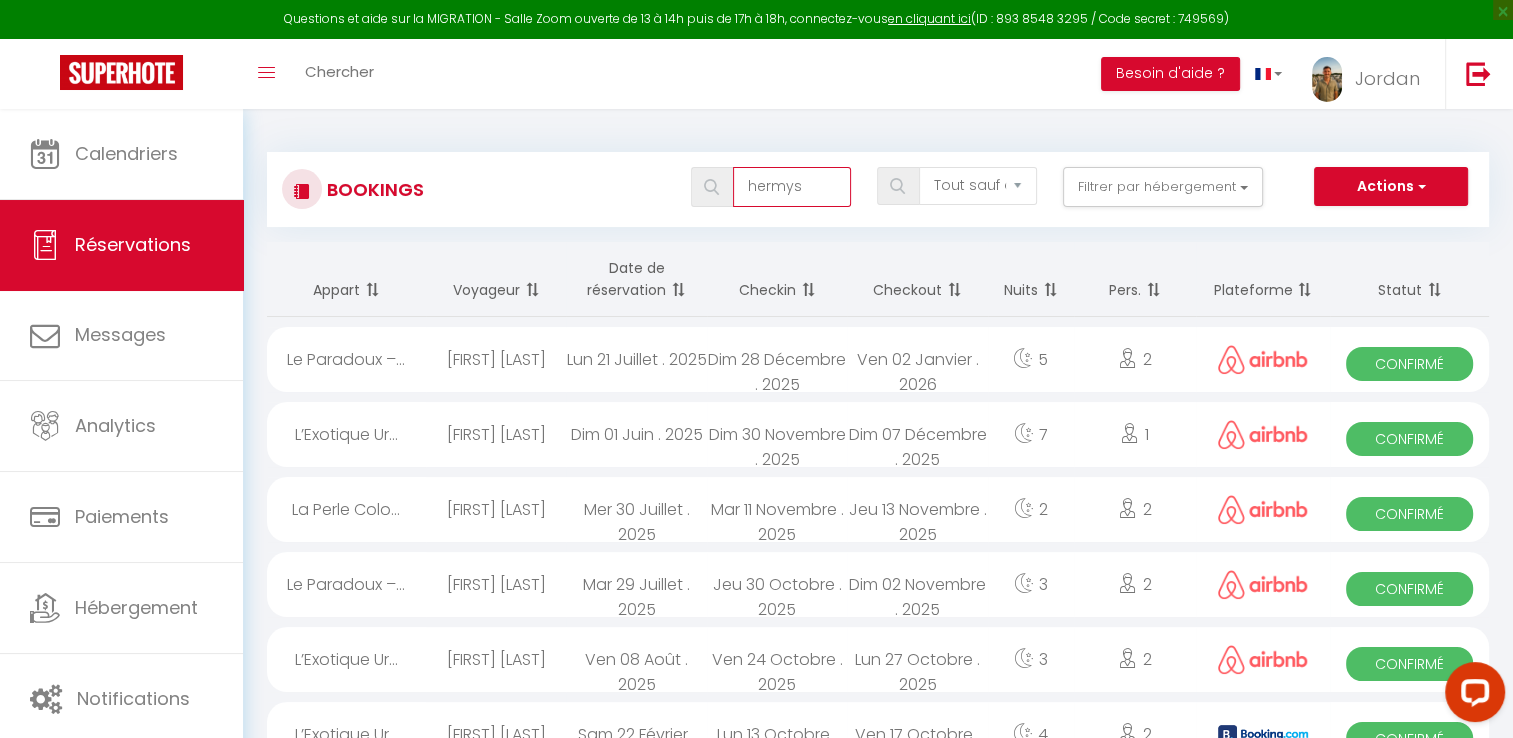 type on "hermys" 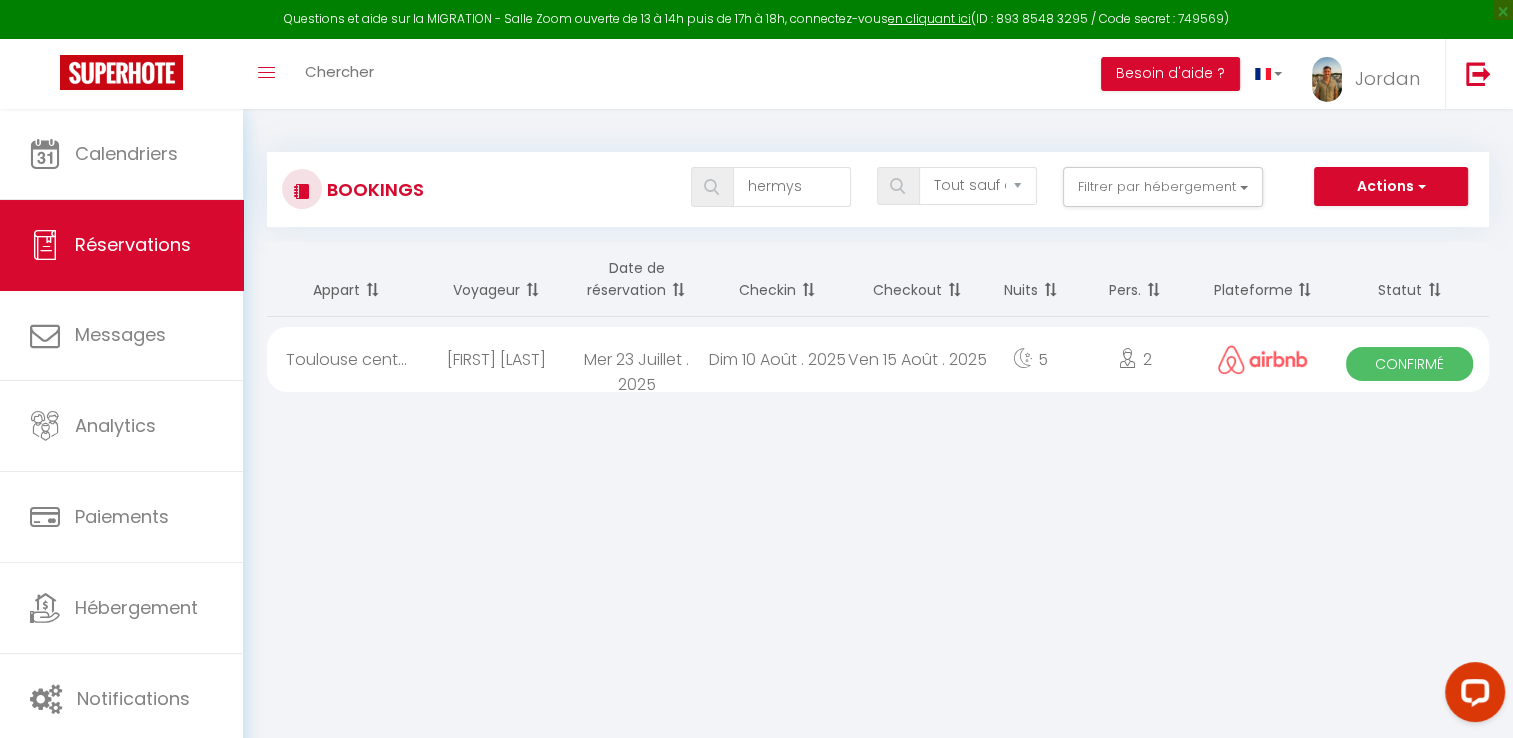 click on "Dim 10 Août . 2025" at bounding box center [777, 359] 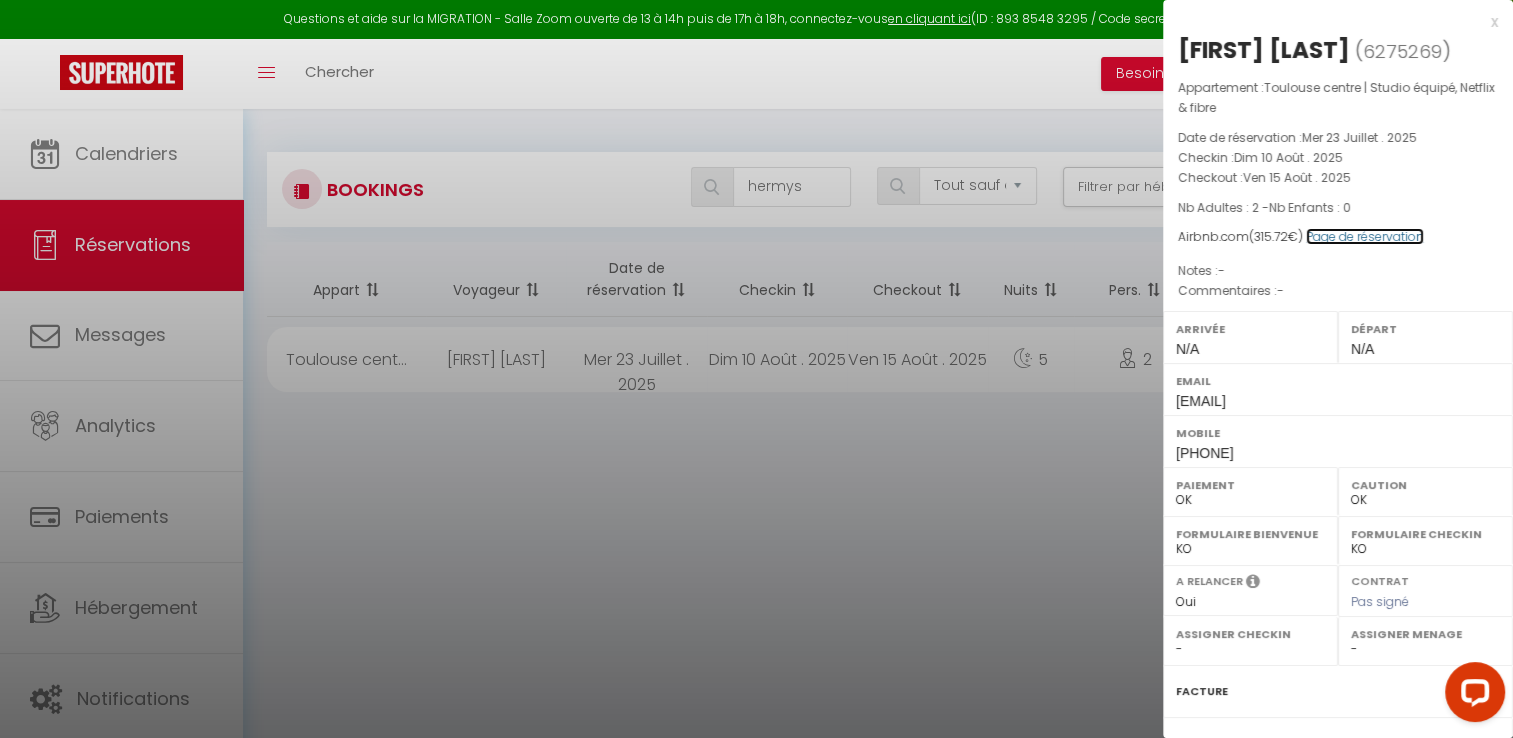 click on "Page de réservation" at bounding box center (1365, 236) 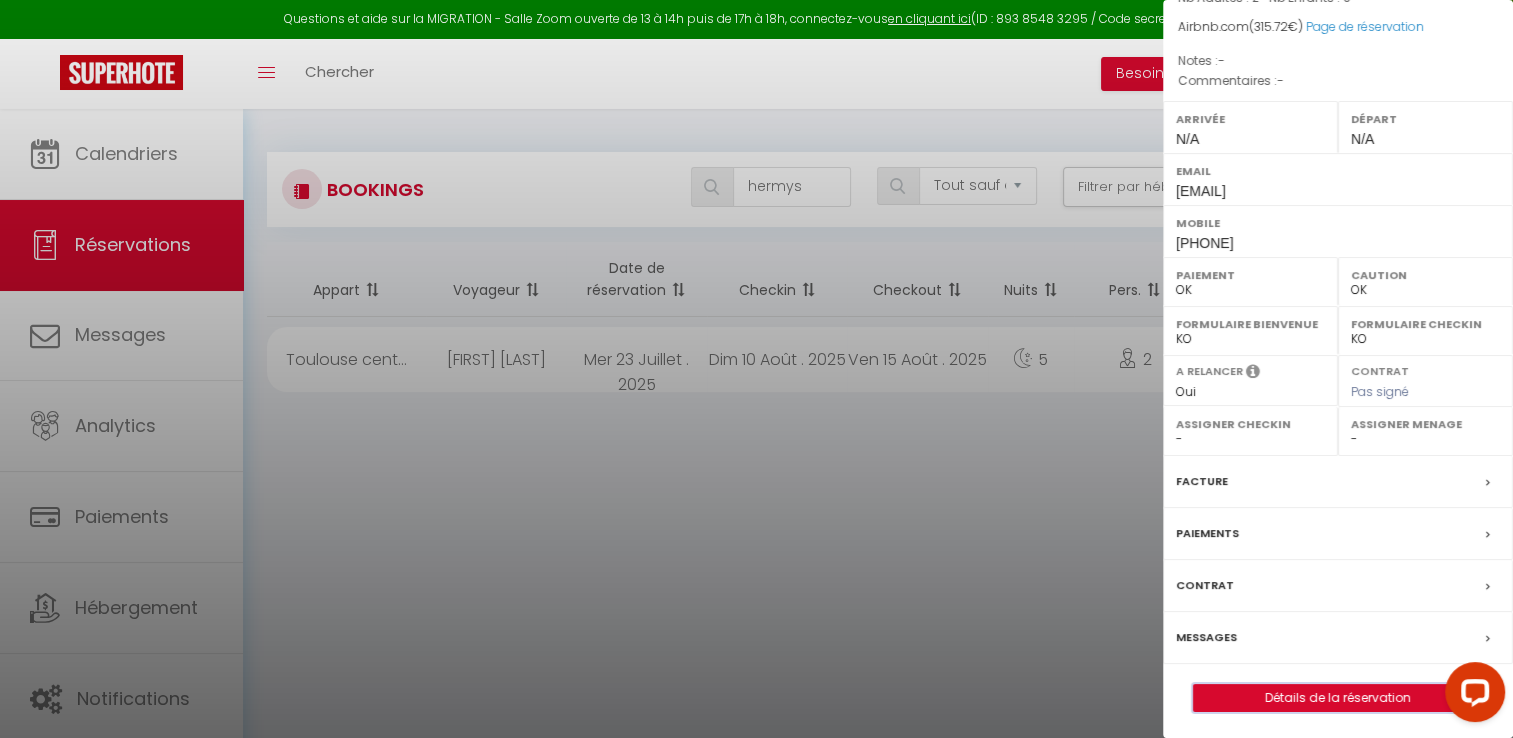 drag, startPoint x: 1329, startPoint y: 694, endPoint x: 1289, endPoint y: 708, distance: 42.379242 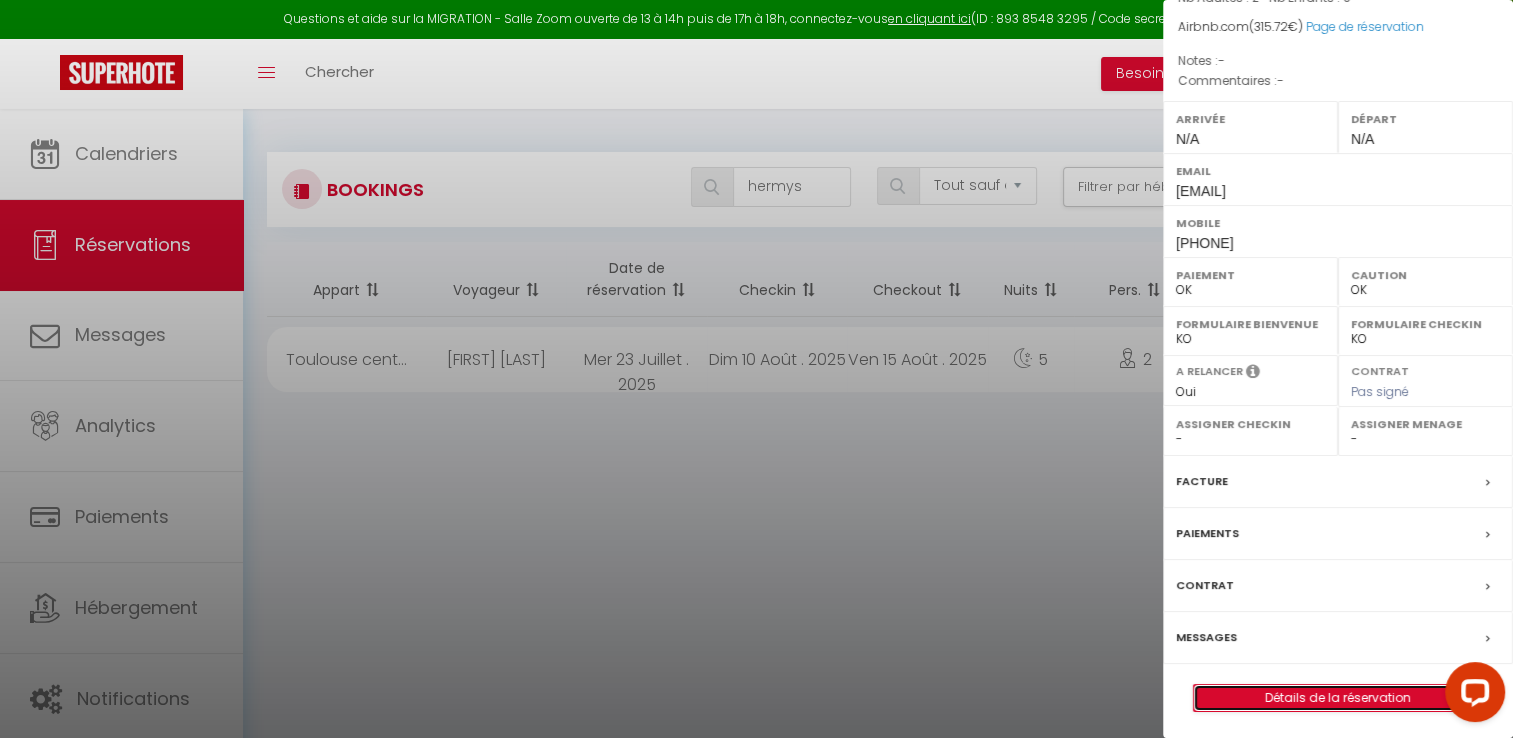click on "Détails de la réservation" at bounding box center (1338, 698) 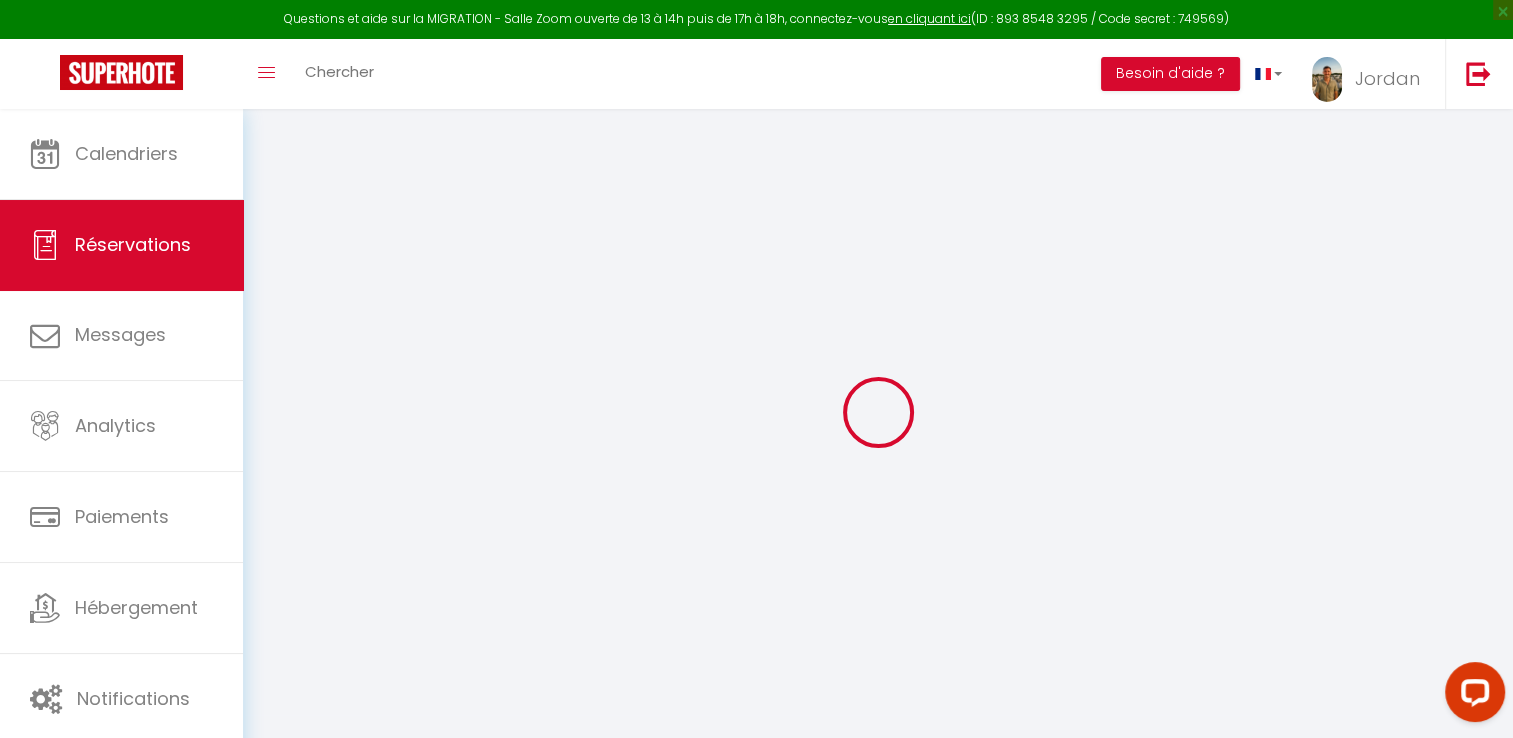 type on "John" 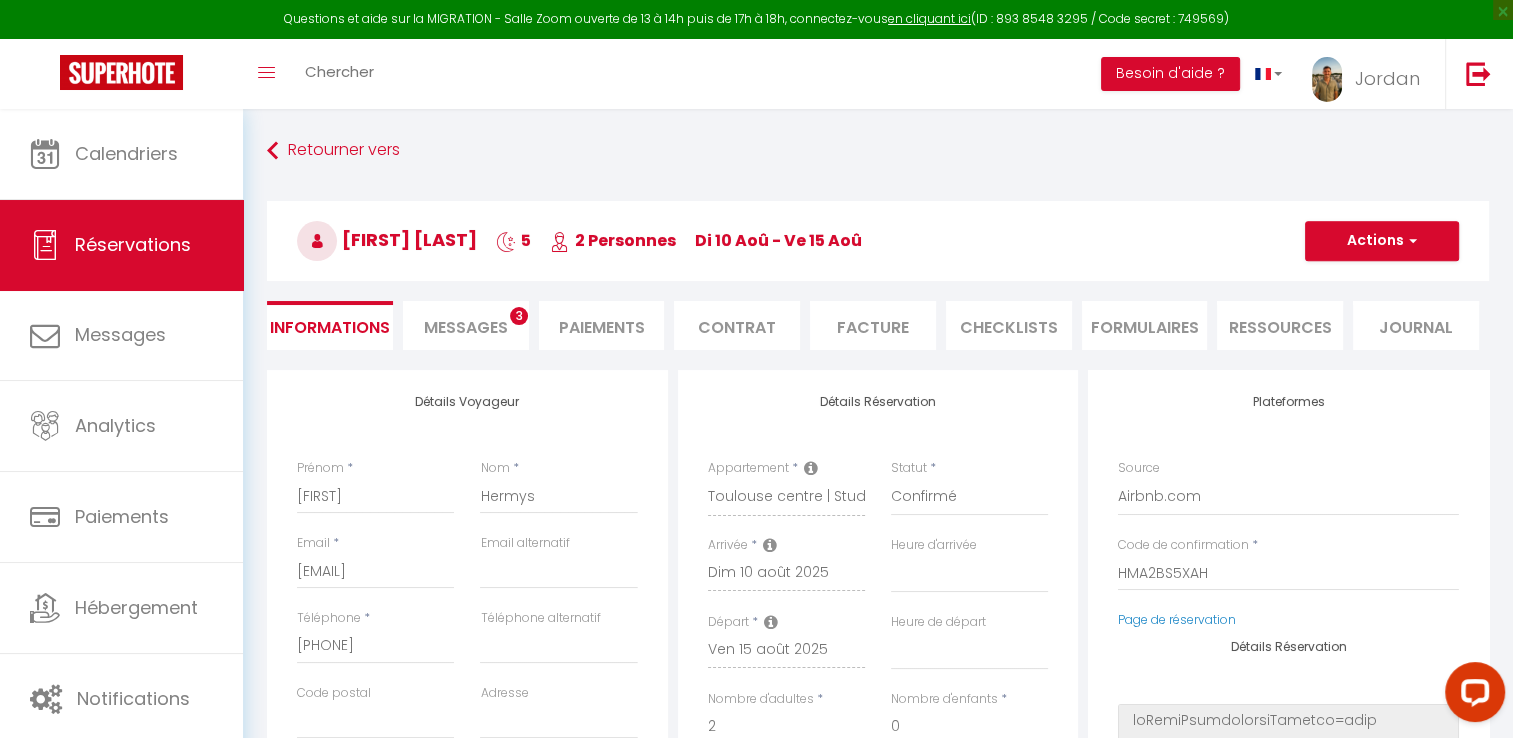 select 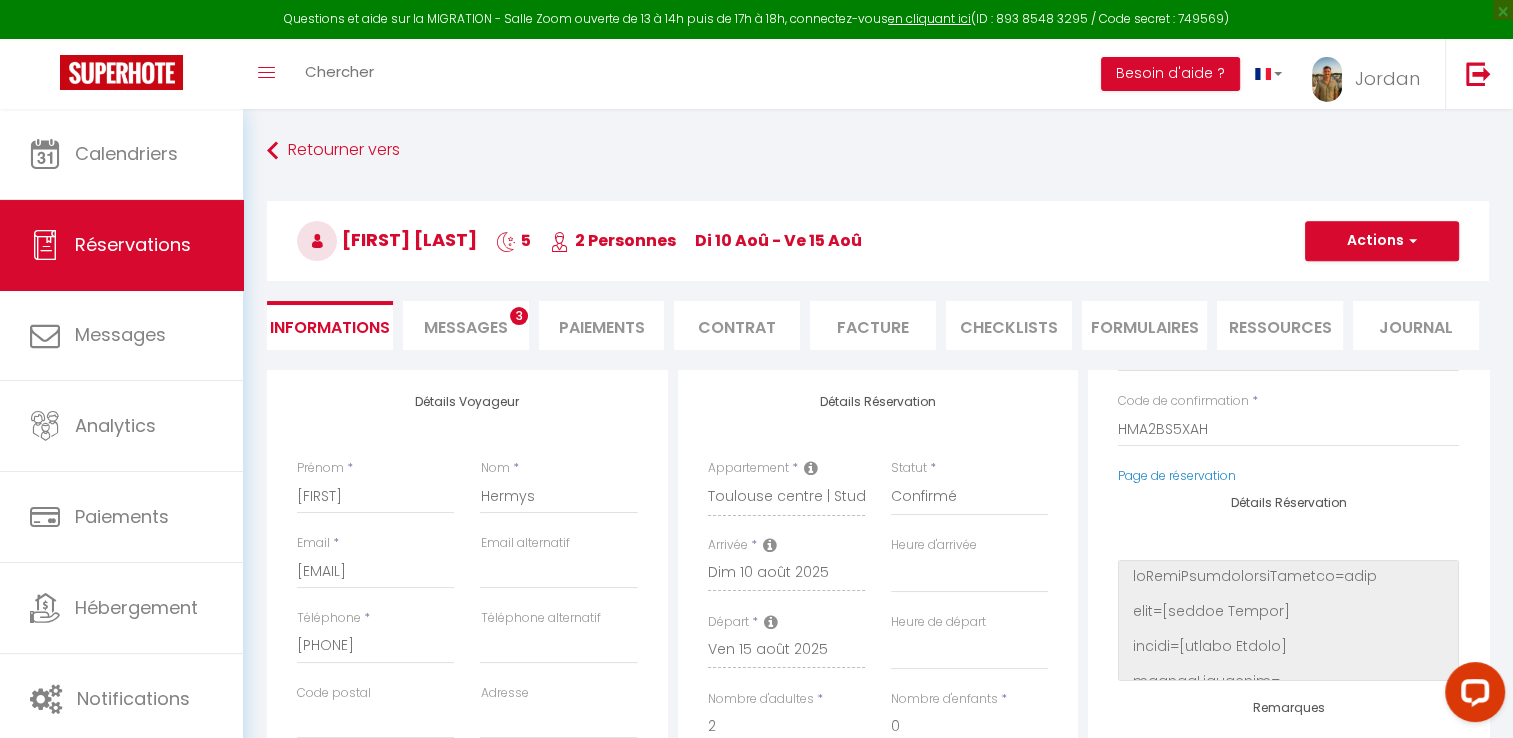 scroll, scrollTop: 140, scrollLeft: 0, axis: vertical 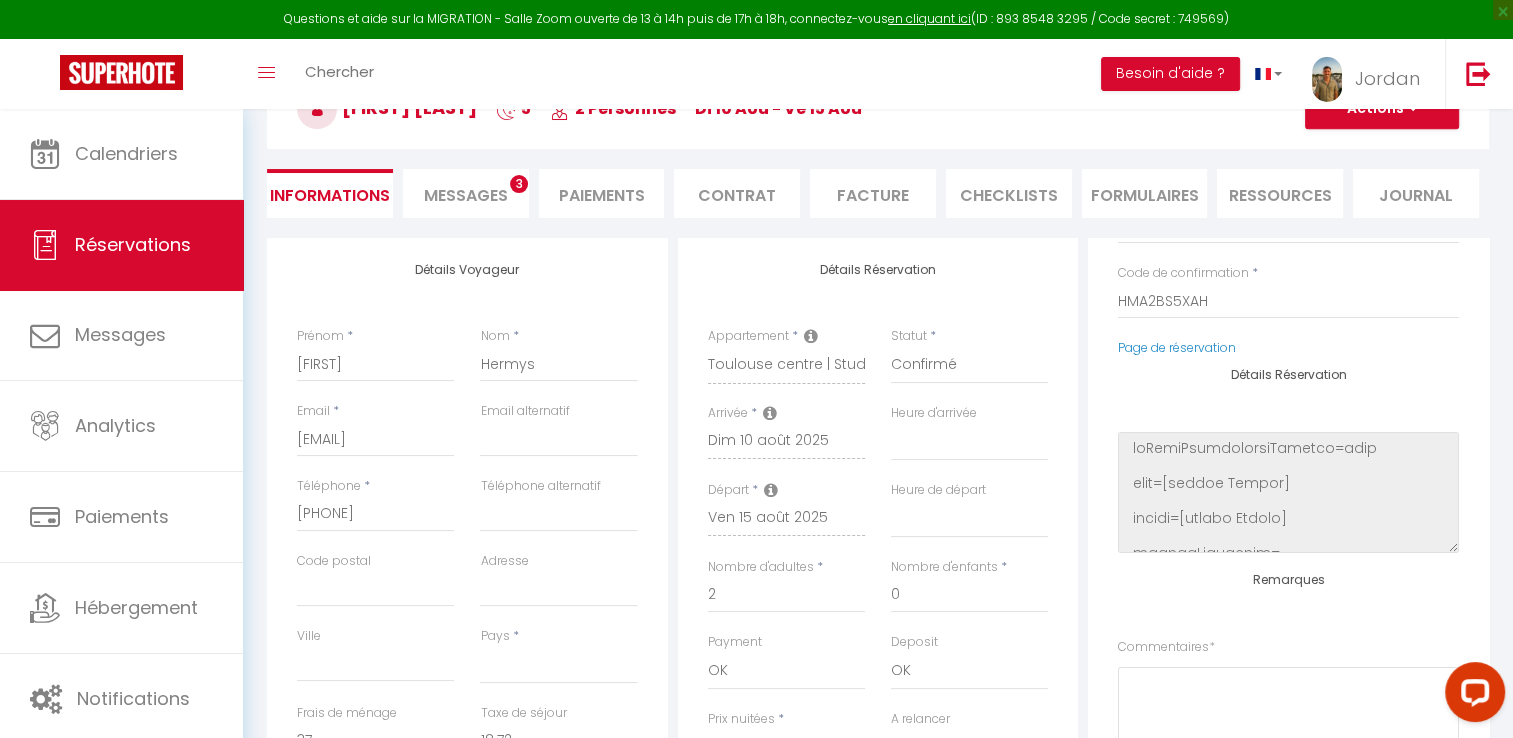 click at bounding box center (771, 490) 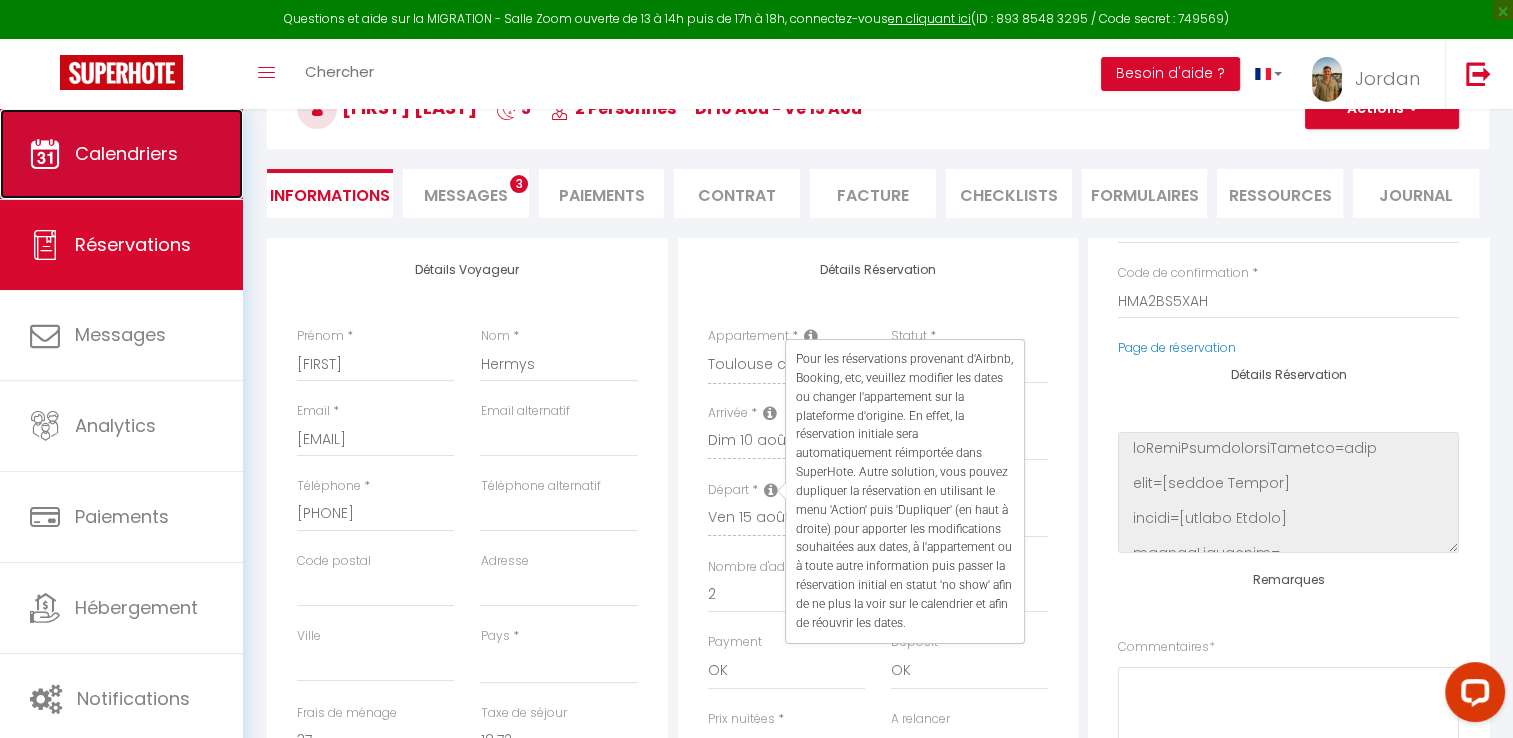 click on "Calendriers" at bounding box center [121, 154] 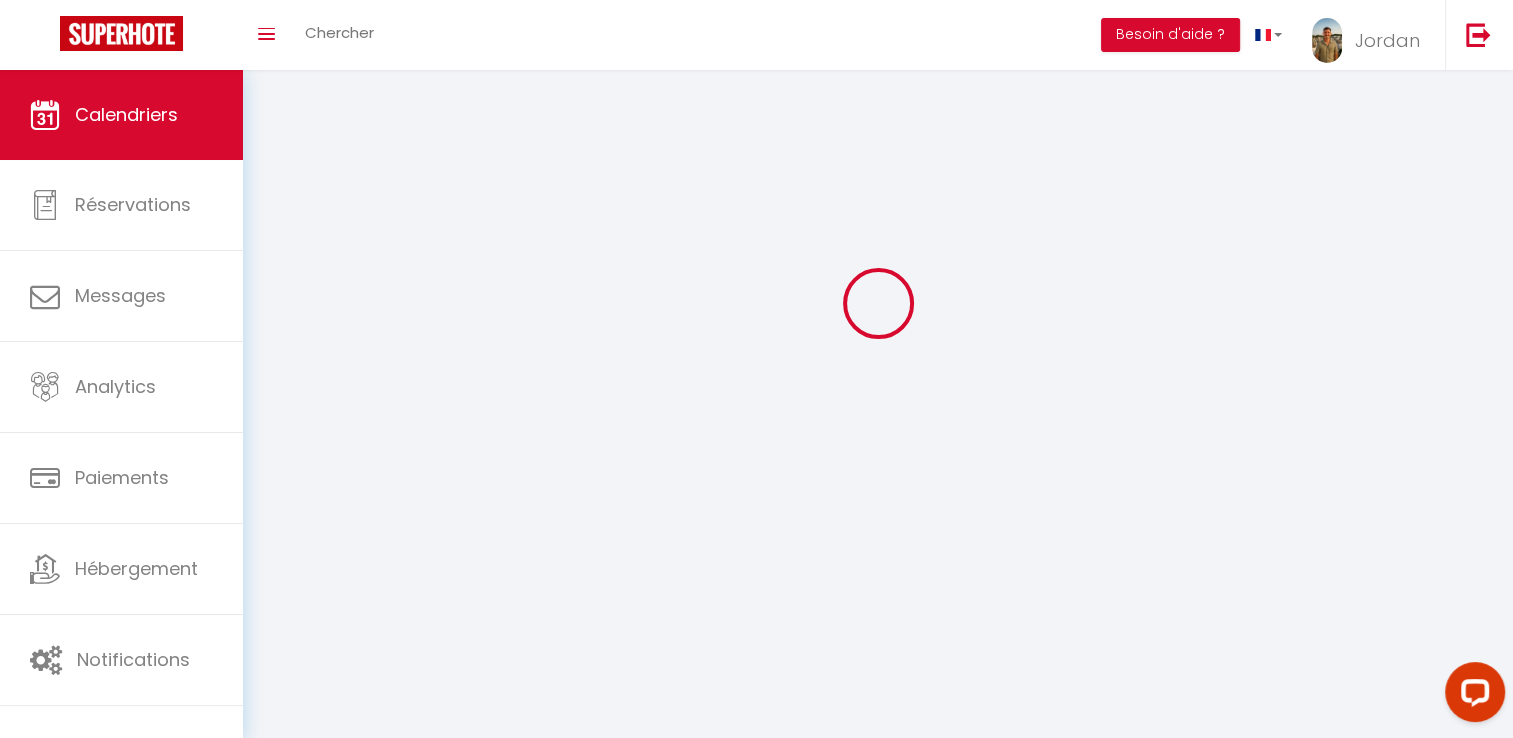 scroll, scrollTop: 108, scrollLeft: 0, axis: vertical 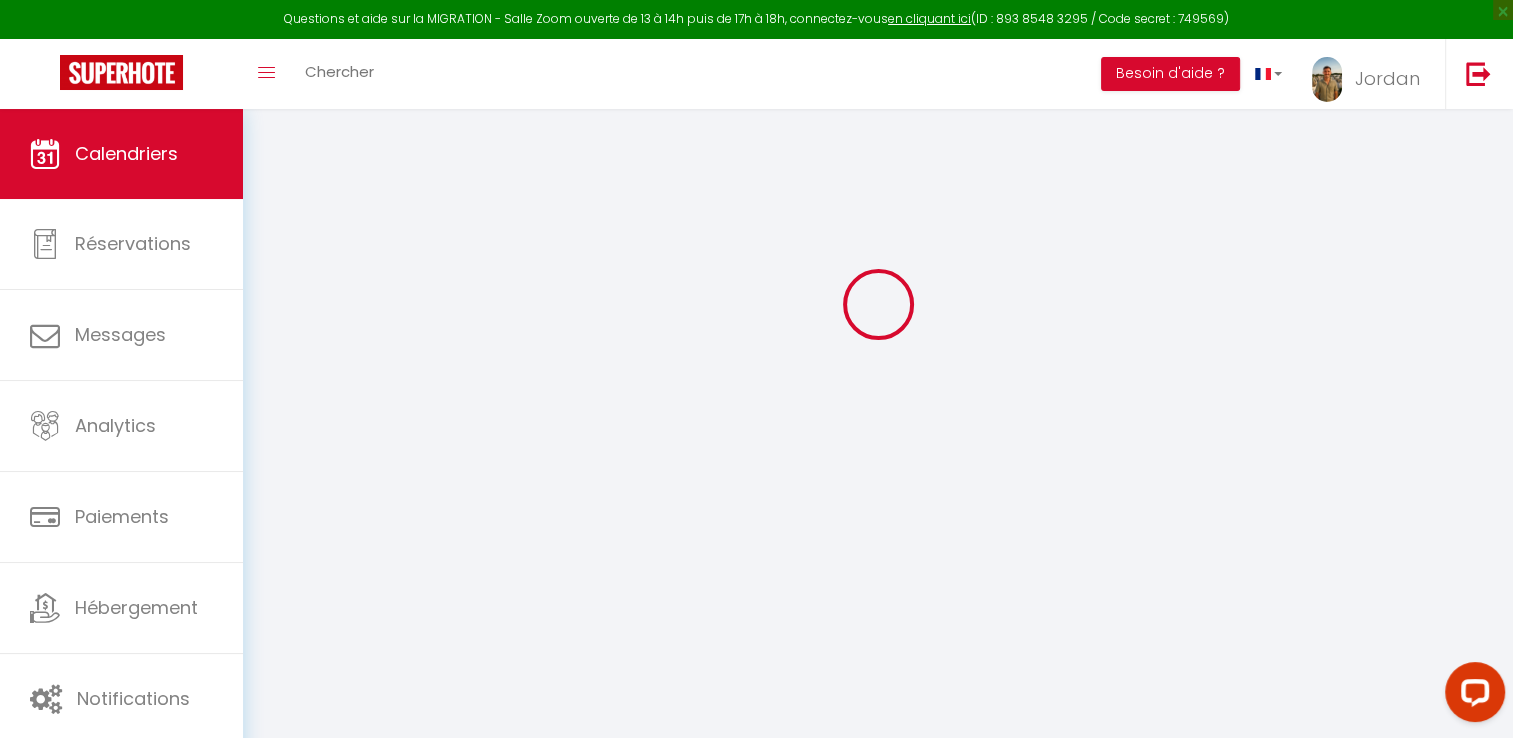 select 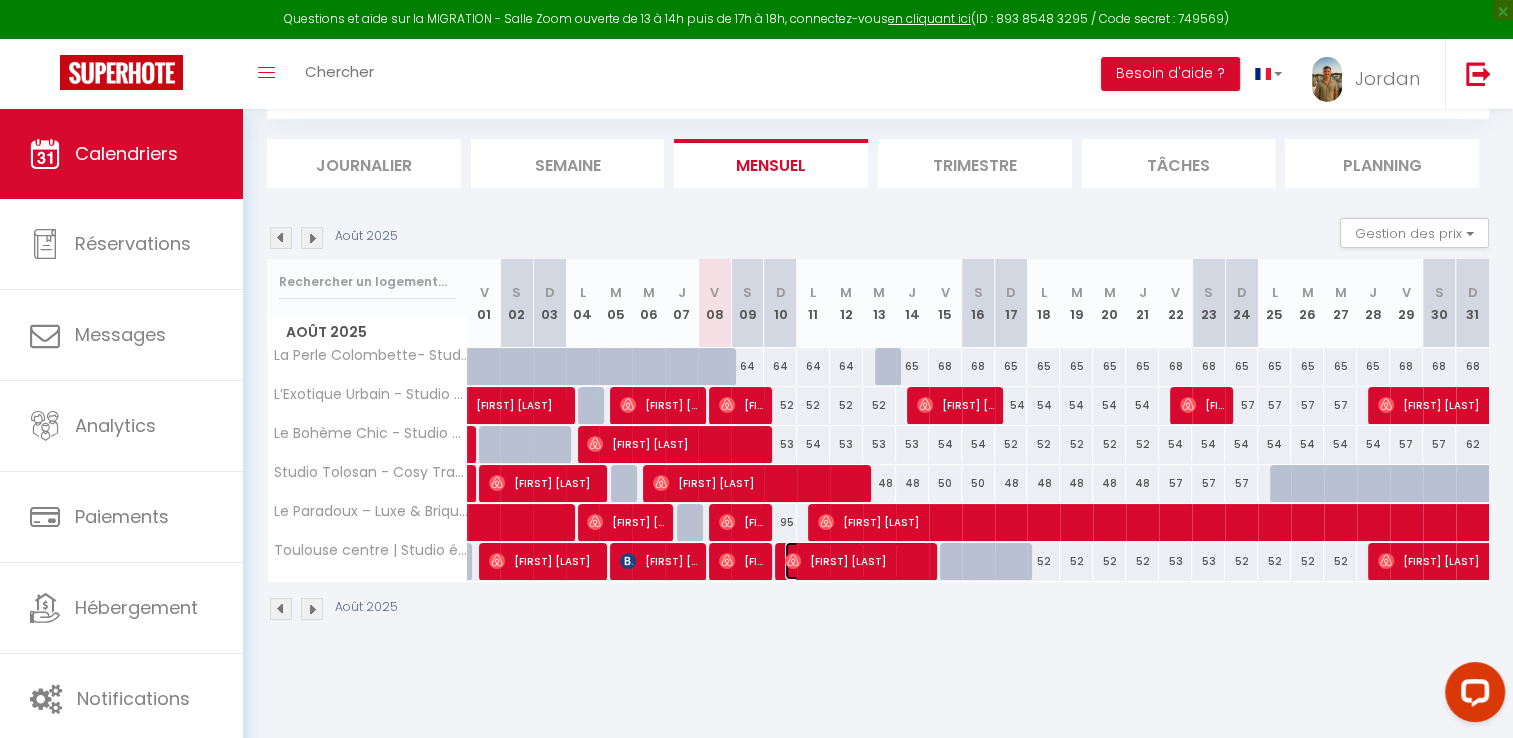 click on "John Hermys" at bounding box center [856, 561] 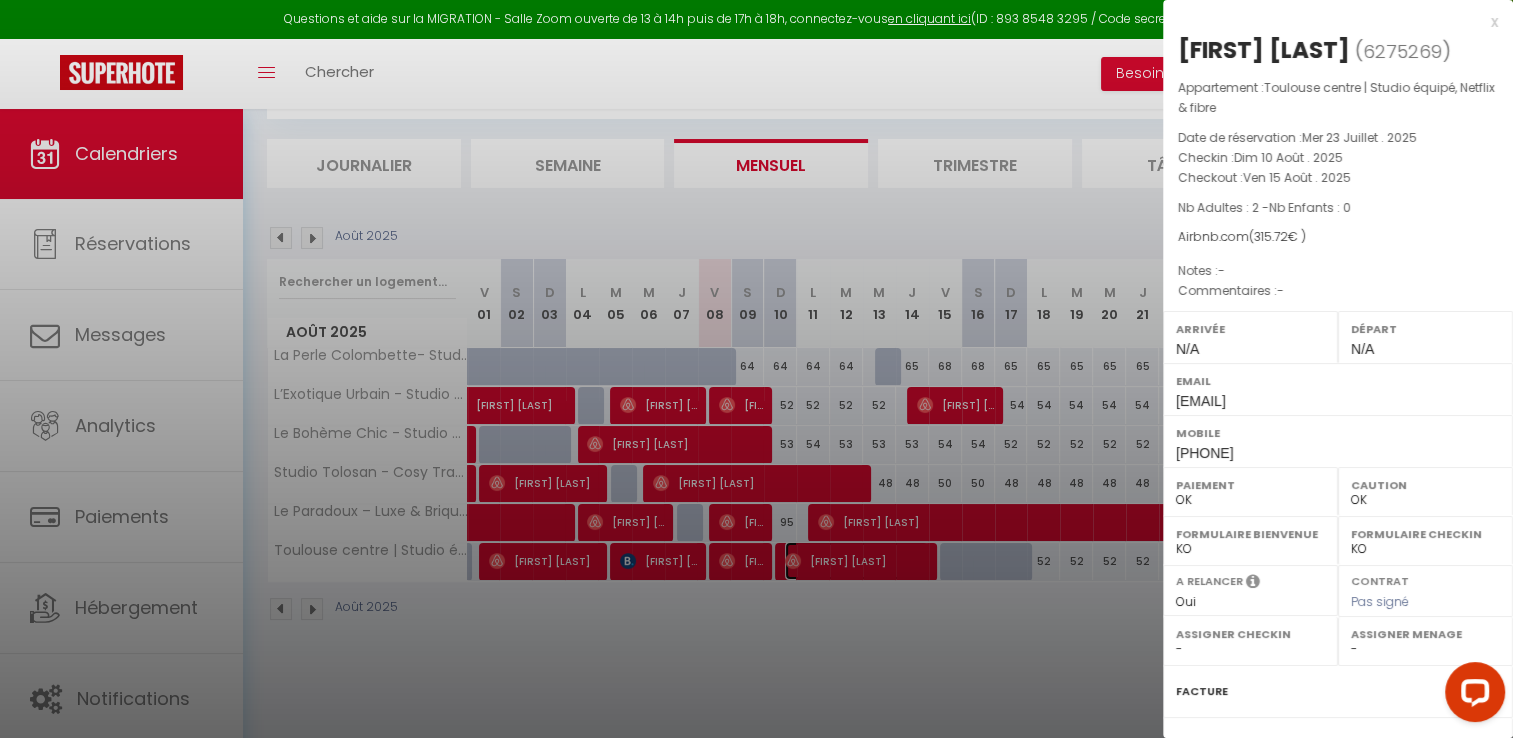 scroll, scrollTop: 210, scrollLeft: 0, axis: vertical 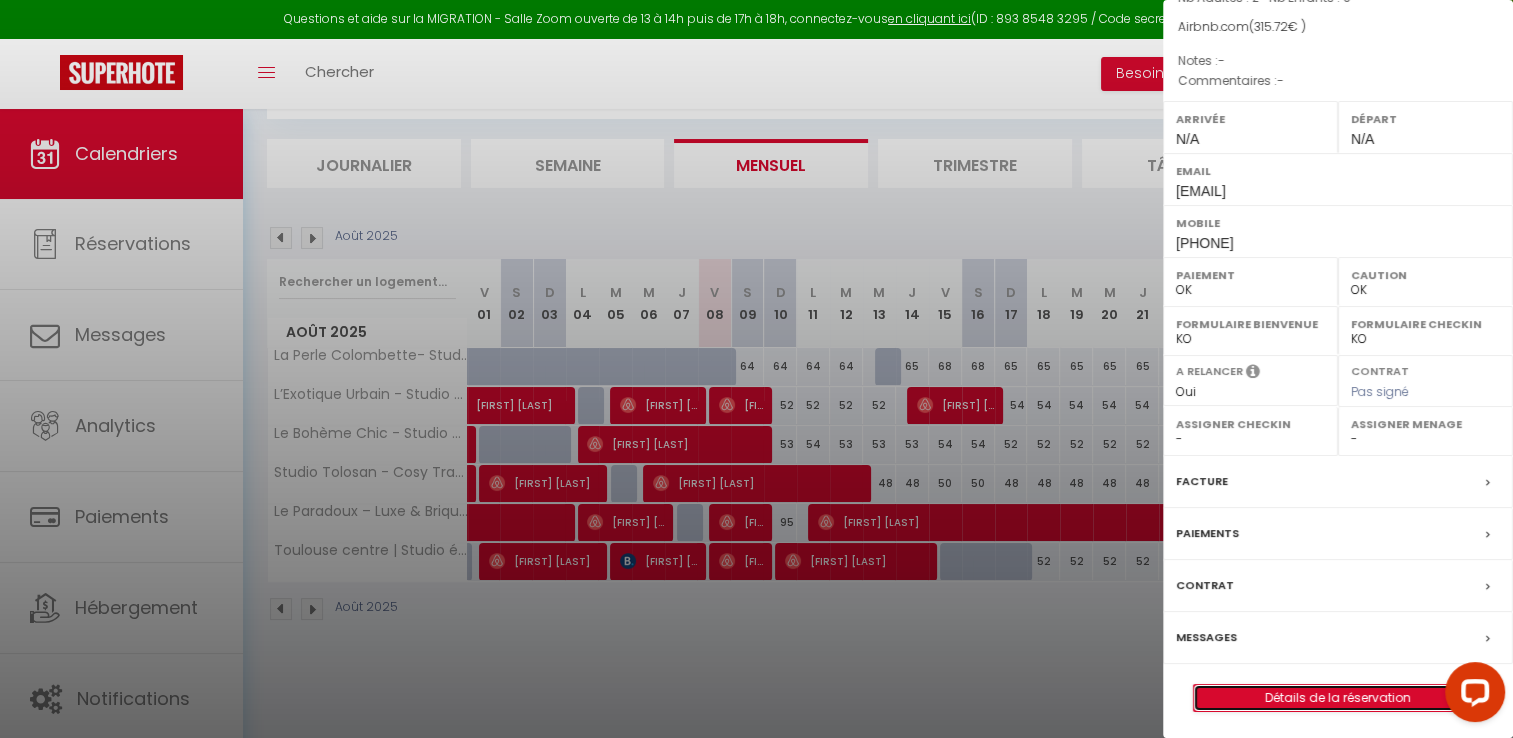 click on "Détails de la réservation" at bounding box center (1338, 698) 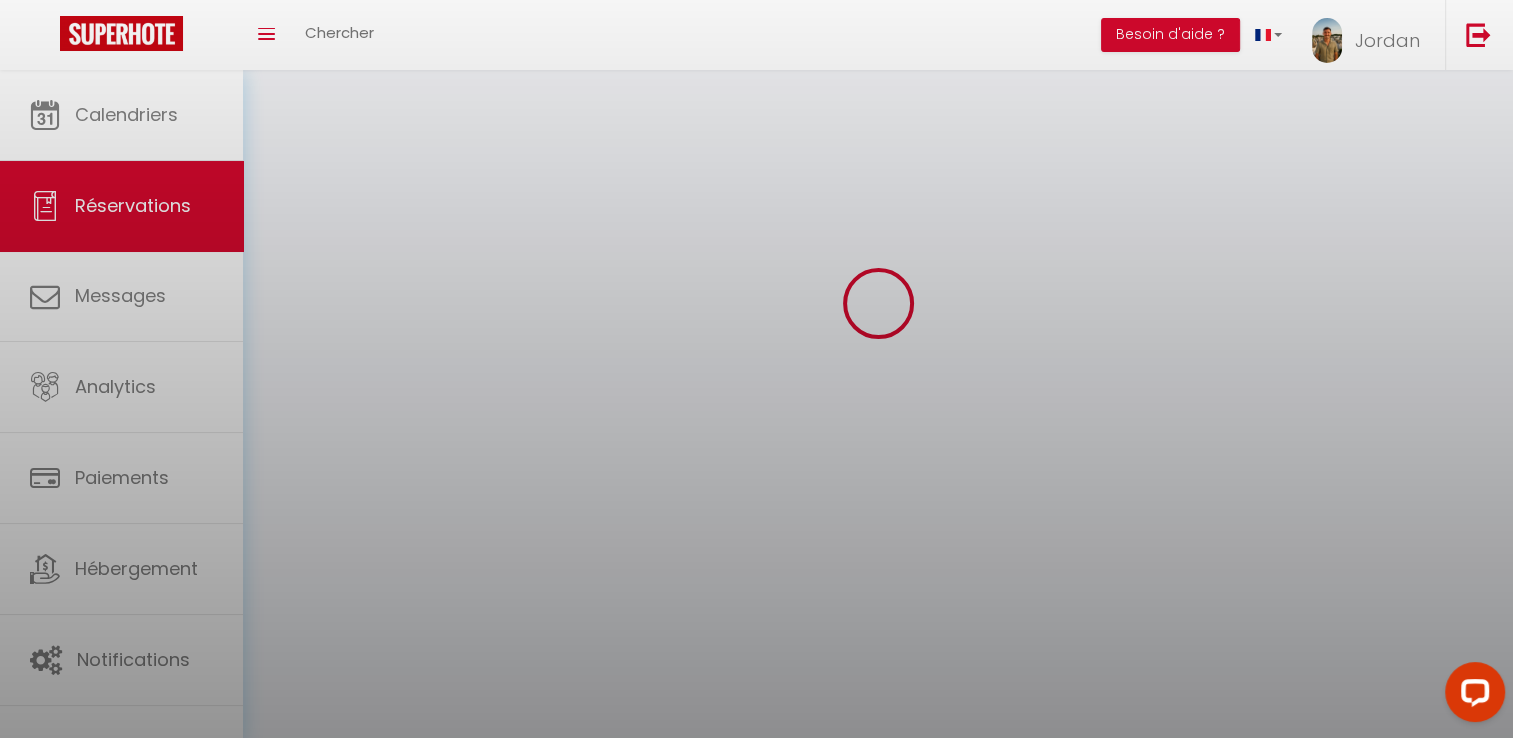 scroll, scrollTop: 0, scrollLeft: 0, axis: both 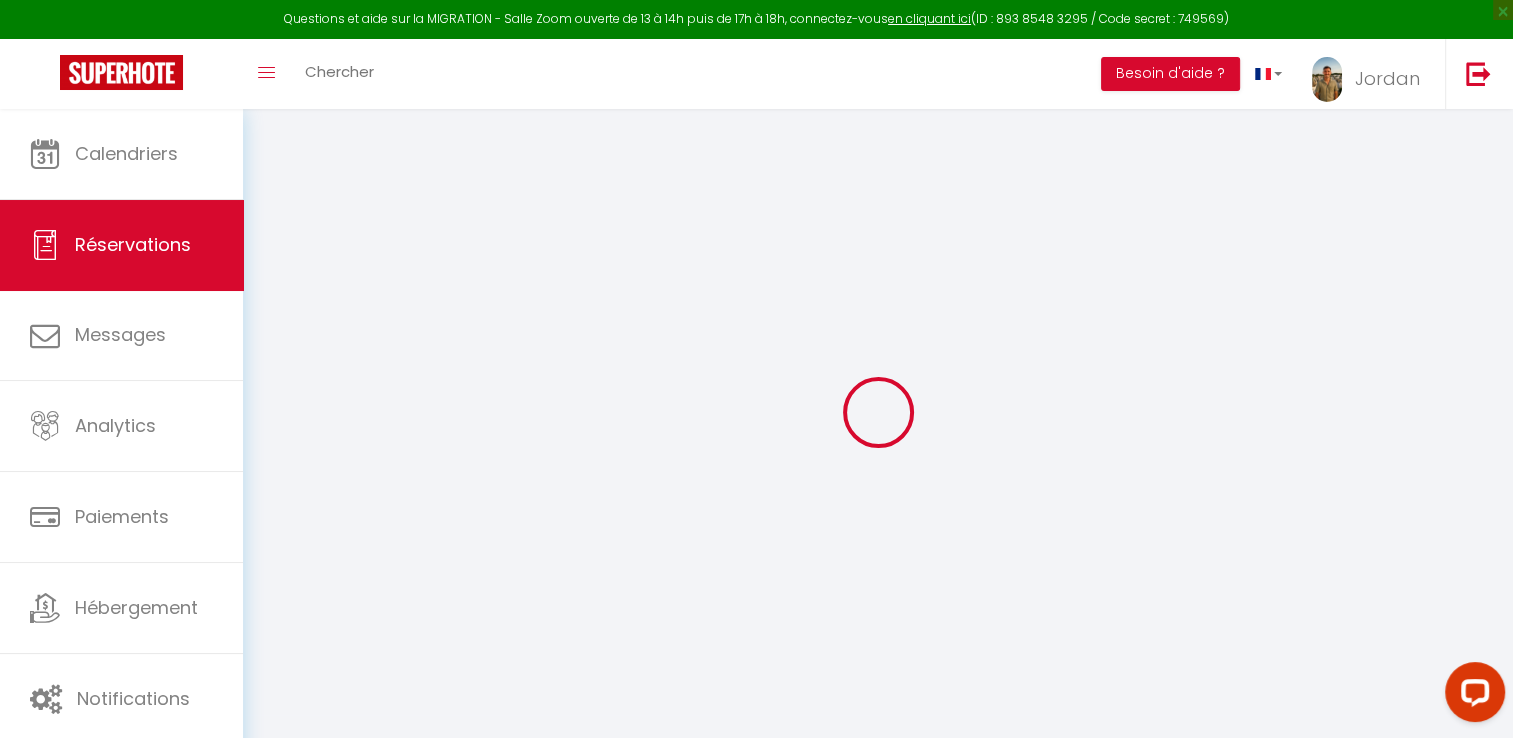 select 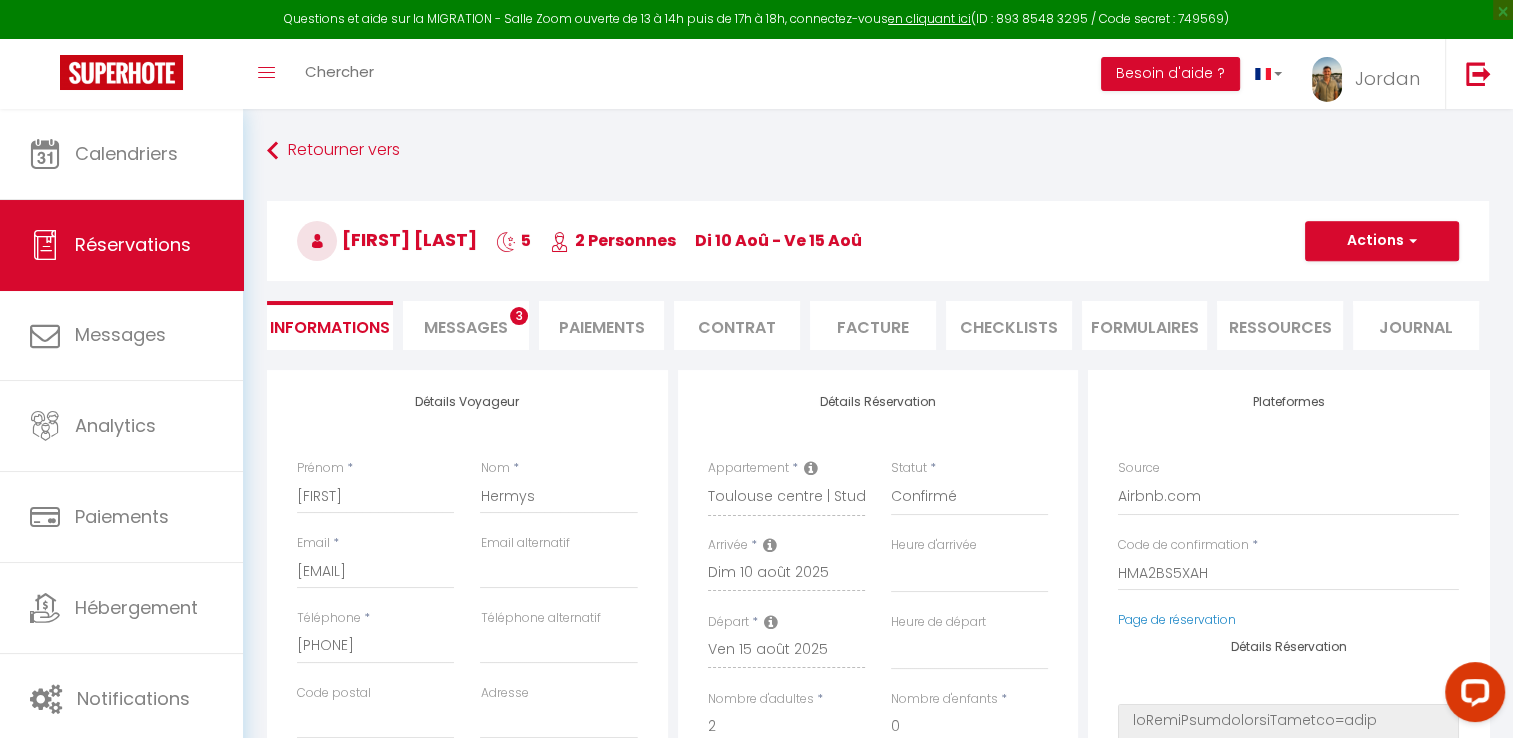 select 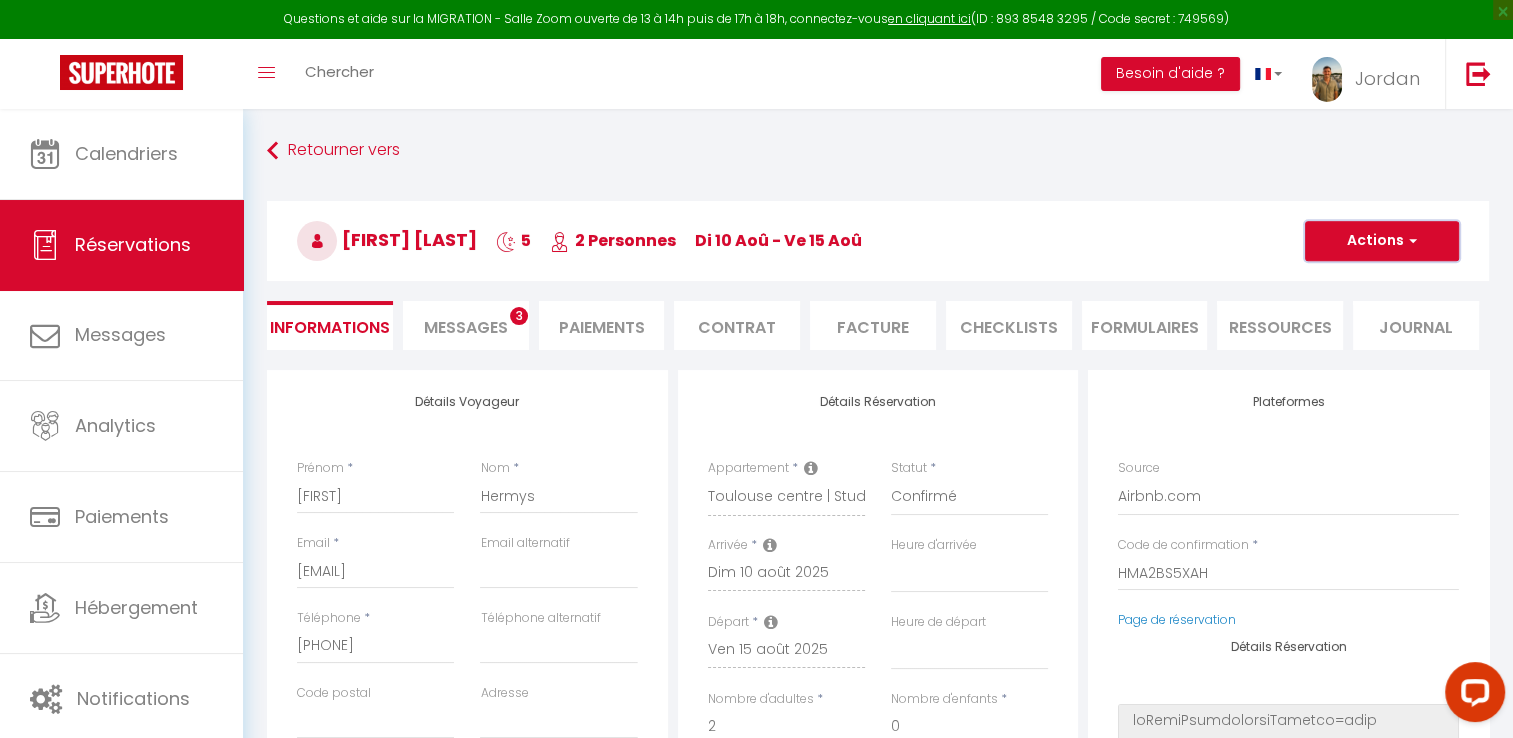 click at bounding box center (1410, 241) 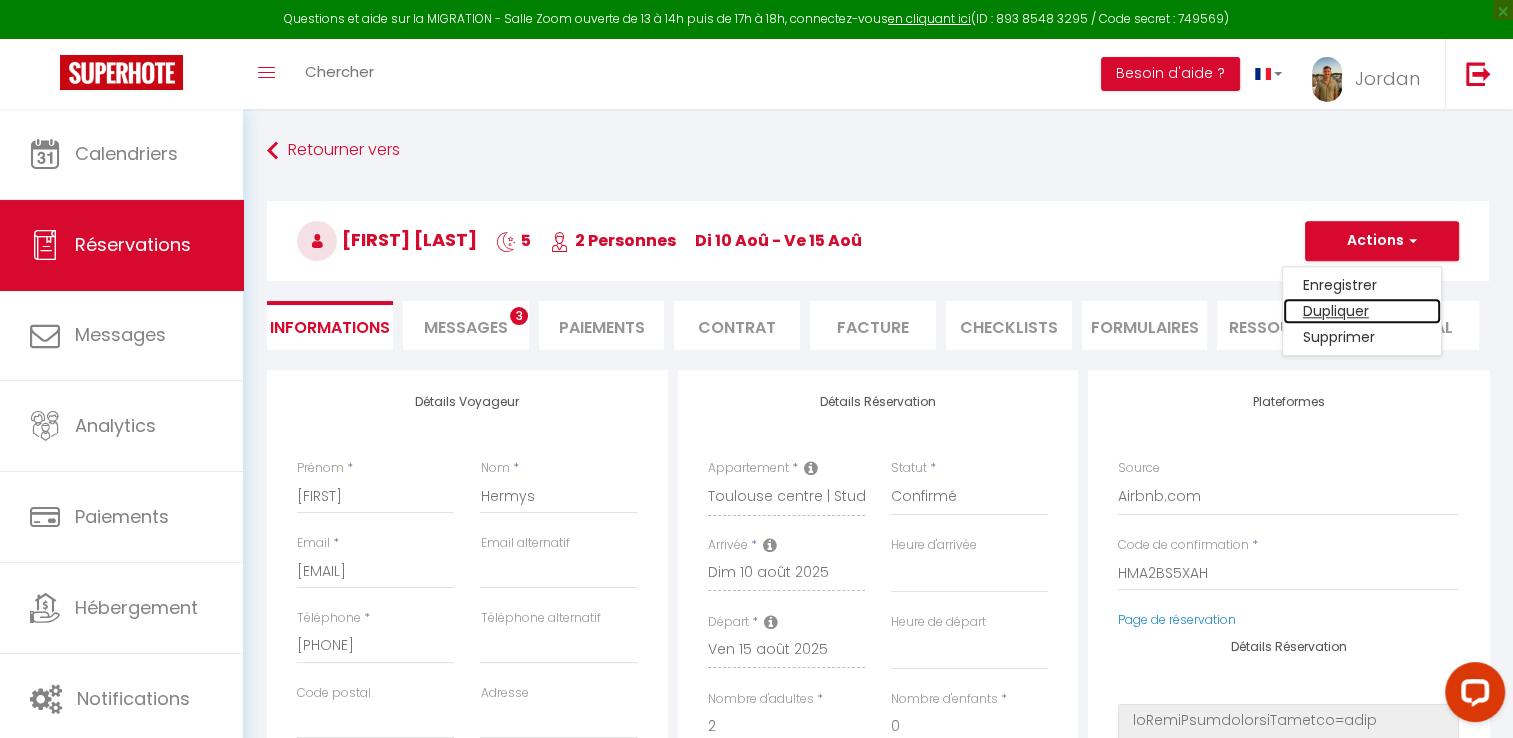 click on "Dupliquer" at bounding box center (1362, 311) 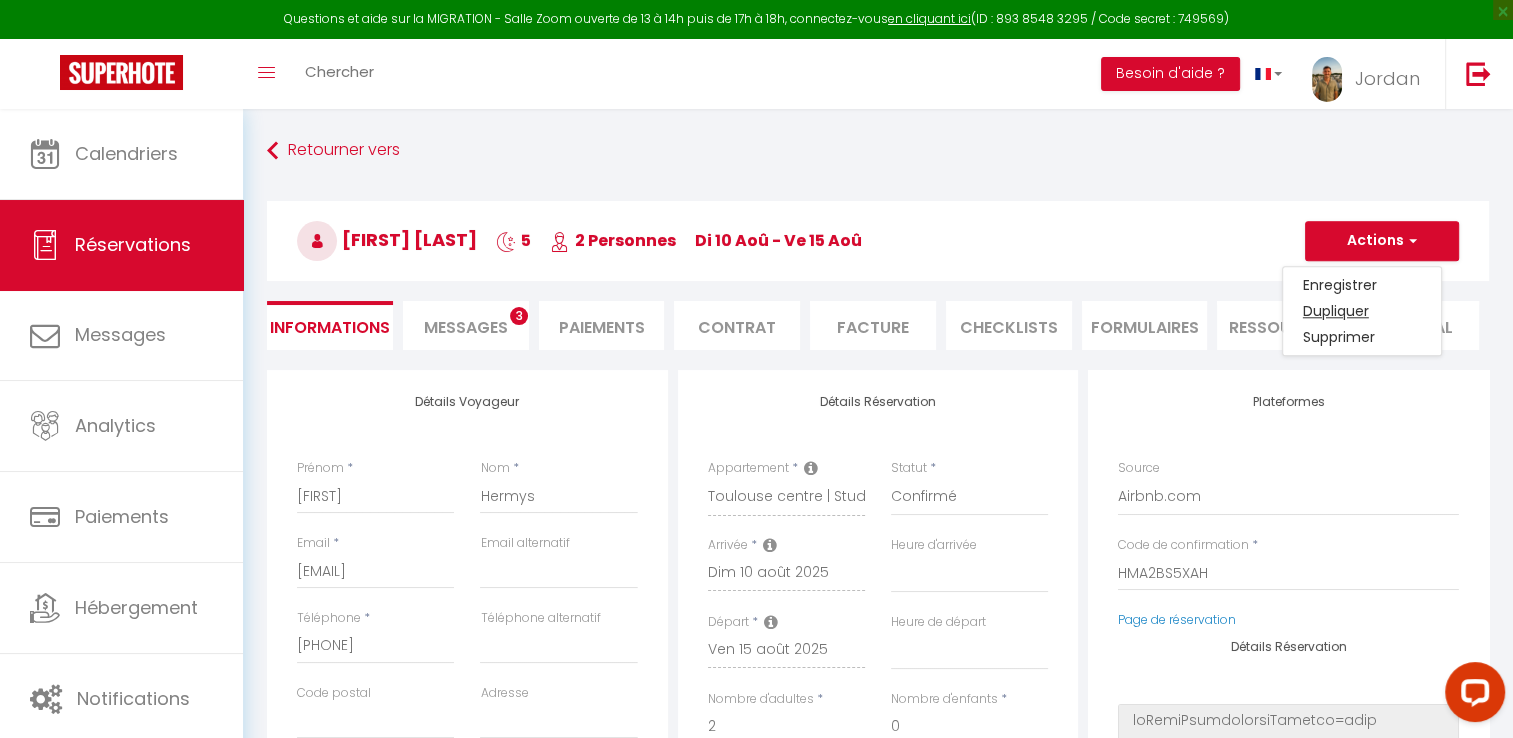 select 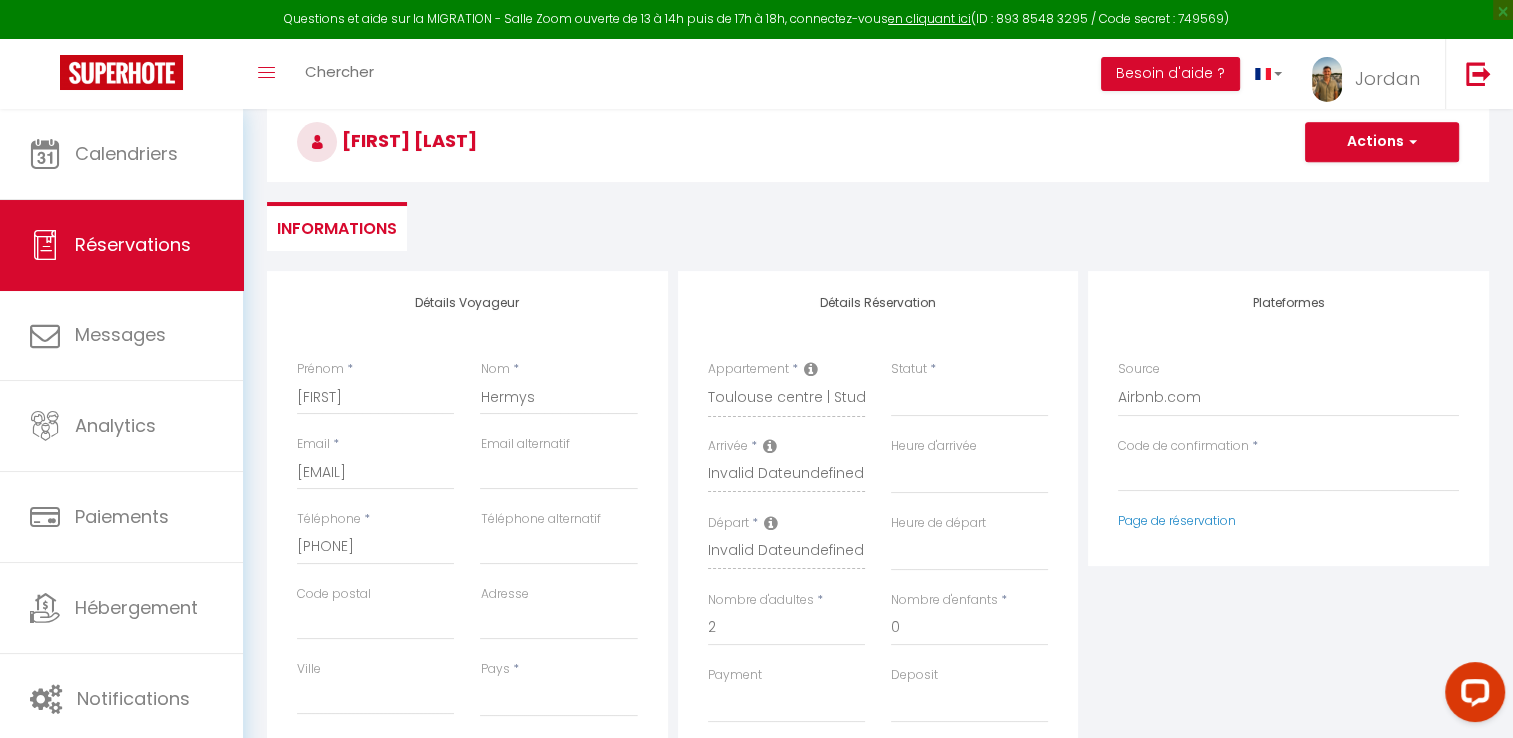scroll, scrollTop: 0, scrollLeft: 0, axis: both 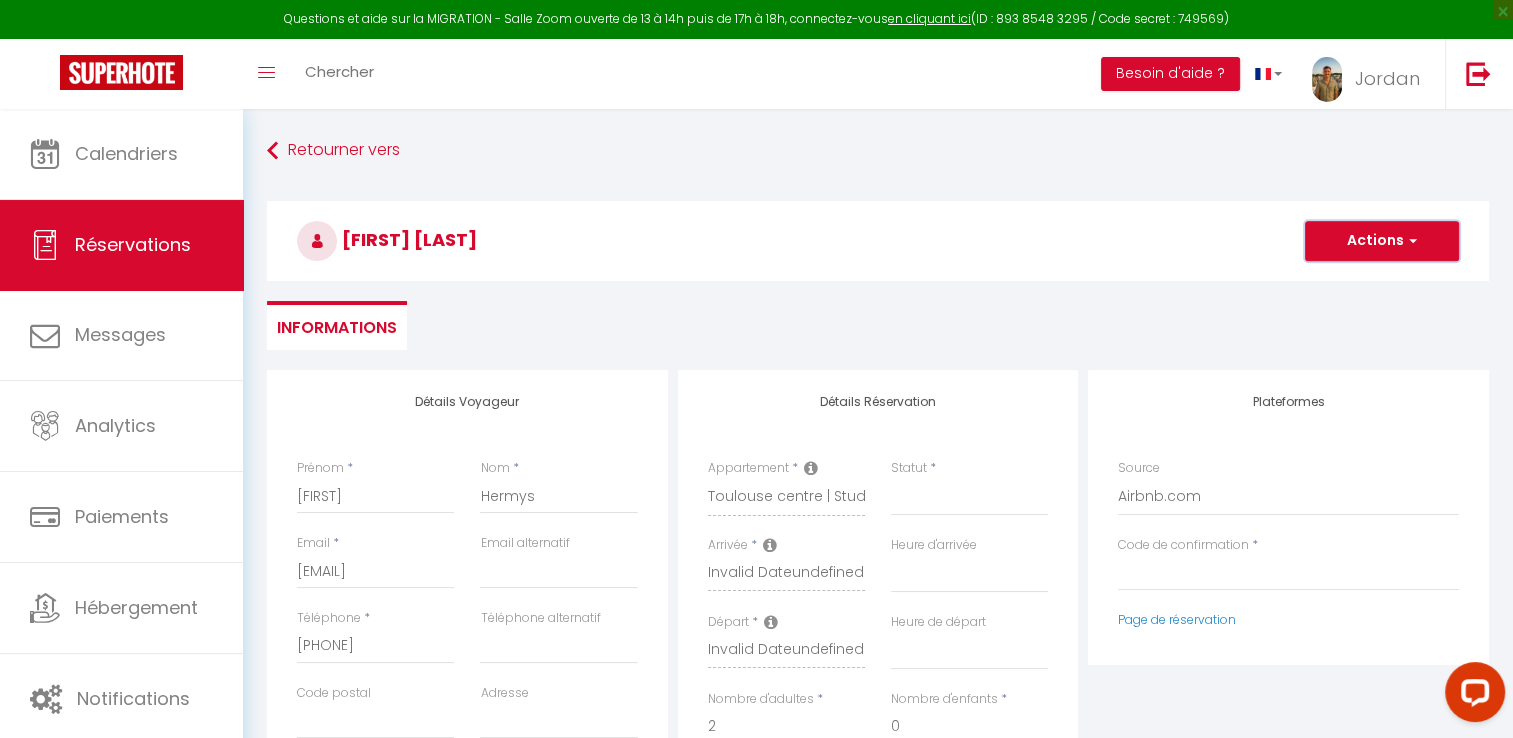 click on "Actions" at bounding box center [1382, 241] 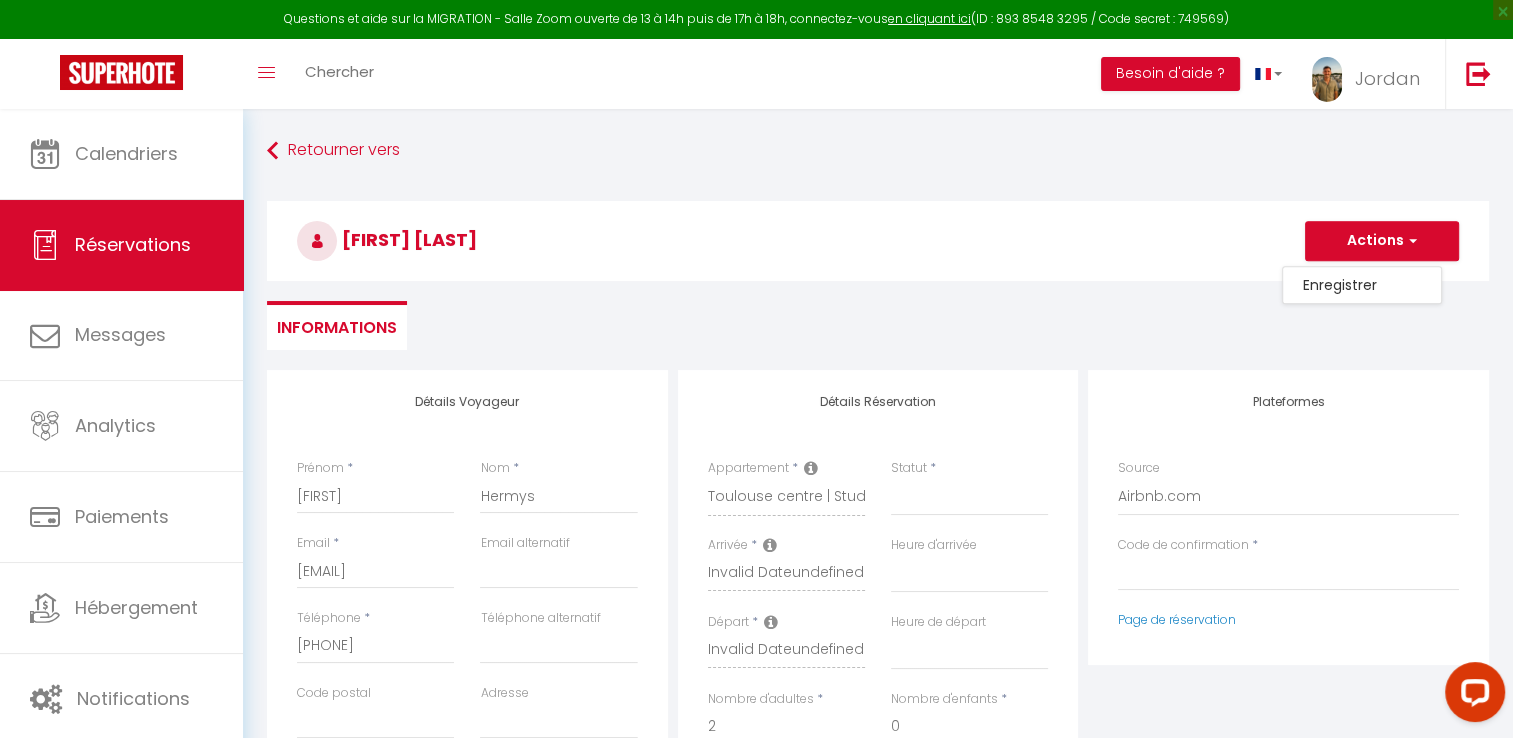 click on "John   Hermys" at bounding box center (878, 241) 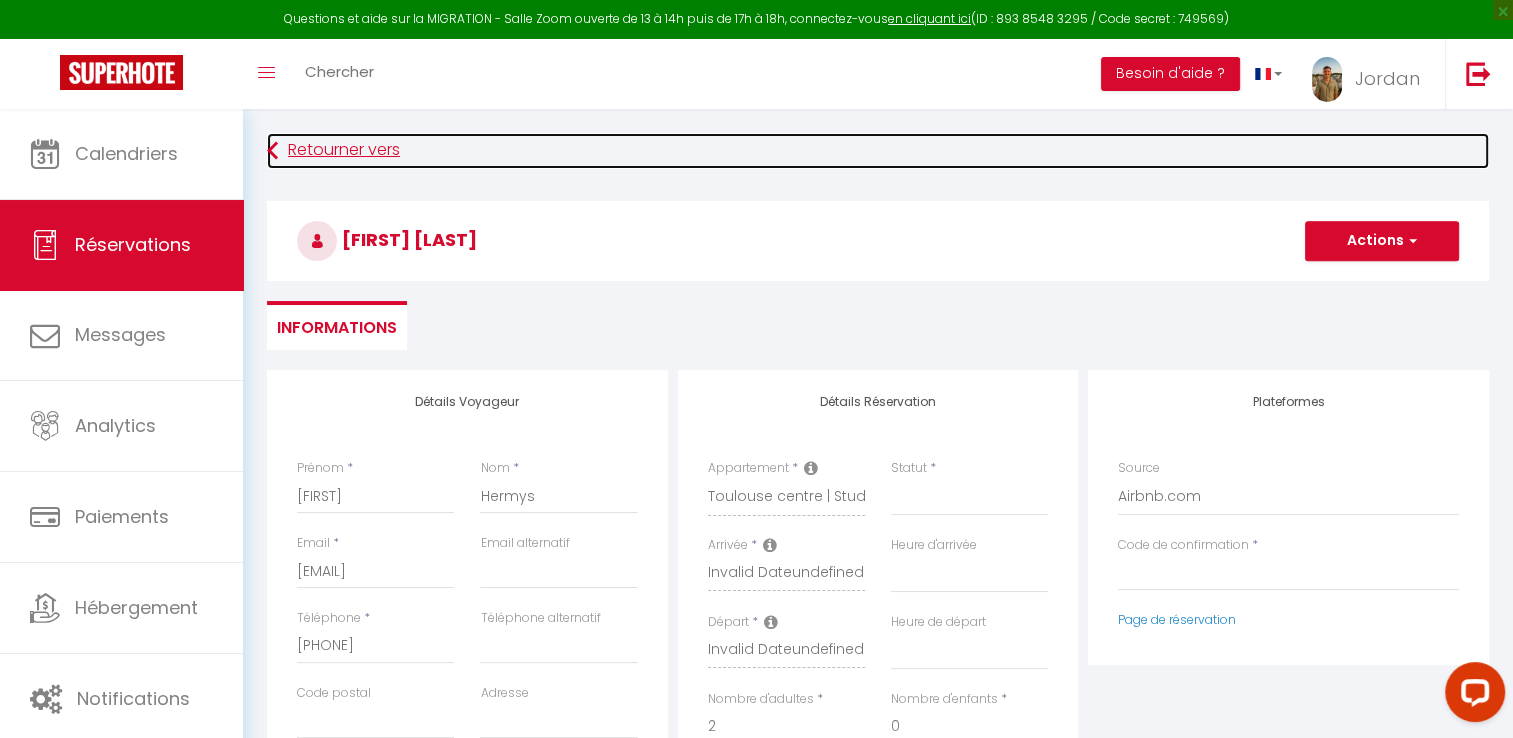 click on "Retourner vers" at bounding box center (878, 151) 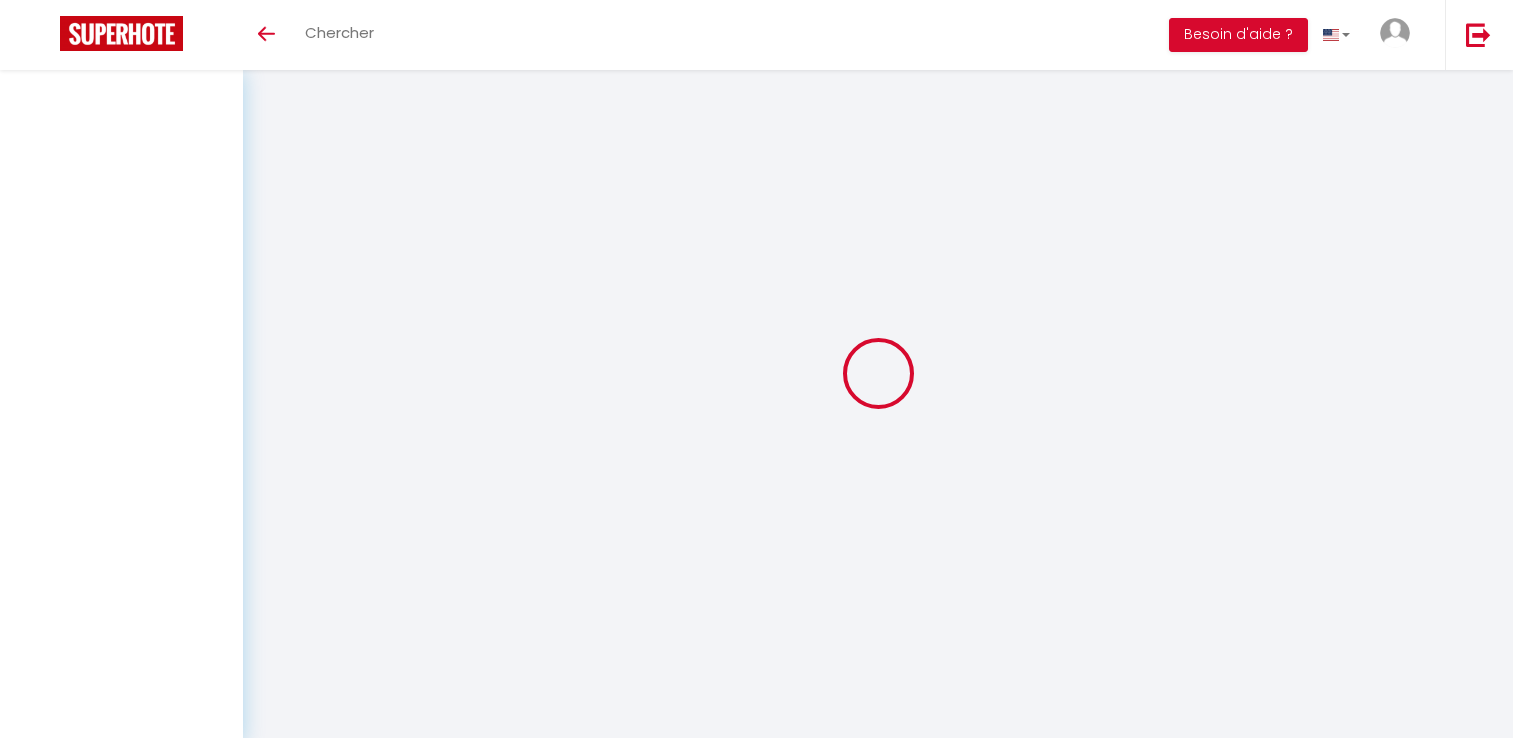 scroll, scrollTop: 0, scrollLeft: 0, axis: both 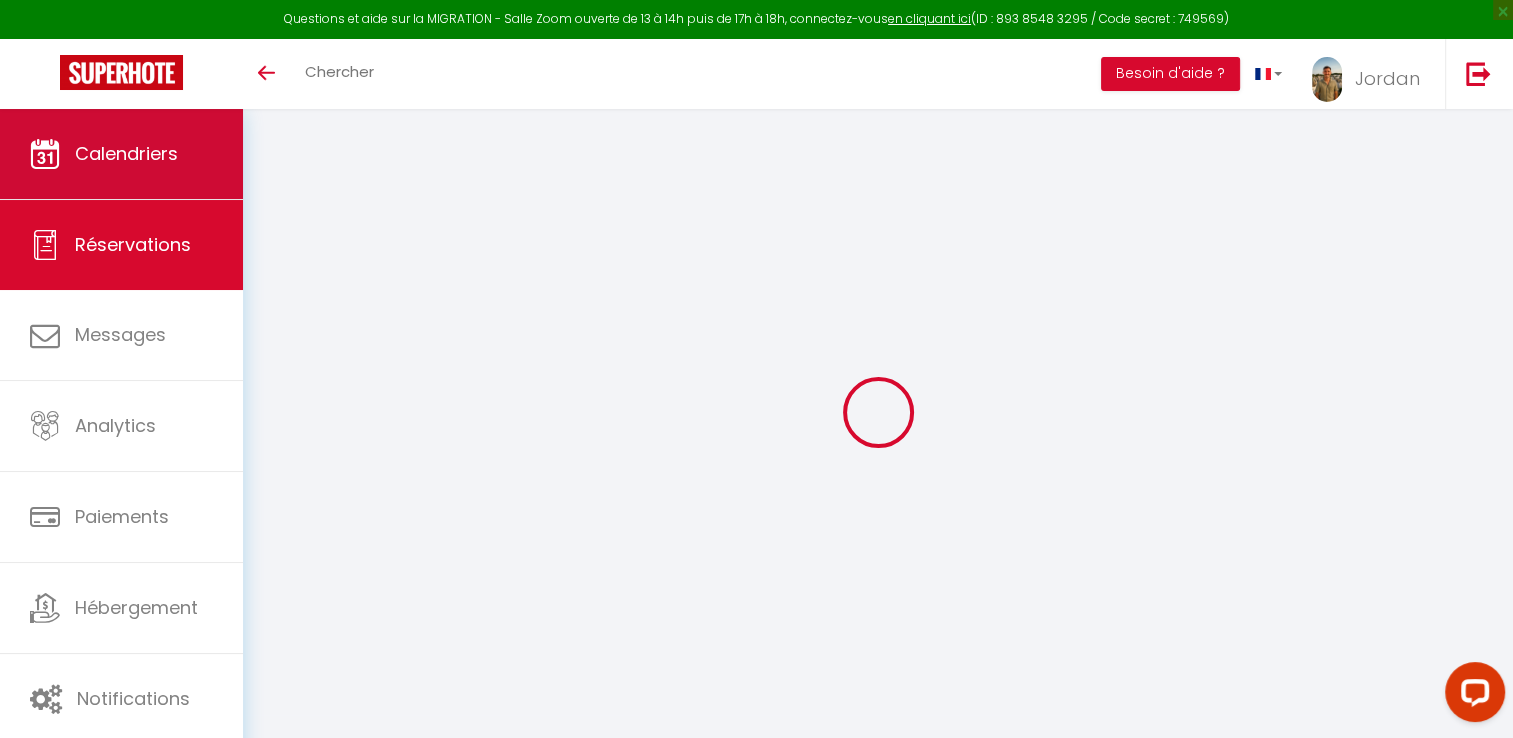 click on "Calendriers" at bounding box center [121, 154] 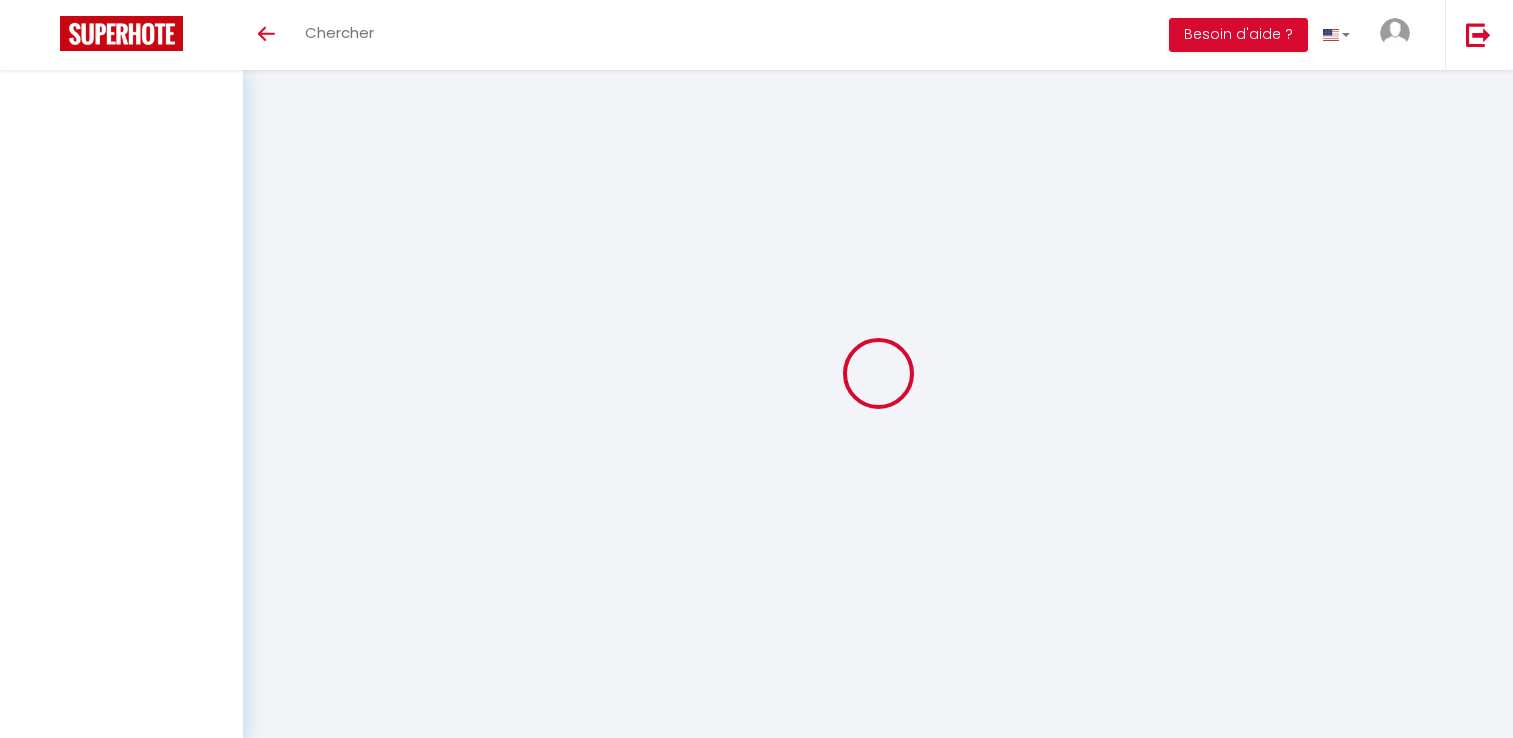 scroll, scrollTop: 0, scrollLeft: 0, axis: both 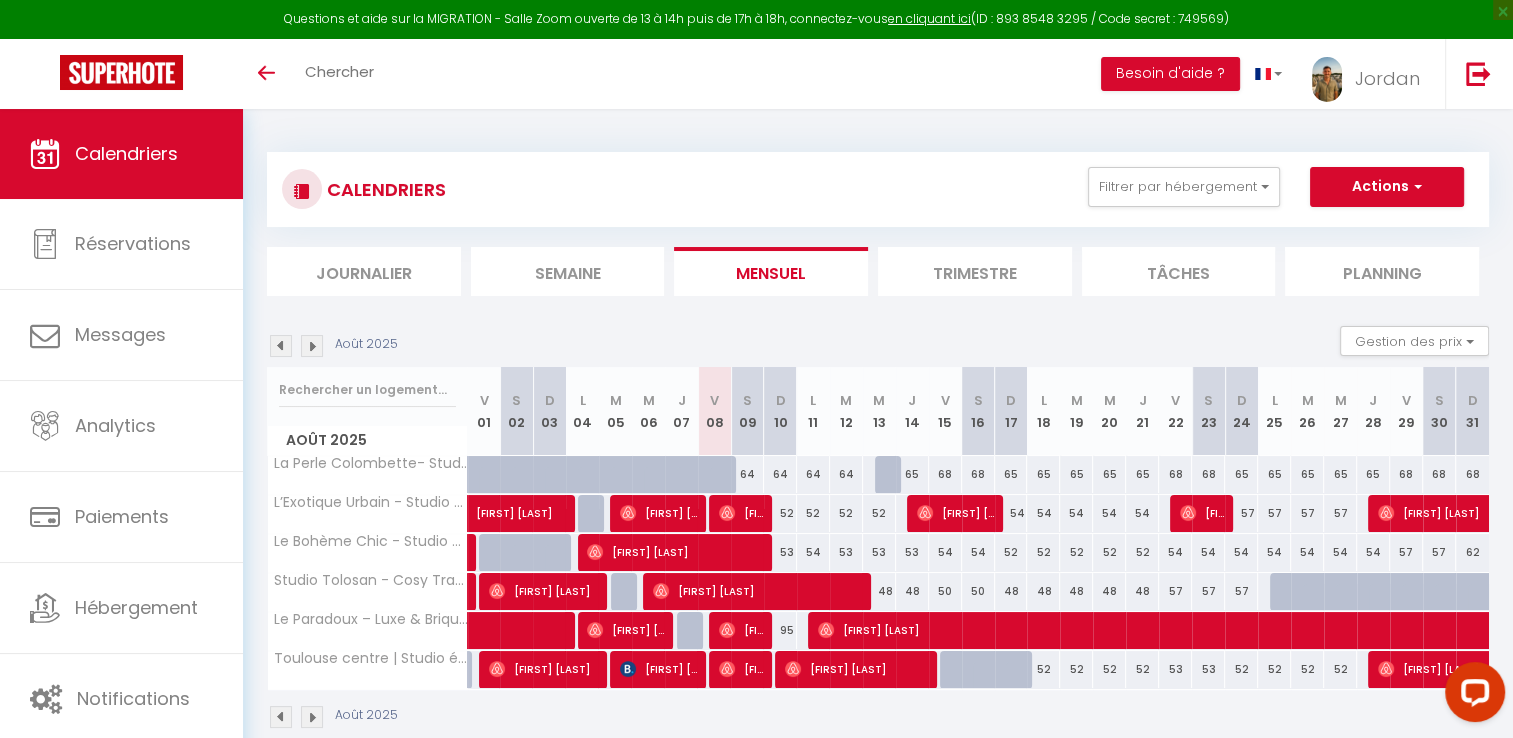 click on "D
10" at bounding box center (780, 411) 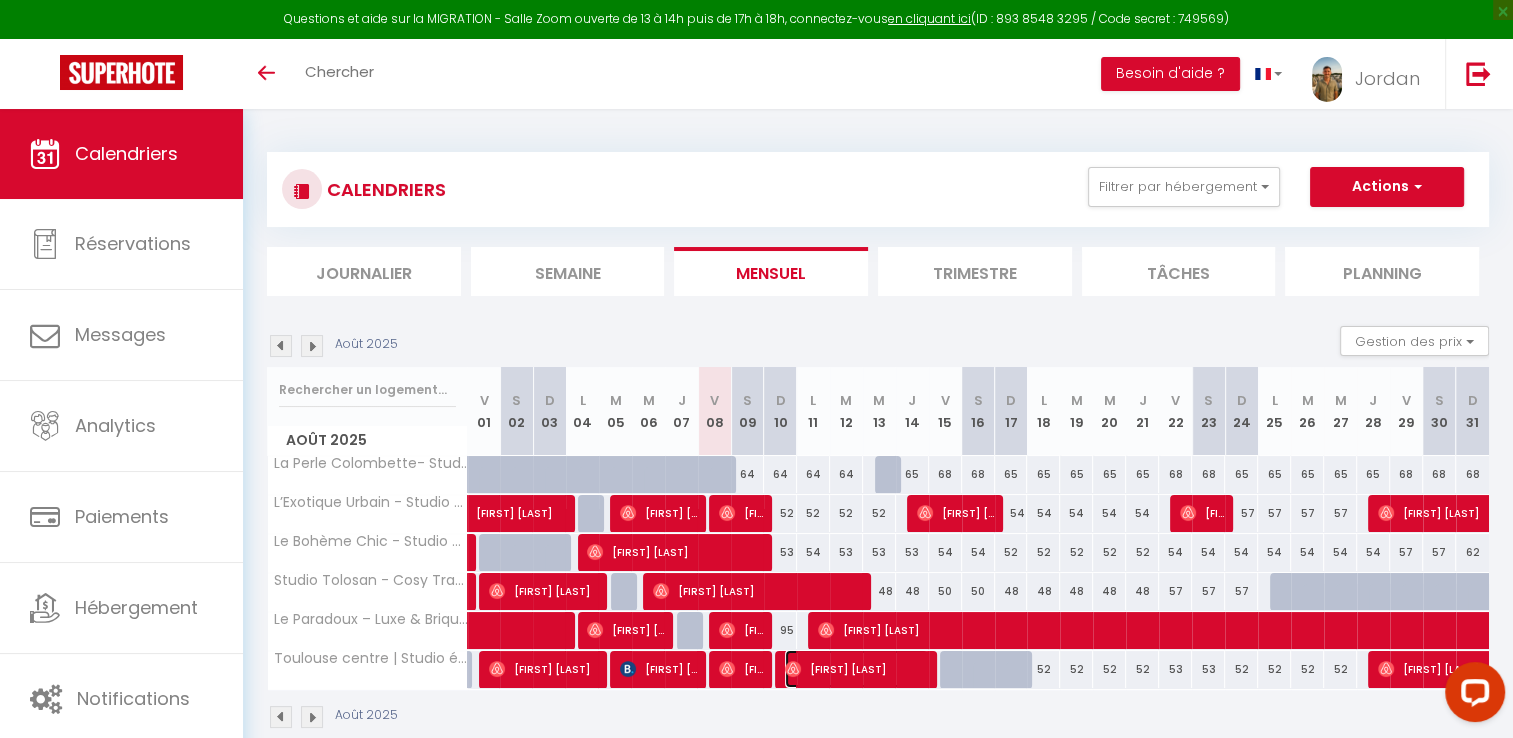 click on "[FIRST] [LAST]" at bounding box center (856, 669) 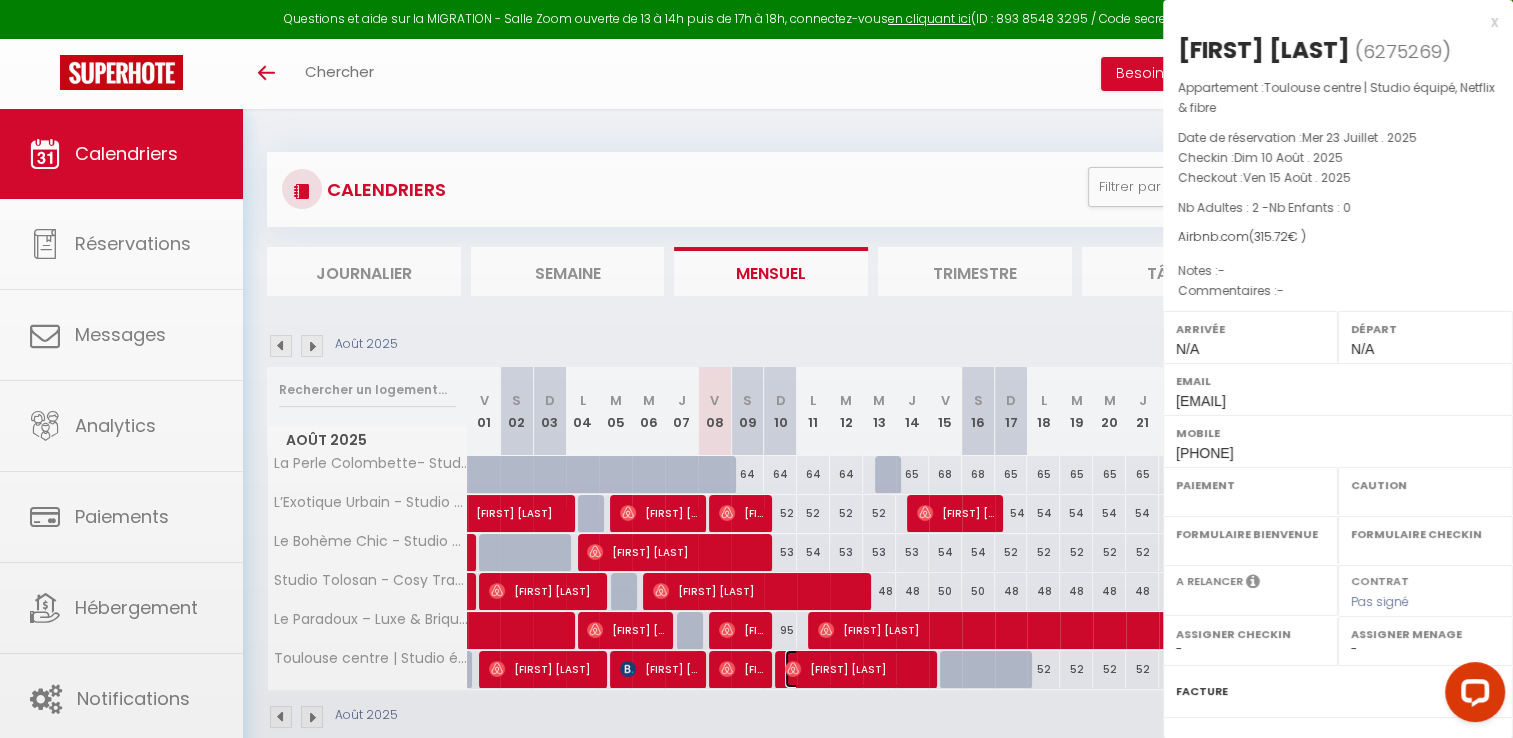 select on "OK" 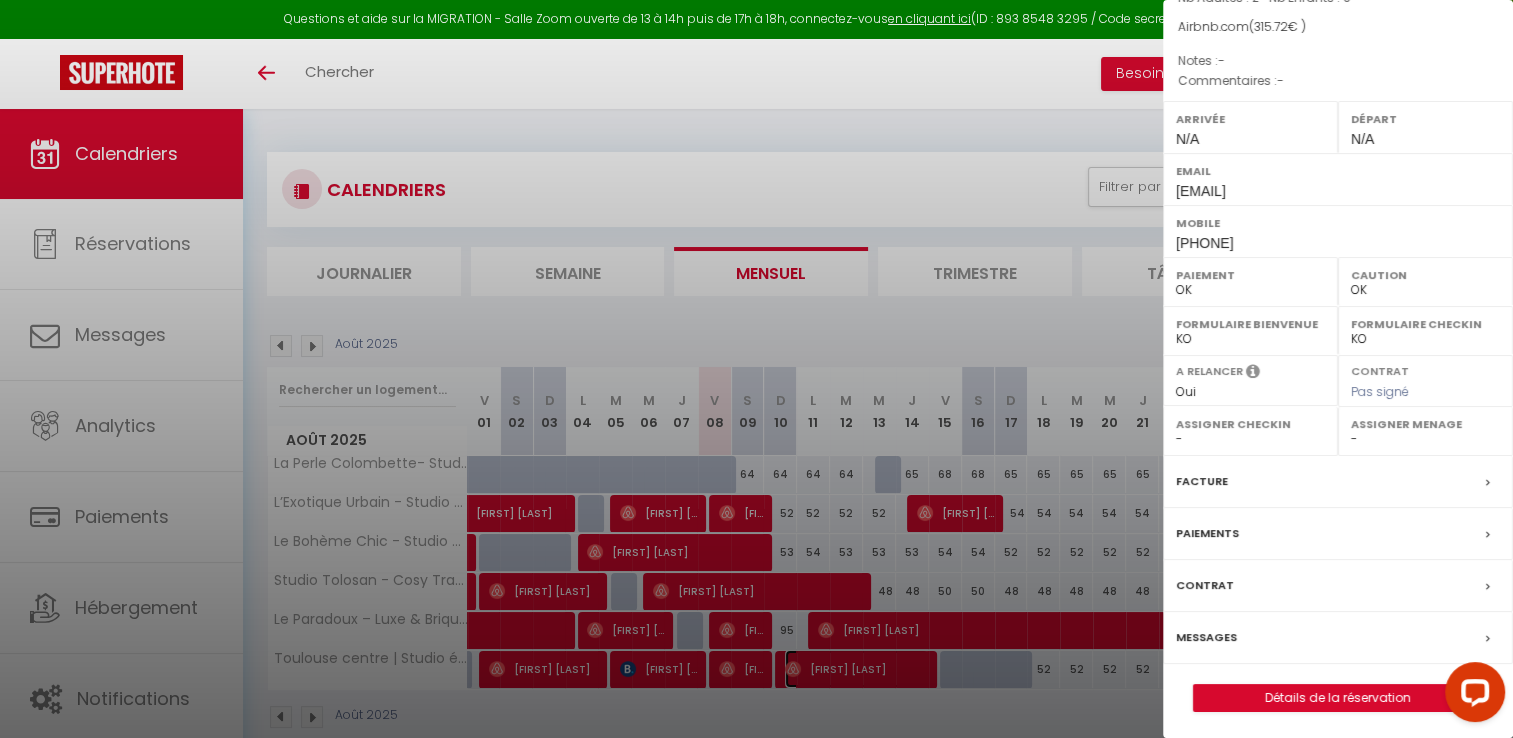 scroll, scrollTop: 0, scrollLeft: 0, axis: both 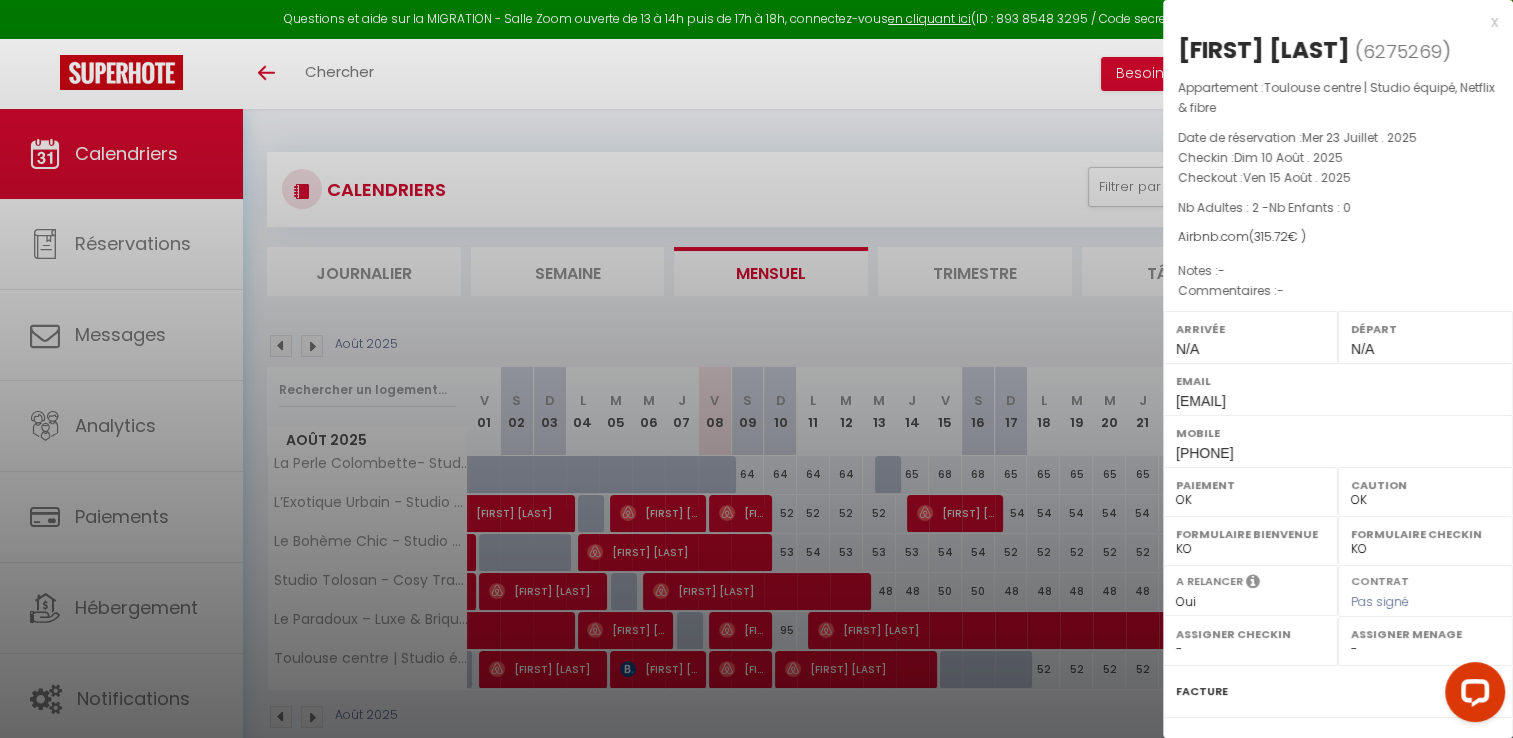click on "x" at bounding box center [1330, 22] 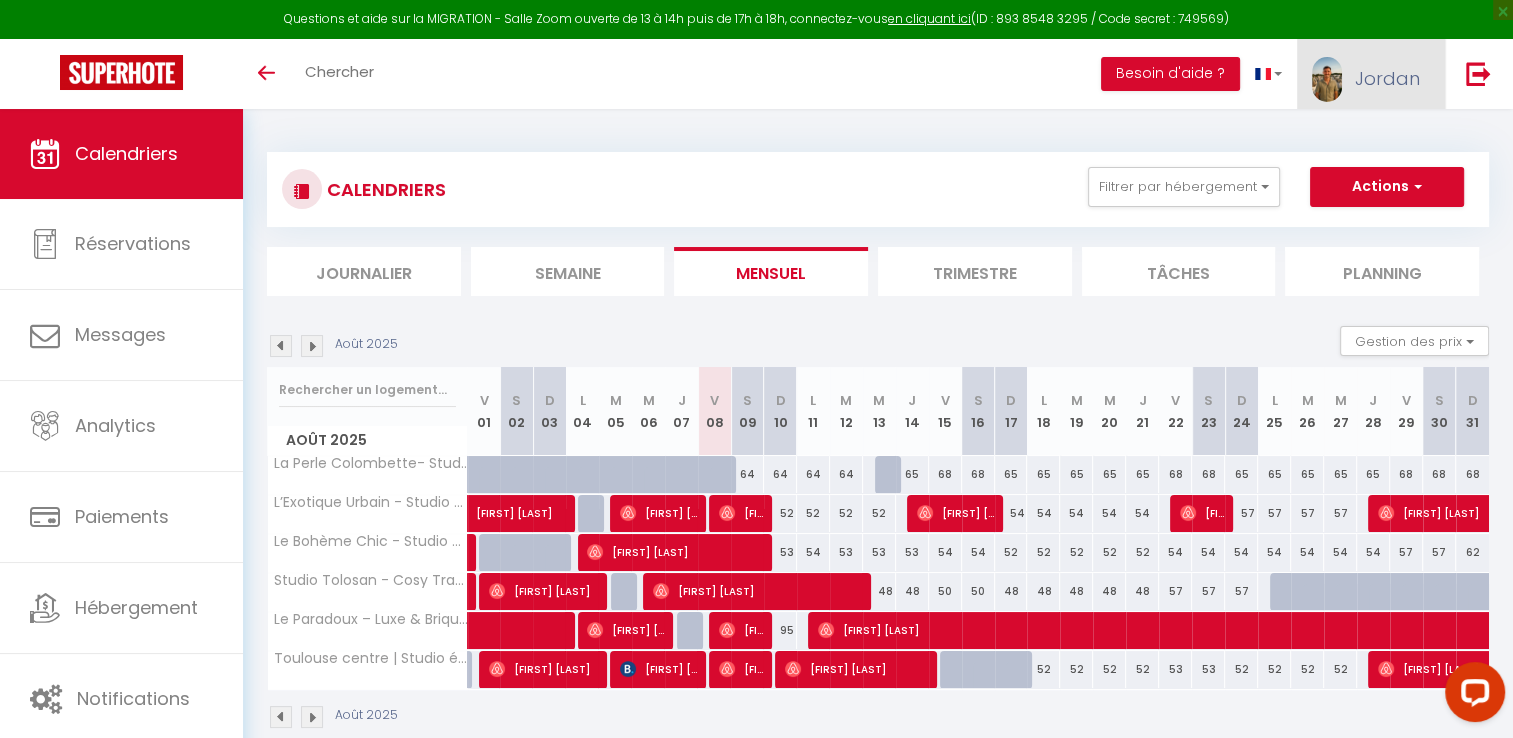 click on "Jordan" at bounding box center (1371, 74) 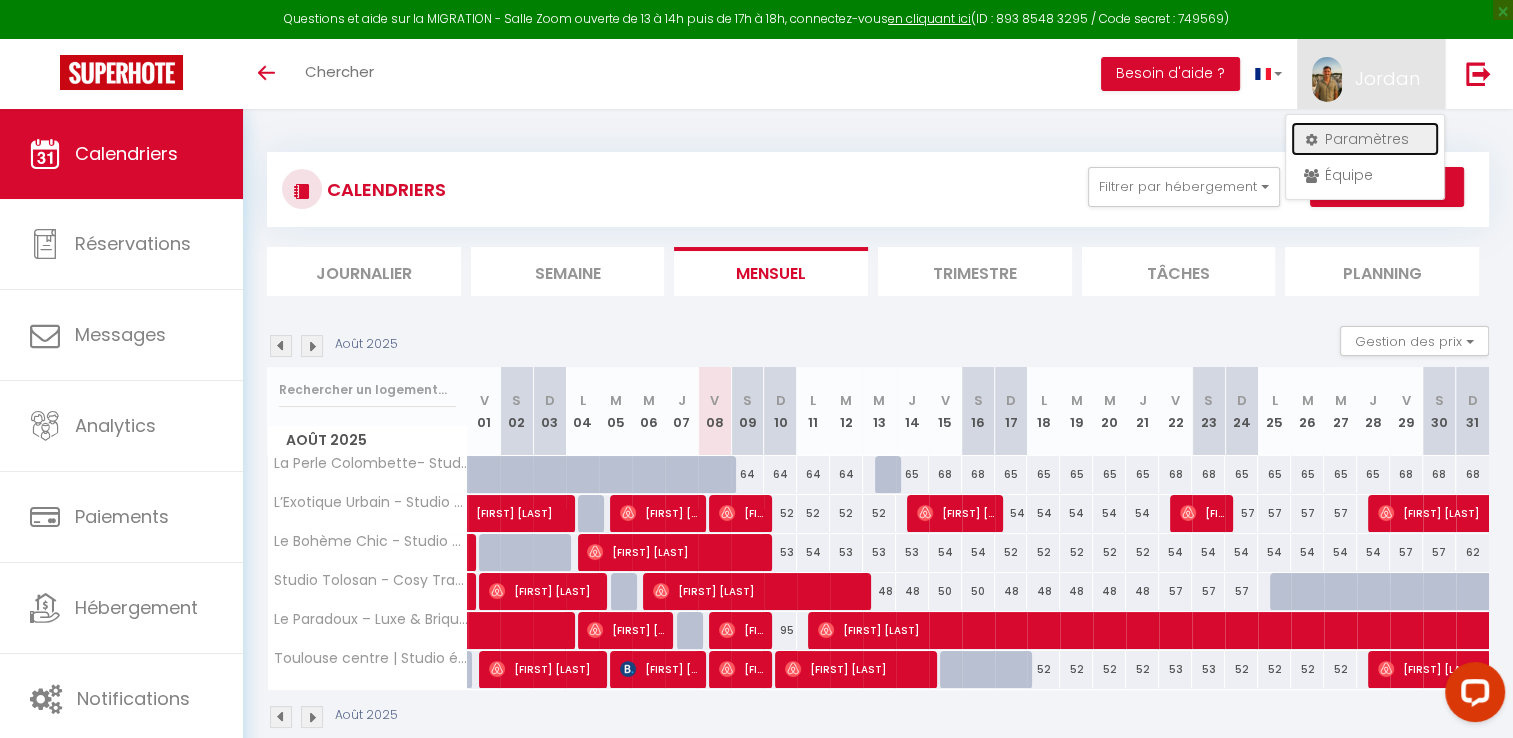 click on "Paramètres" at bounding box center (1365, 139) 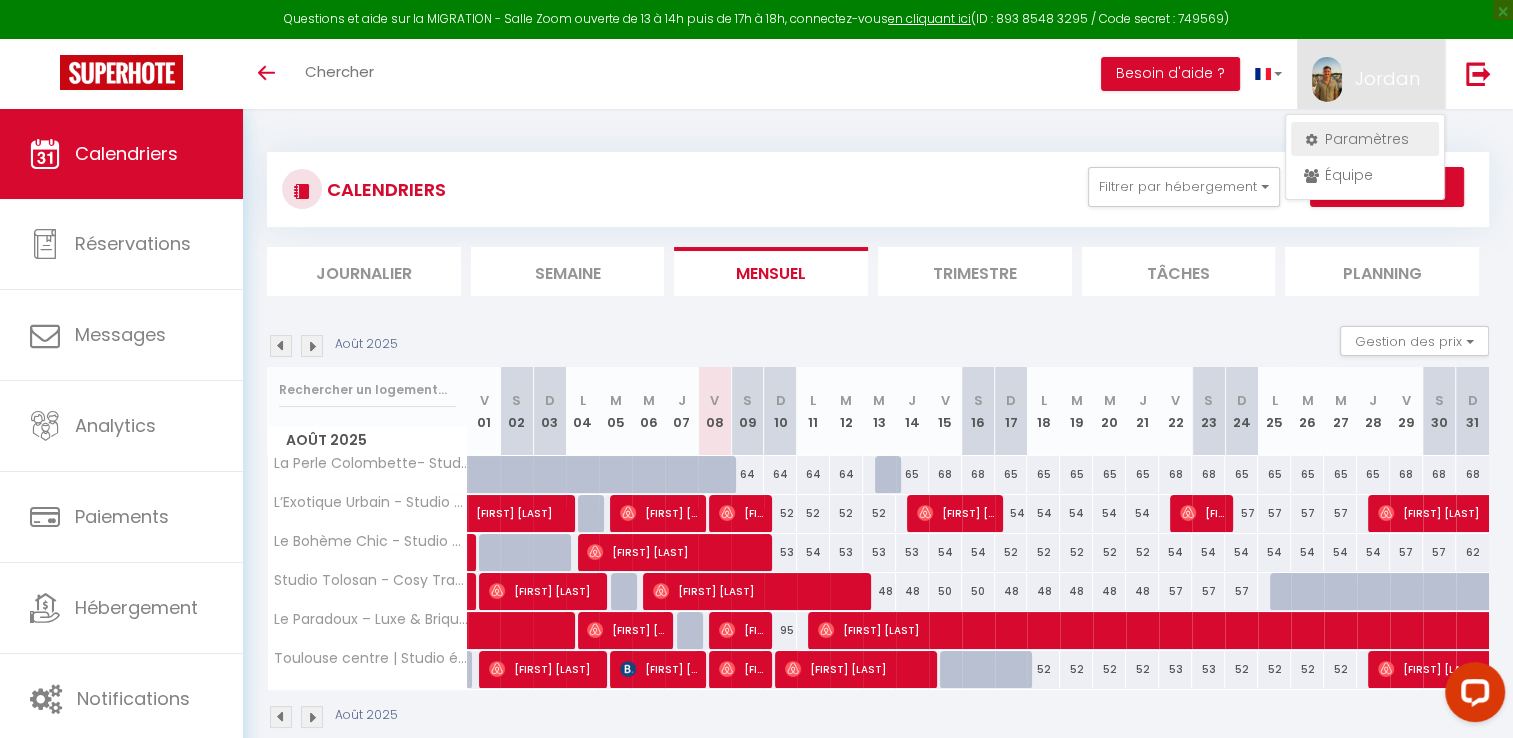 select on "fr" 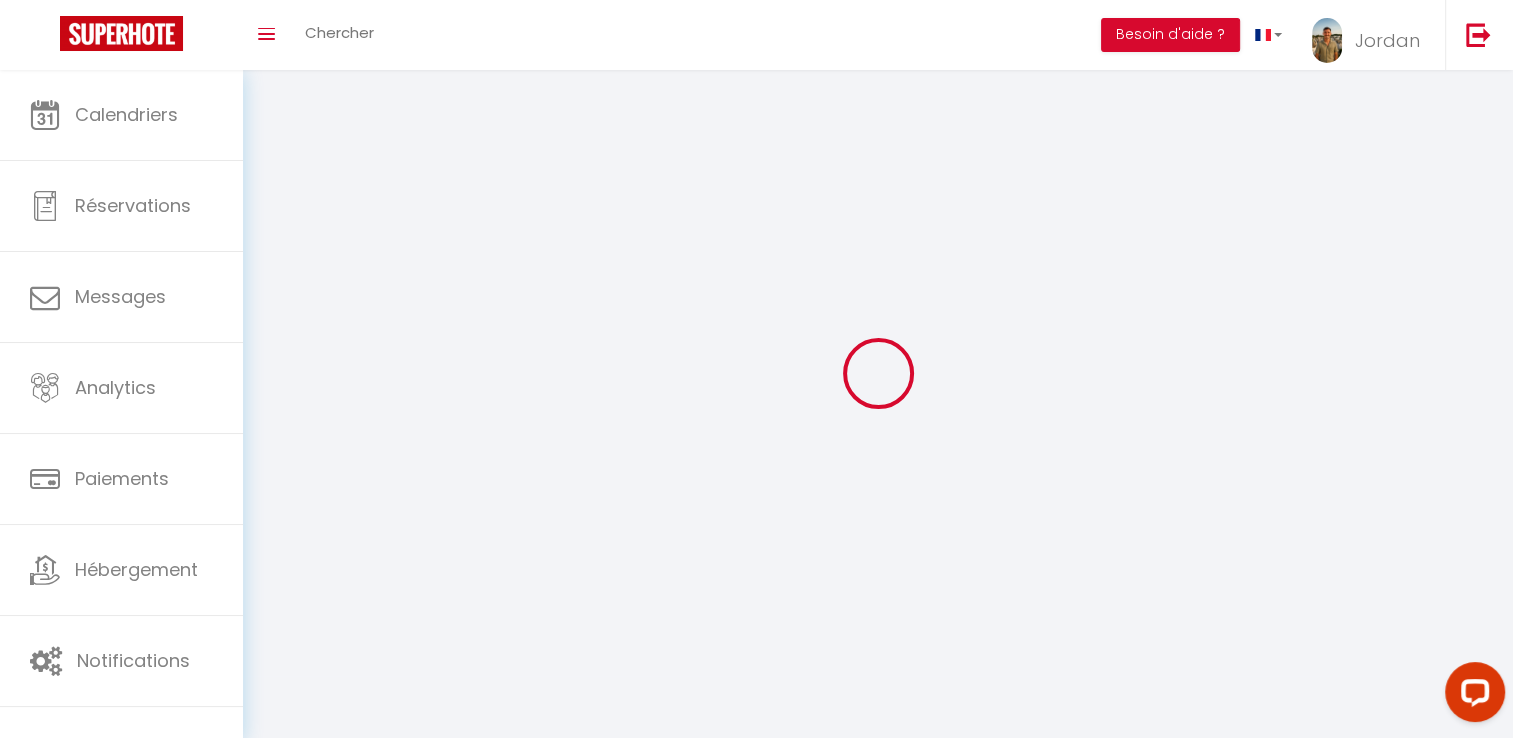 type on "Jordan" 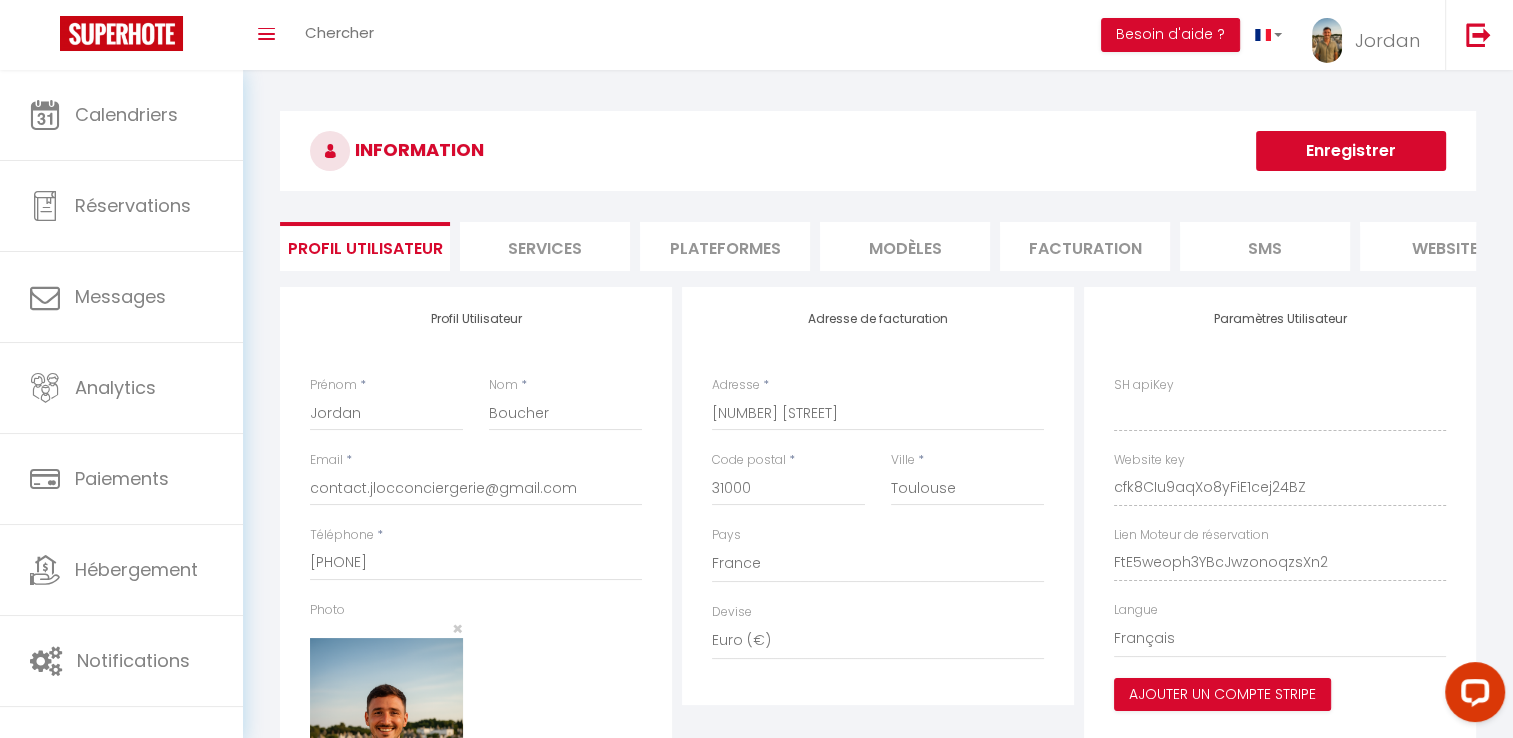type on "cfk8CIu9aqXo8yFiE1cej24BZ" 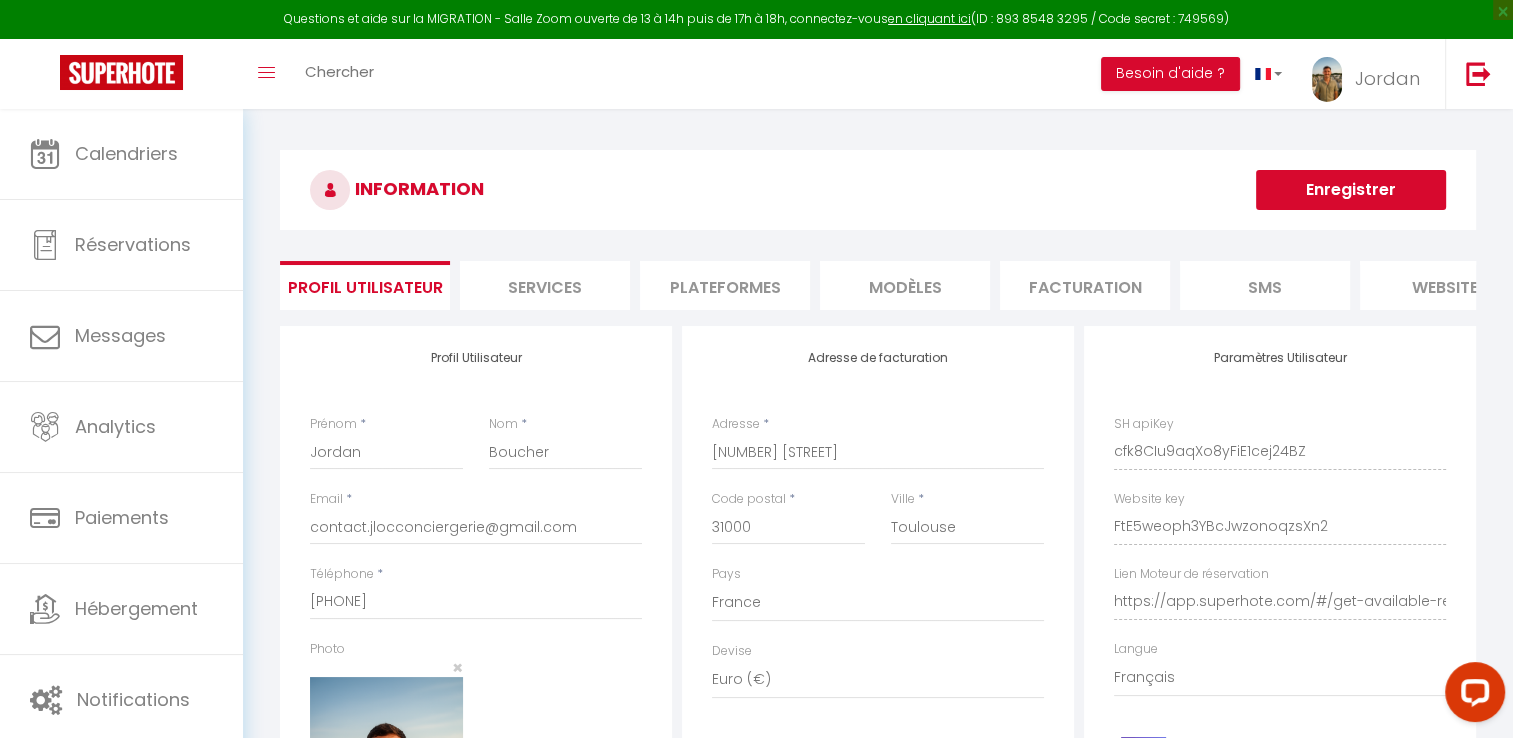 click on "Plateformes" at bounding box center [725, 285] 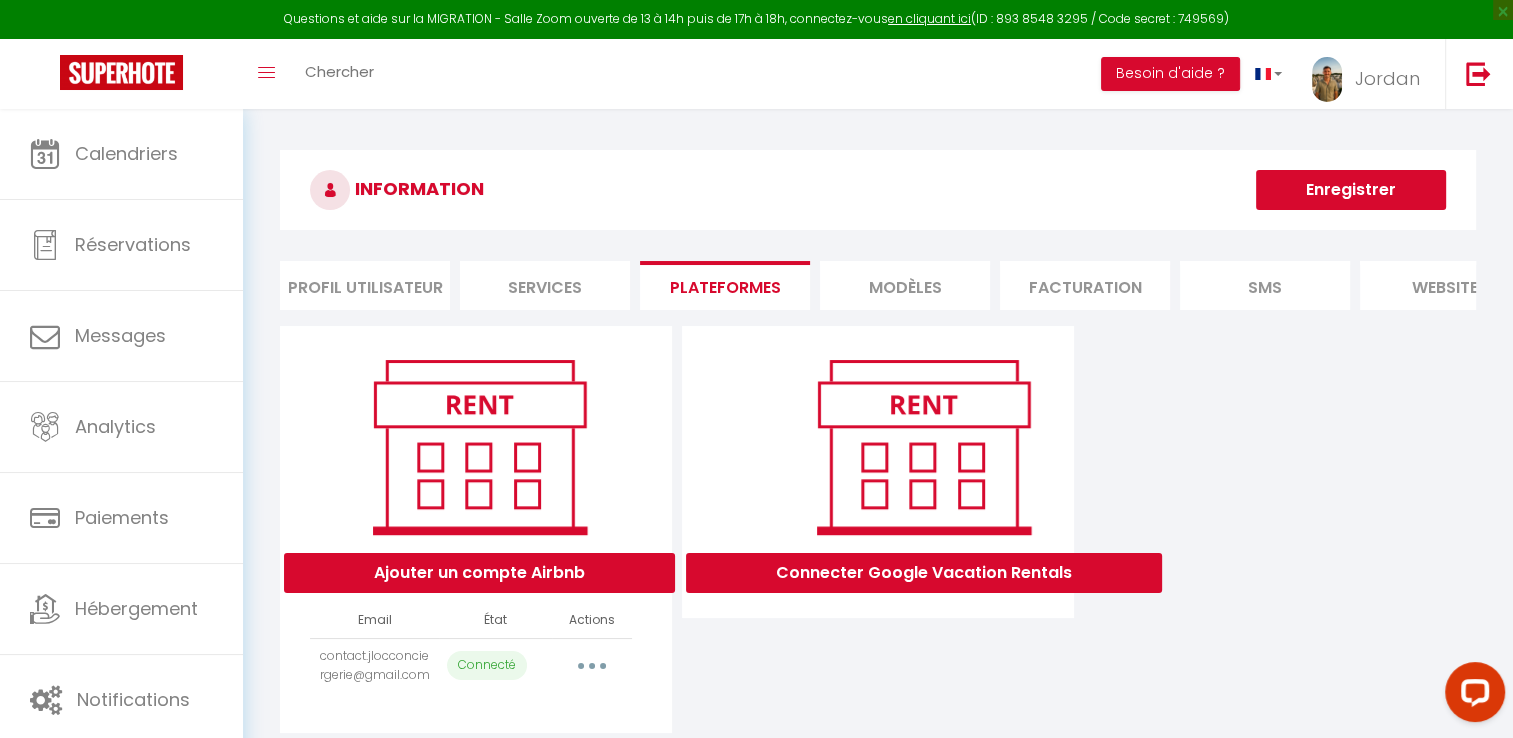 click at bounding box center [592, 666] 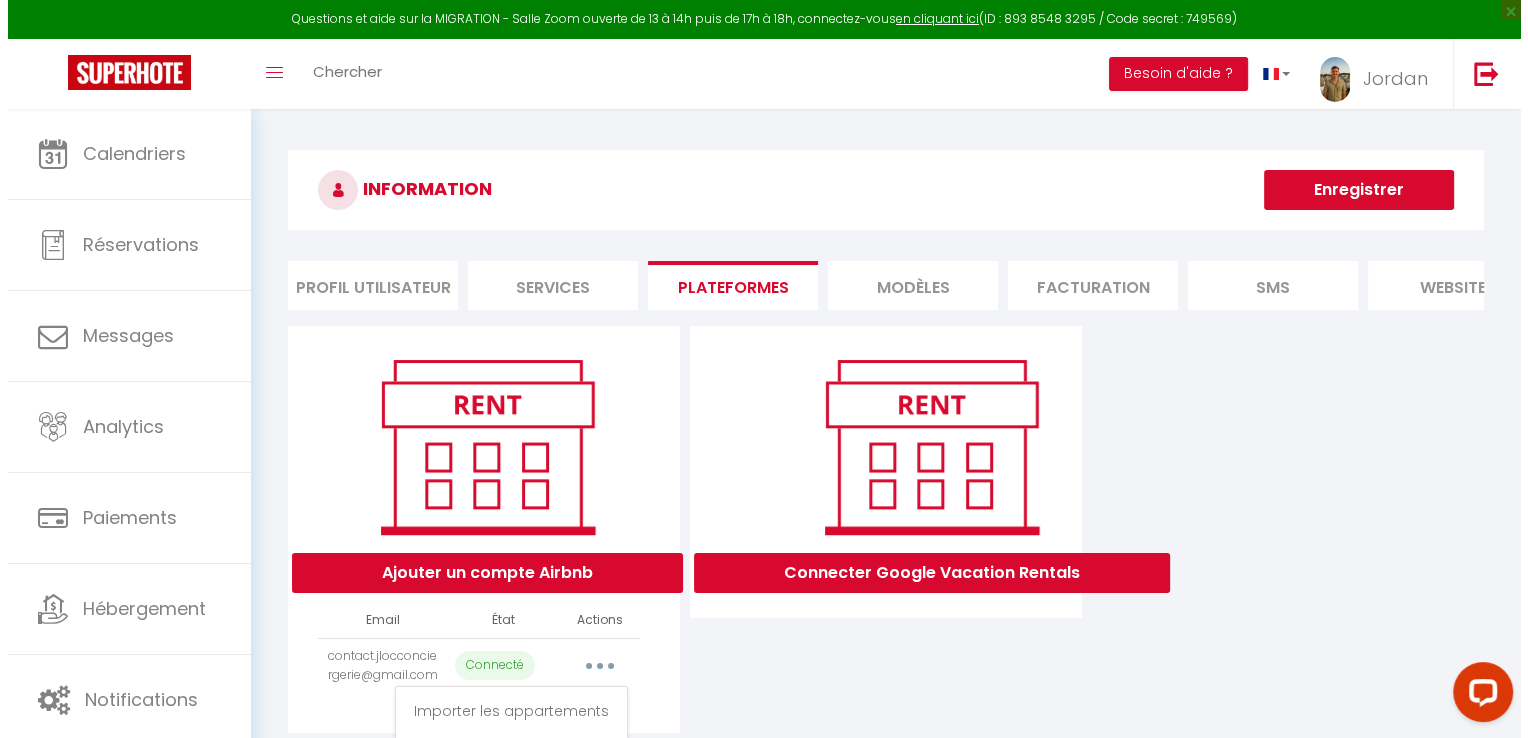 scroll, scrollTop: 108, scrollLeft: 0, axis: vertical 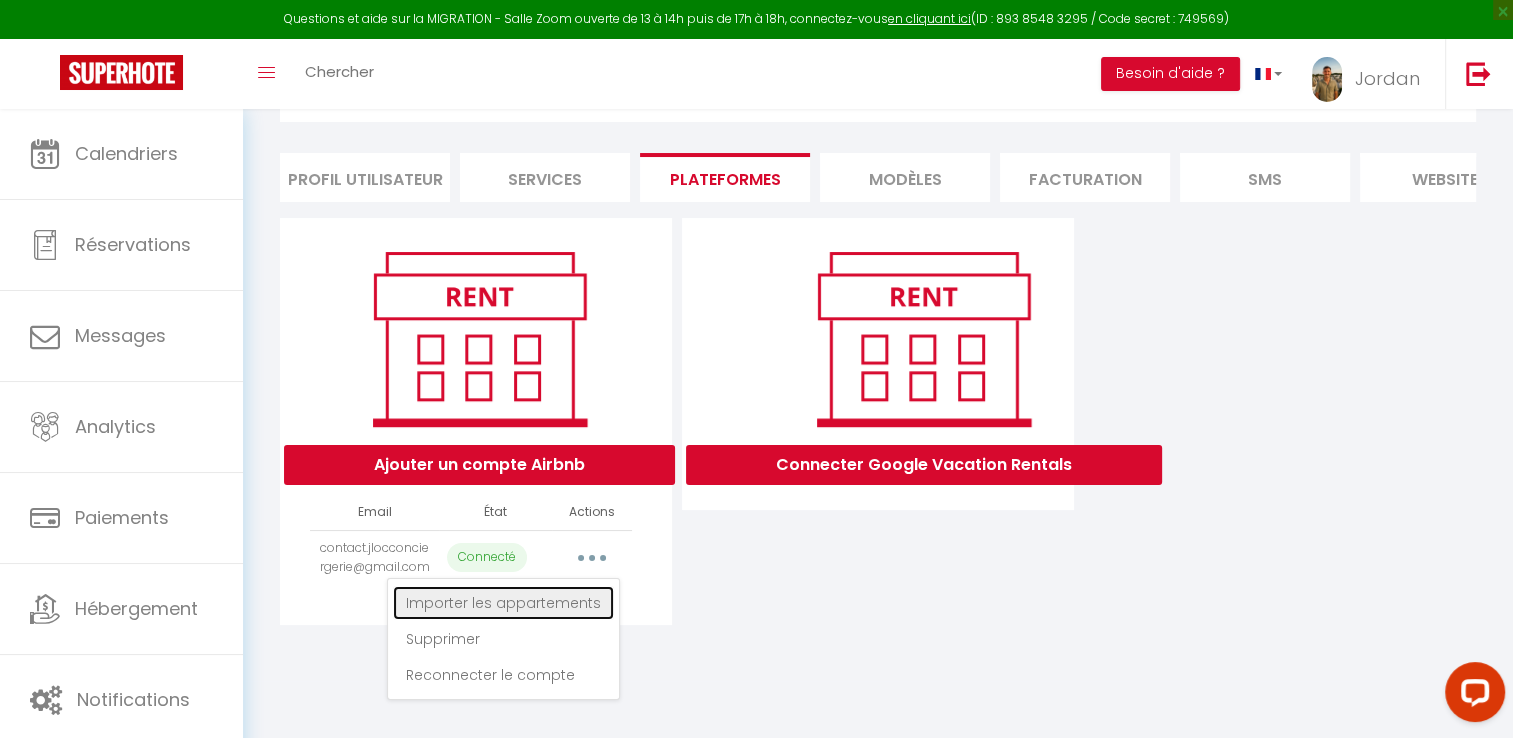 click on "Importer les appartements" at bounding box center [503, 603] 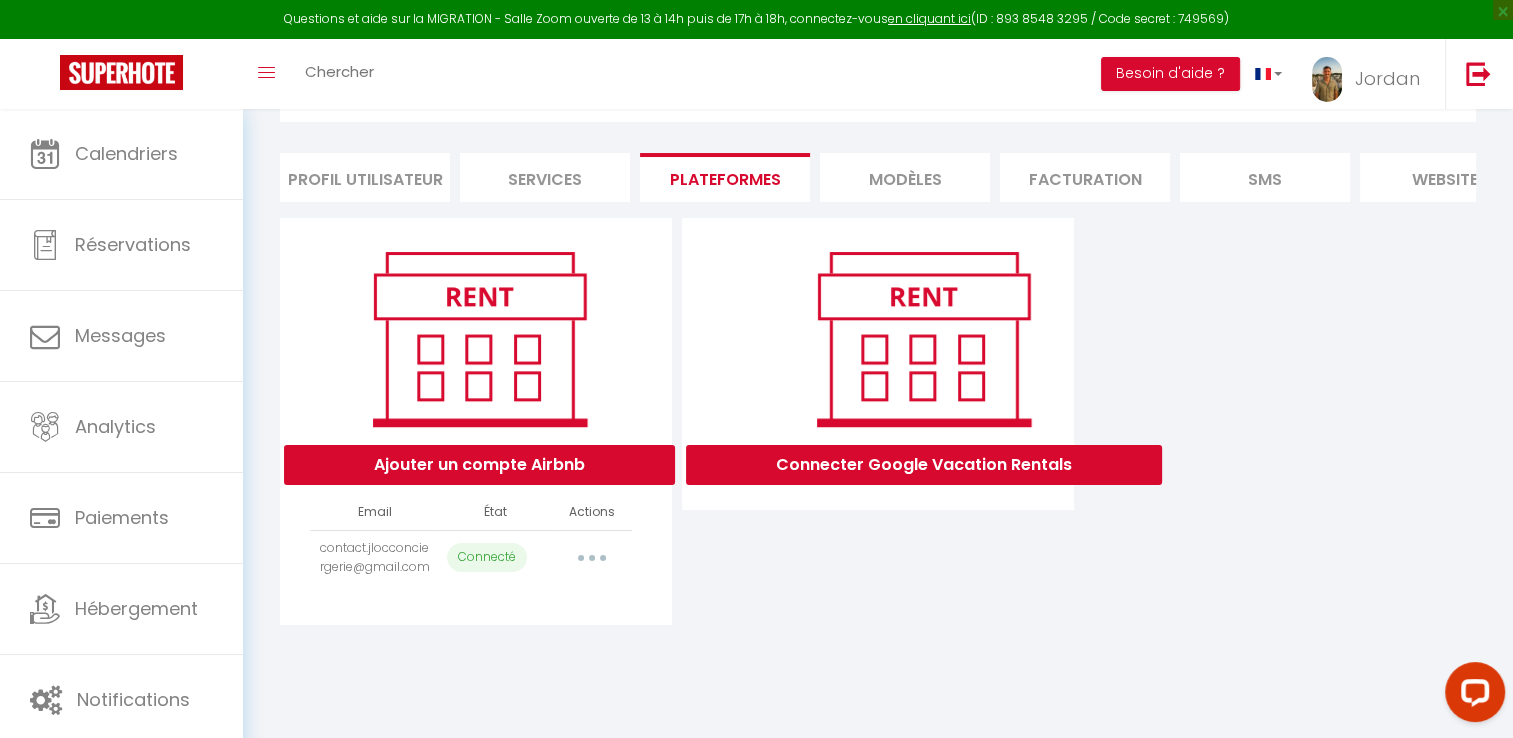 select on "70671" 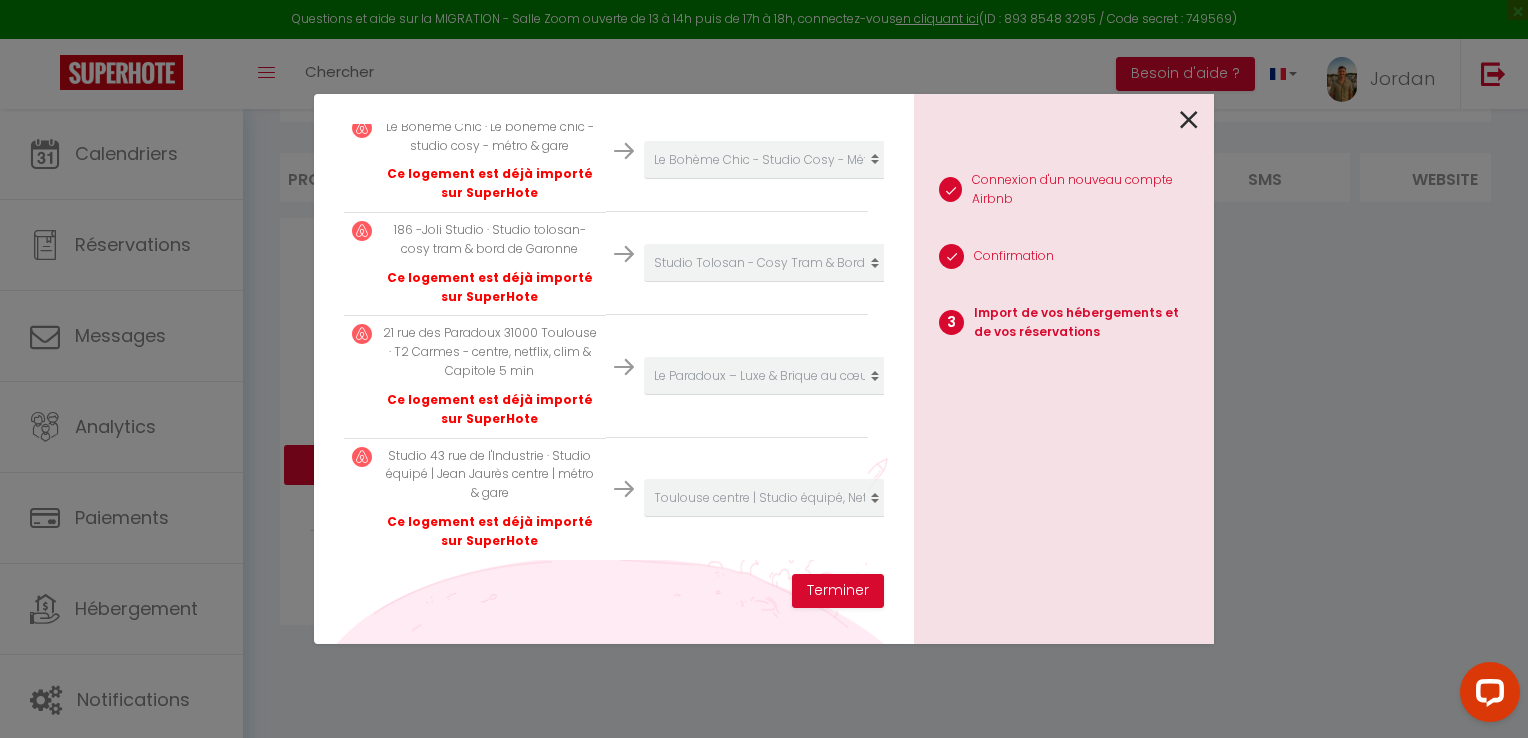 scroll, scrollTop: 662, scrollLeft: 0, axis: vertical 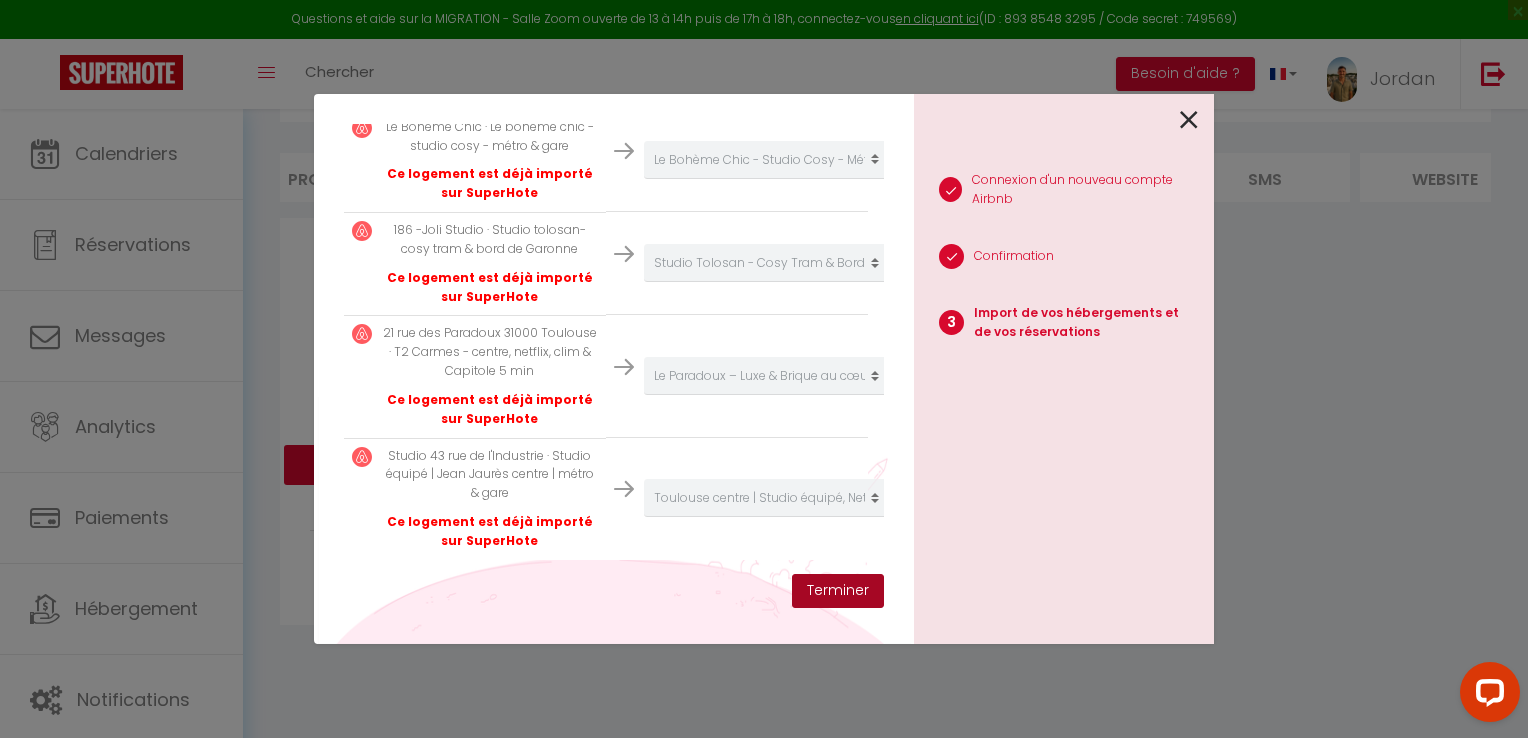 click on "Terminer" at bounding box center [838, 591] 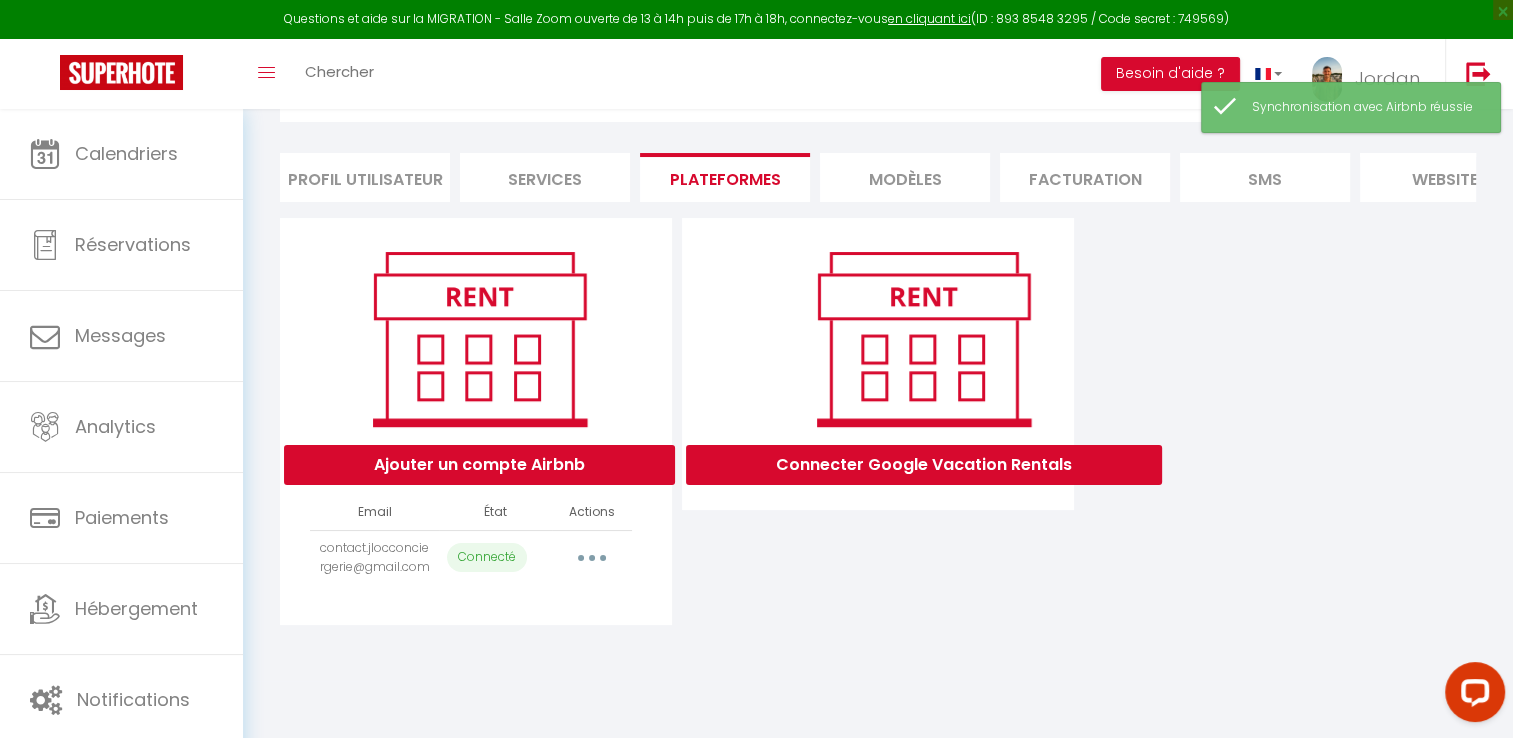 click at bounding box center [592, 558] 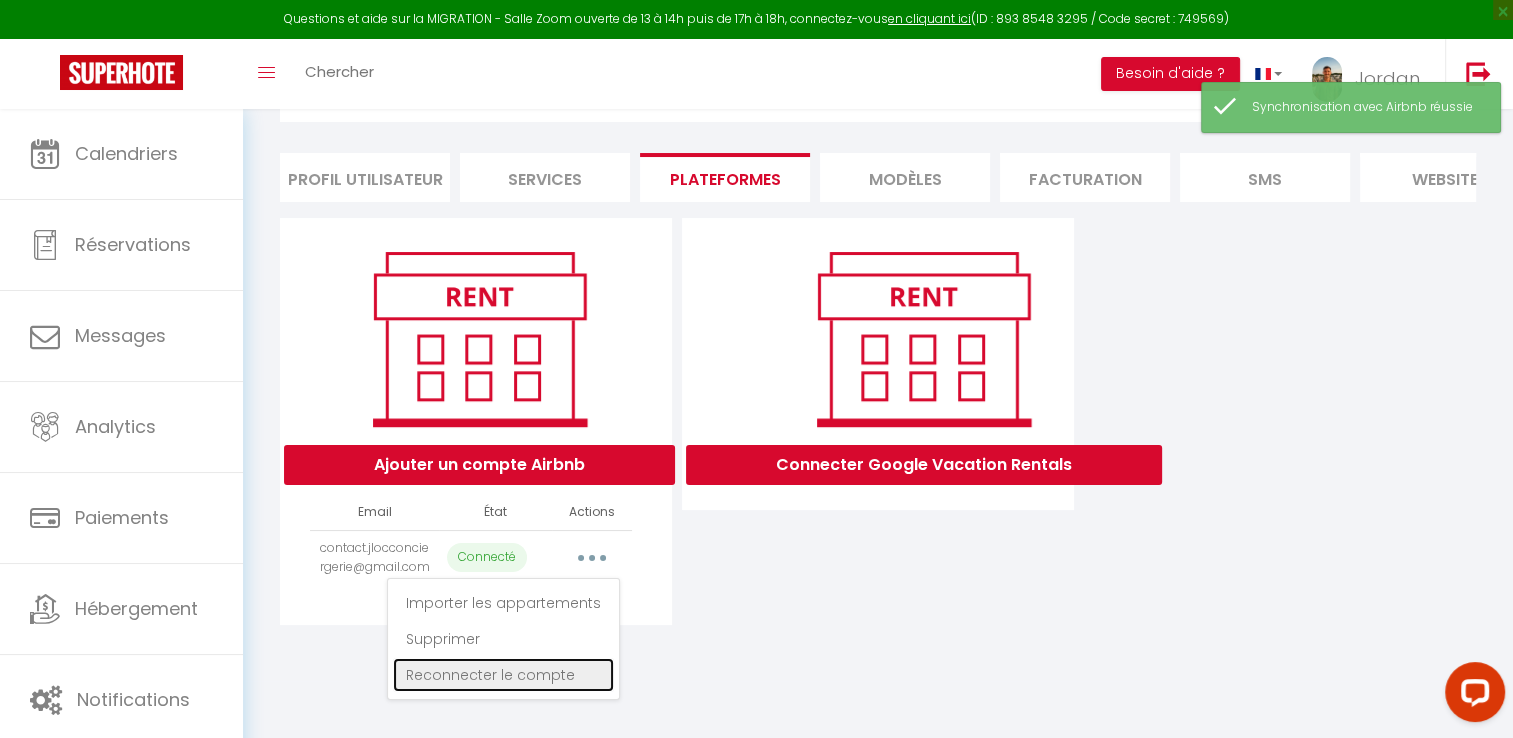 click on "Reconnecter le compte" at bounding box center (503, 675) 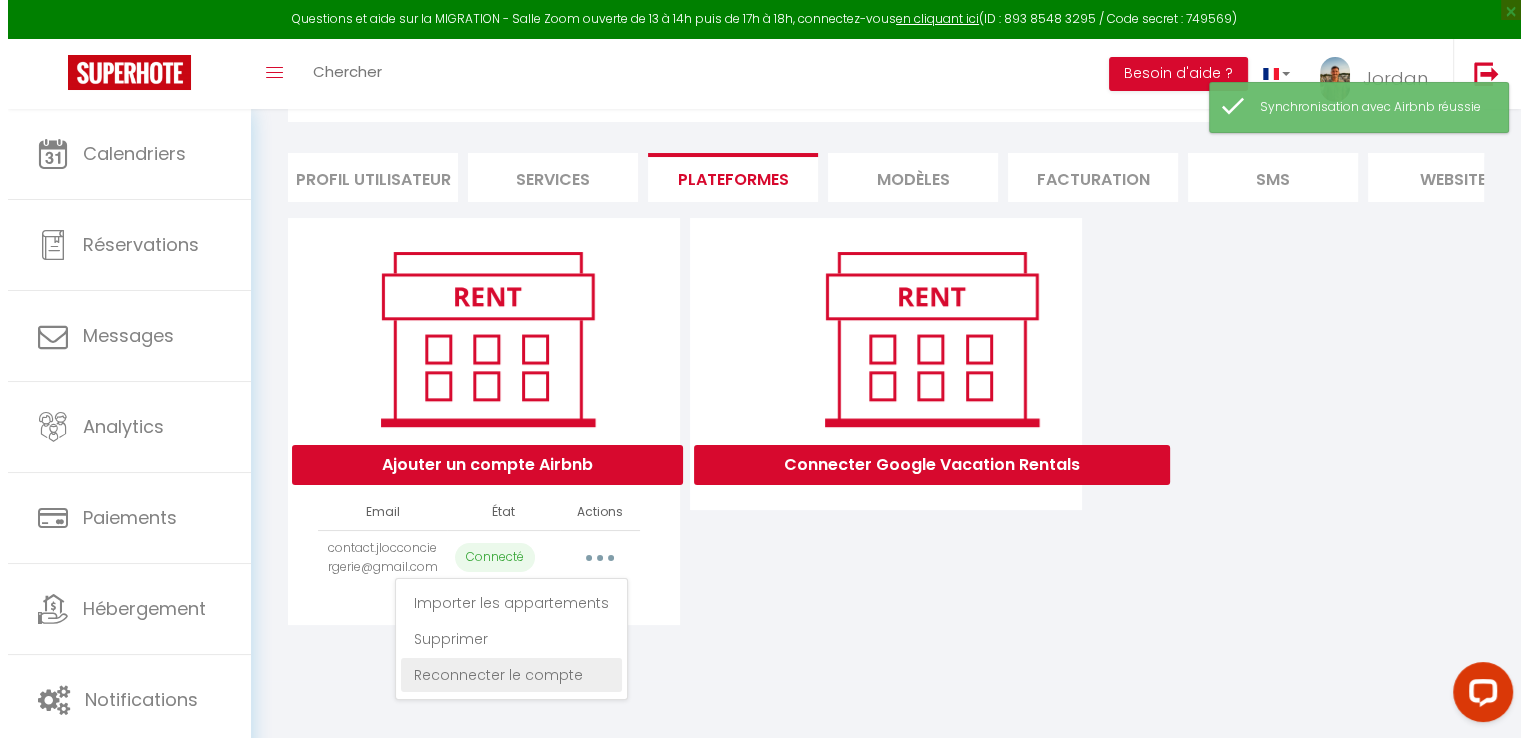 scroll, scrollTop: 0, scrollLeft: 0, axis: both 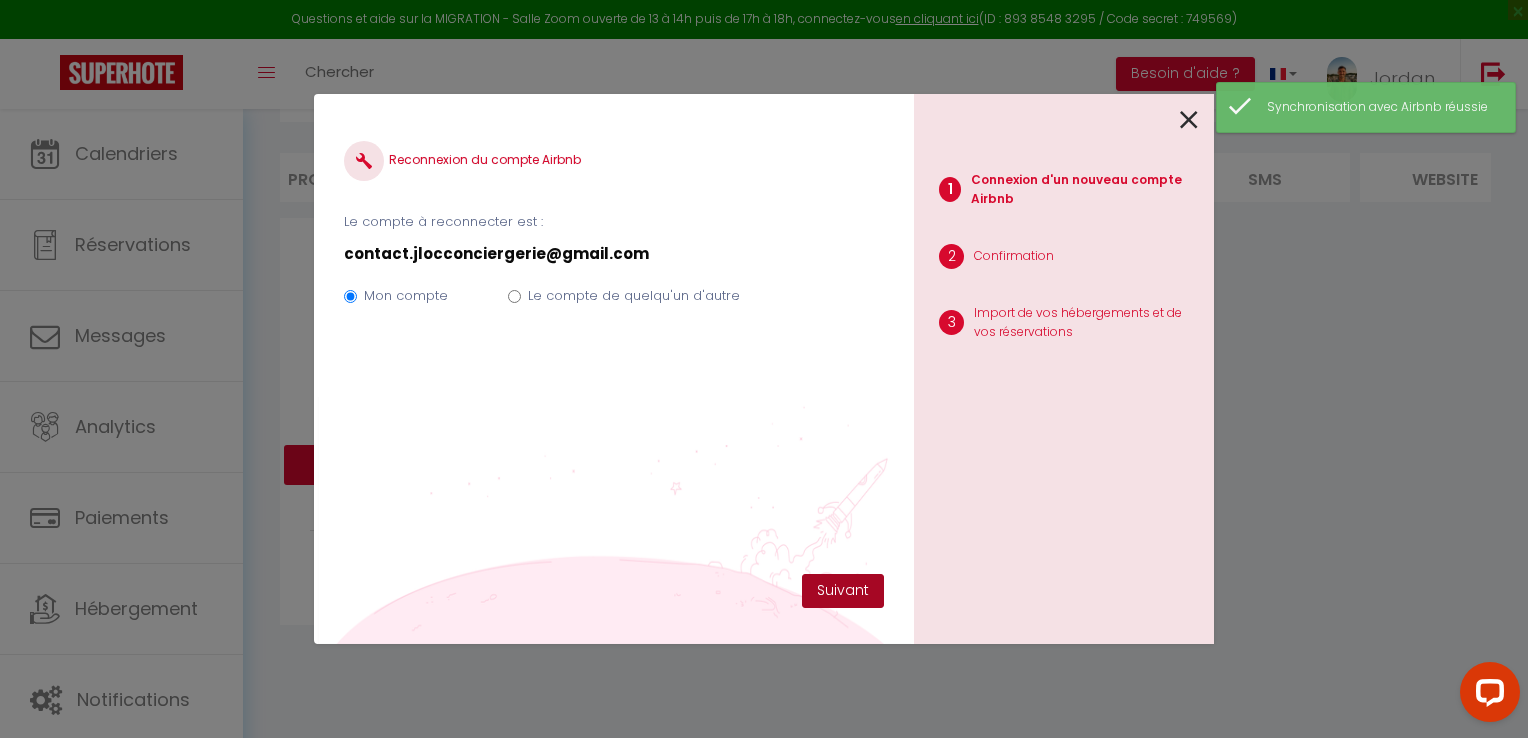 click on "Suivant" at bounding box center [843, 591] 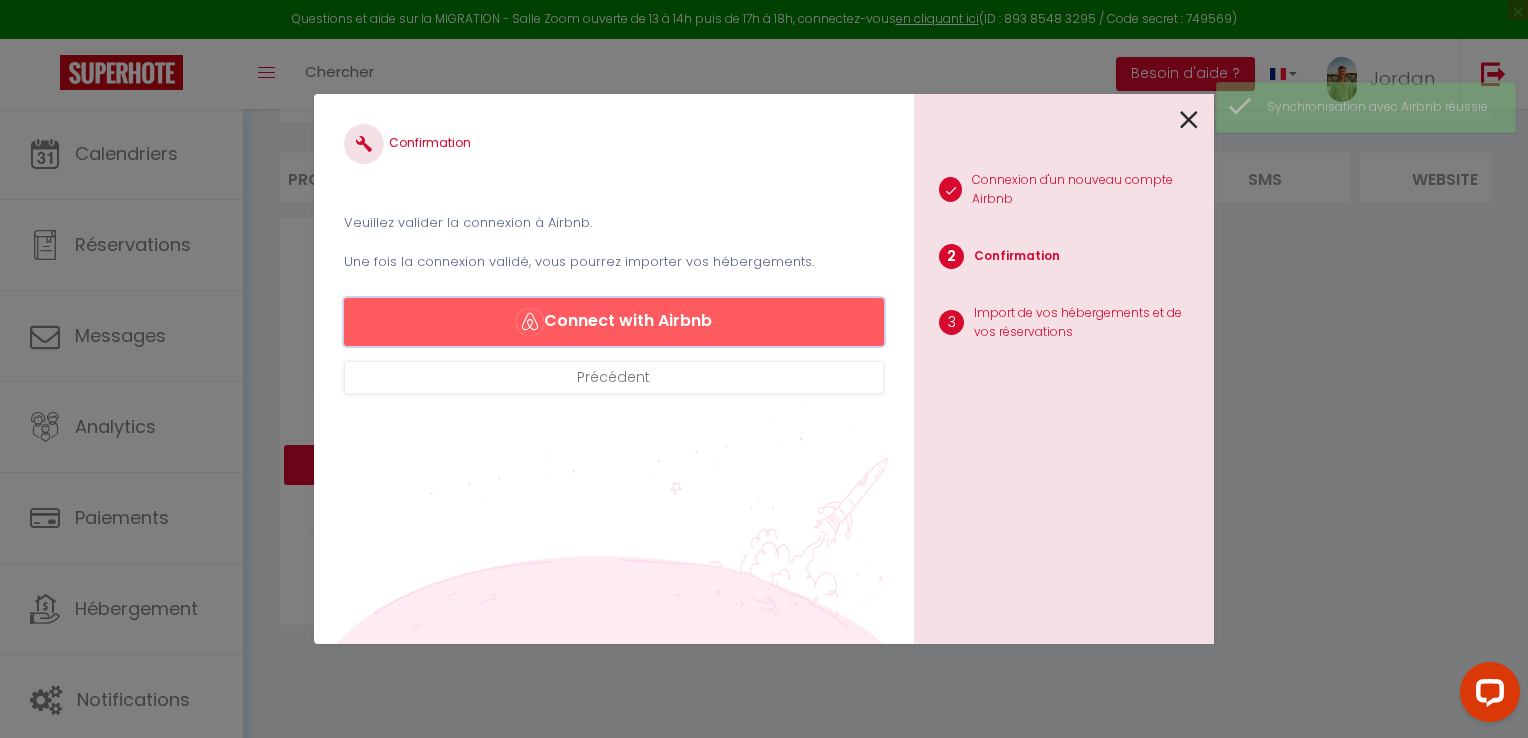 click on "Connect with Airbnb" at bounding box center [614, 322] 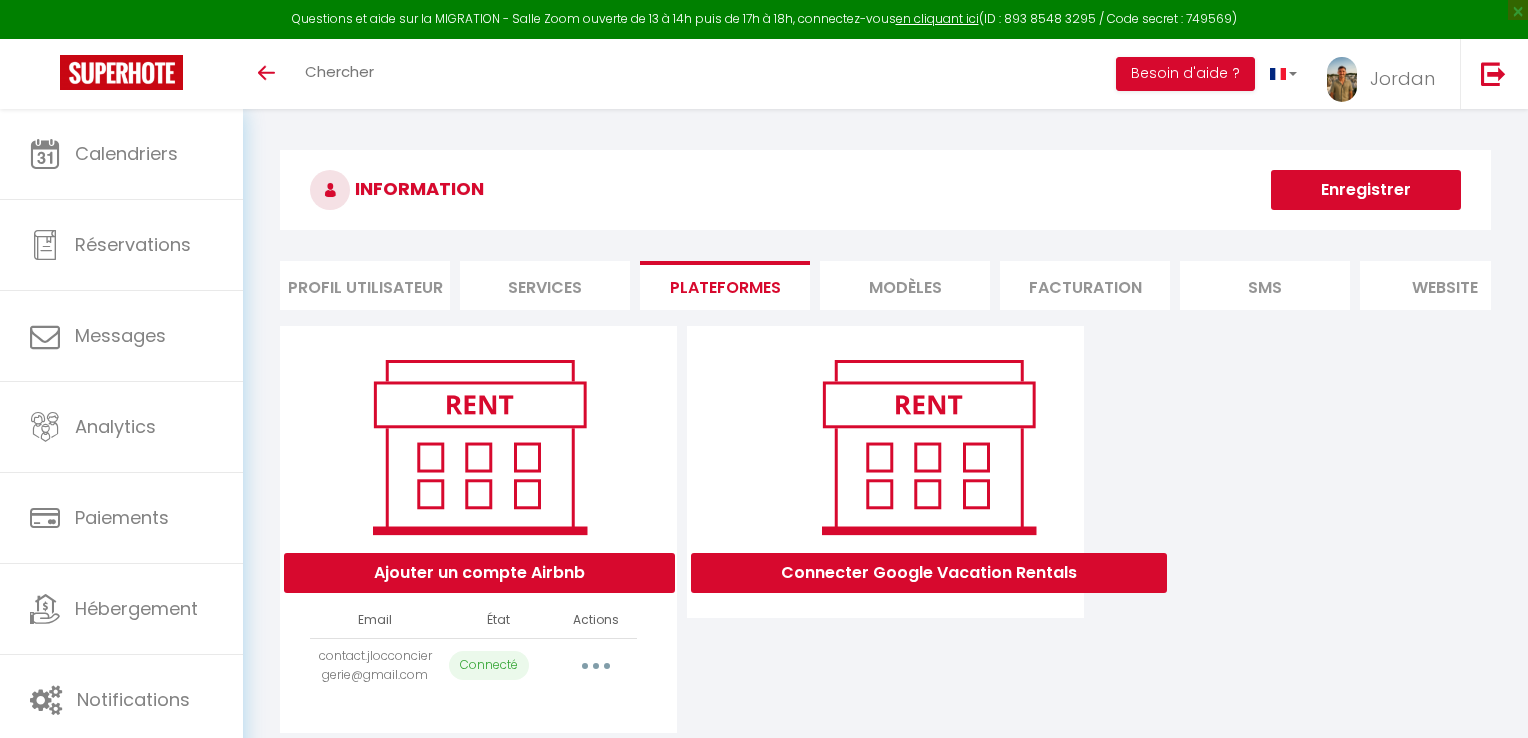 scroll, scrollTop: 0, scrollLeft: 0, axis: both 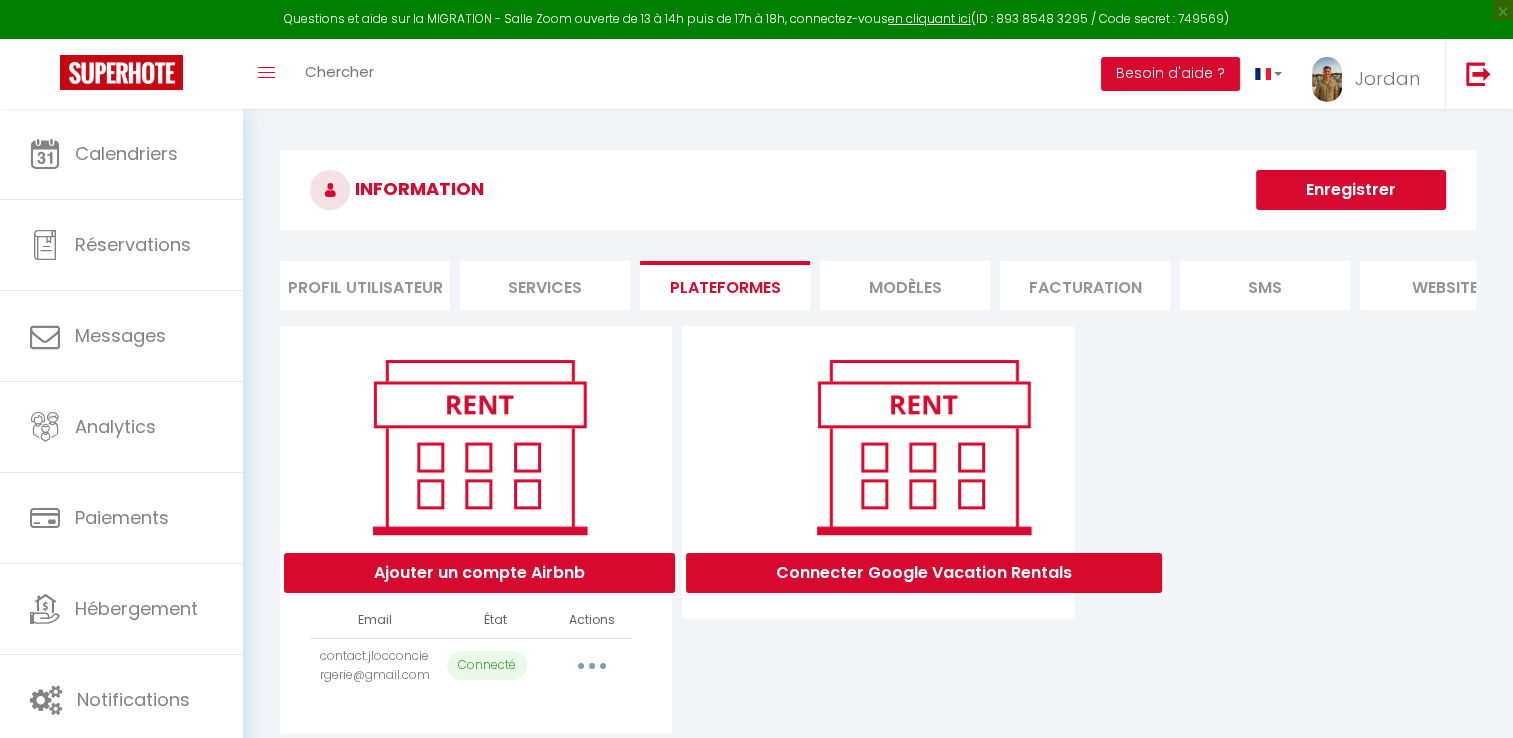 select on "70671" 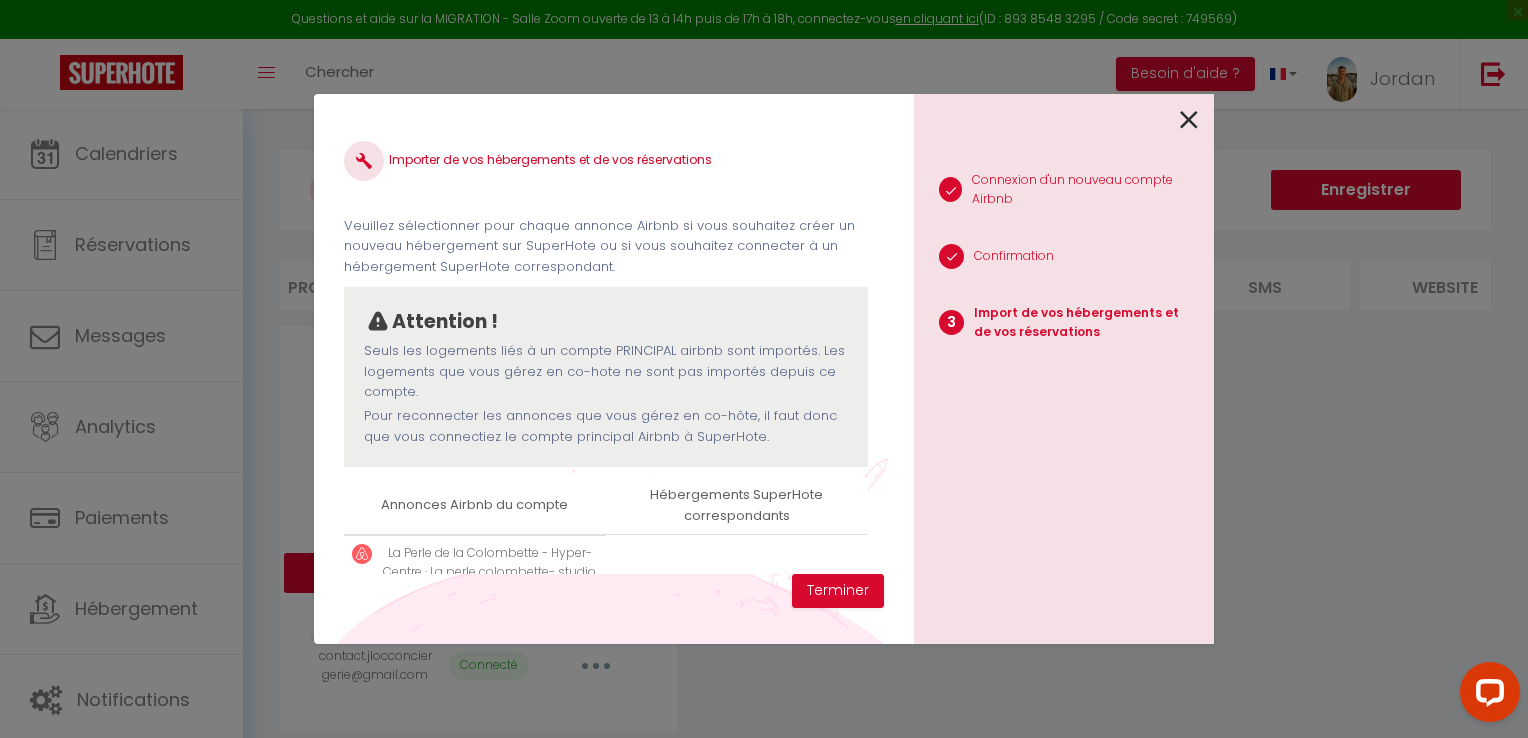 scroll, scrollTop: 0, scrollLeft: 0, axis: both 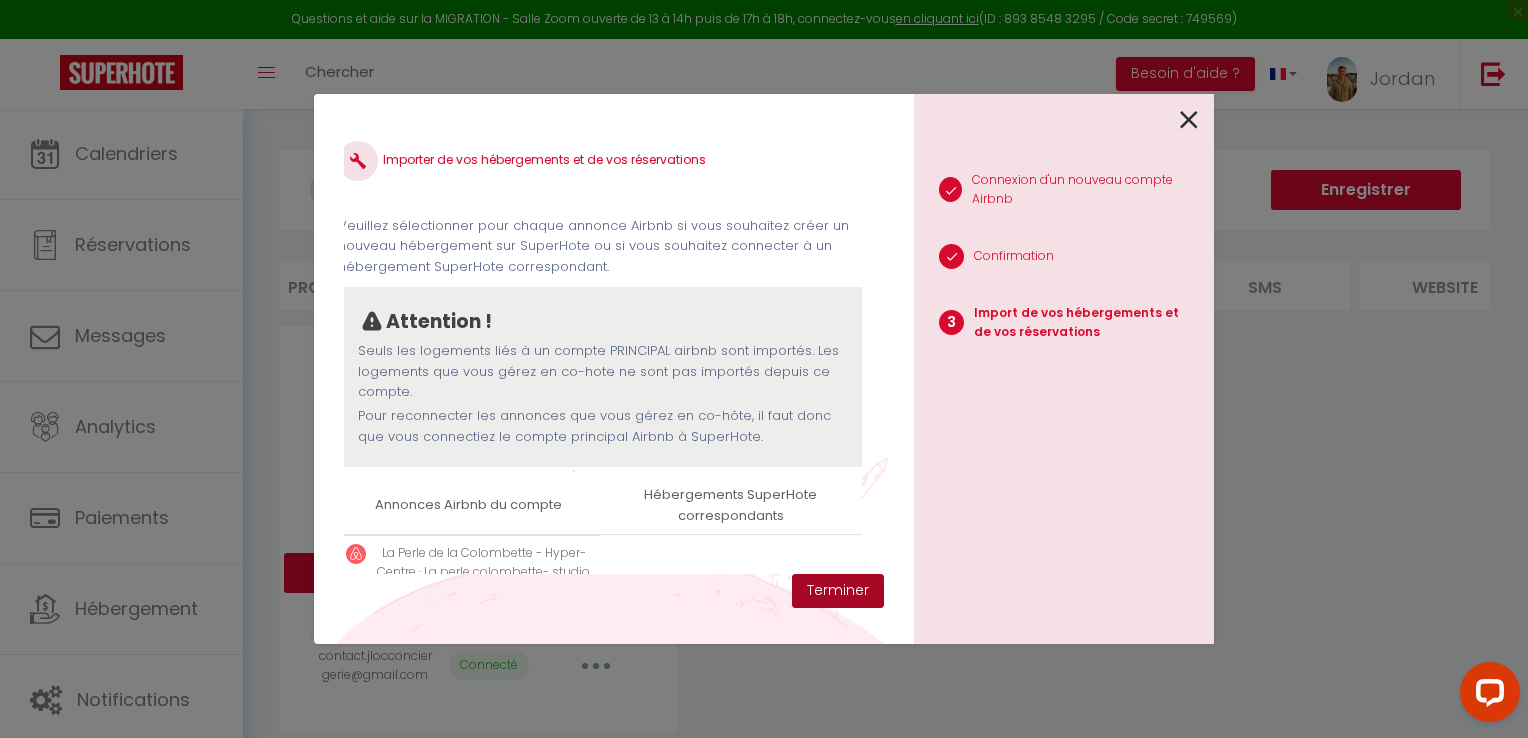 click on "Terminer" at bounding box center [838, 591] 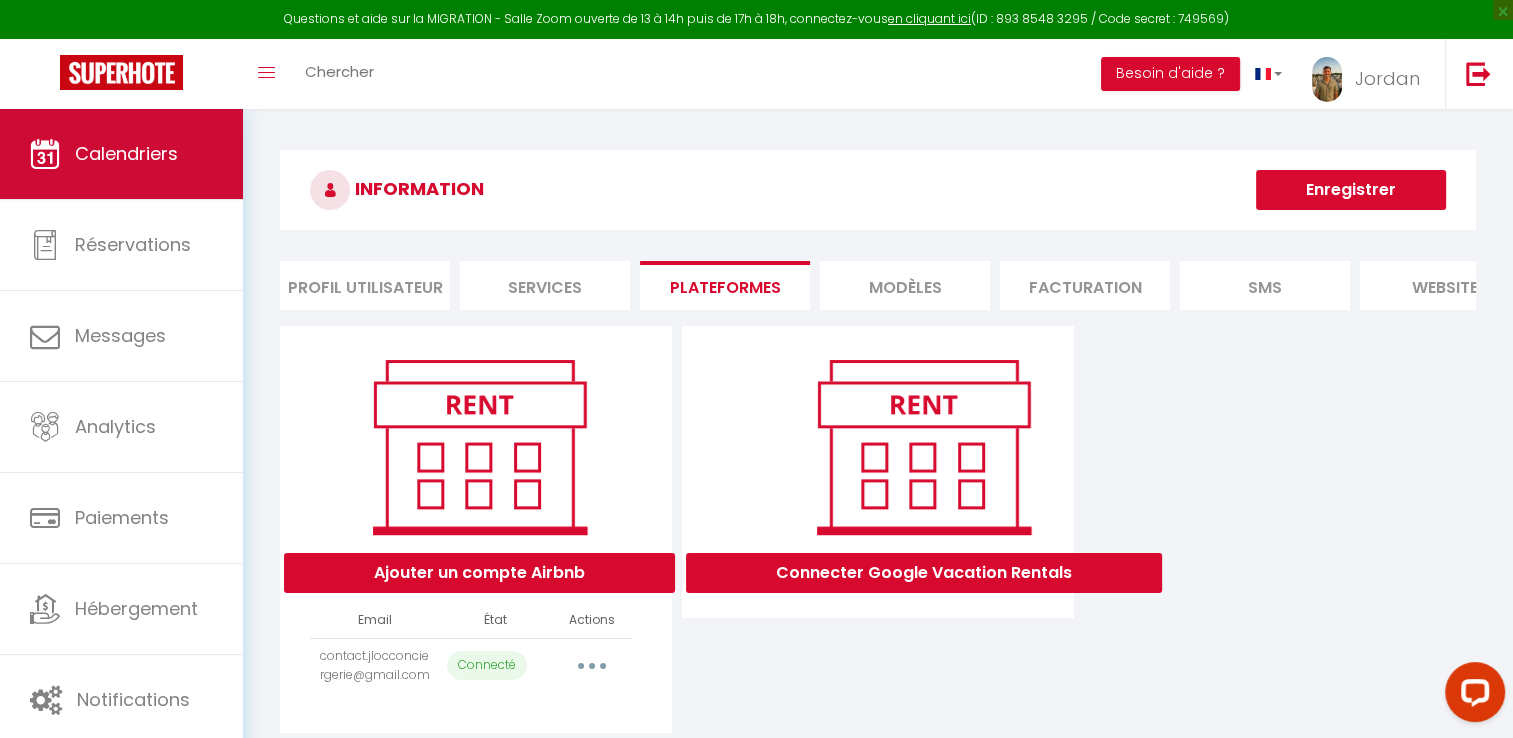 click on "Calendriers" at bounding box center (121, 154) 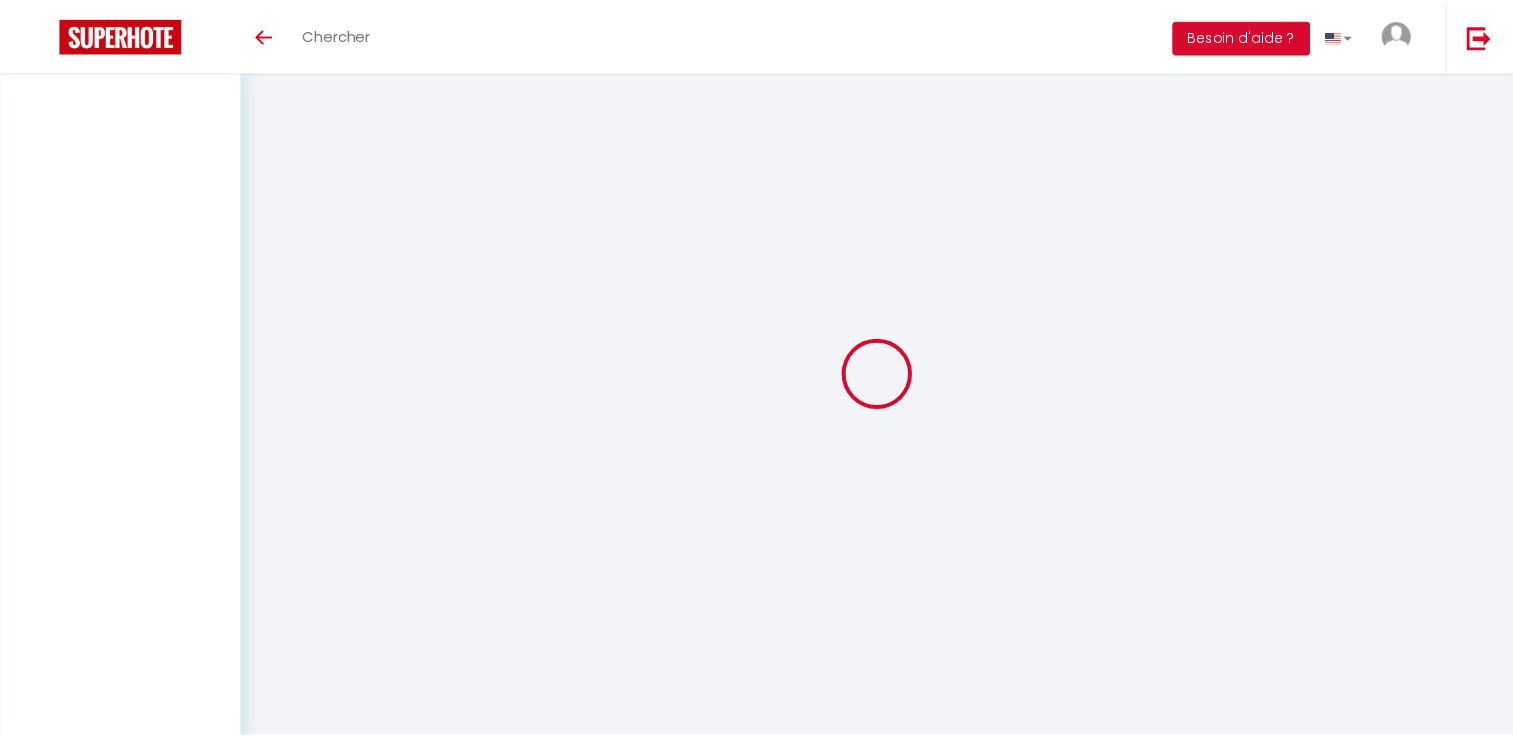 scroll, scrollTop: 0, scrollLeft: 0, axis: both 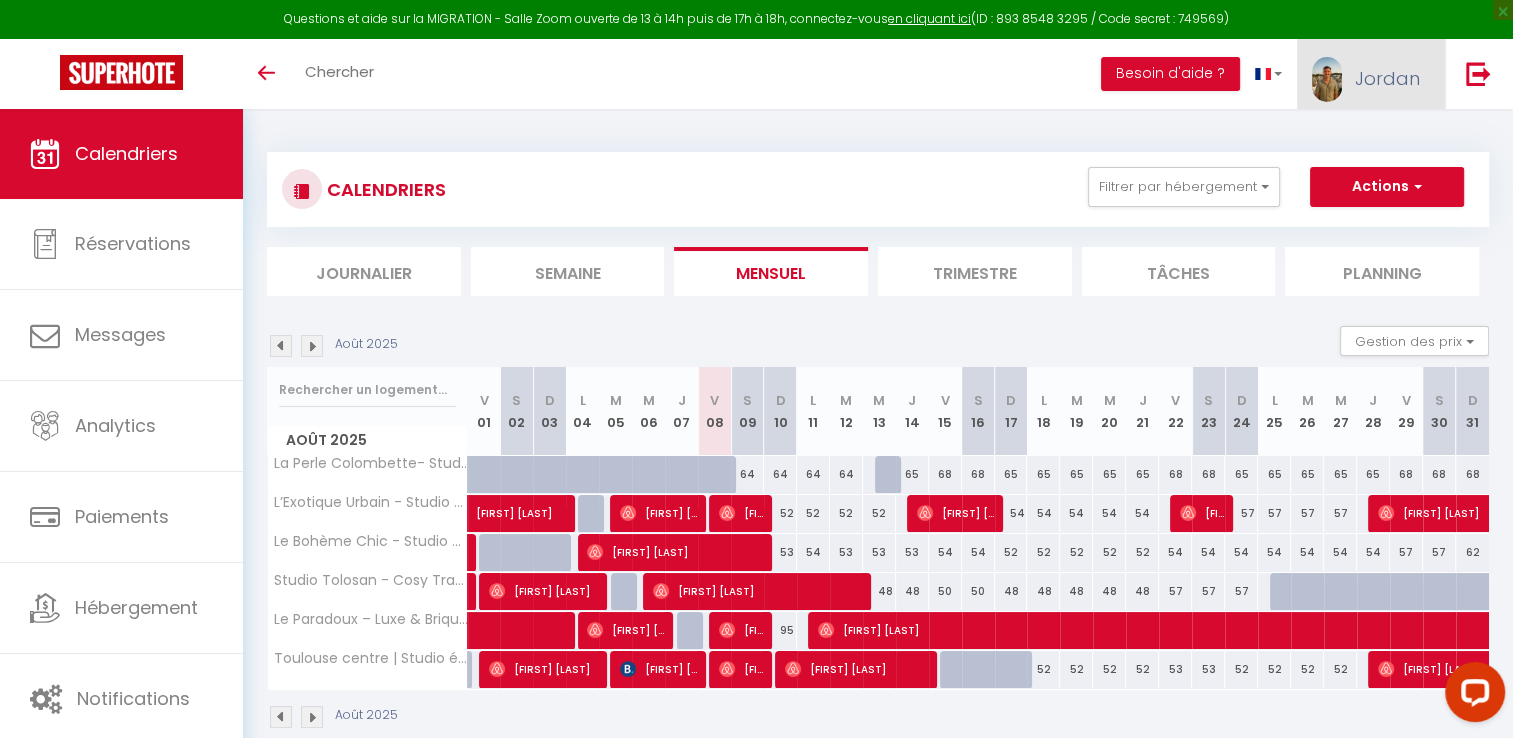 click at bounding box center [1327, 79] 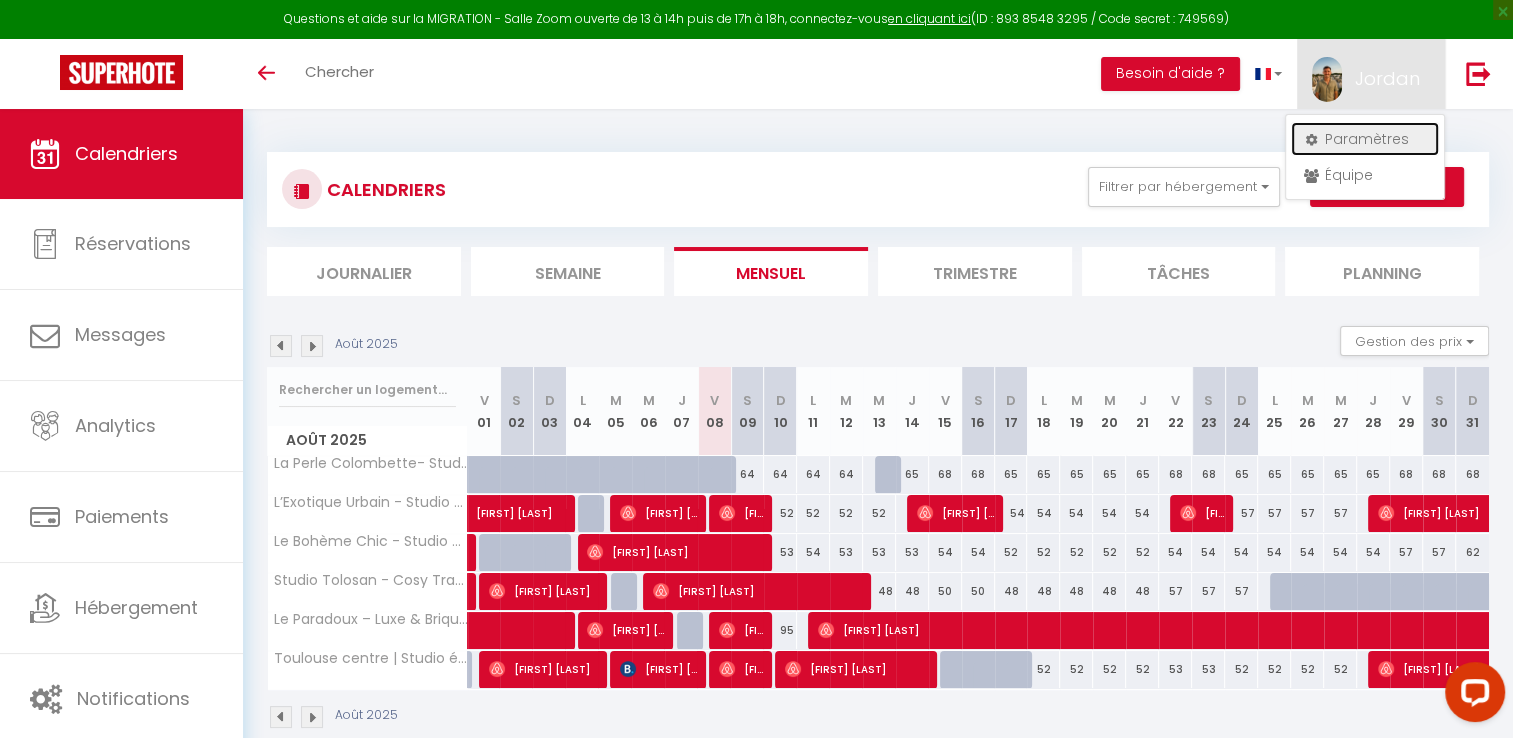 click on "Paramètres" at bounding box center (1365, 139) 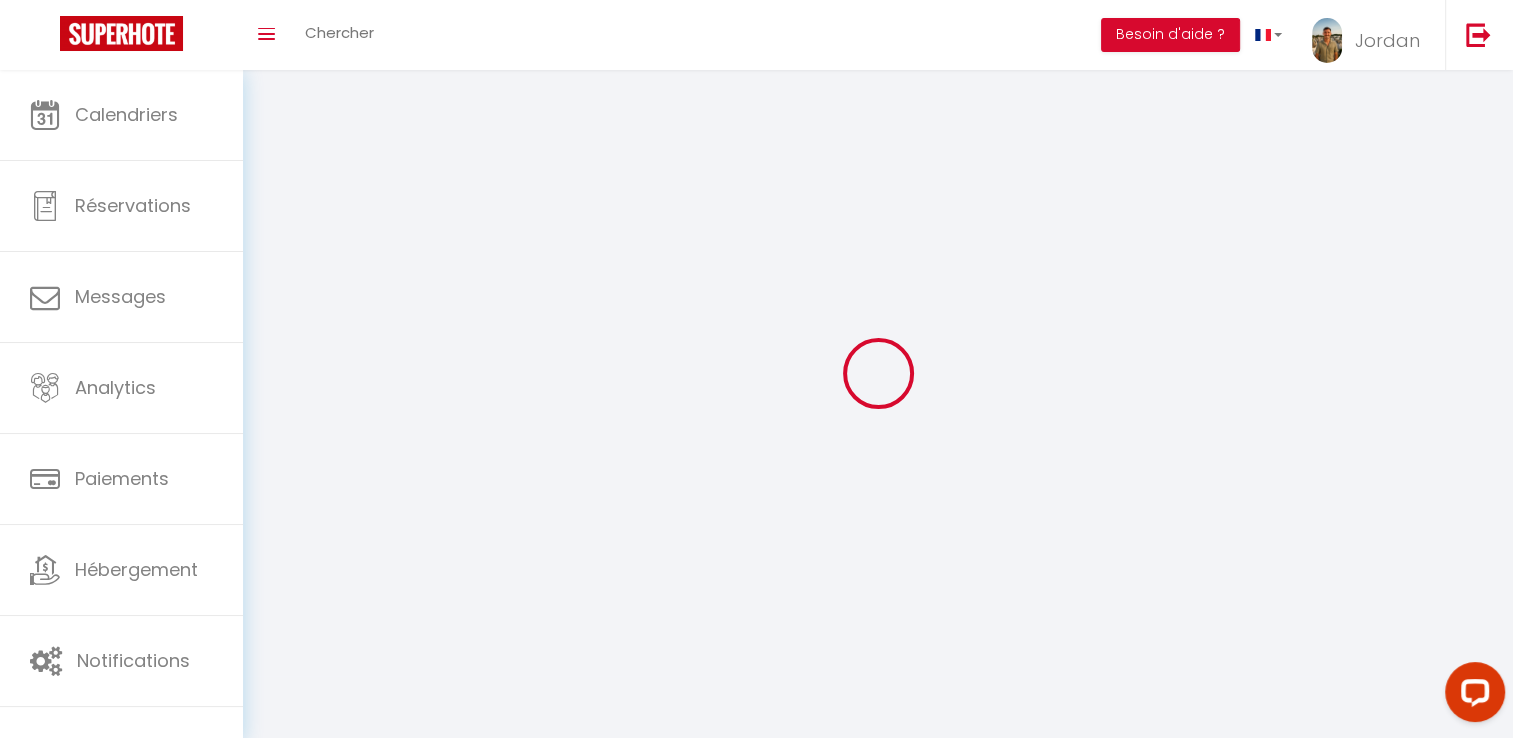 type on "Jordan" 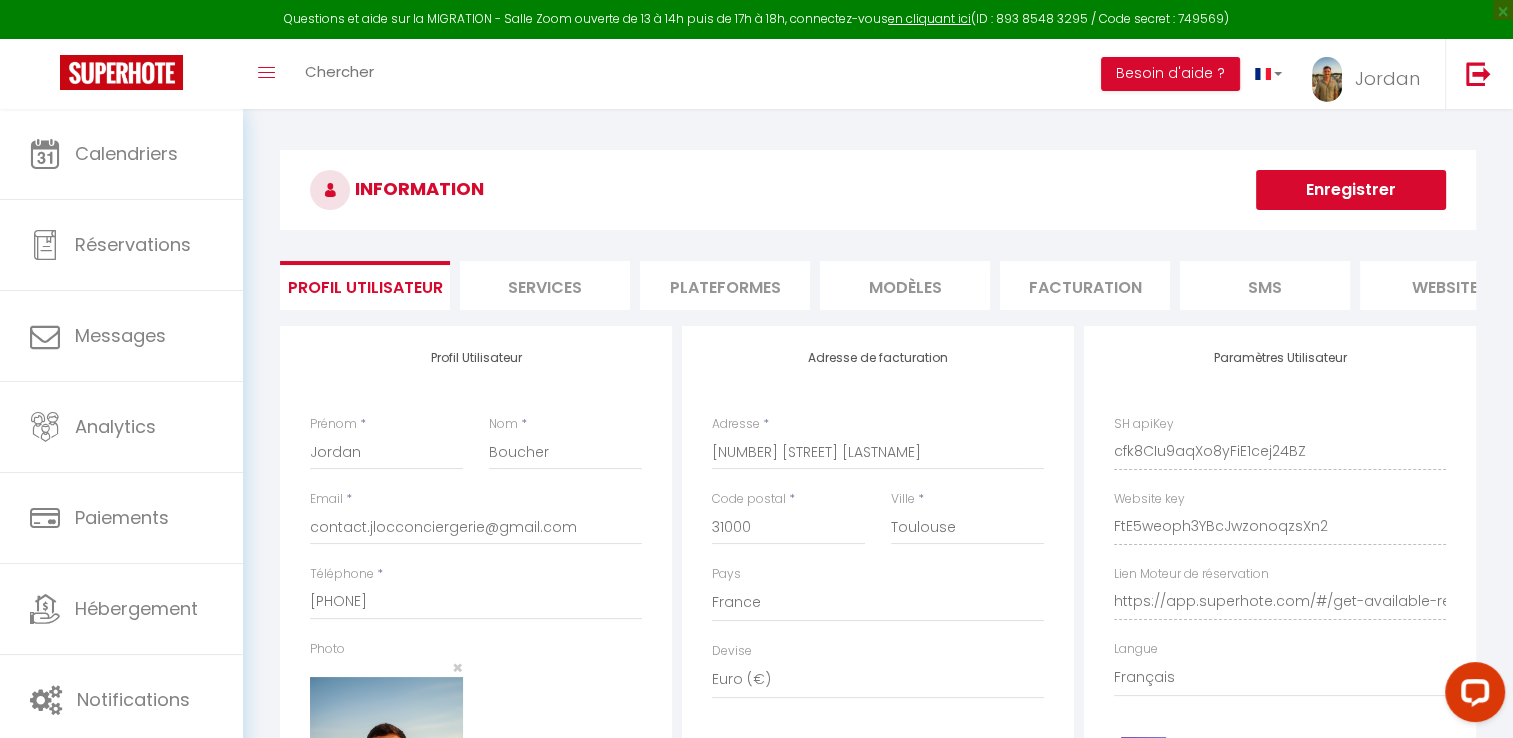click on "Plateformes" at bounding box center [725, 285] 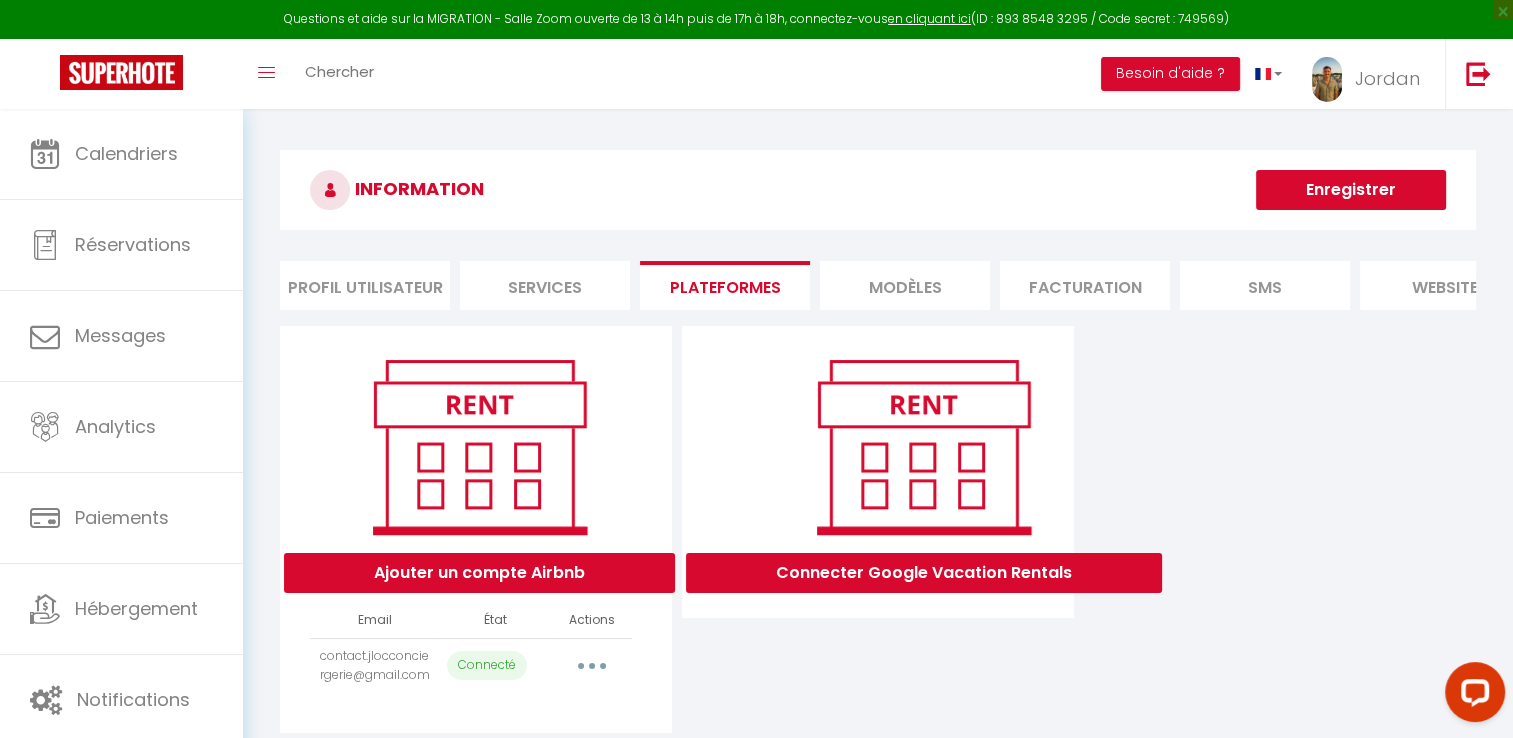 click at bounding box center [592, 666] 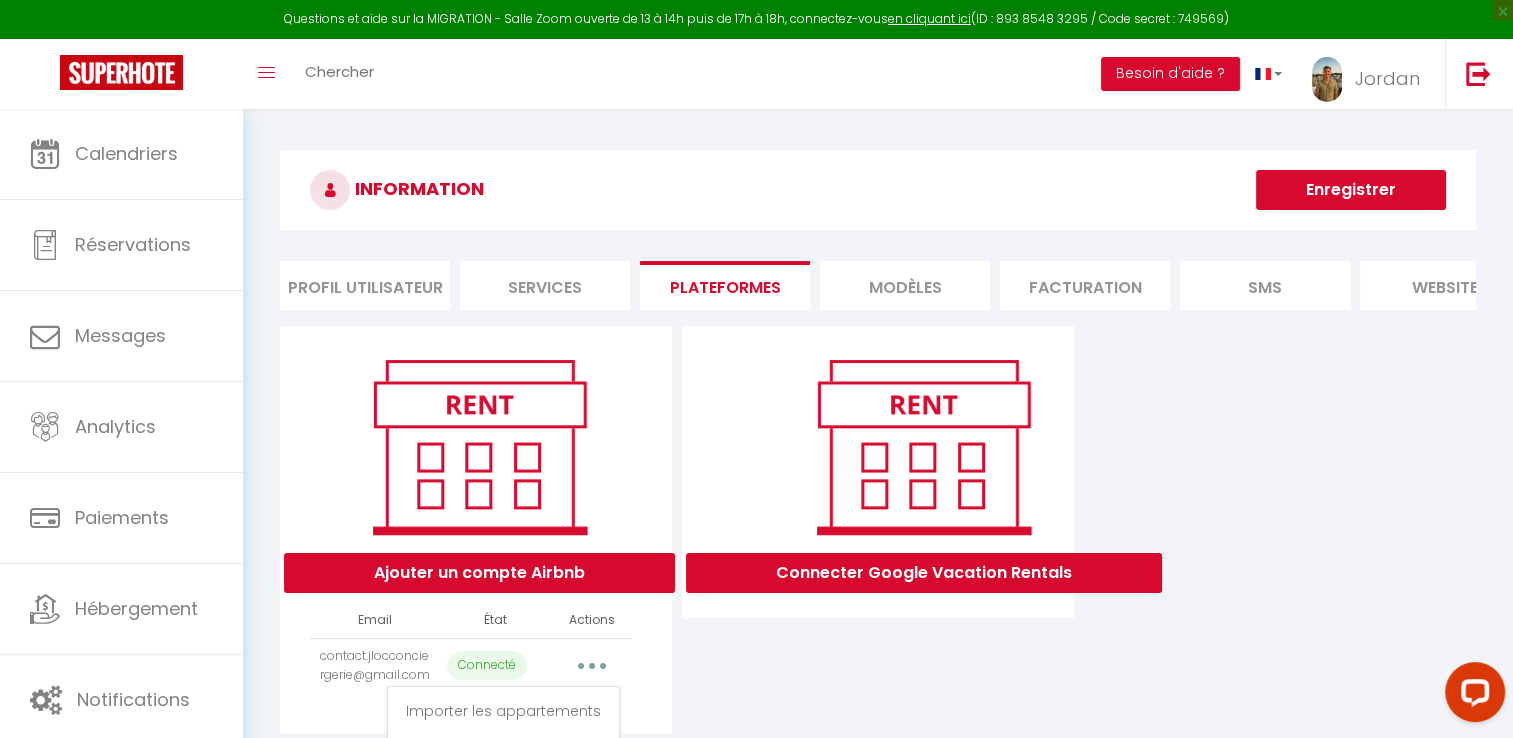 scroll, scrollTop: 108, scrollLeft: 0, axis: vertical 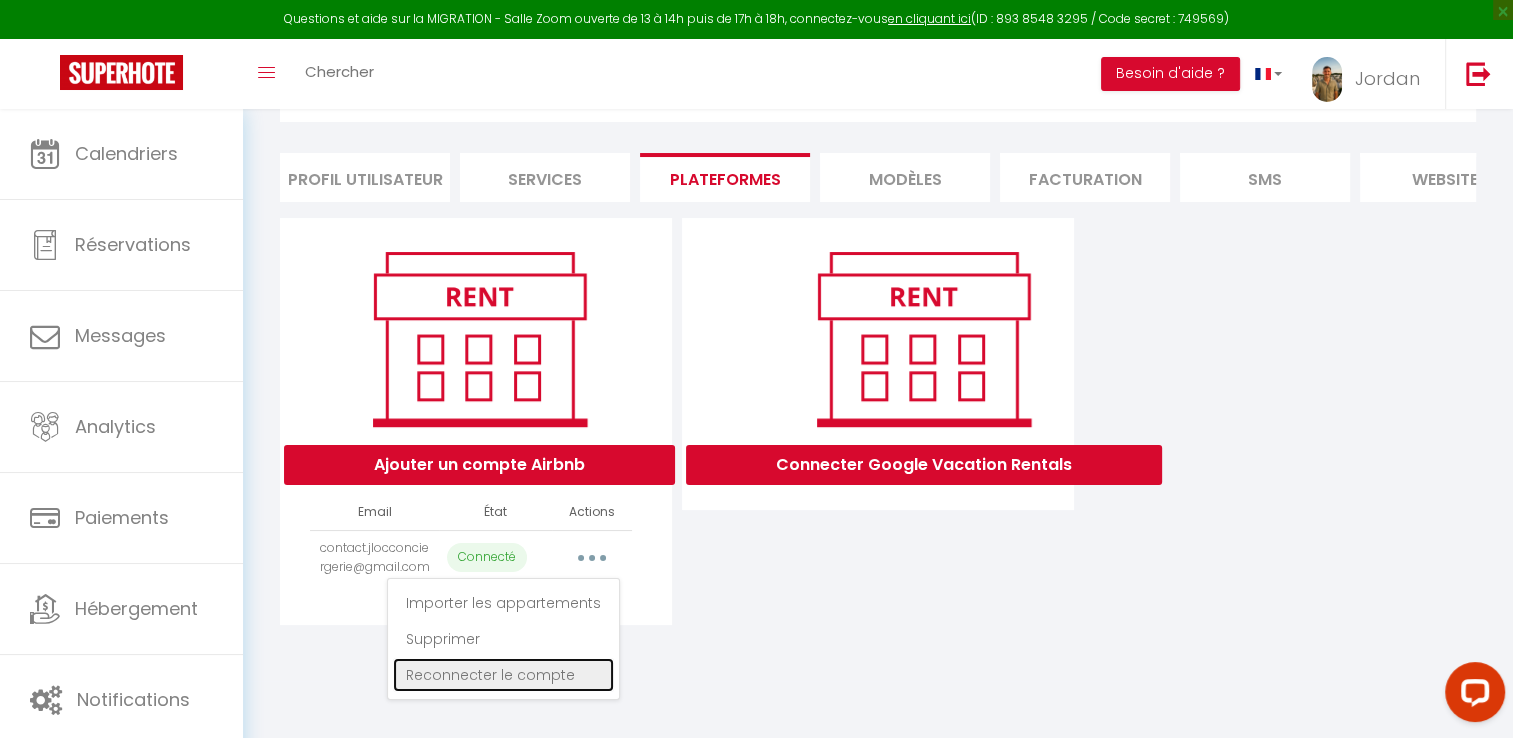 click on "Reconnecter le compte" at bounding box center (503, 675) 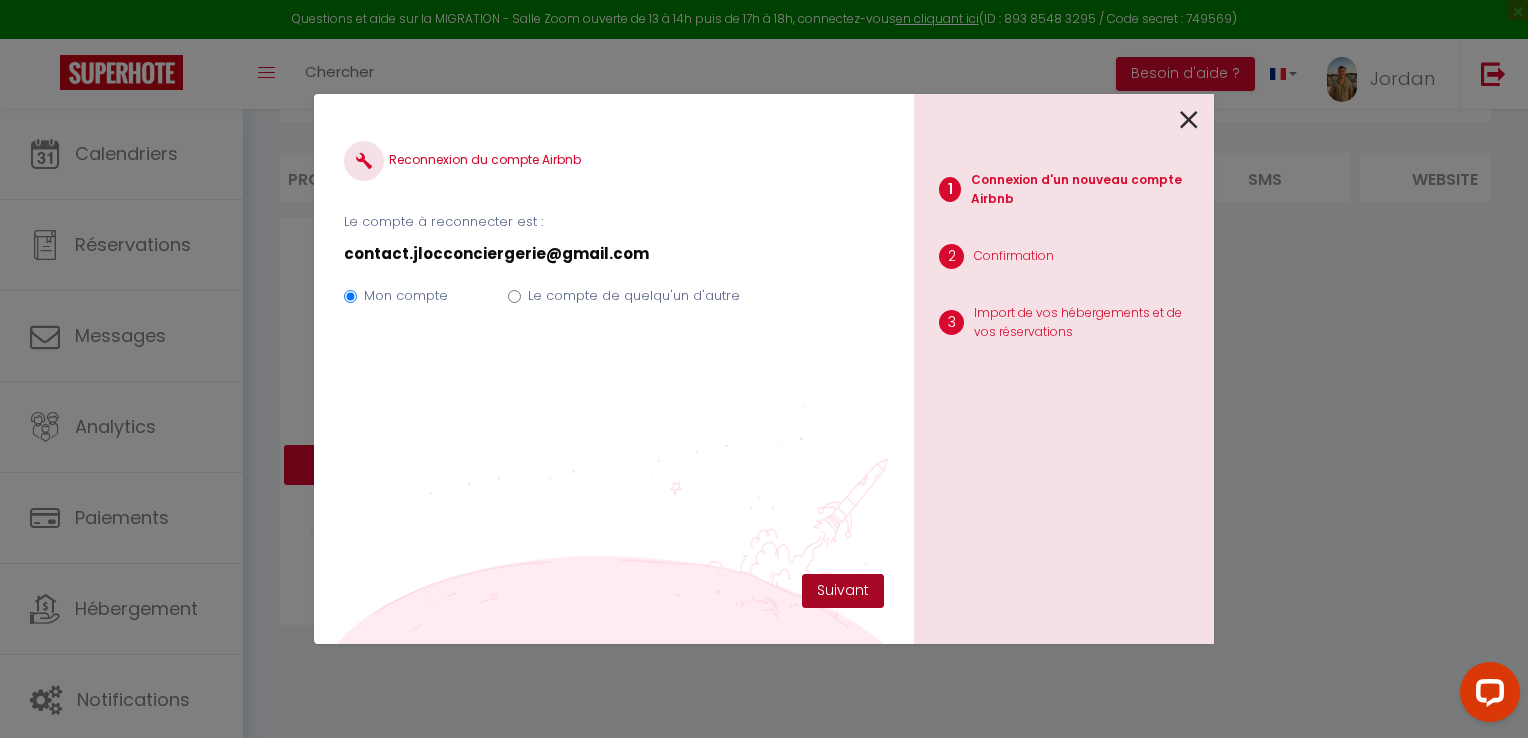 click on "Suivant" at bounding box center (843, 591) 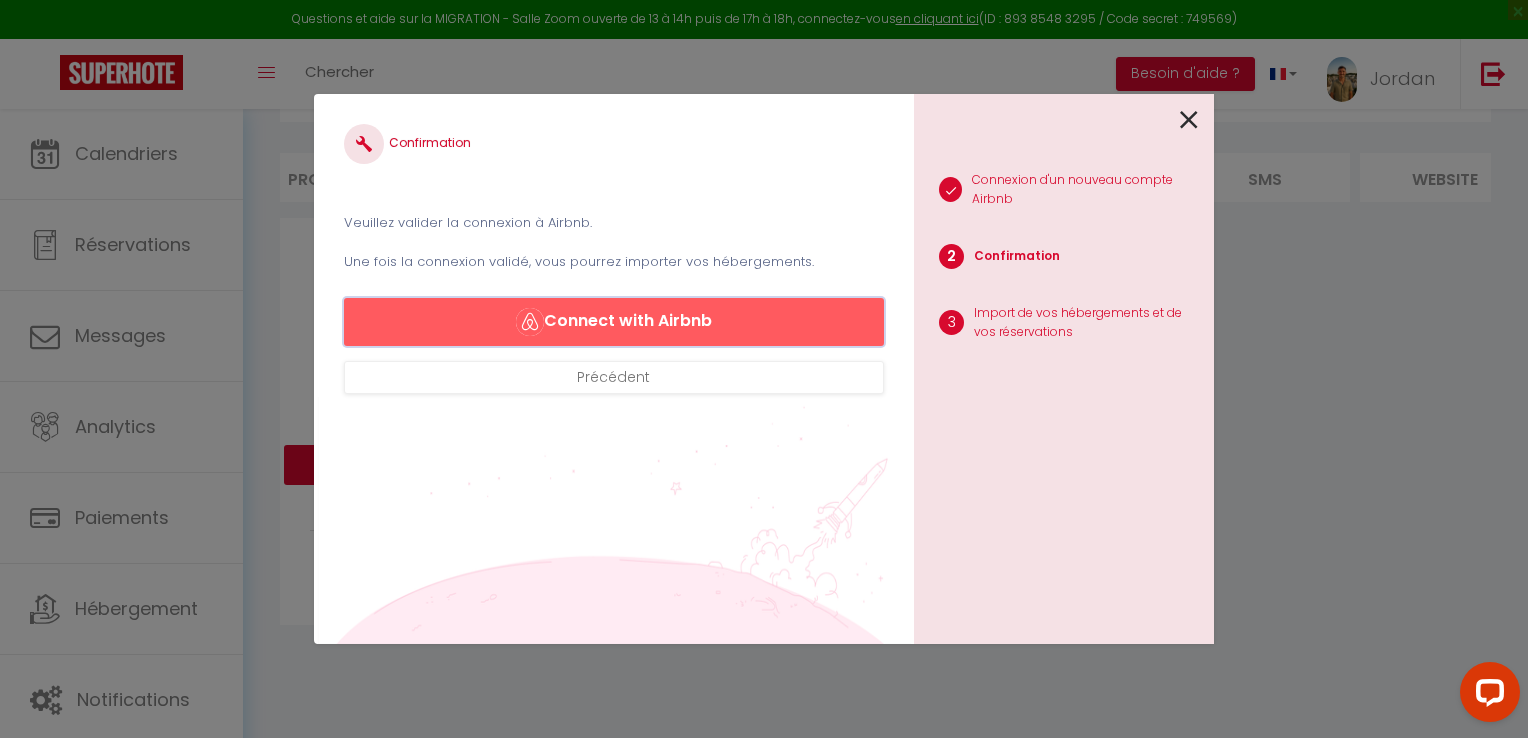 click on "Connect with Airbnb" at bounding box center [614, 322] 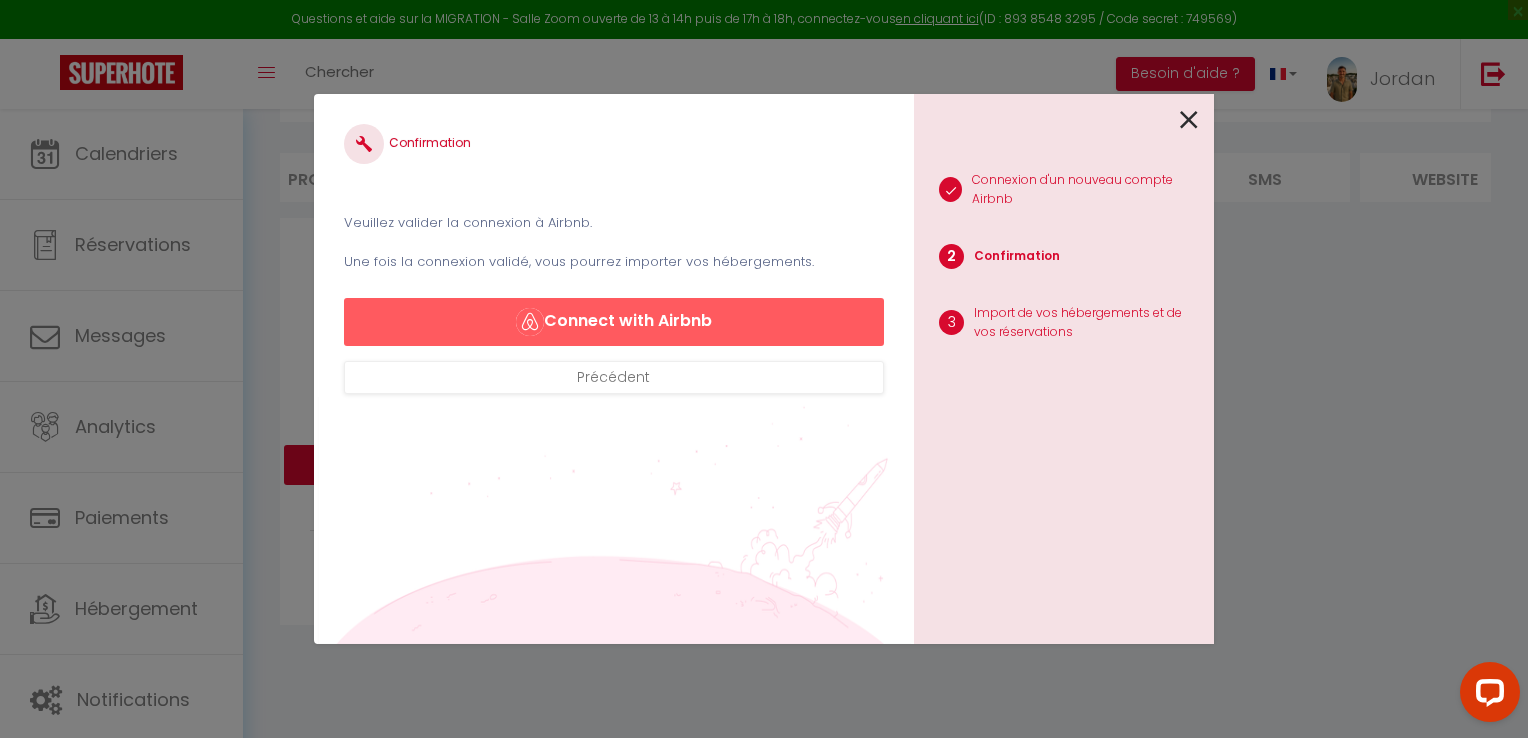 click at bounding box center [1189, 120] 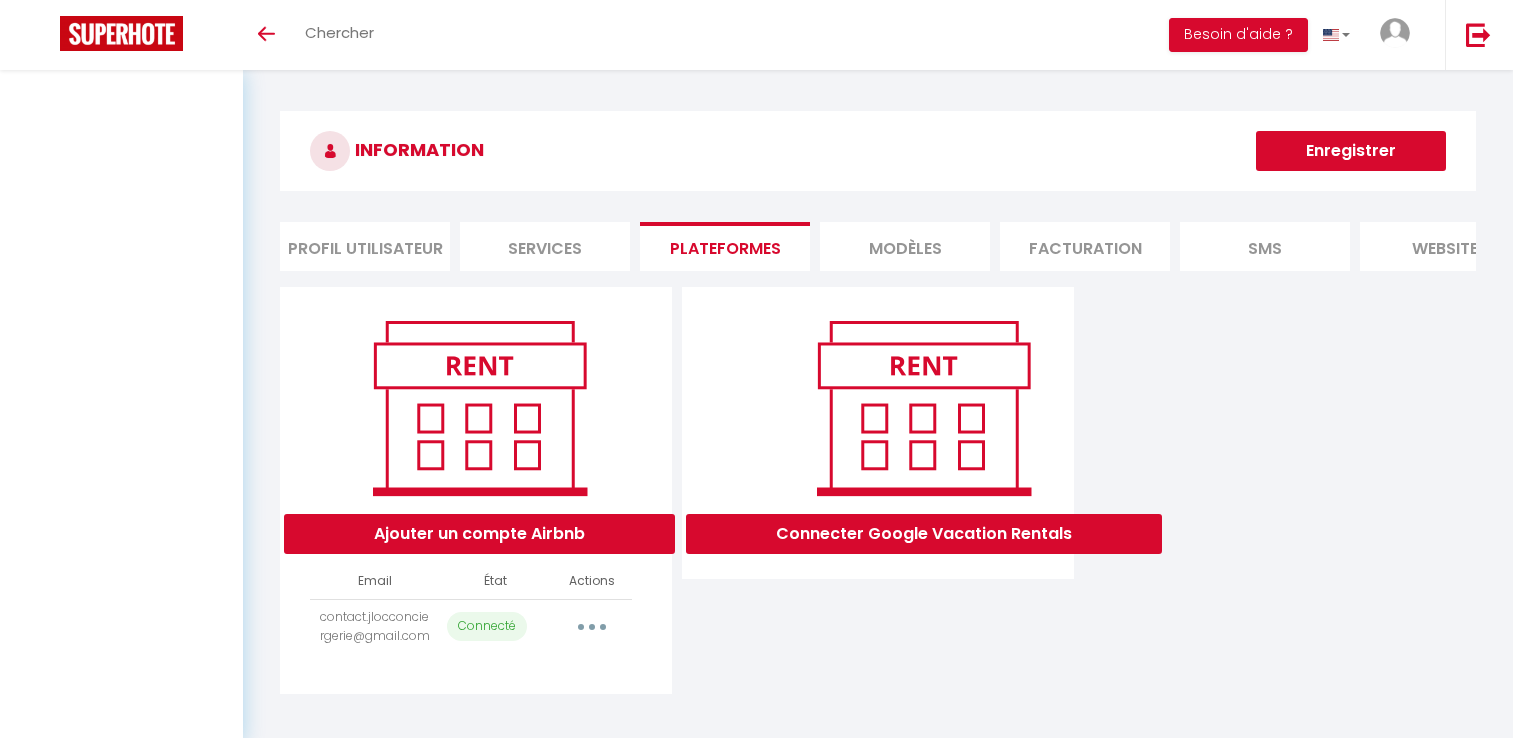 scroll, scrollTop: 0, scrollLeft: 0, axis: both 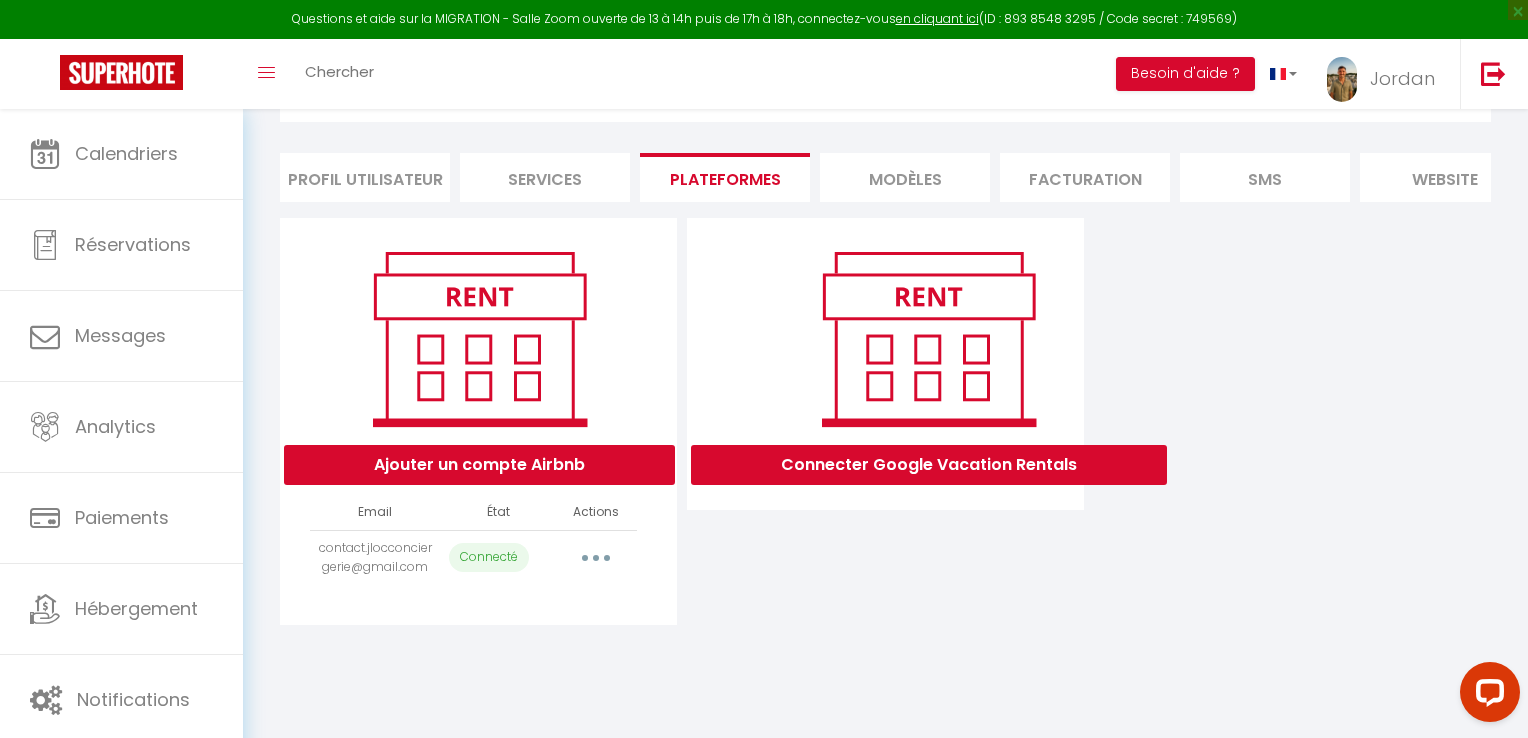 select on "70671" 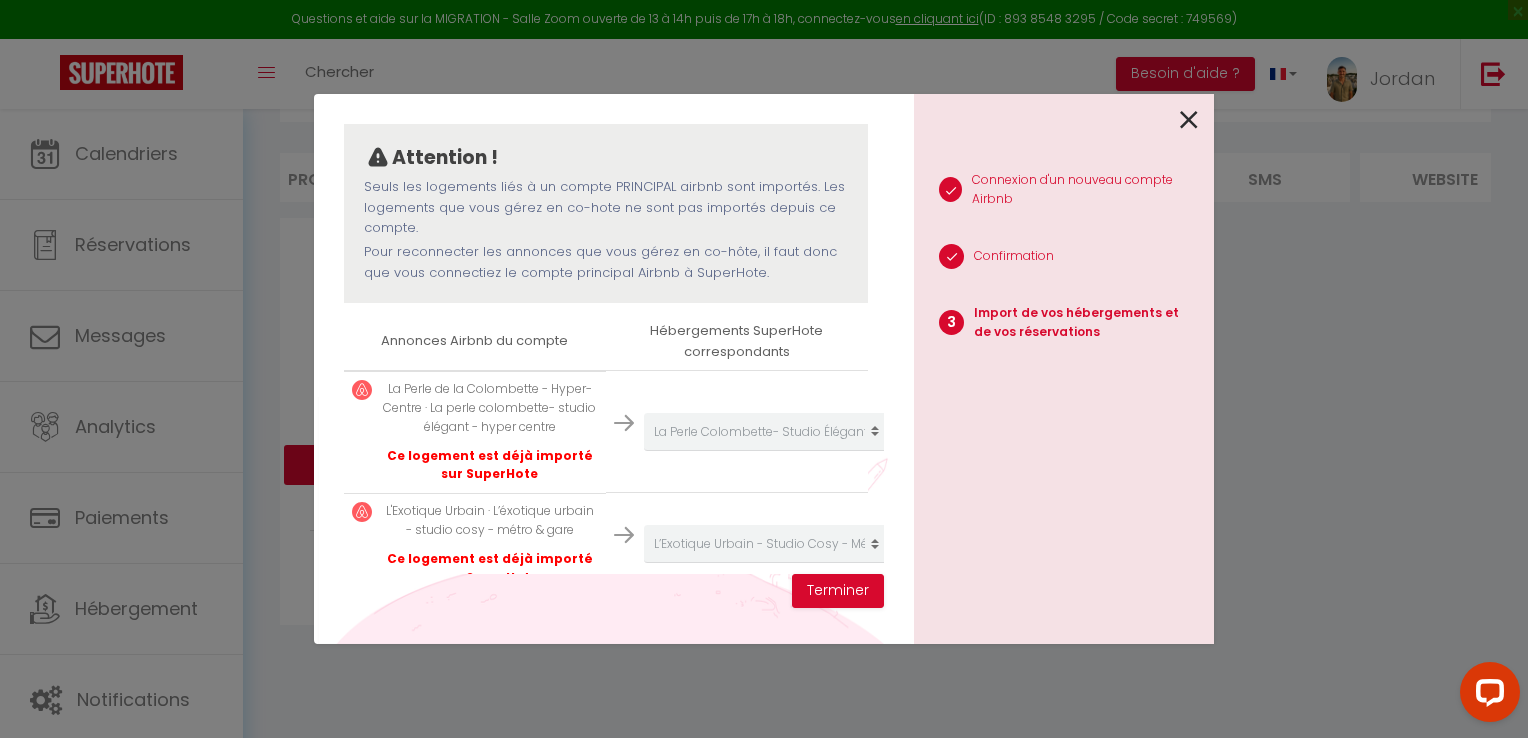 scroll, scrollTop: 160, scrollLeft: 0, axis: vertical 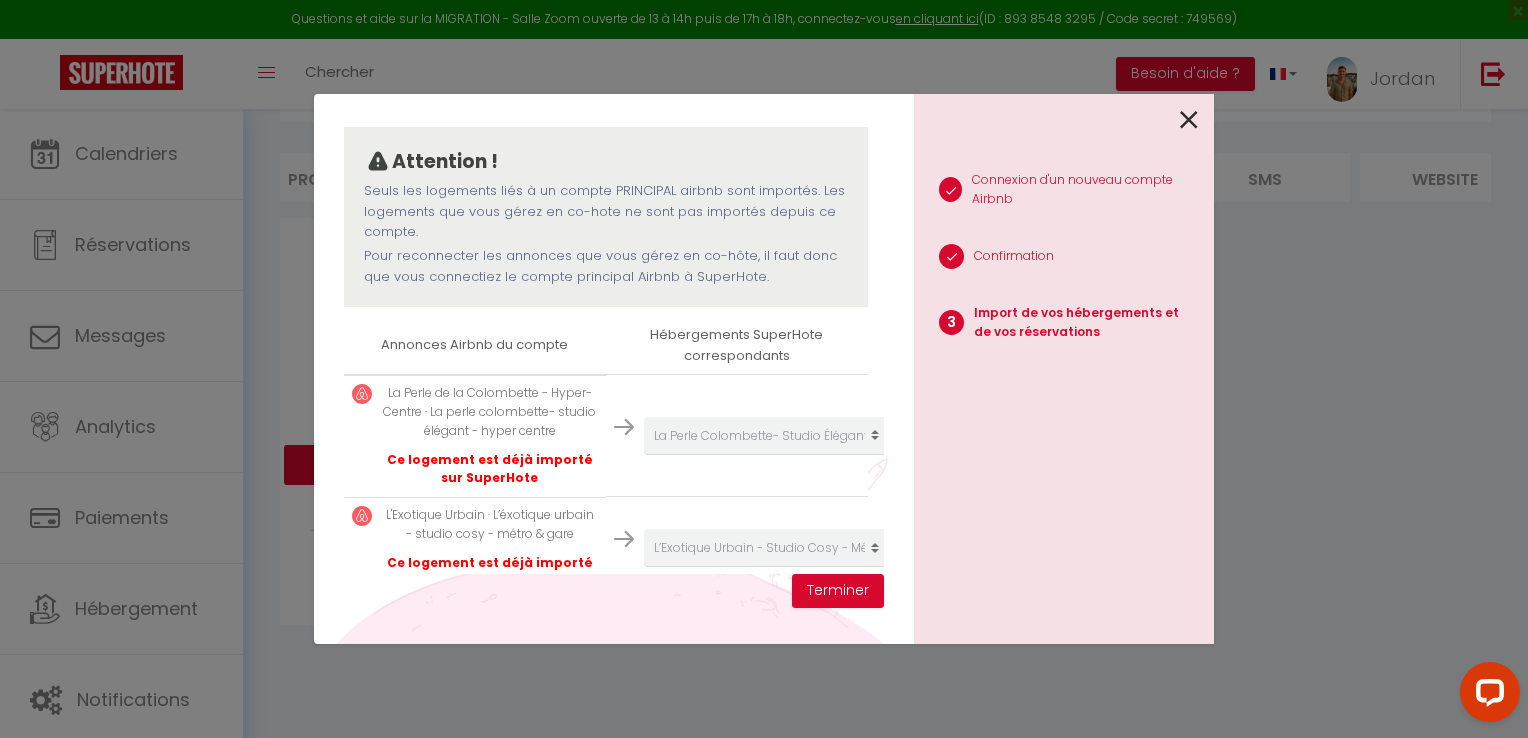 click on "Créer un nouveau hébergement
Ne rien faire
Le Paradoux – Luxe & Brique au cœur de Toulouse
La Perle Colombette- Studio Élégant - Hyper Centre
L’Exotique Urbain - Studio Cosy - Métro & Gare
Le Bohème Chic - Studio Cosy - Métro & Gare
Studio Tolosan - Cosy Tram & Bord de Garonne
Toulouse centre | Studio équipé, Netflix & fibre" at bounding box center (737, 436) 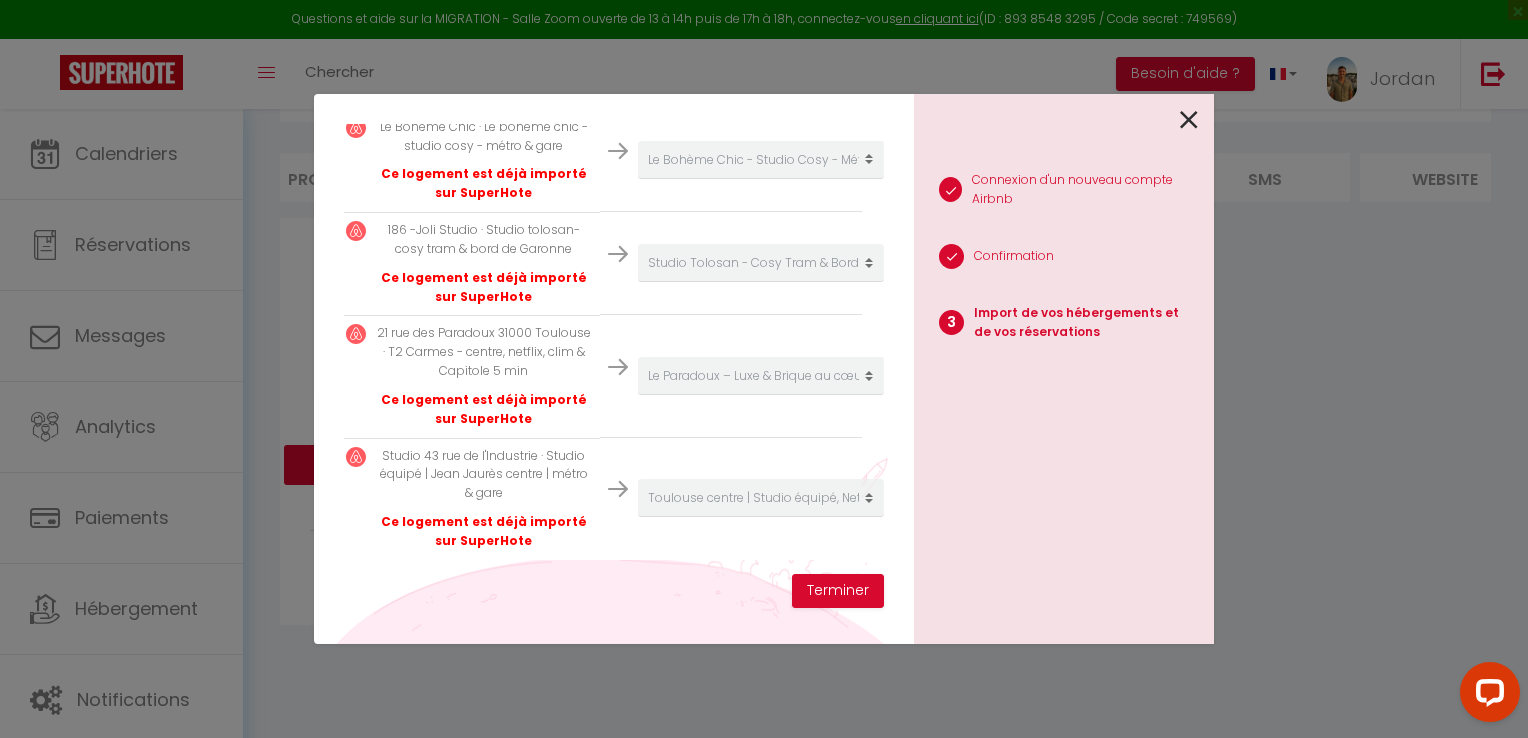 scroll, scrollTop: 664, scrollLeft: 6, axis: both 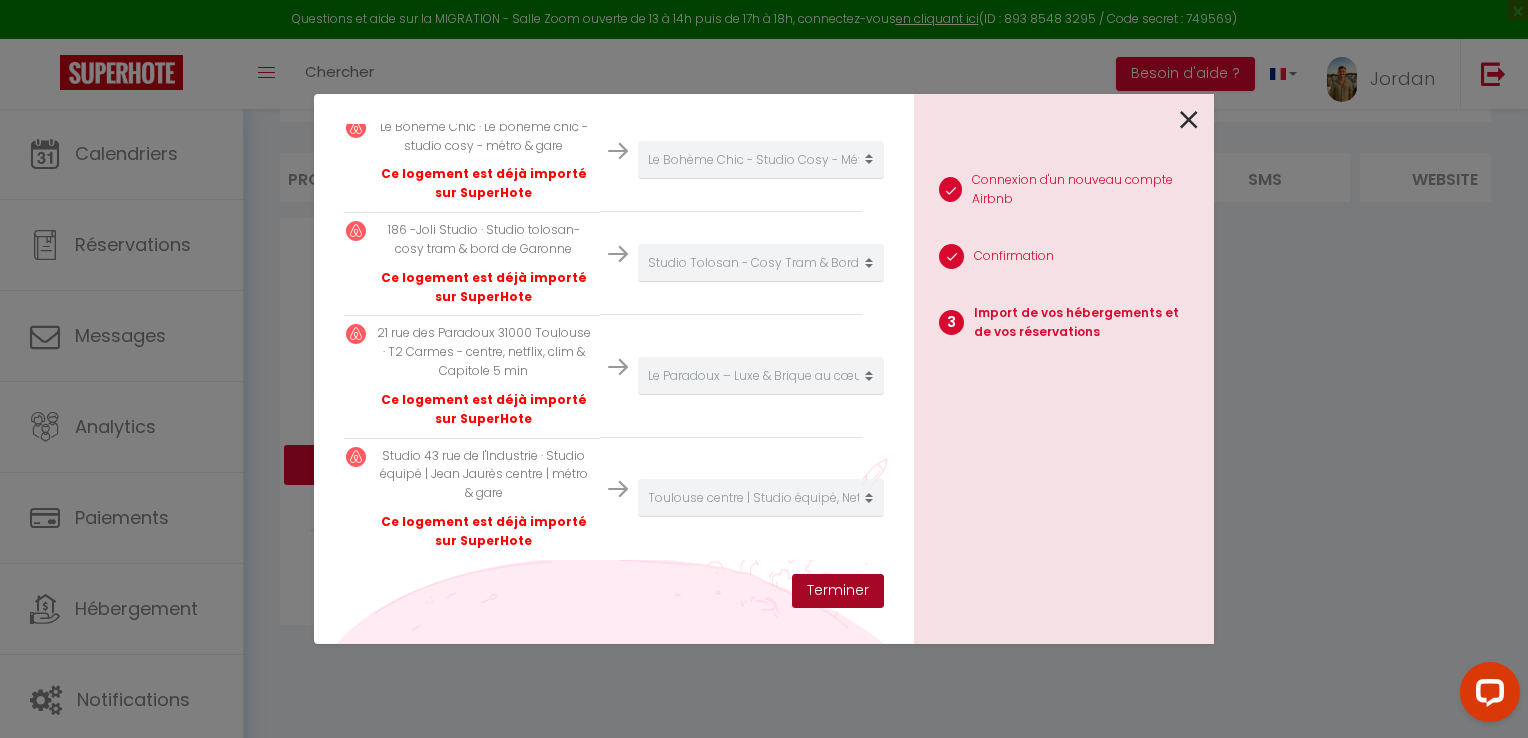click on "Terminer" at bounding box center [838, 591] 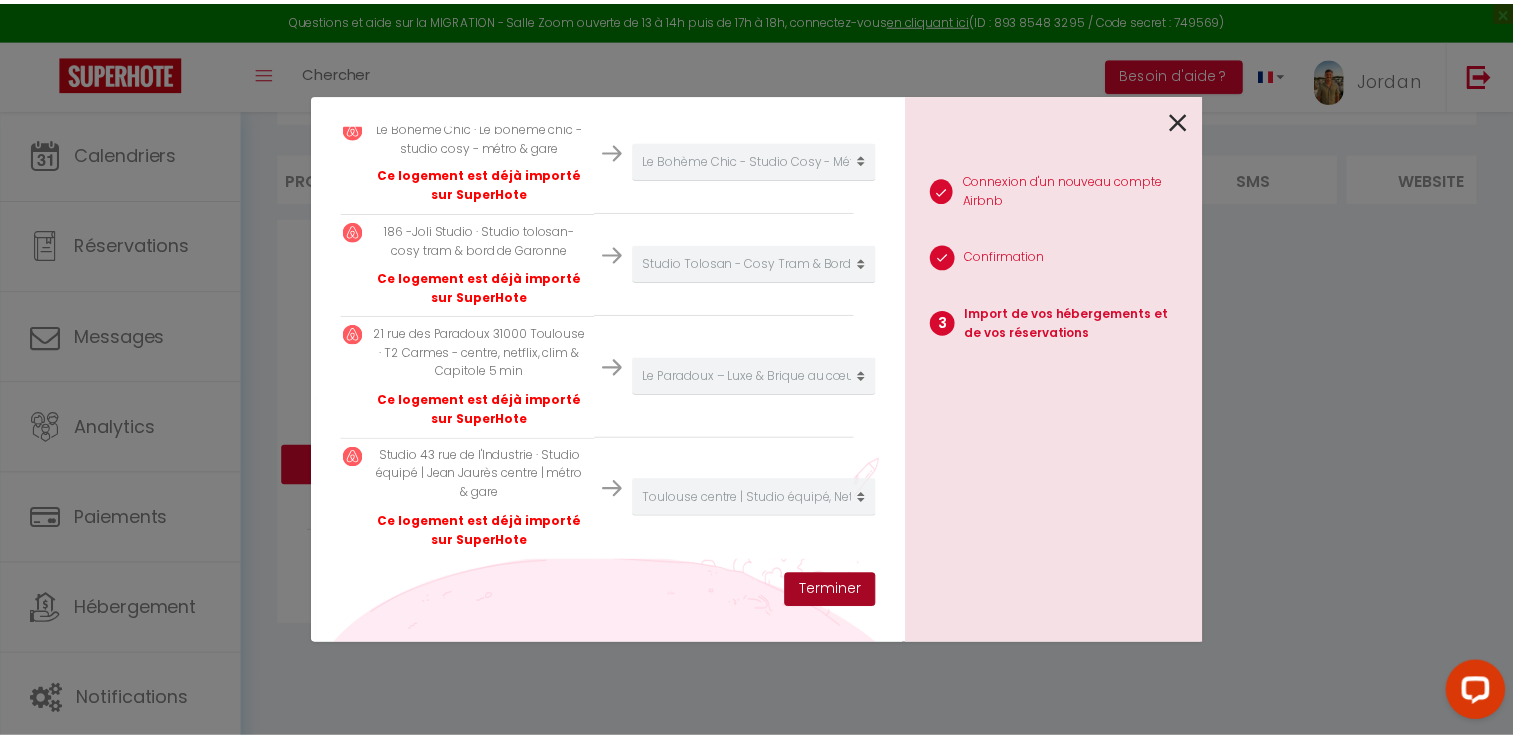 scroll, scrollTop: 714, scrollLeft: 6, axis: both 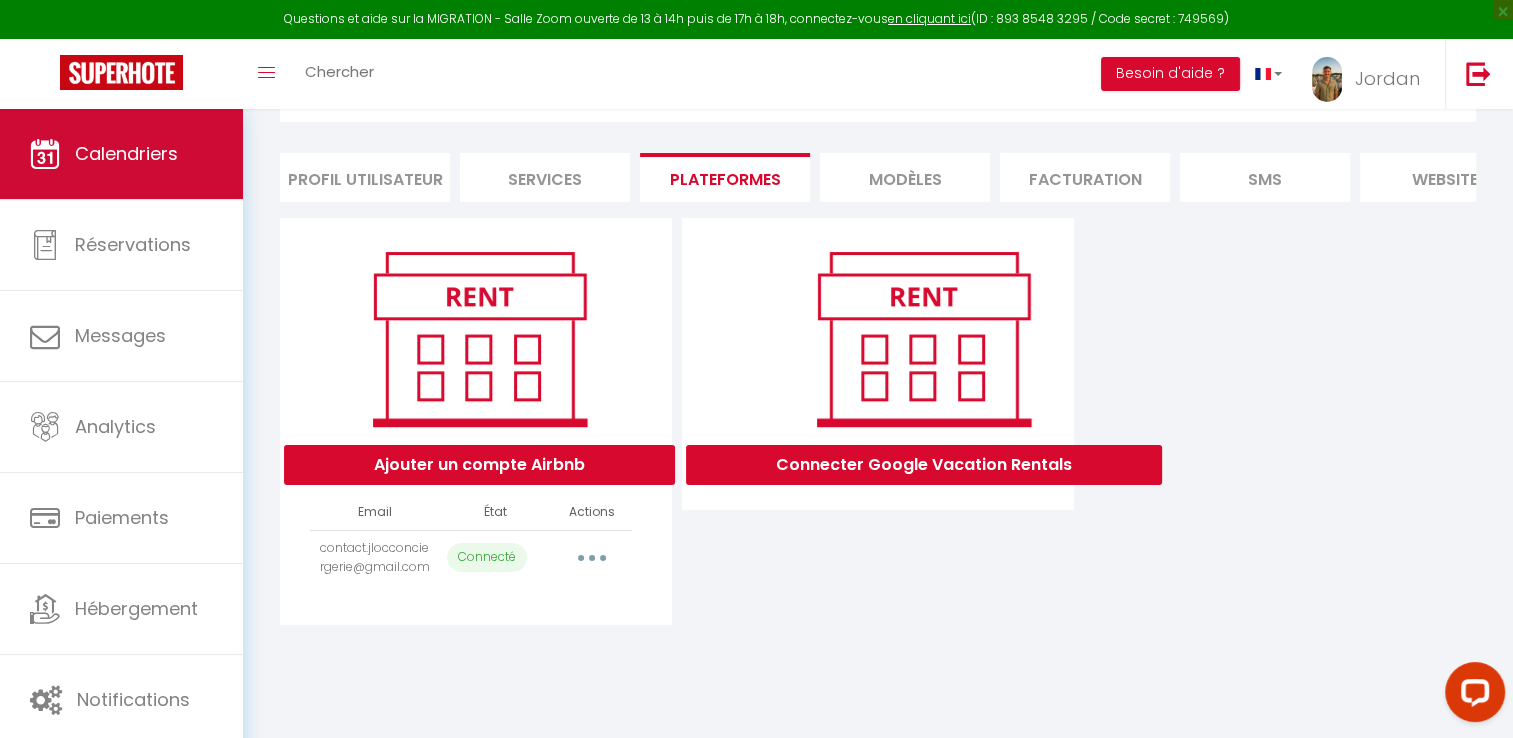 click on "Calendriers" at bounding box center [121, 154] 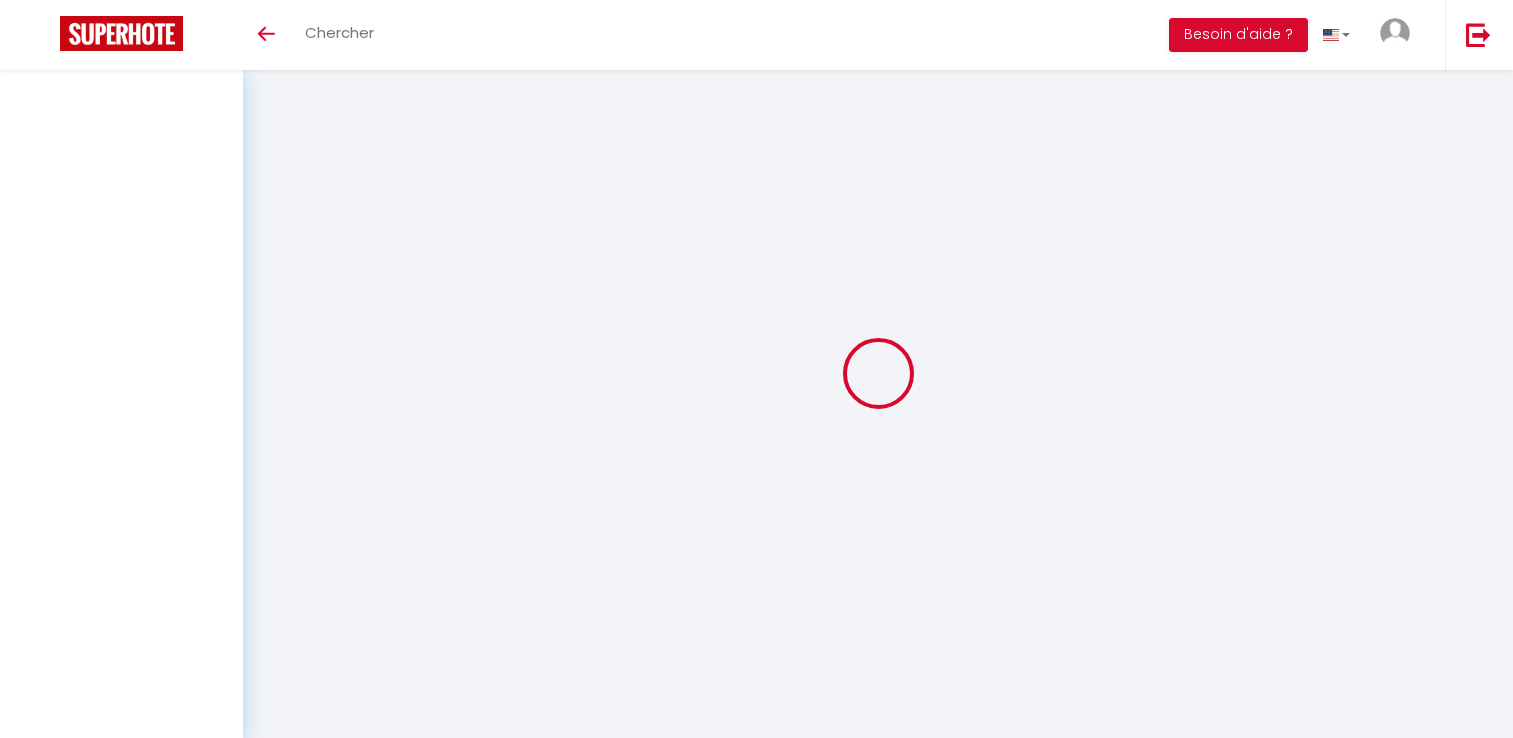 scroll, scrollTop: 0, scrollLeft: 0, axis: both 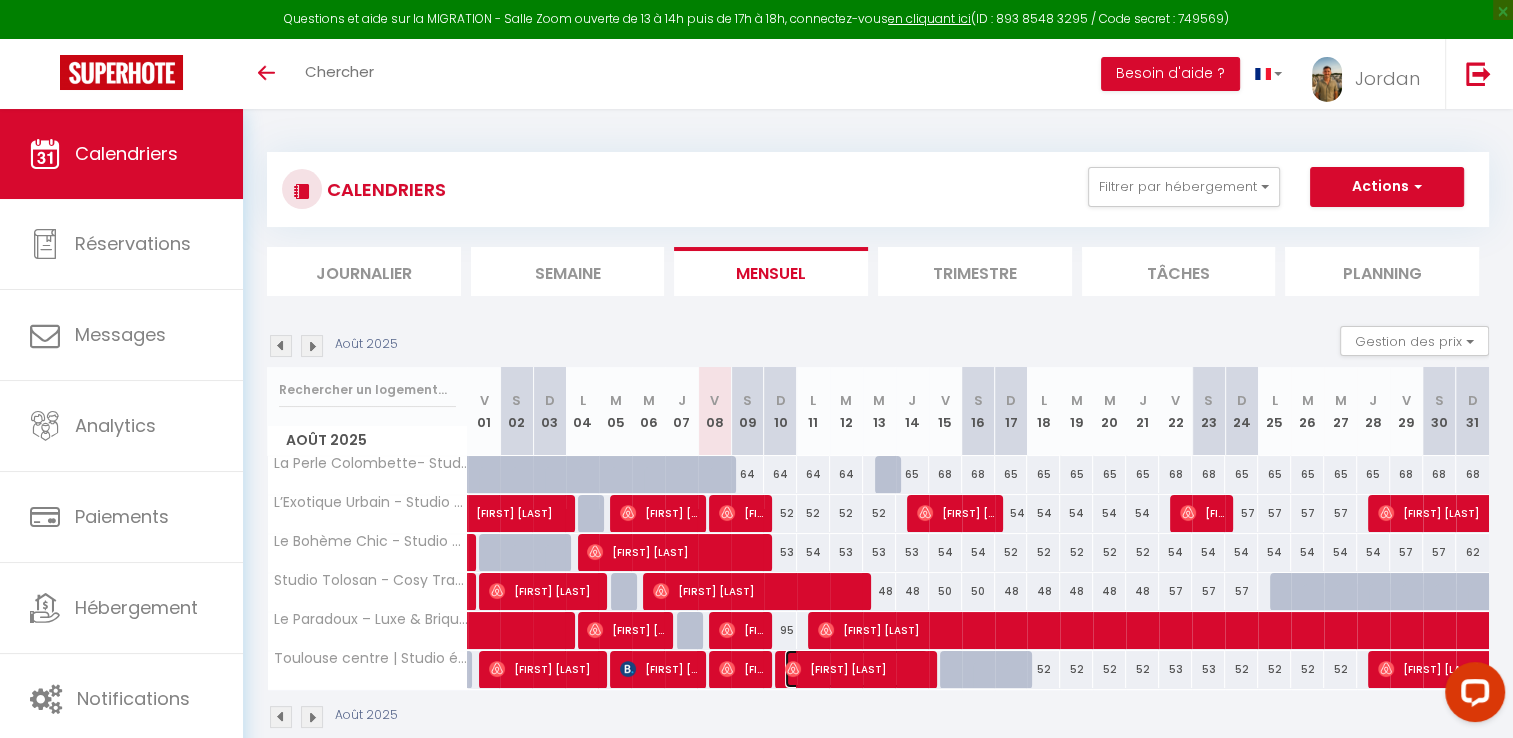 click on "John Hermys" at bounding box center (856, 669) 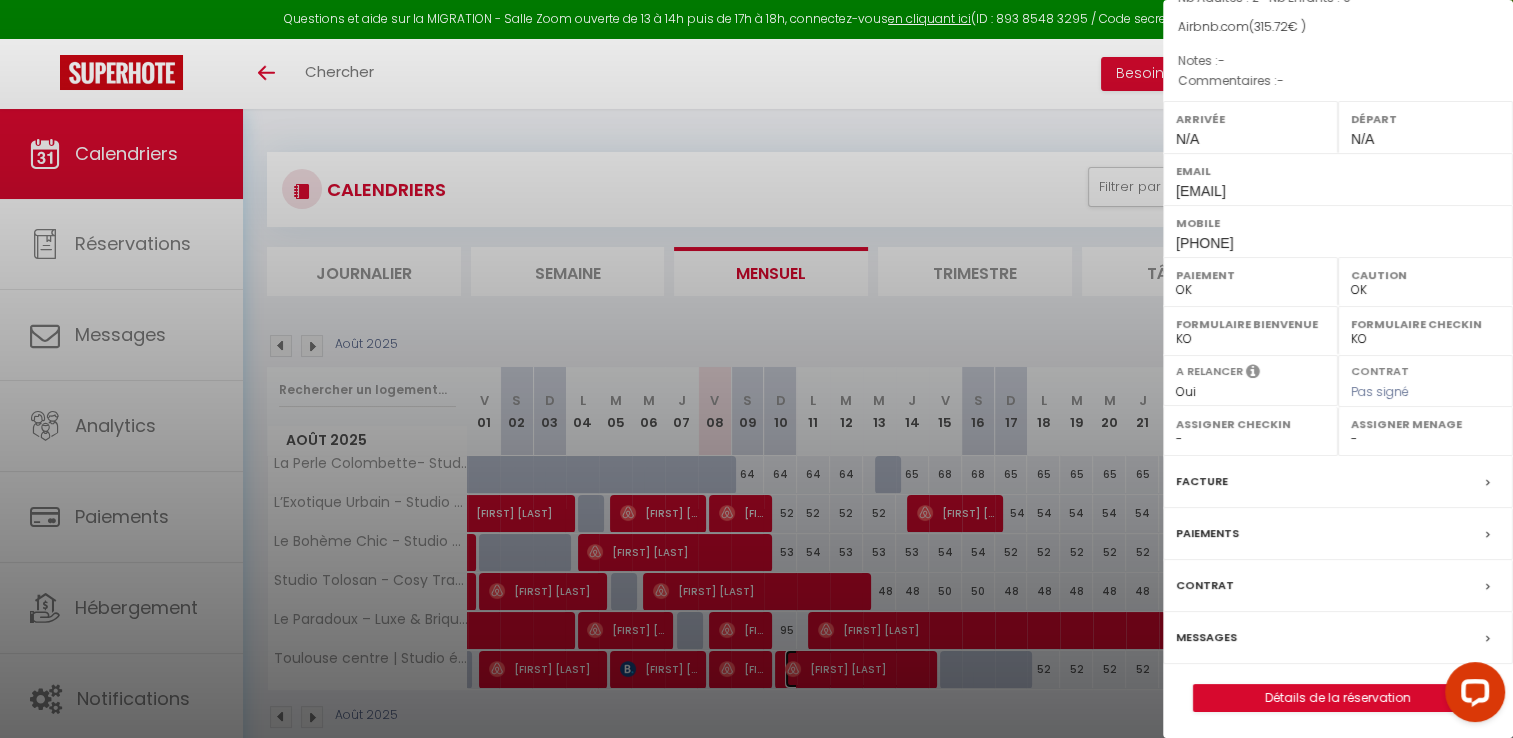 scroll, scrollTop: 0, scrollLeft: 0, axis: both 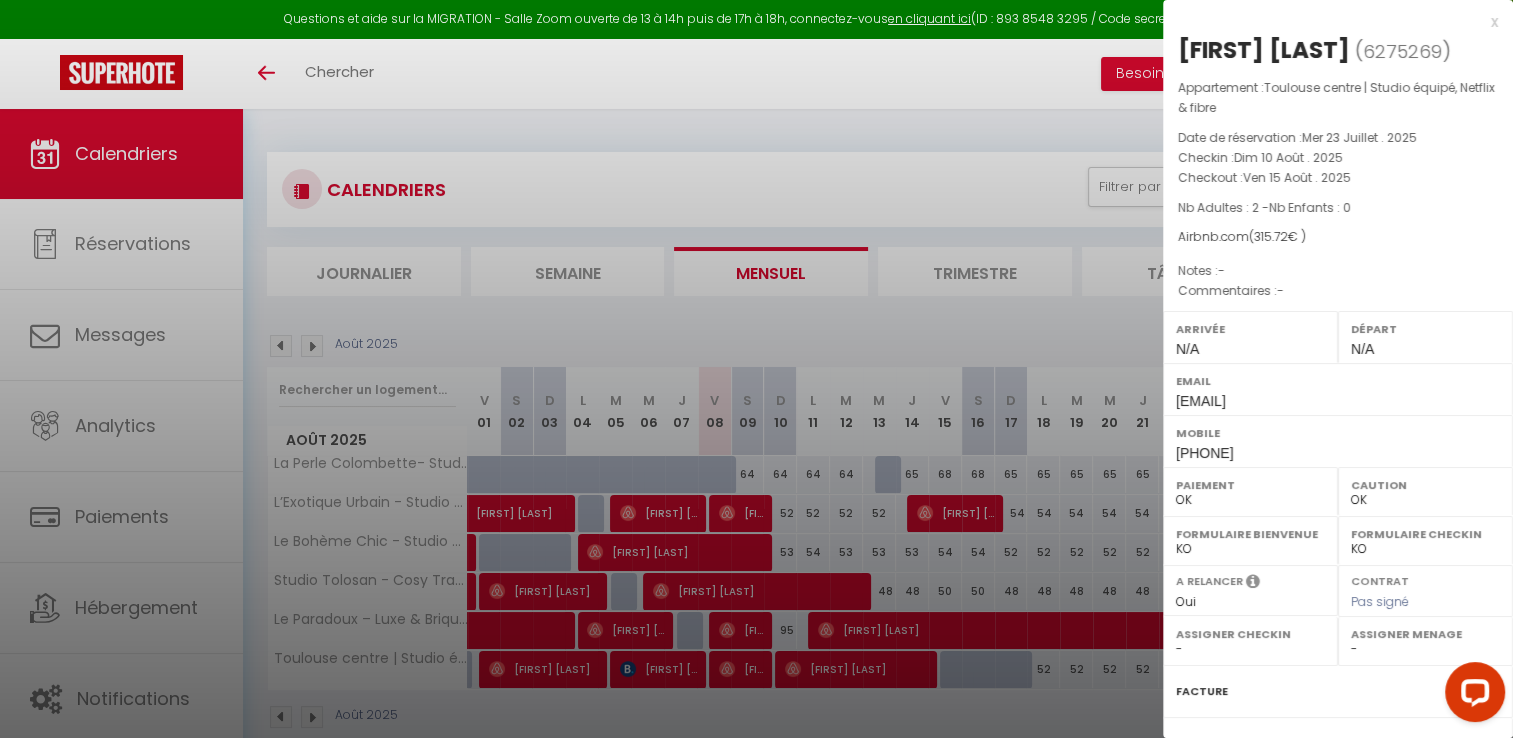 click on "x" at bounding box center (1330, 22) 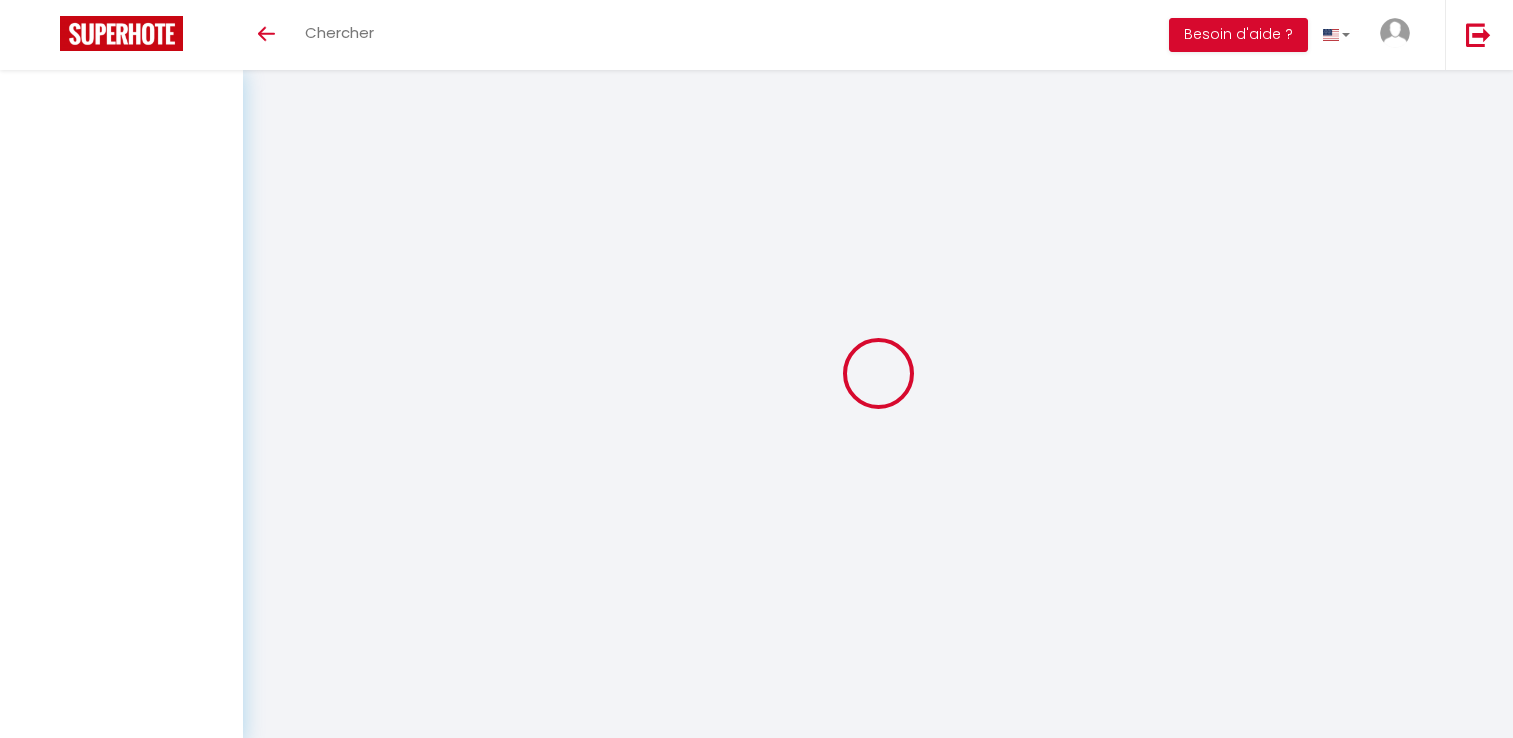 scroll, scrollTop: 0, scrollLeft: 0, axis: both 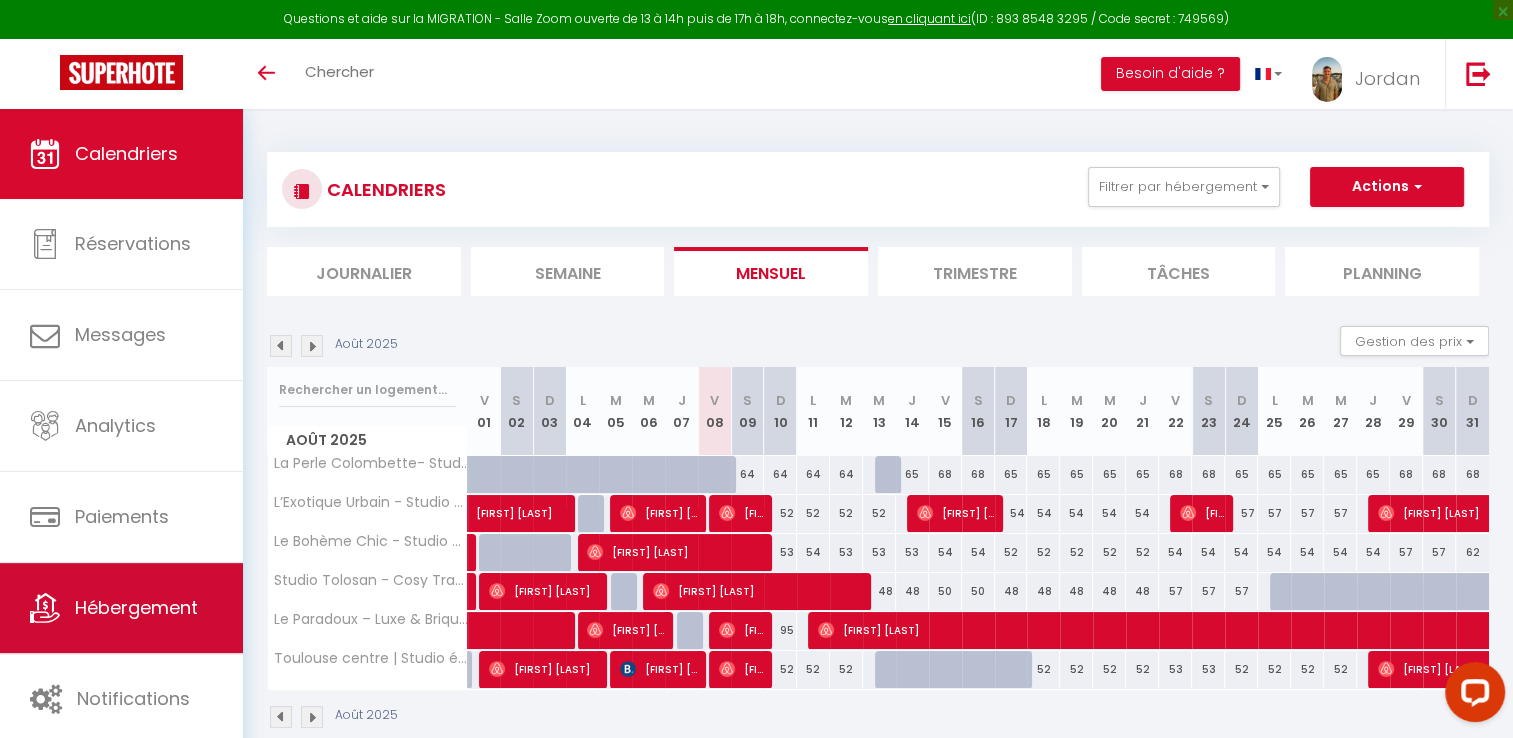 click on "Hébergement" at bounding box center (136, 607) 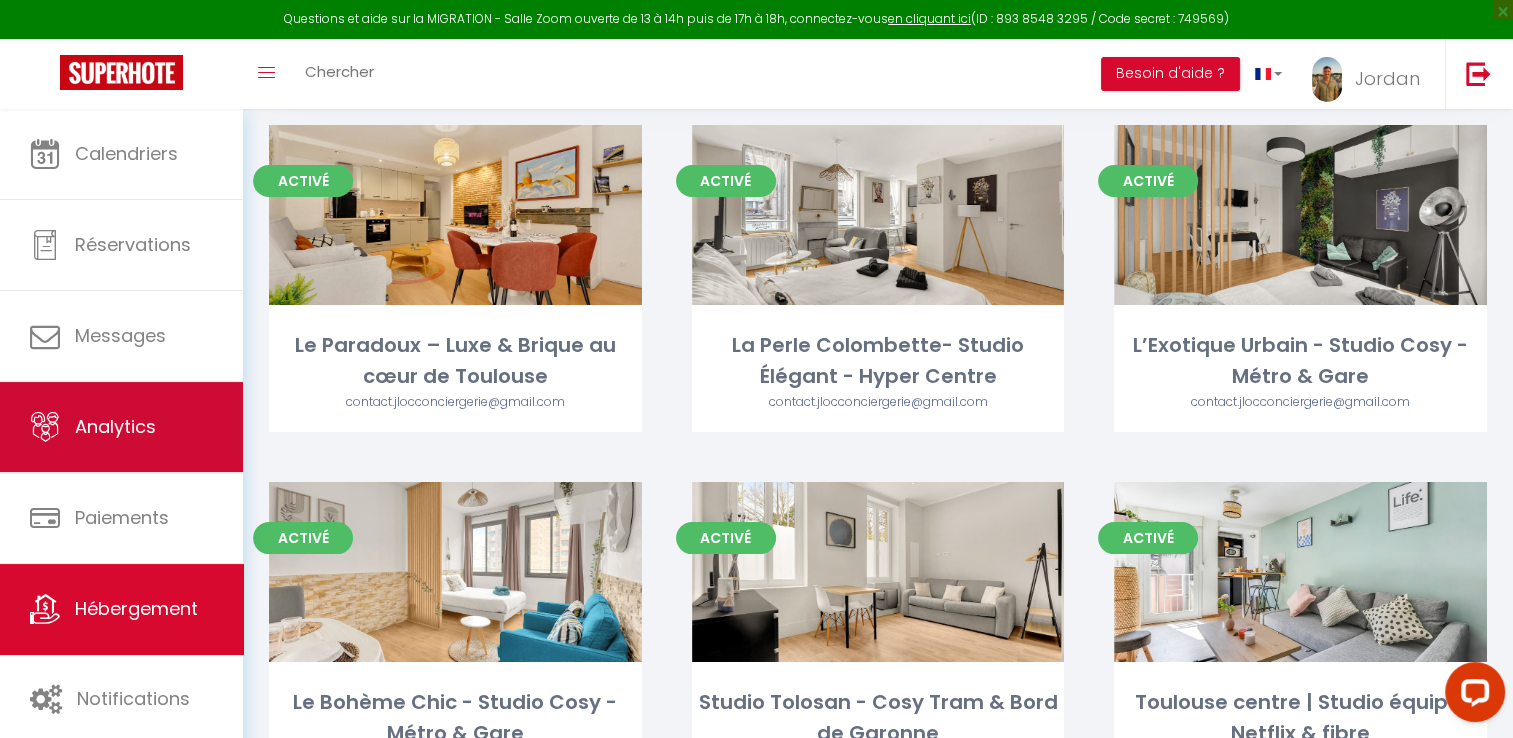 scroll, scrollTop: 256, scrollLeft: 0, axis: vertical 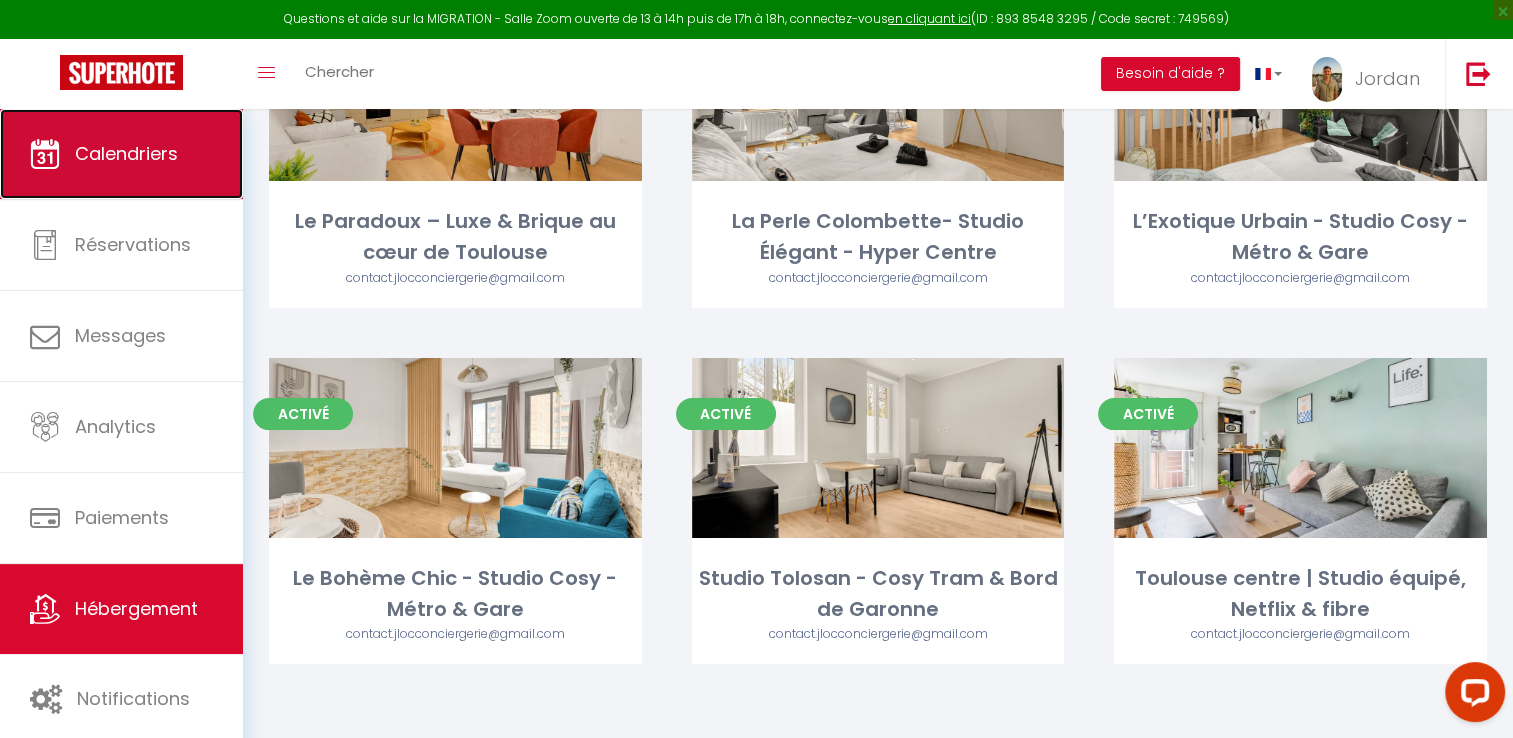 click on "Calendriers" at bounding box center (121, 154) 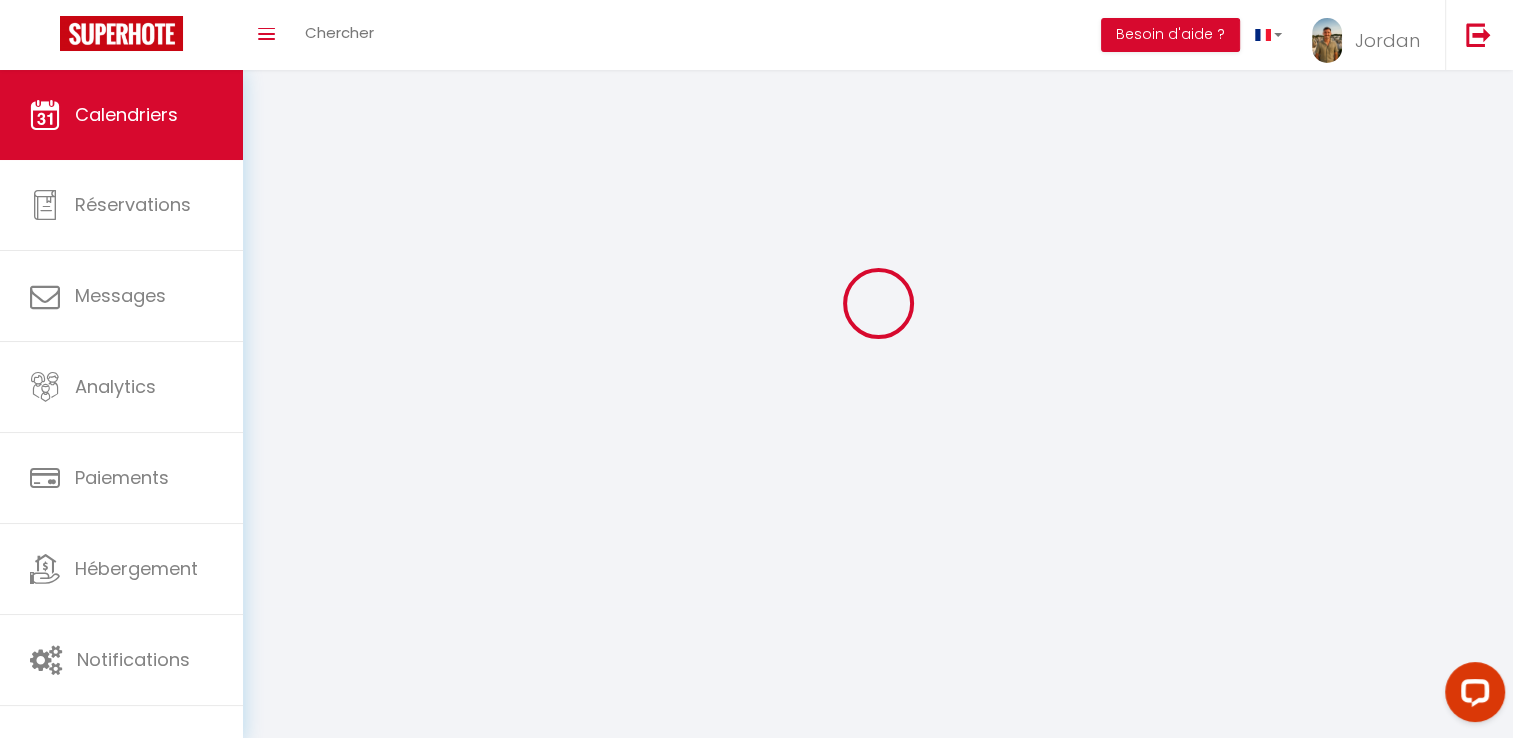 scroll, scrollTop: 0, scrollLeft: 0, axis: both 